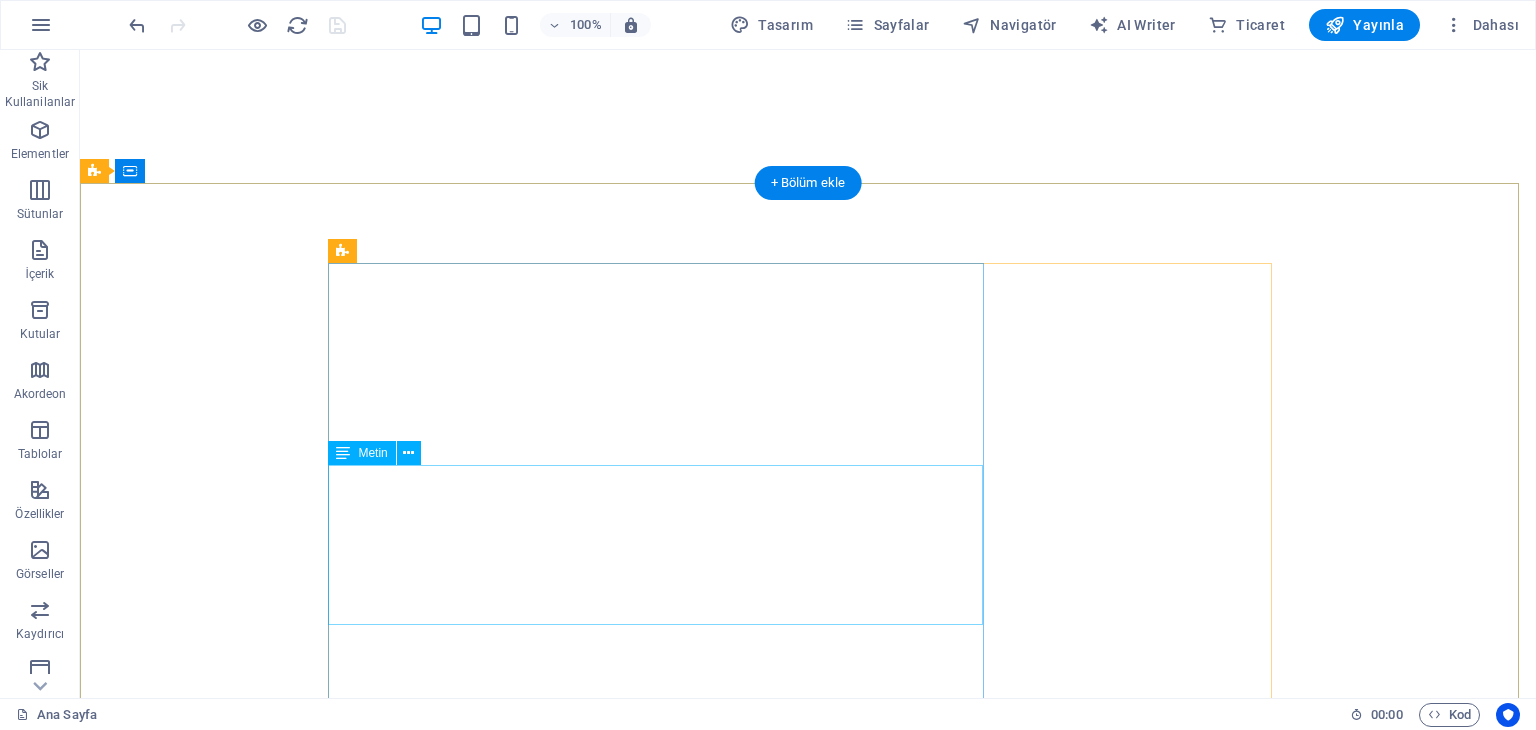 scroll, scrollTop: 0, scrollLeft: 0, axis: both 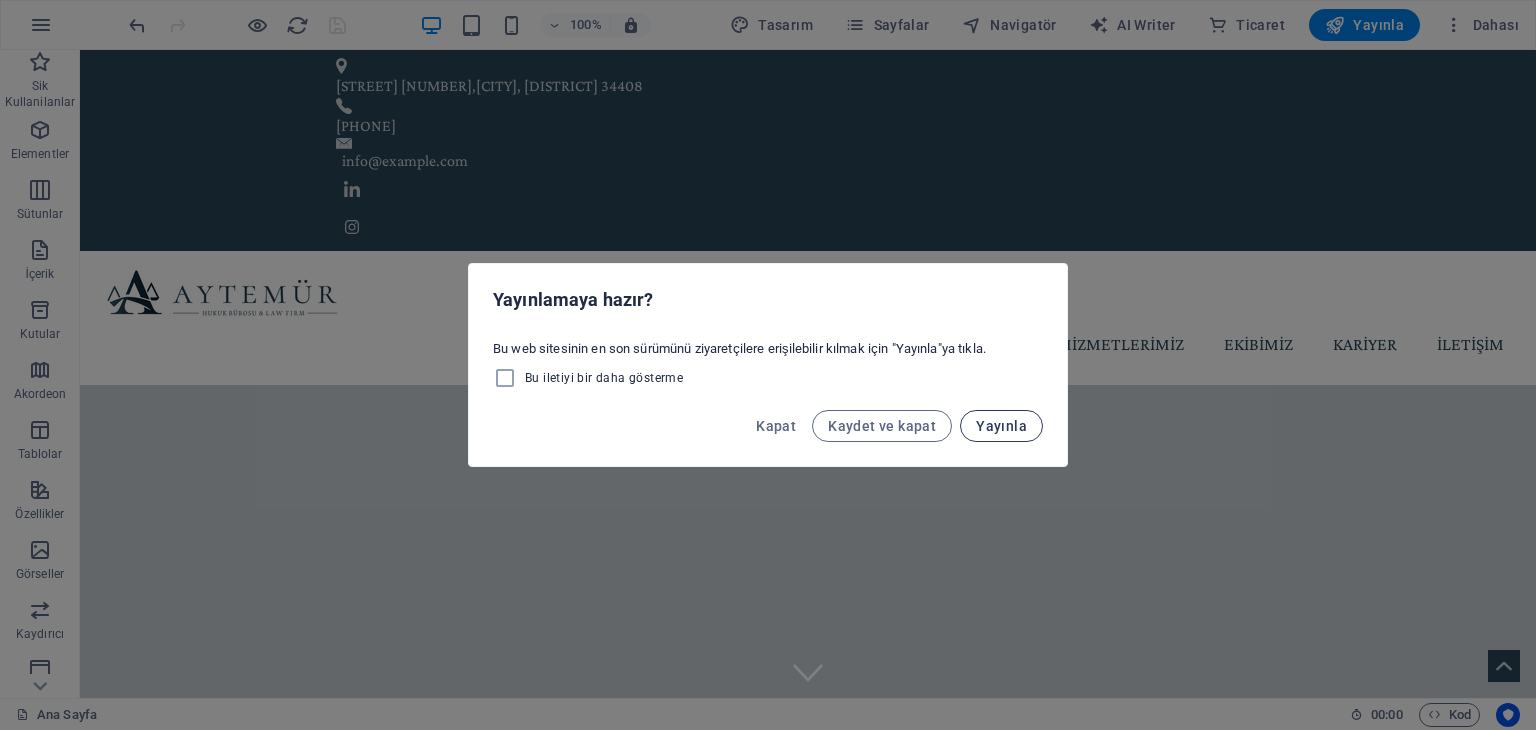 click on "Yayınla" at bounding box center [1001, 426] 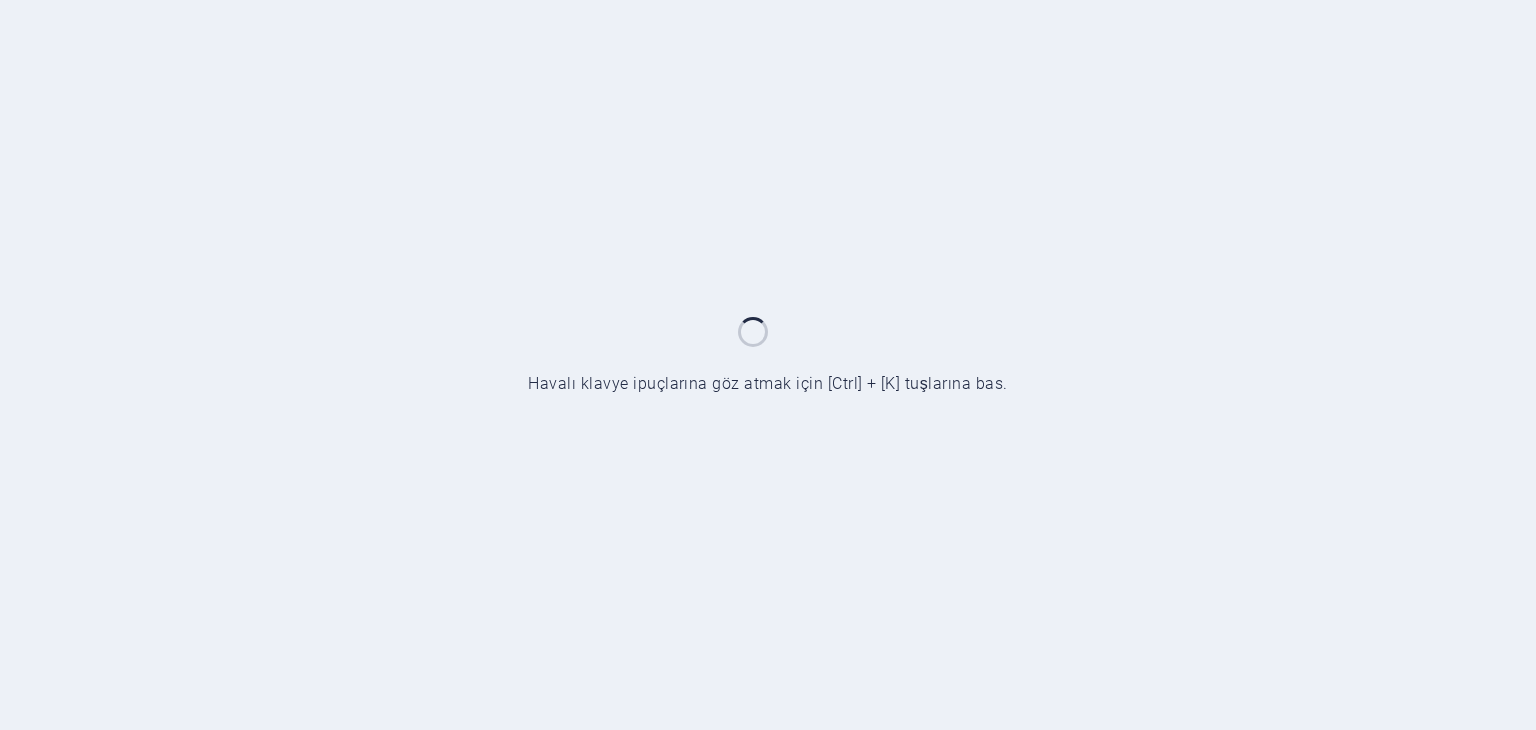 scroll, scrollTop: 0, scrollLeft: 0, axis: both 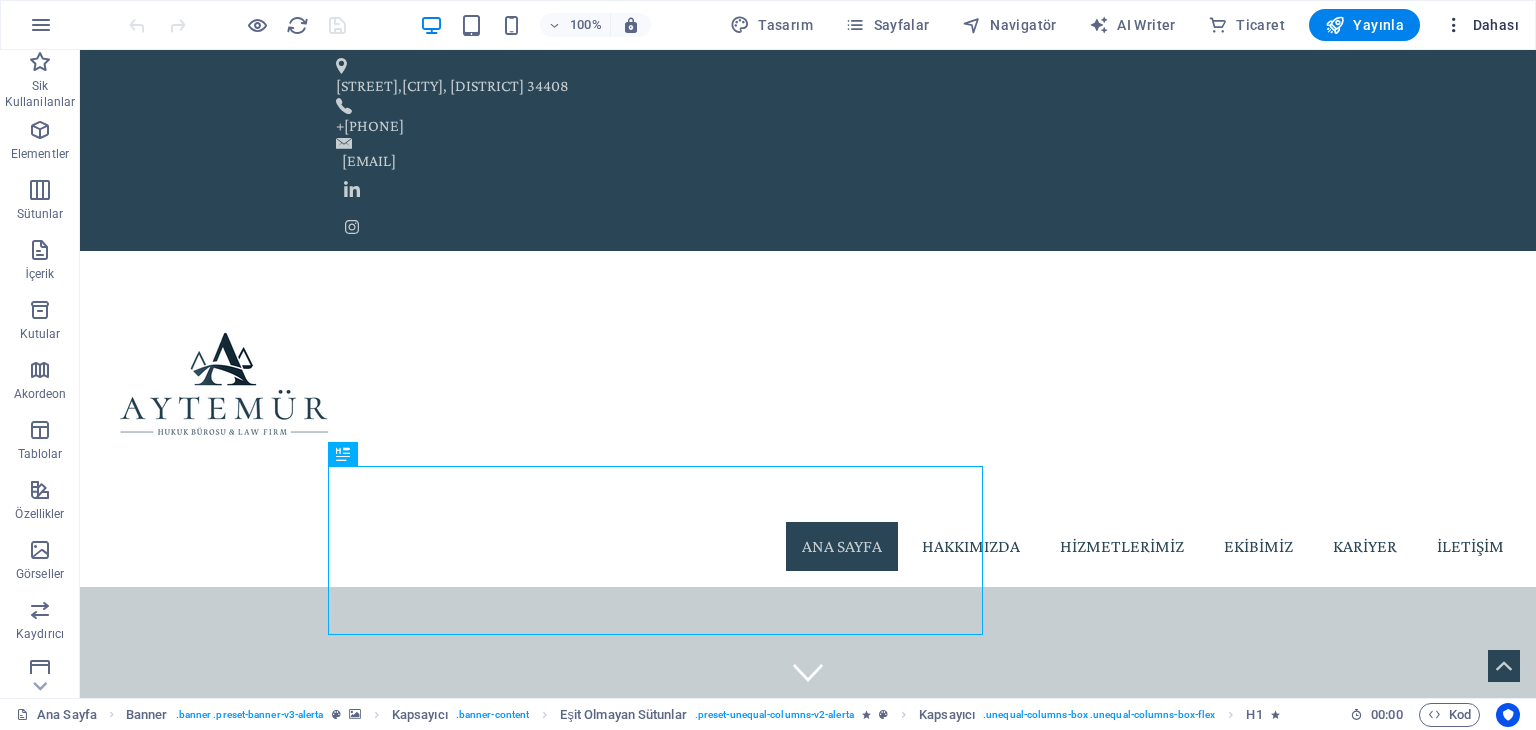 click on "Dahası" at bounding box center [1481, 25] 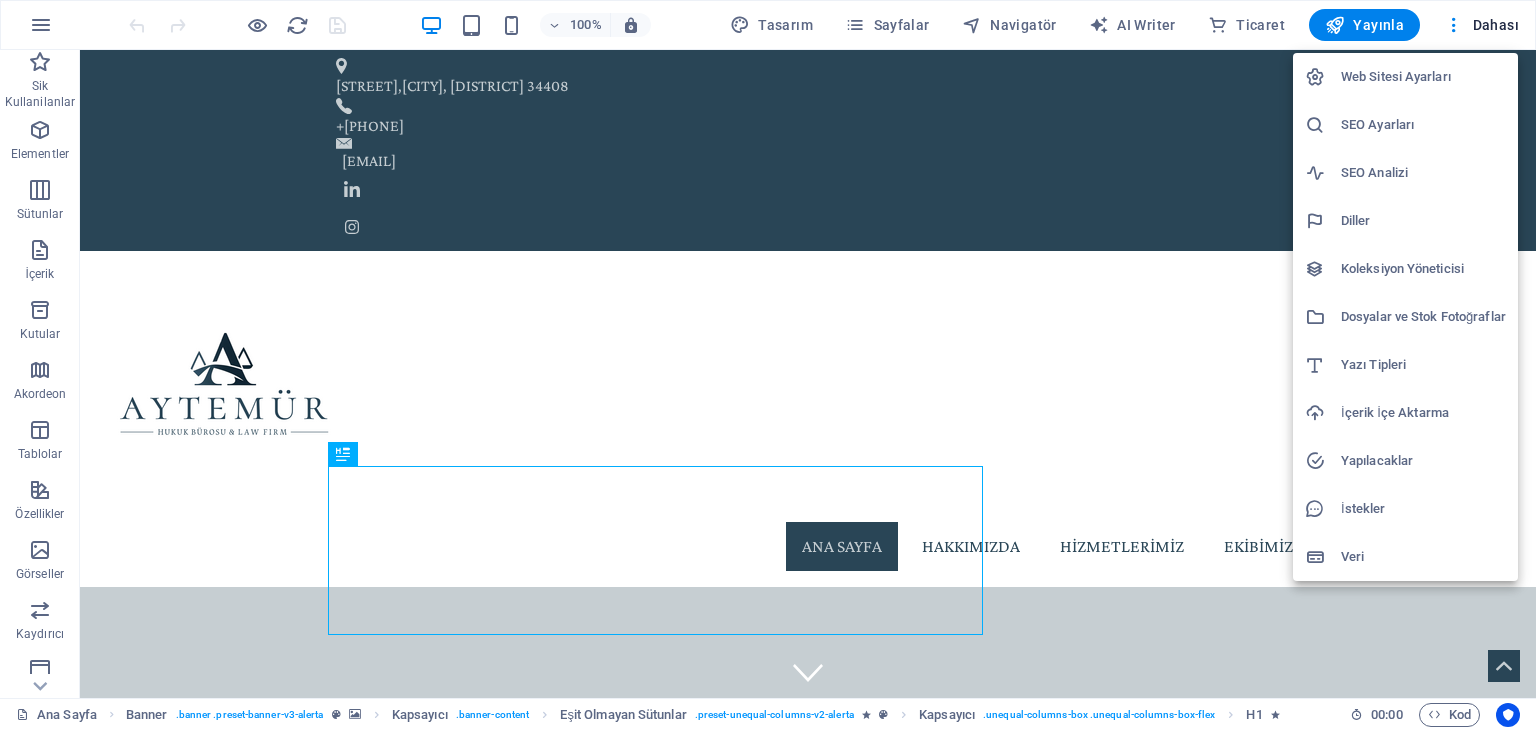 click on "Web Sitesi Ayarları" at bounding box center [1423, 77] 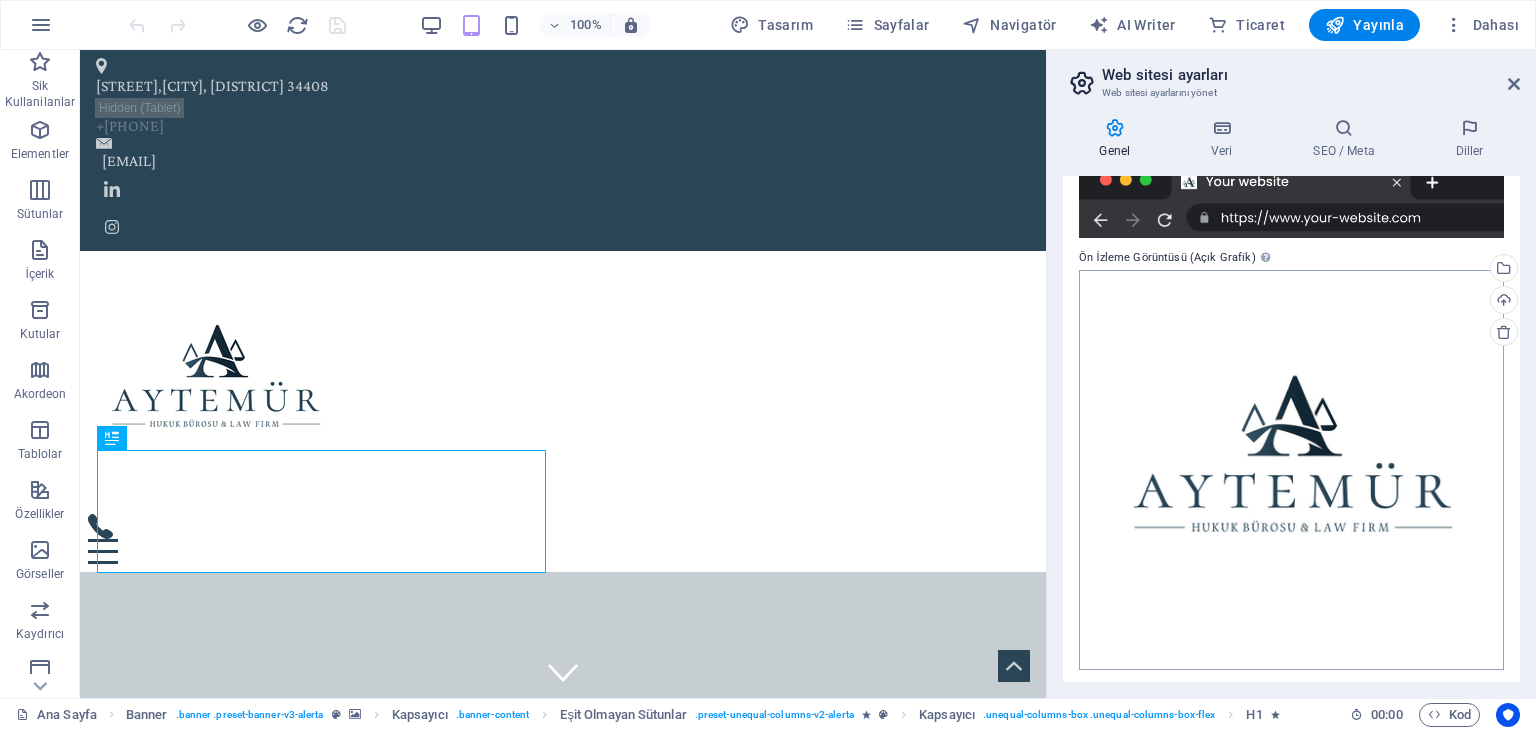 scroll, scrollTop: 477, scrollLeft: 0, axis: vertical 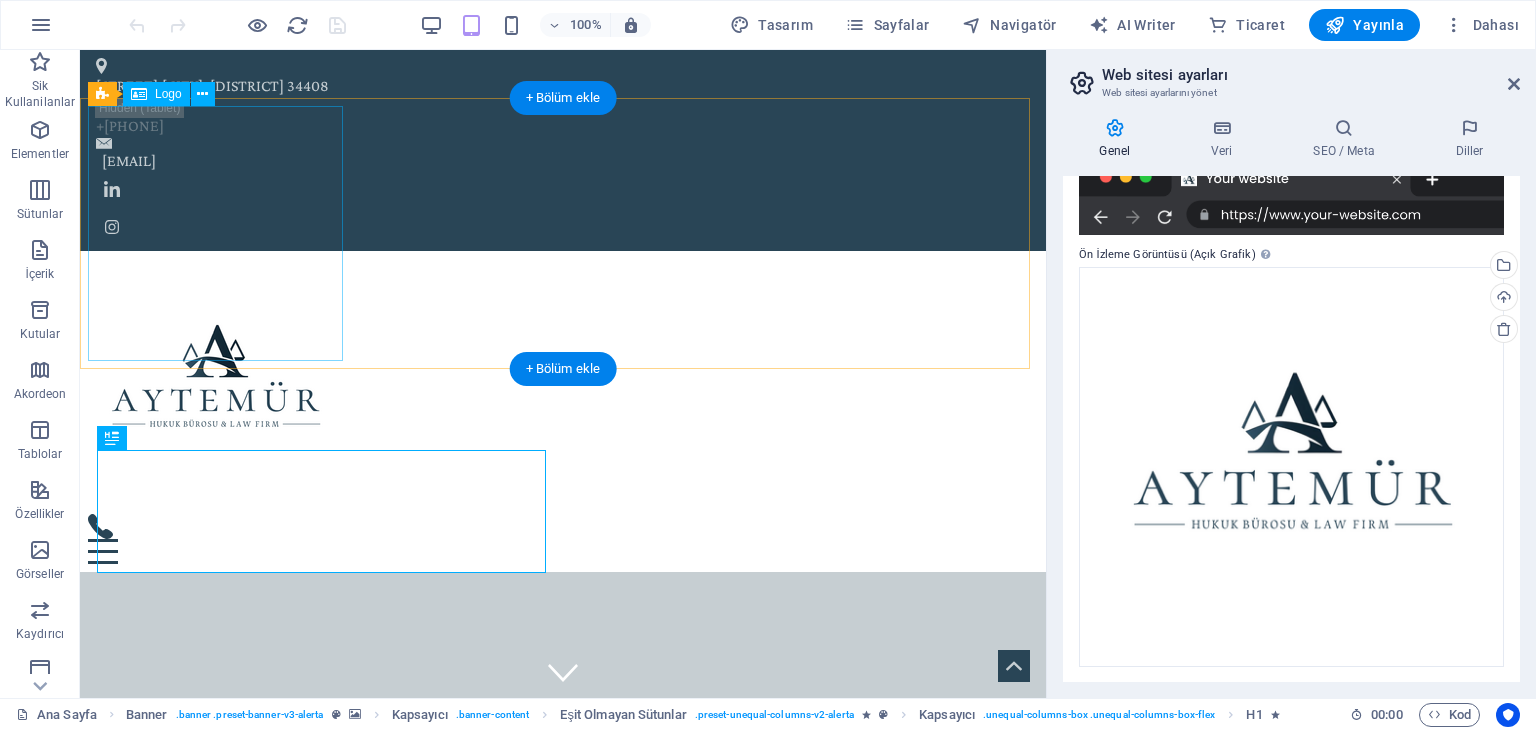 click at bounding box center (563, 386) 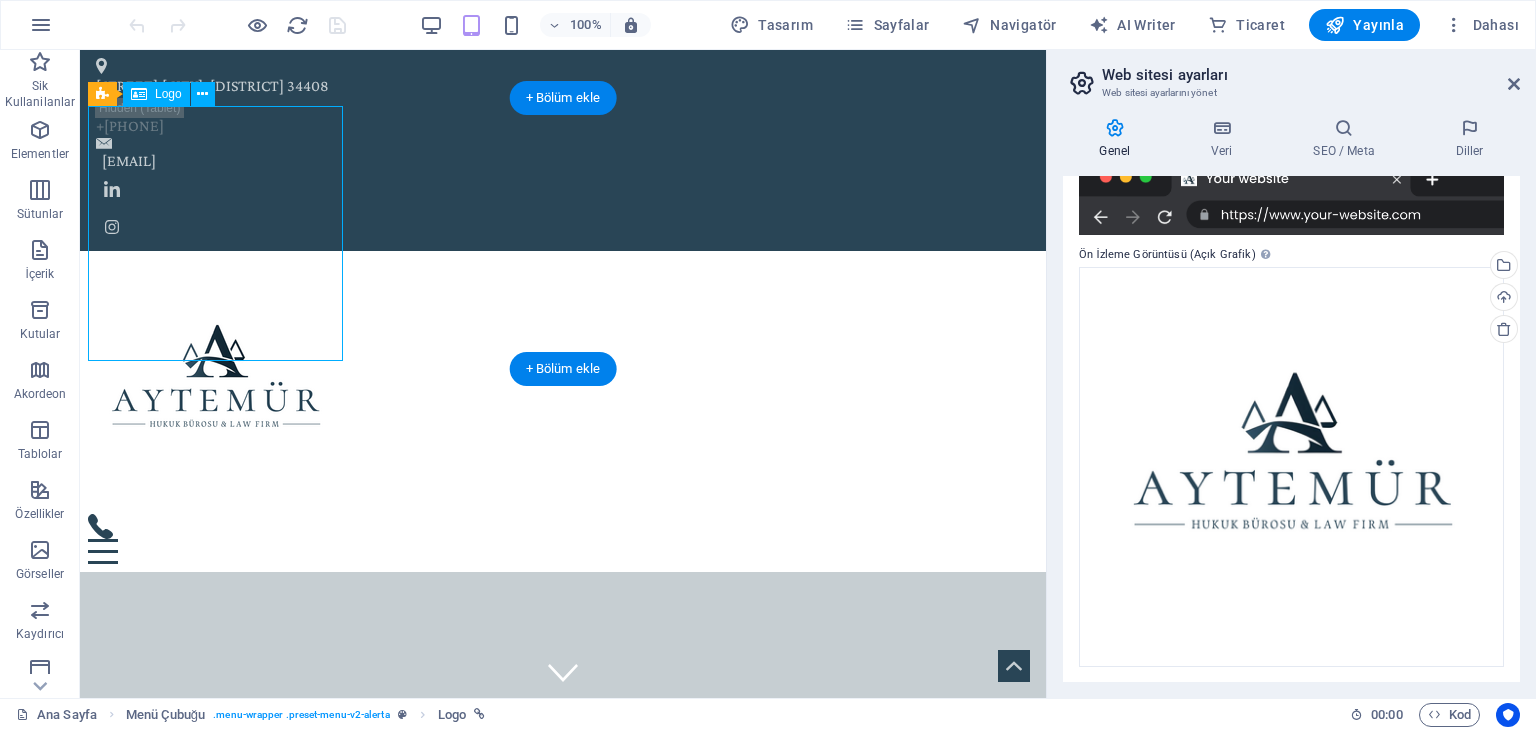 click at bounding box center [563, 386] 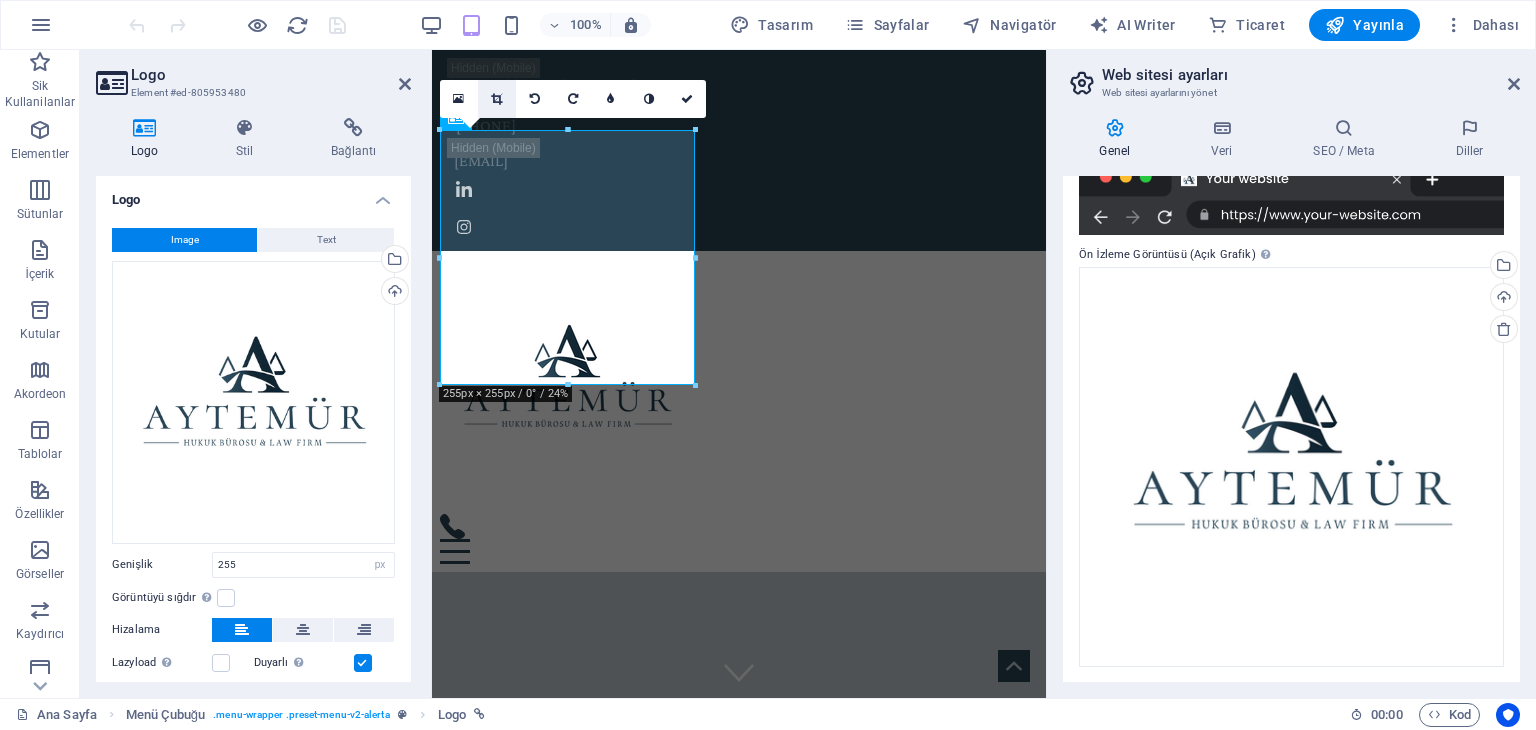click at bounding box center (496, 99) 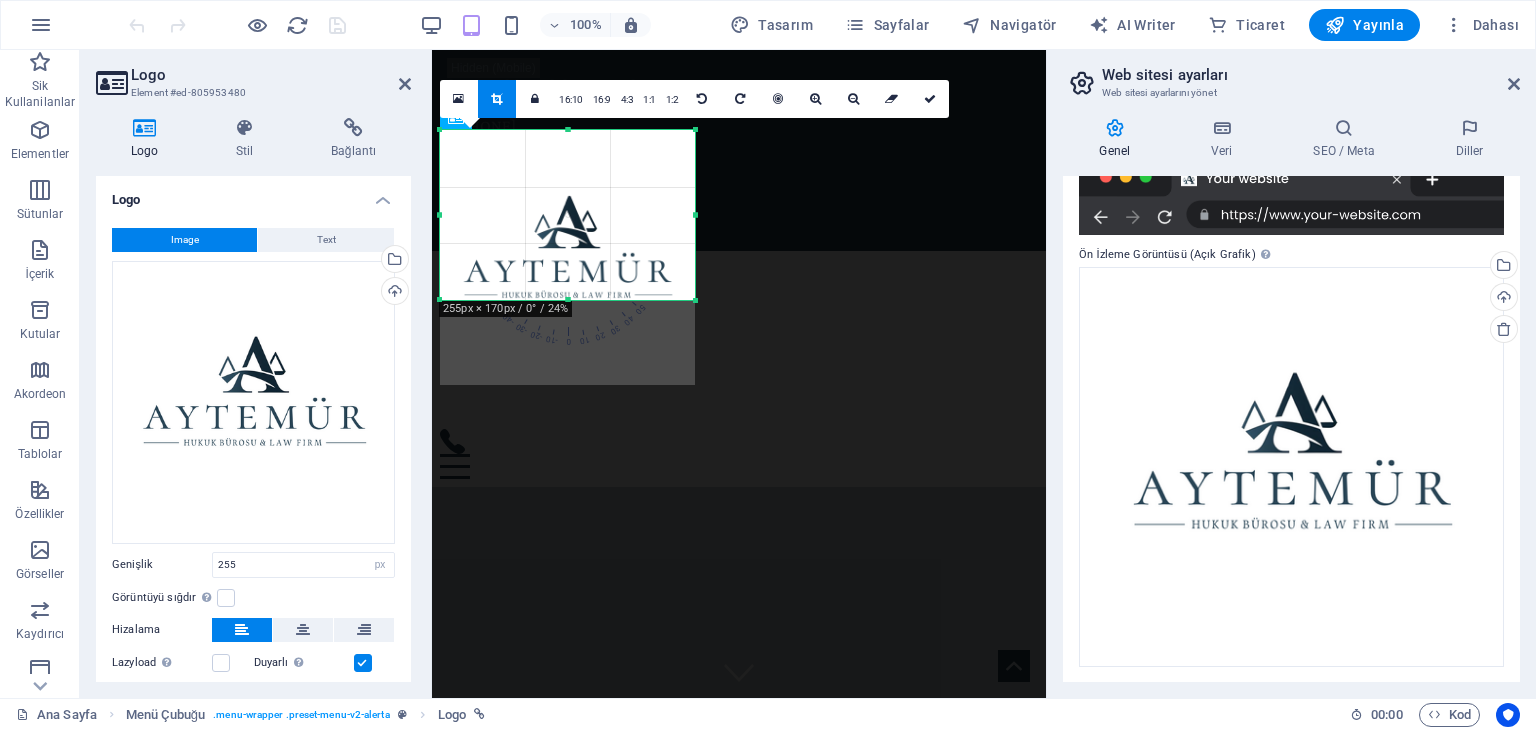 drag, startPoint x: 694, startPoint y: 384, endPoint x: 692, endPoint y: 275, distance: 109.01835 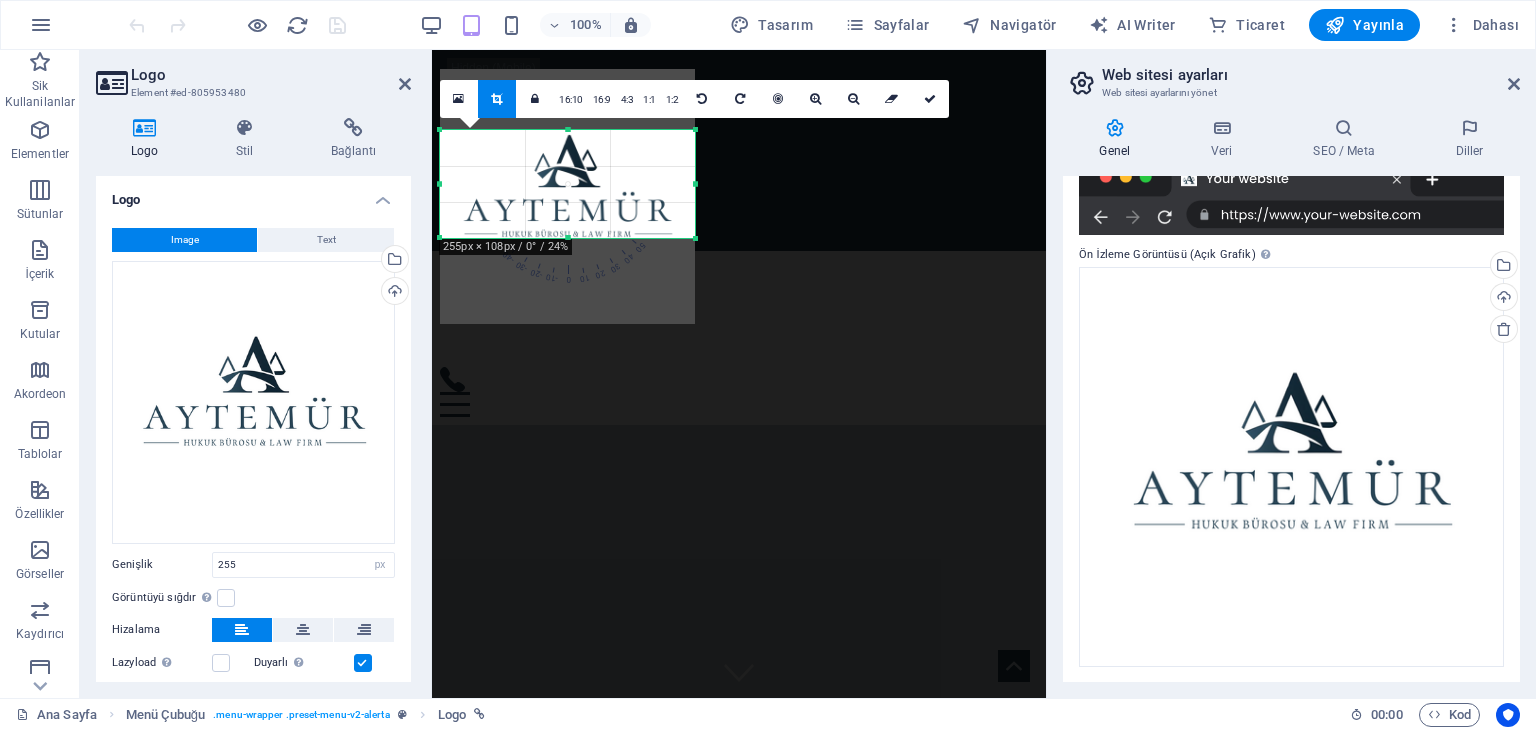 drag, startPoint x: 685, startPoint y: 147, endPoint x: 692, endPoint y: 189, distance: 42.579338 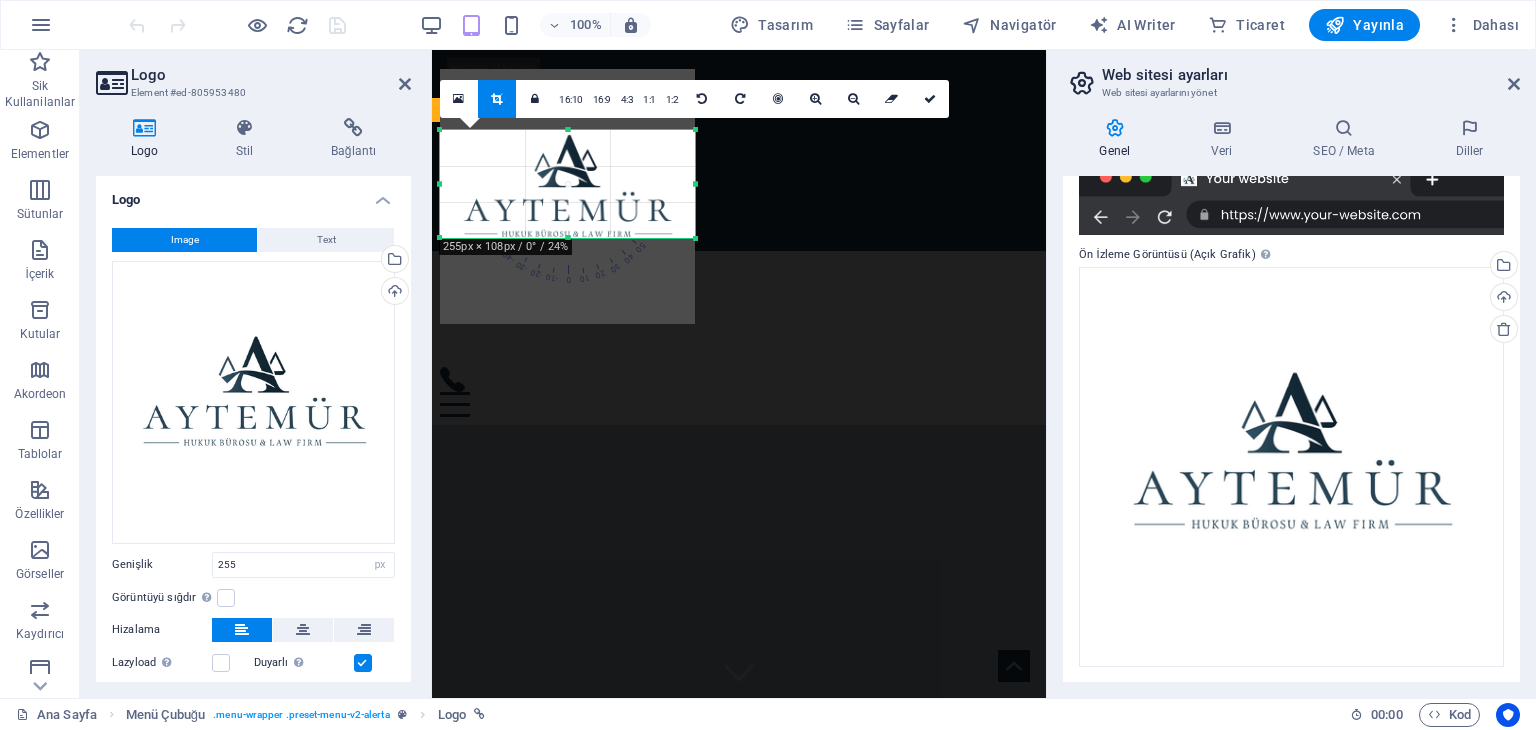 click at bounding box center (739, 392) 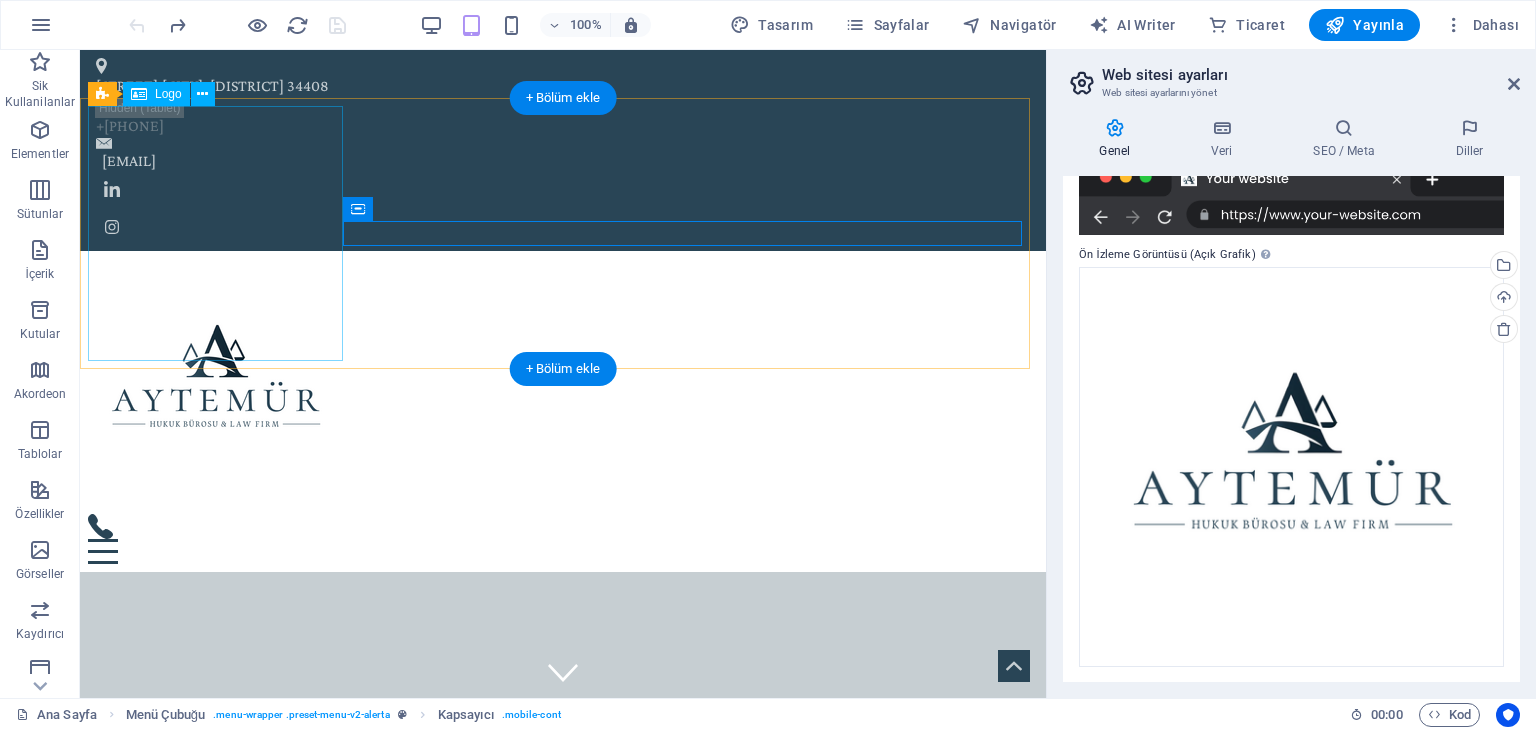 click at bounding box center [563, 386] 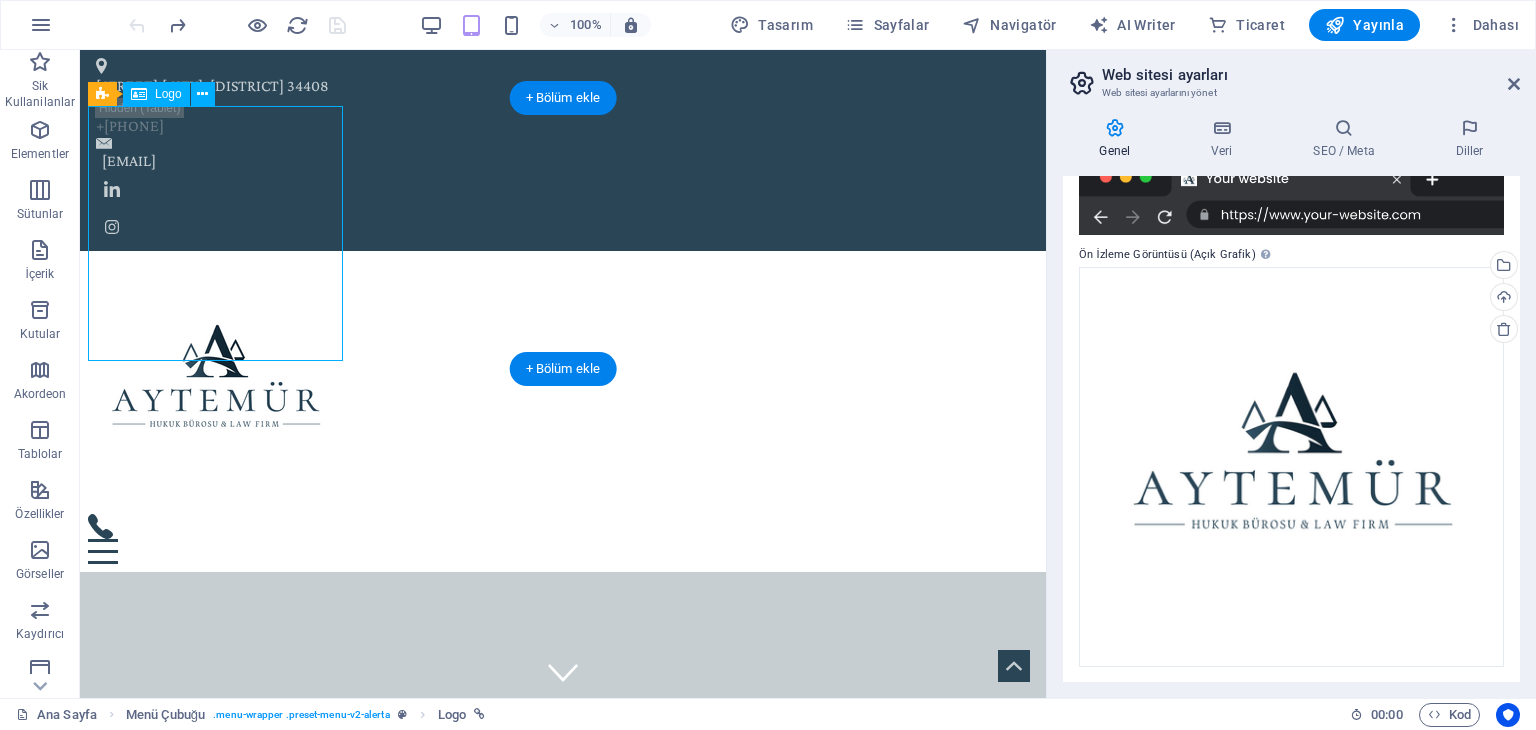click at bounding box center (563, 386) 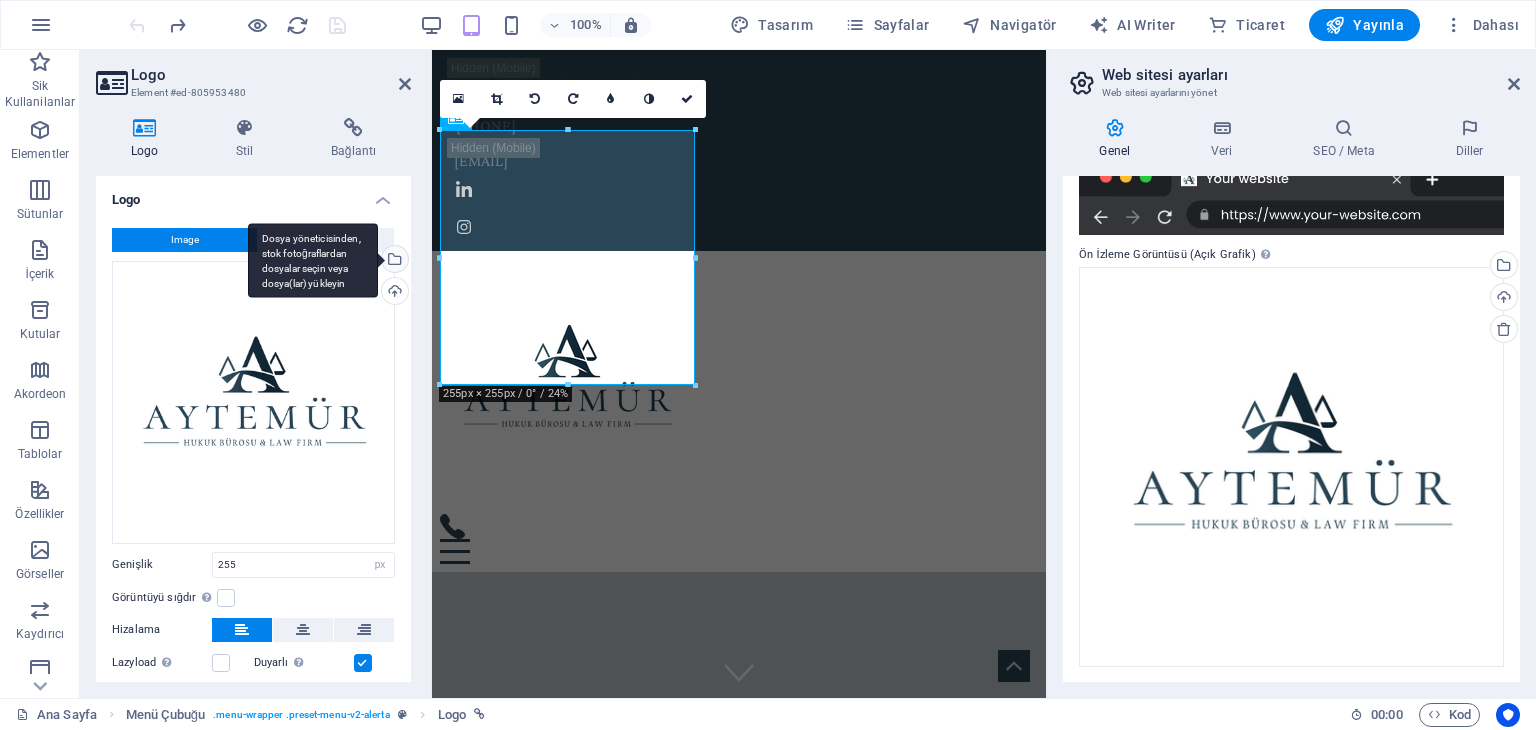 click on "Dosya yöneticisinden, stok fotoğraflardan dosyalar seçin veya dosya(lar) yükleyin" at bounding box center [393, 261] 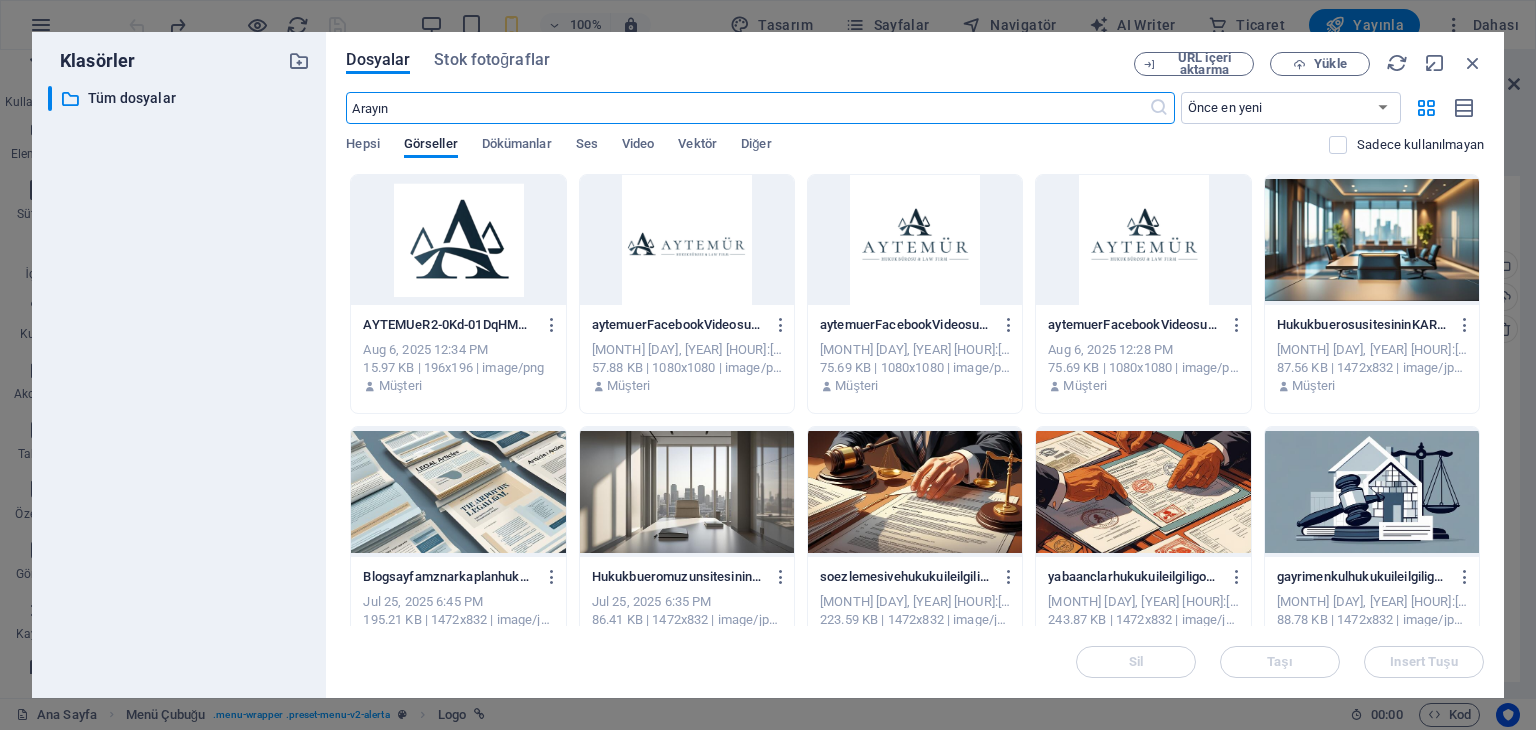 click at bounding box center (687, 240) 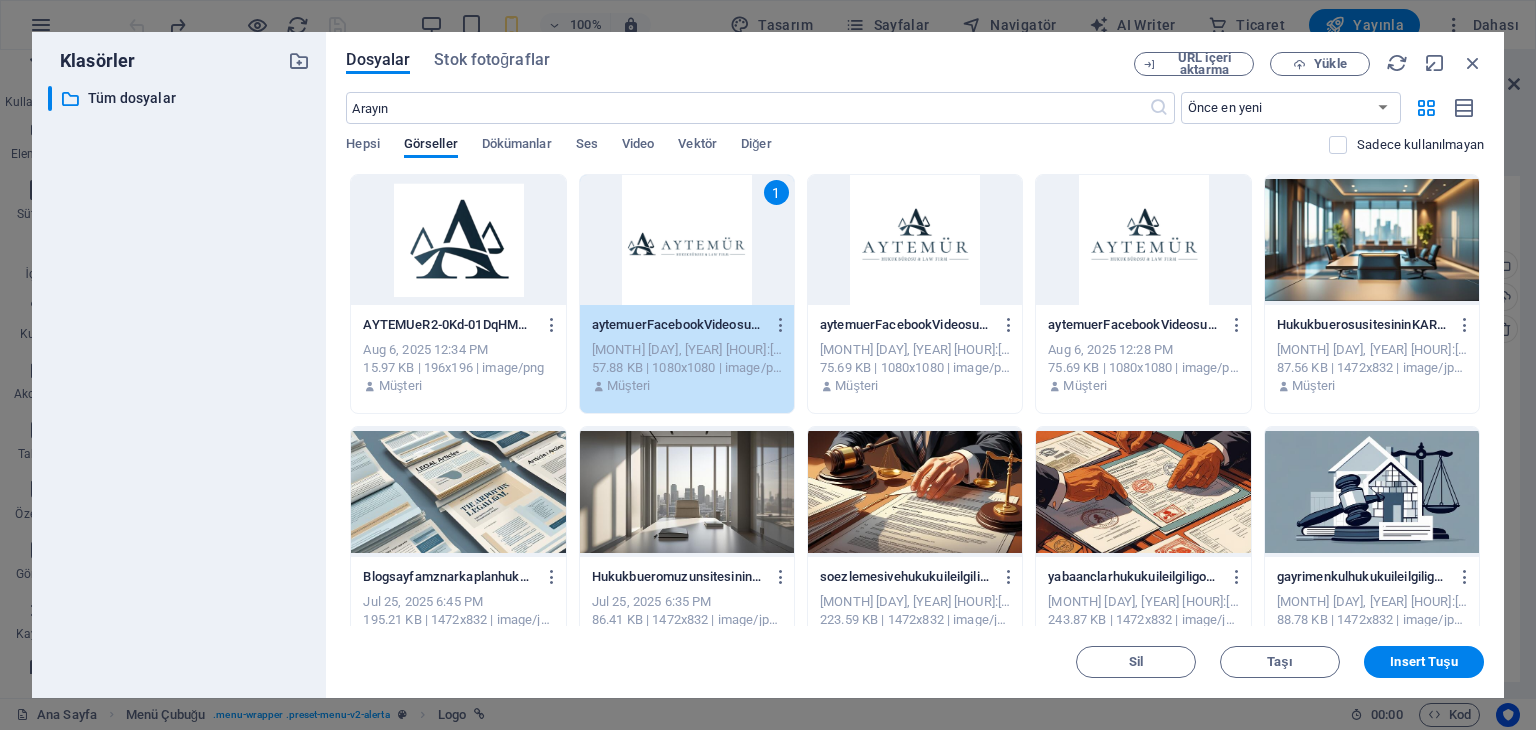 click on "1" at bounding box center [687, 240] 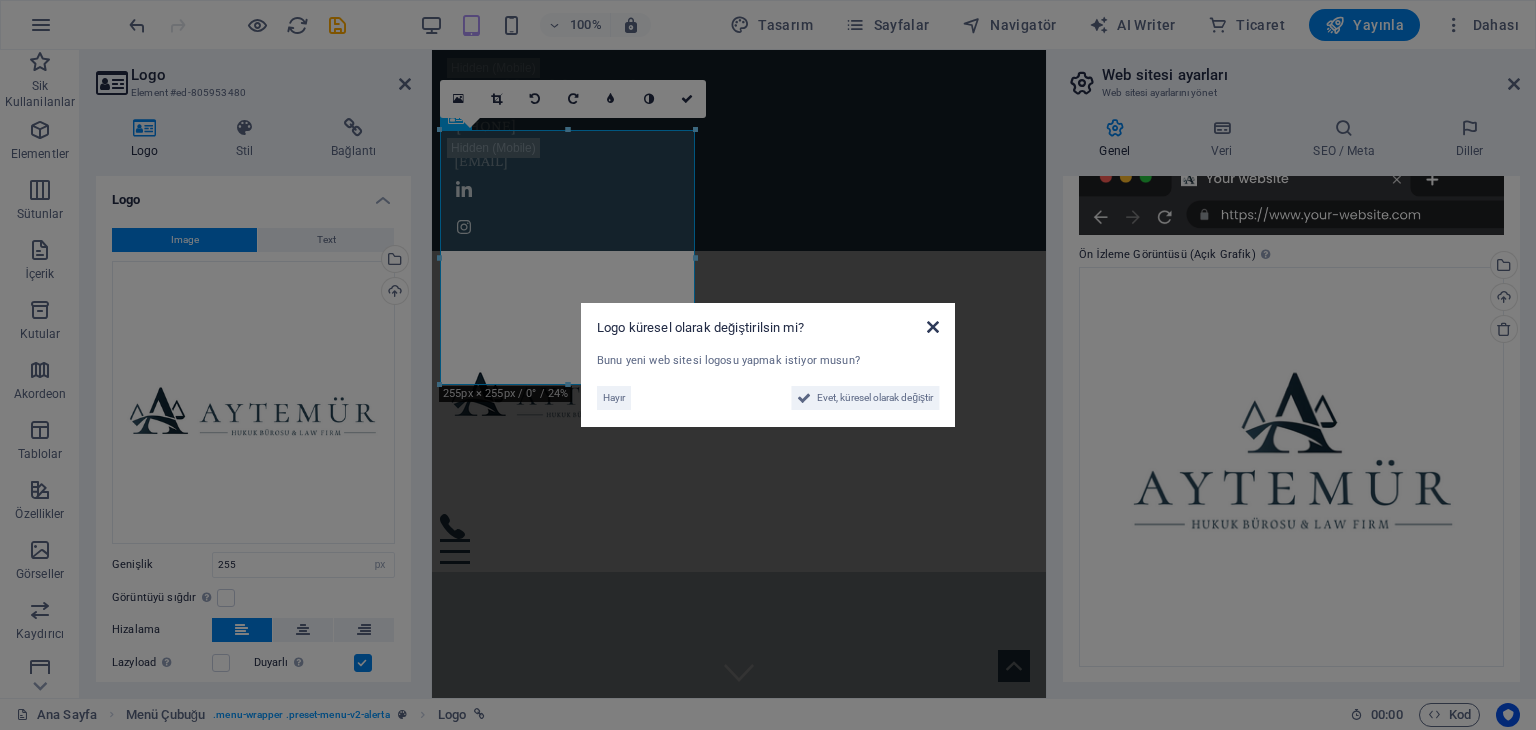 click at bounding box center [933, 327] 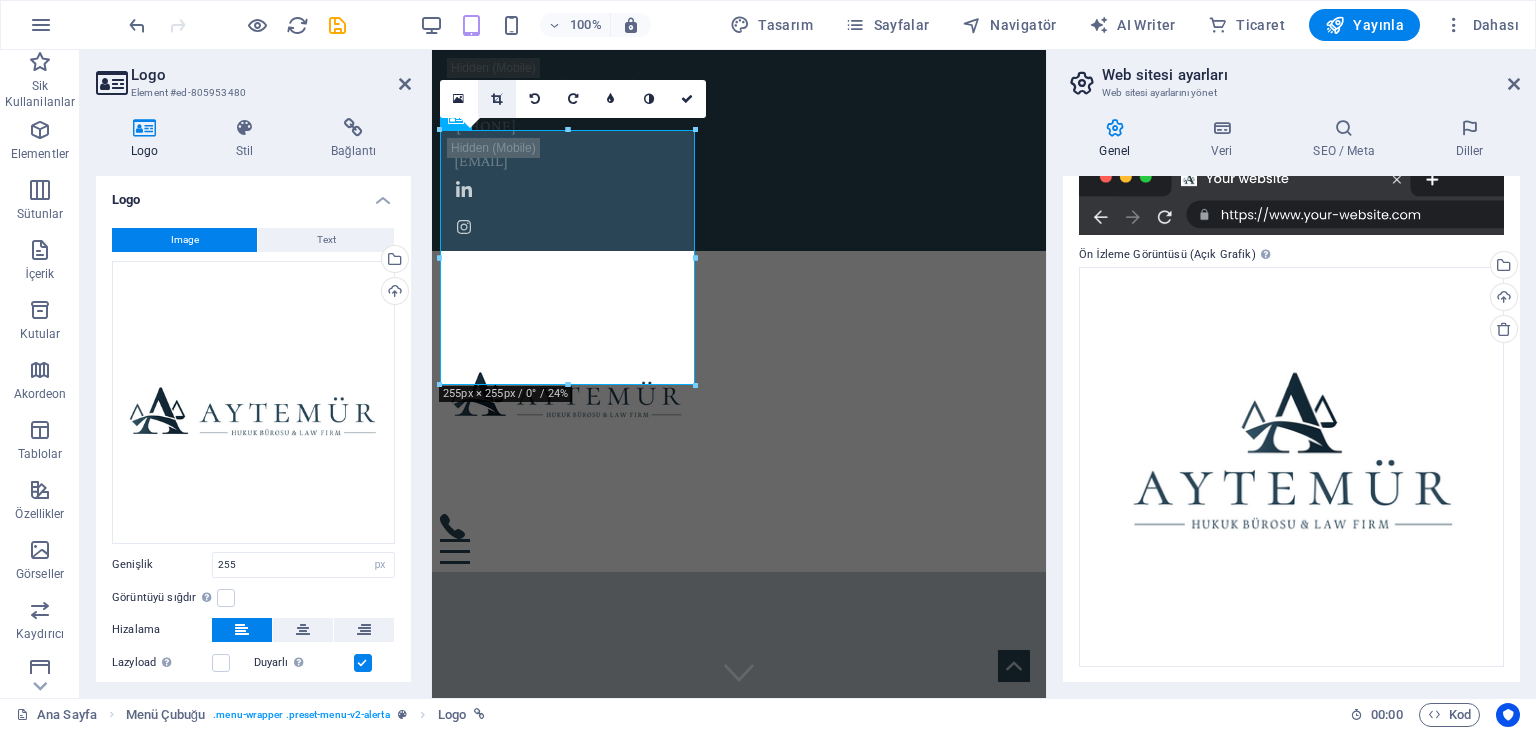 click at bounding box center [496, 99] 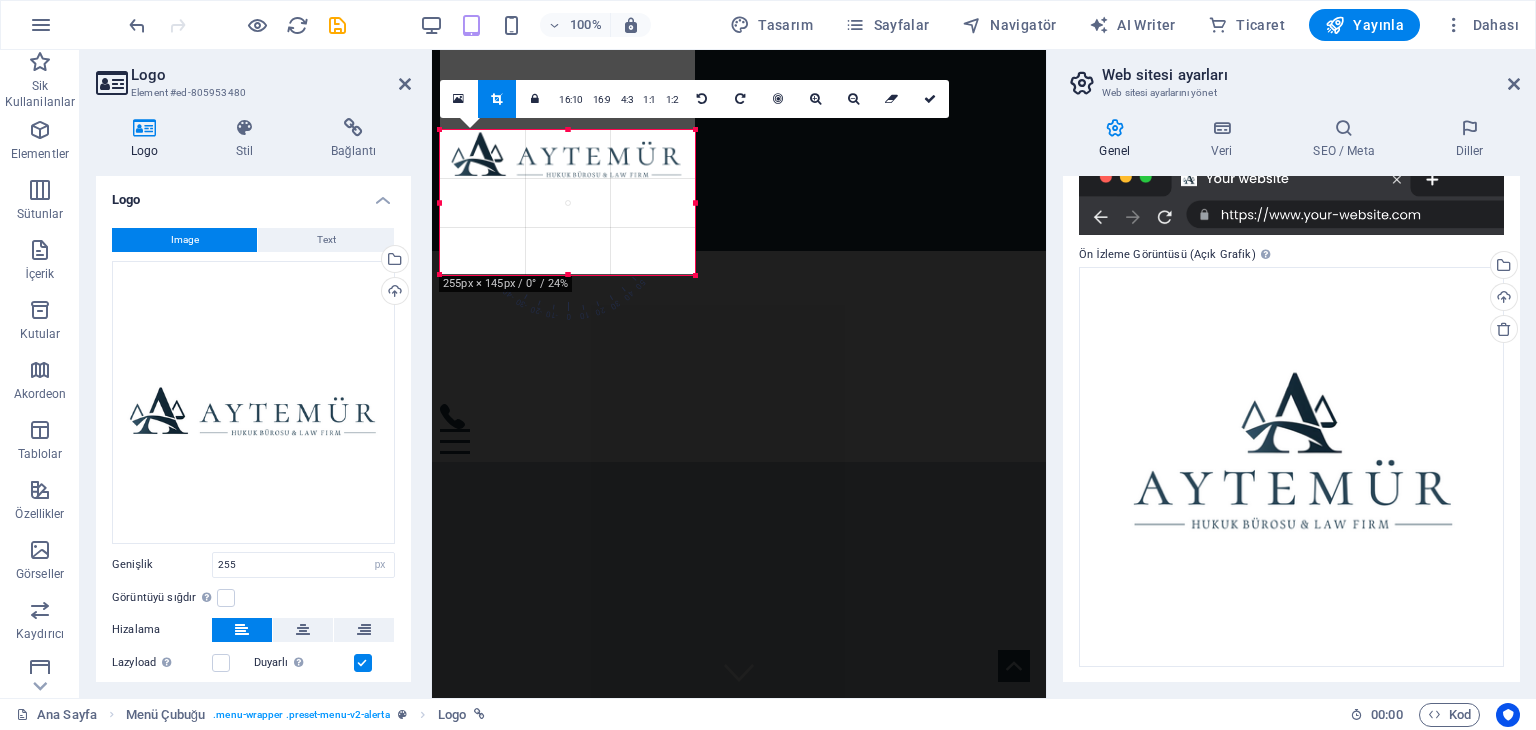 drag, startPoint x: 696, startPoint y: 131, endPoint x: 698, endPoint y: 242, distance: 111.01801 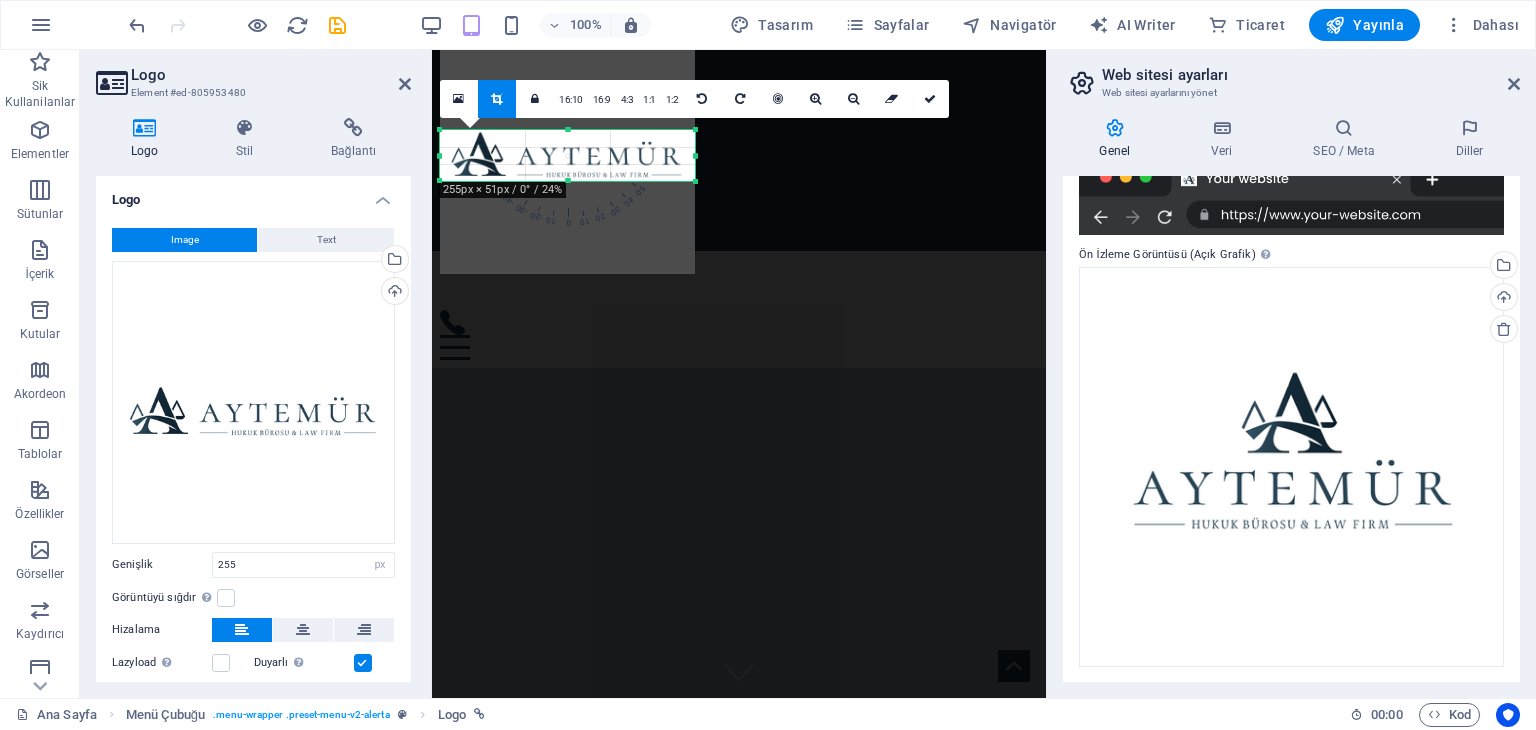 drag, startPoint x: 691, startPoint y: 274, endPoint x: 689, endPoint y: 181, distance: 93.0215 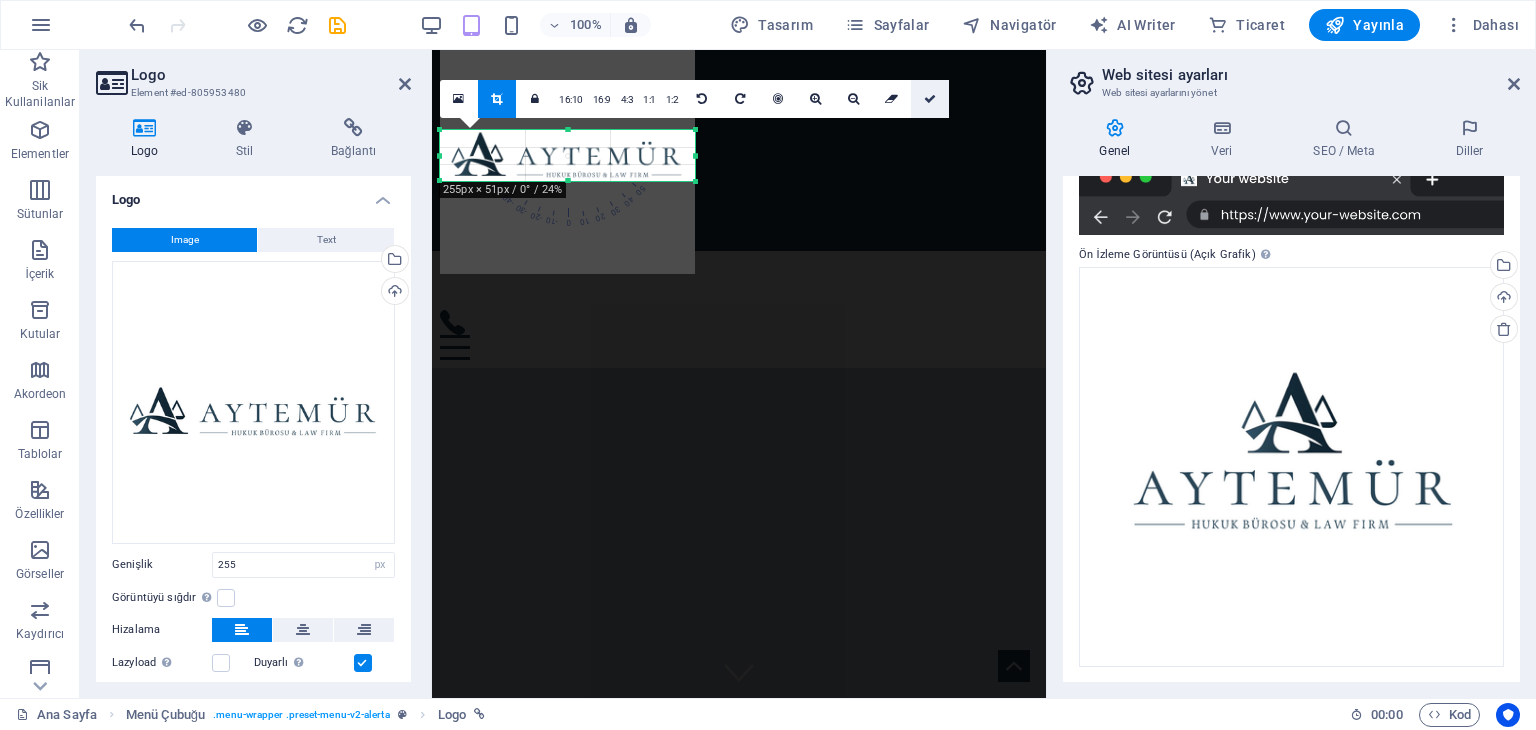 click at bounding box center (930, 99) 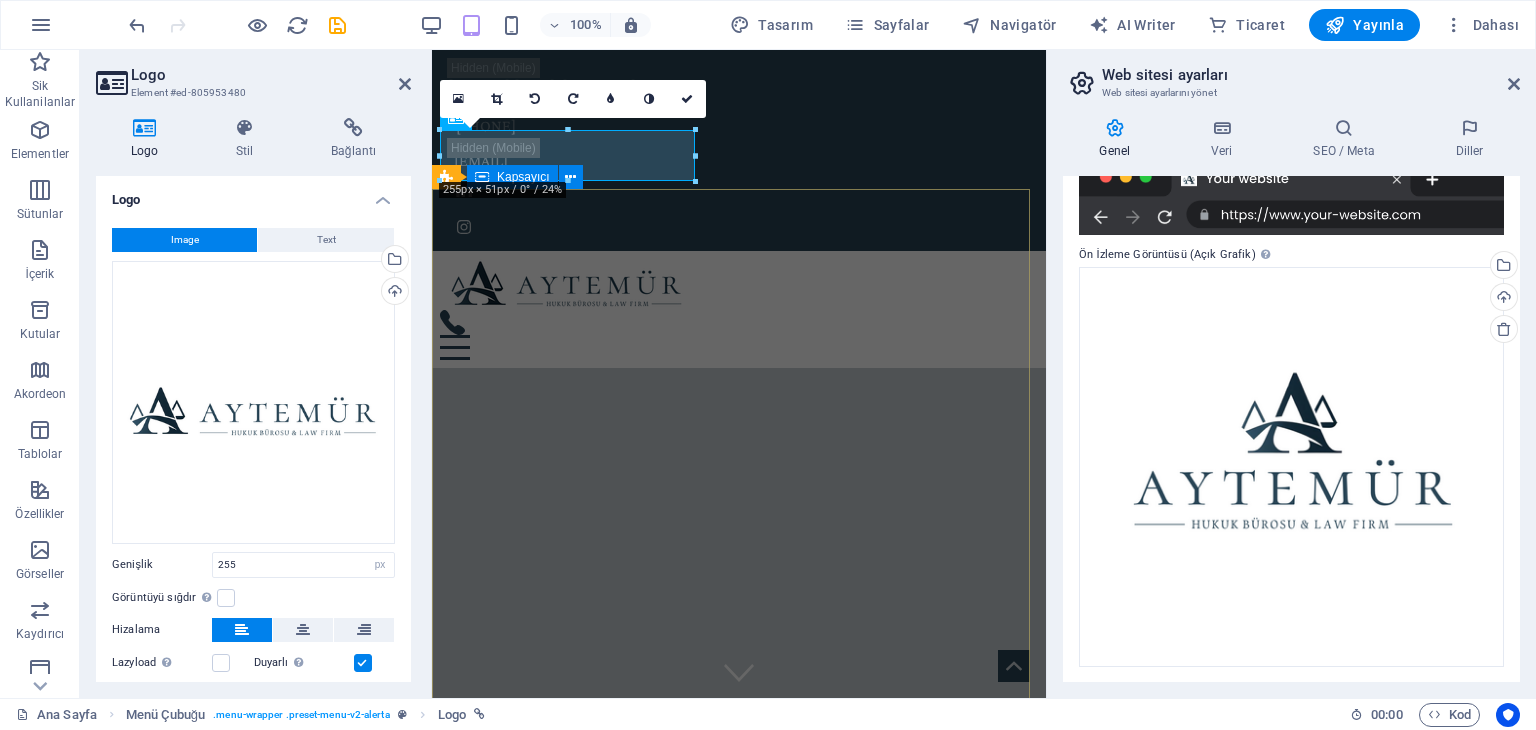 click on "AYTEMÜR HUKUK BÜROSU Aytemür Hukuk Bürosu , yalnızca hukuki süreçleri yürütmekle kalmaz; her müvekkiline özel, stratejik ve çözüm odaklı bir yaklaşım sunar. Hukuki danışmanlıktan dava takibine uzanan geniş hizmet alanımızda, deneyimli ekibimizle birlikte her dosyaya özenle yaklaşırız. Güven ilişkisini temel alan anlayışımızla, müvekkillerimizin haklarını korumayı değil, aynı zamanda onların yanında güçlü bir destek olmayı görev biliriz. Etik ilkelere bağlılık ve şeffaflık, tüm çalışmalarımızın vazgeçilmez yapı taşlarıdır. DAHA FAZLA BİLGİ ​​​​ Bize Ulaşın Ad Soyad   Gizlilik politikasını okudum ve anladım. Okunaksız mı? Yeni yükle gÖNDER" at bounding box center (739, 1720) 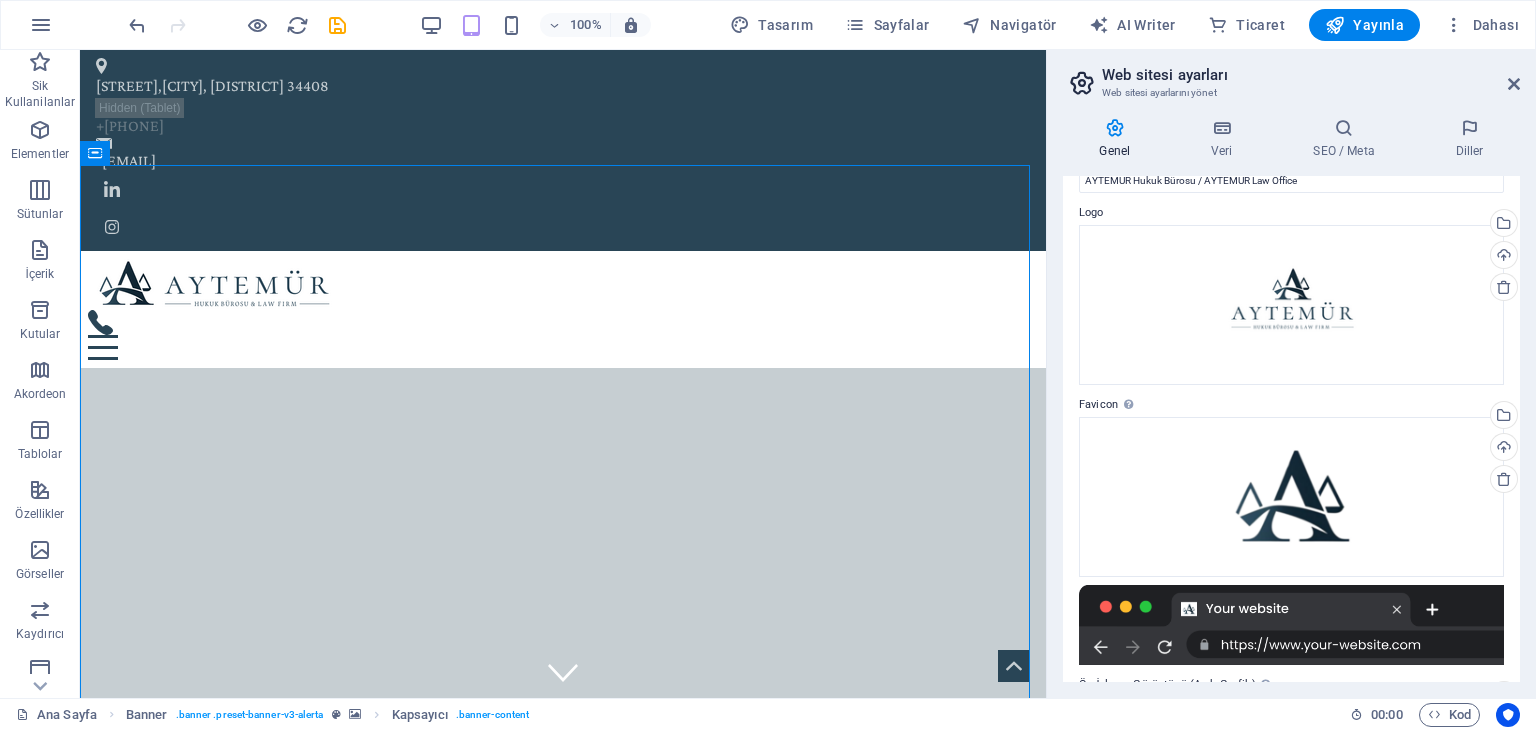 scroll, scrollTop: 0, scrollLeft: 0, axis: both 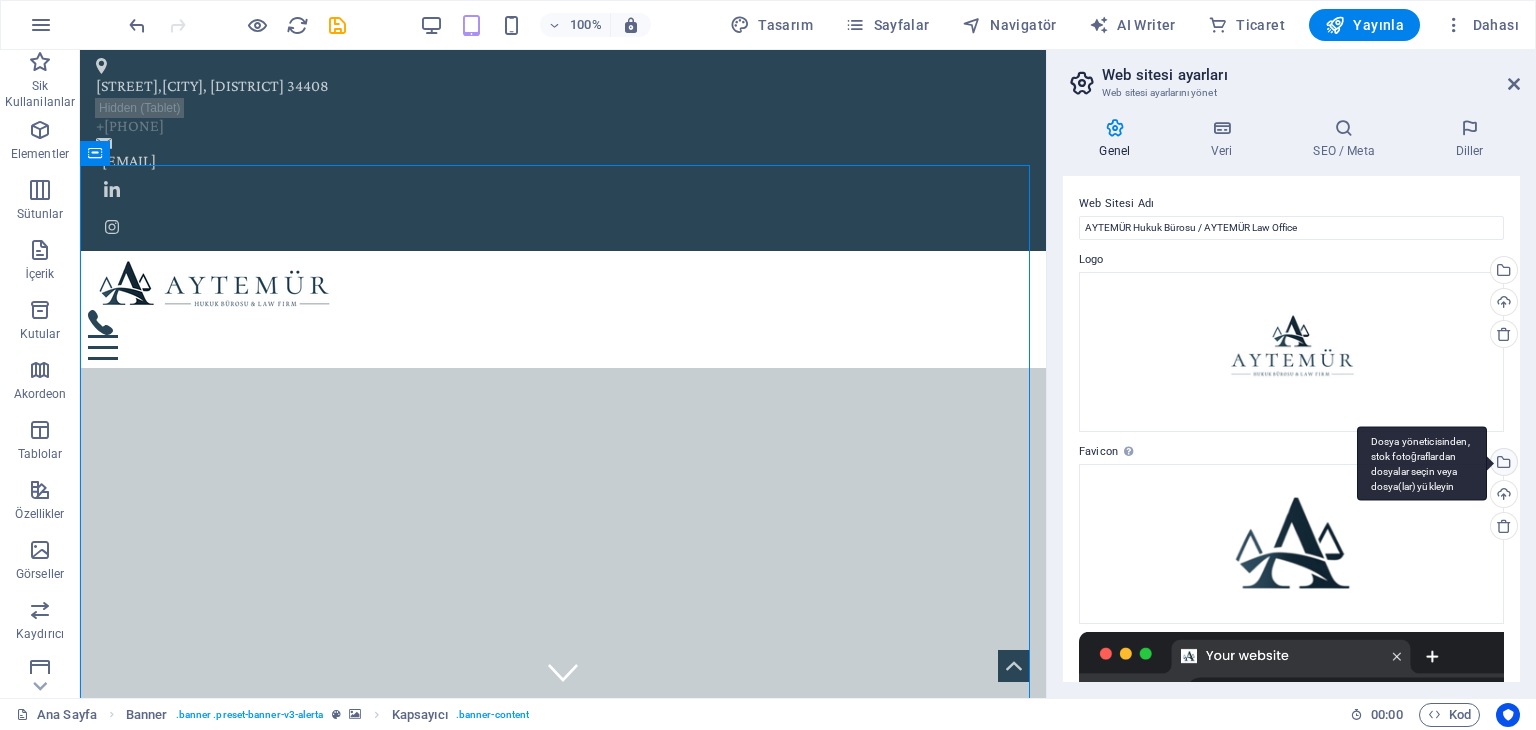 click on "Dosya yöneticisinden, stok fotoğraflardan dosyalar seçin veya dosya(lar) yükleyin" at bounding box center (1502, 464) 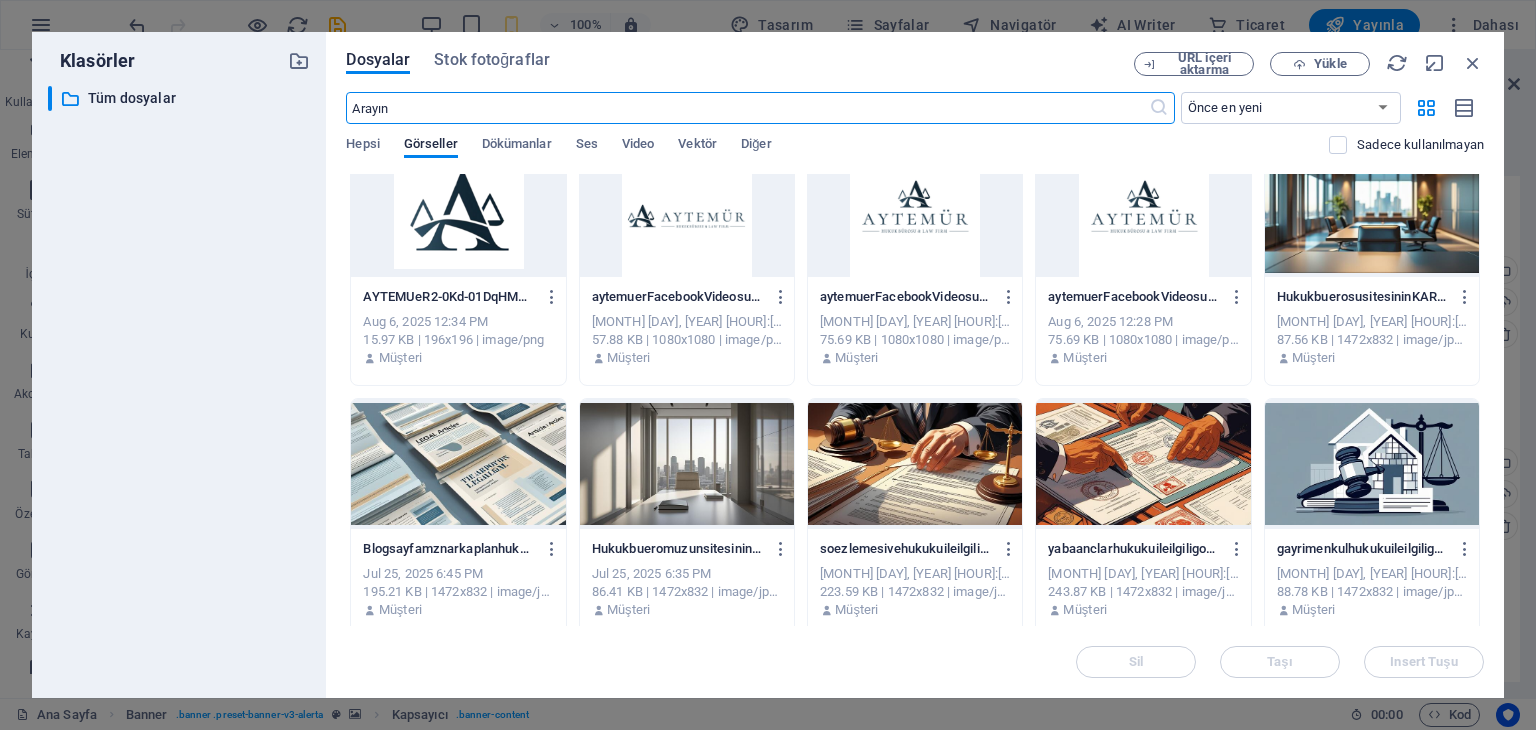 scroll, scrollTop: 0, scrollLeft: 0, axis: both 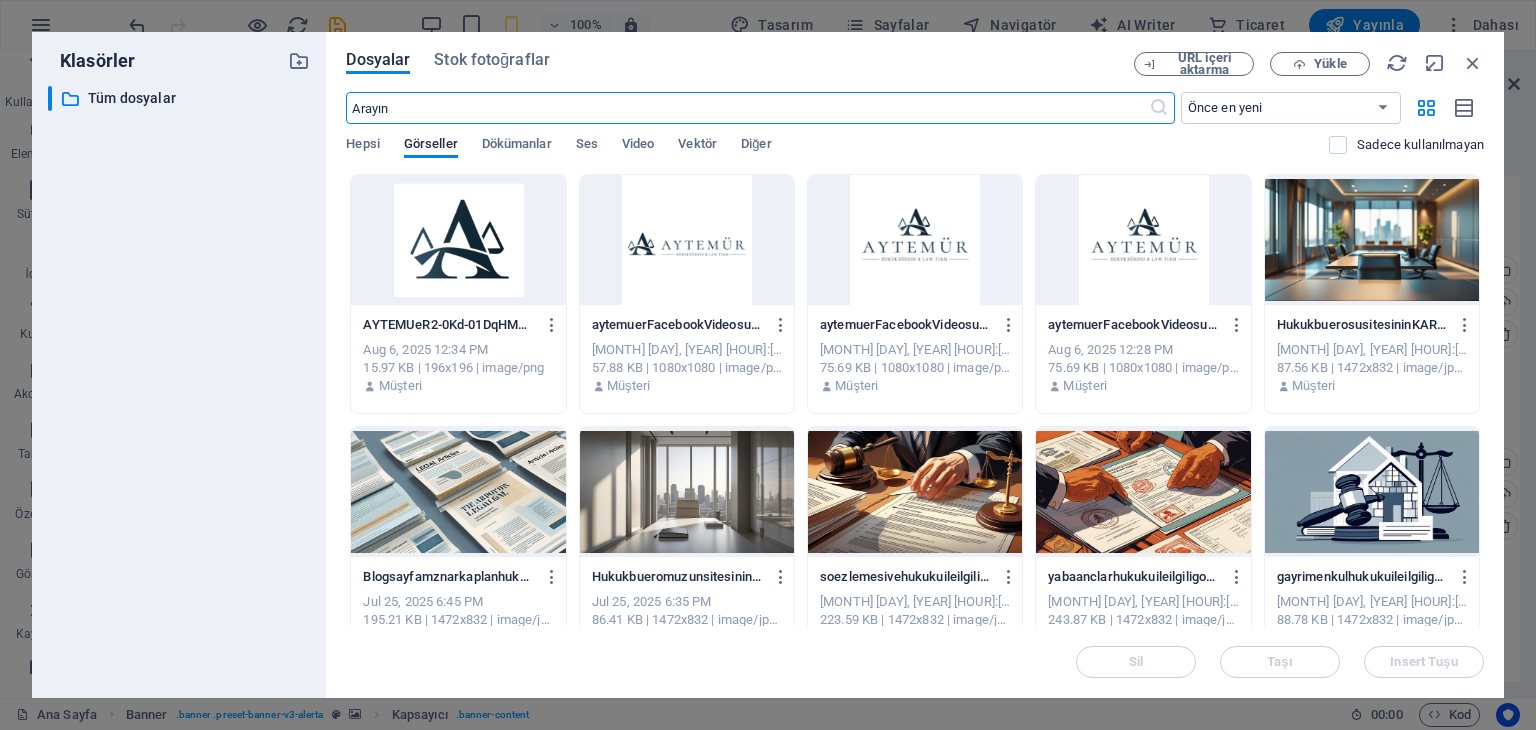 click at bounding box center [458, 240] 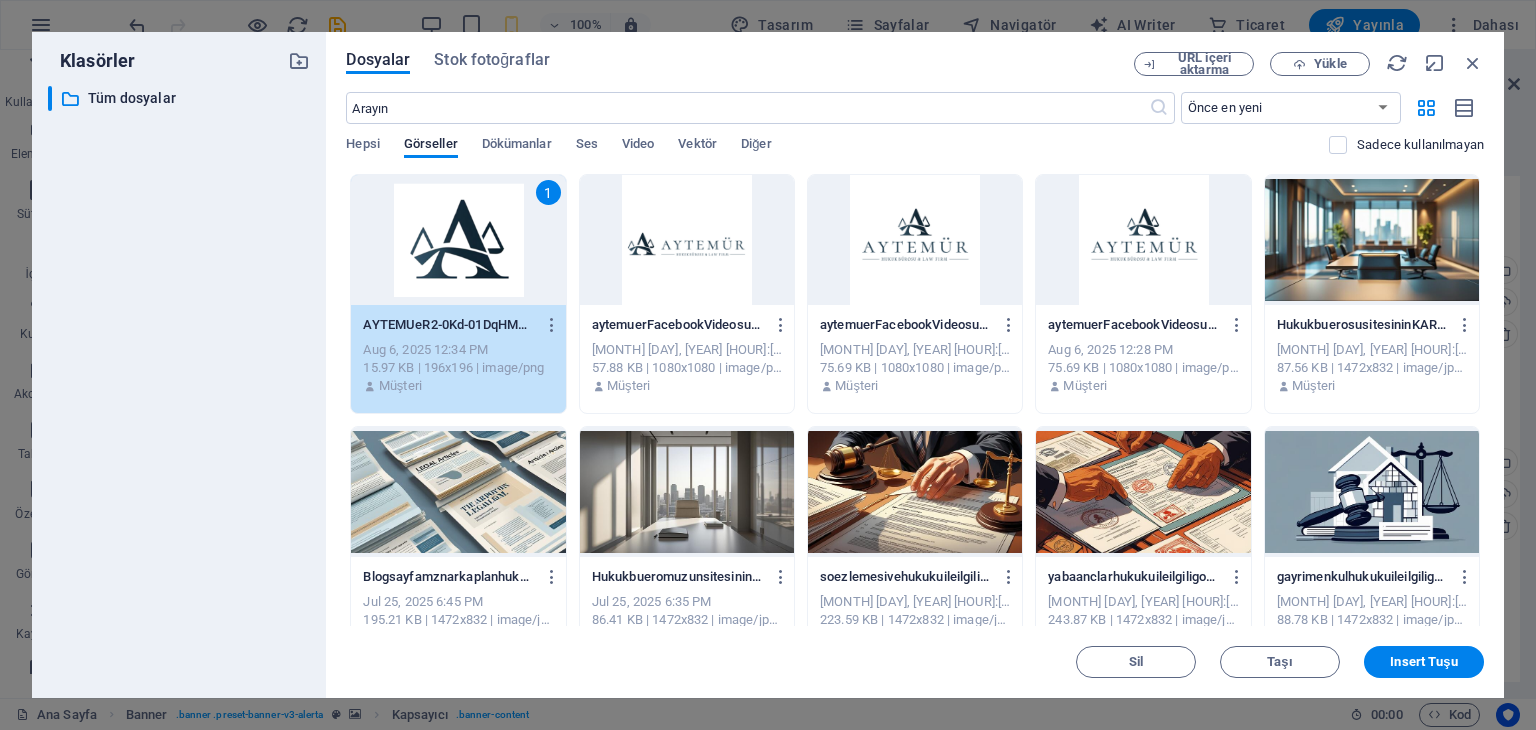click on "1" at bounding box center (458, 240) 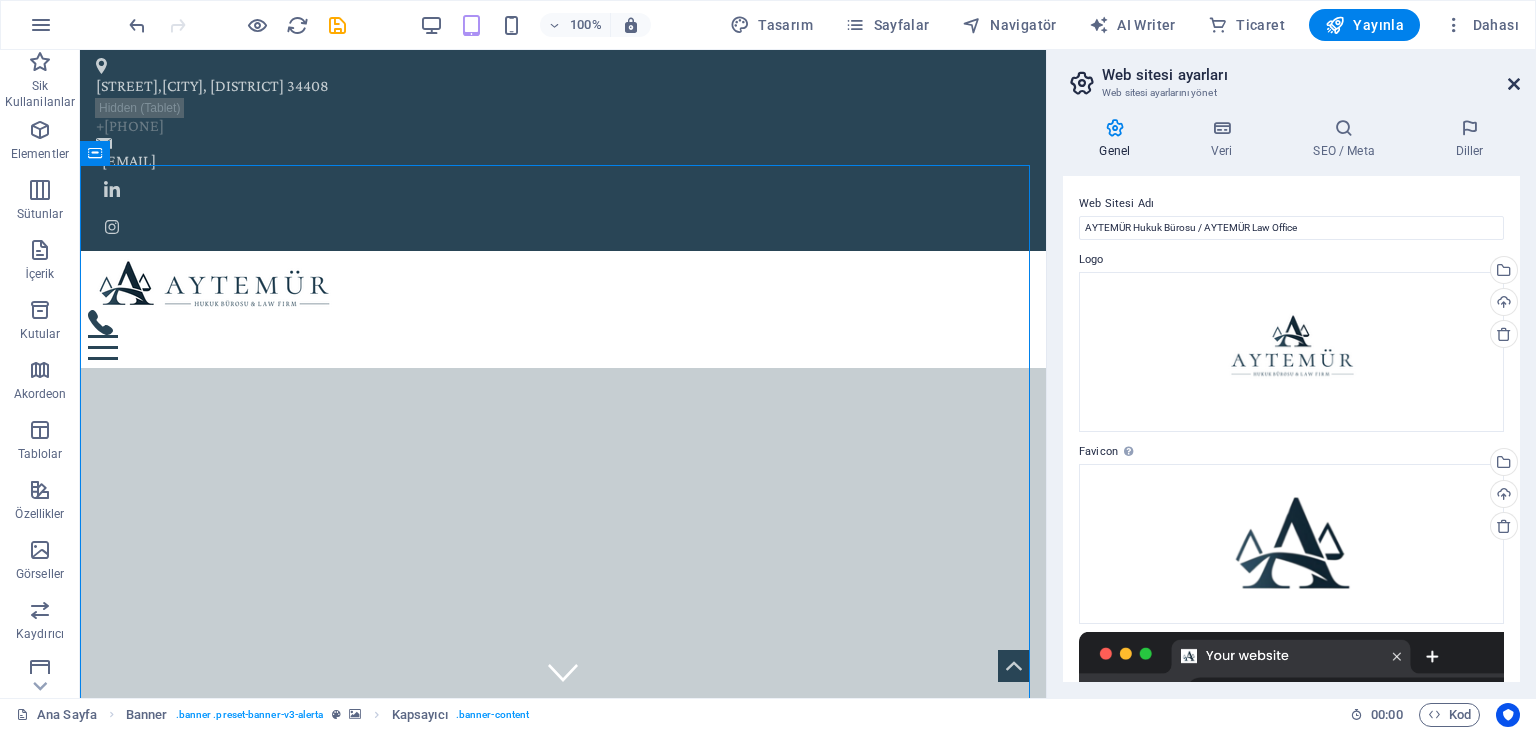 click at bounding box center (1514, 84) 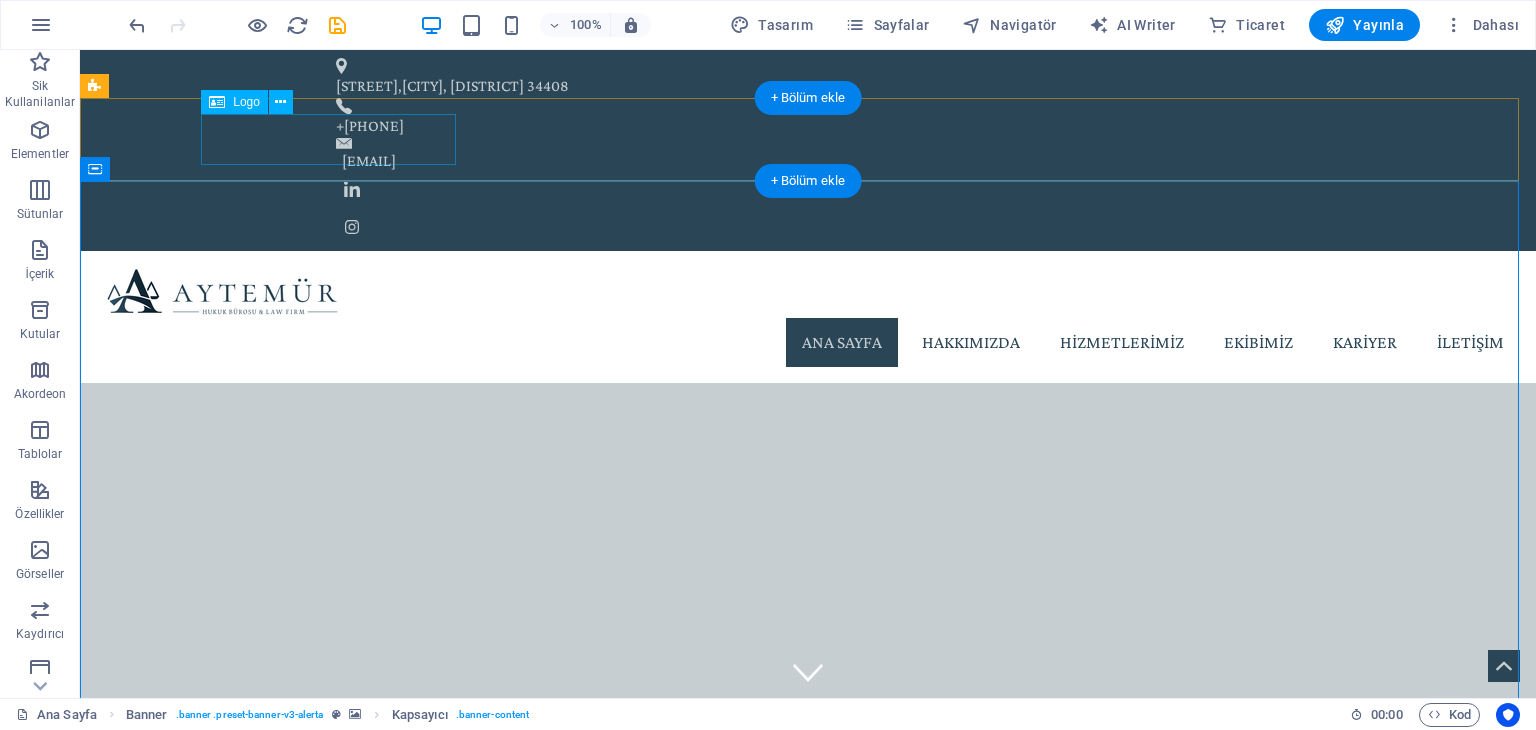 click at bounding box center (808, 292) 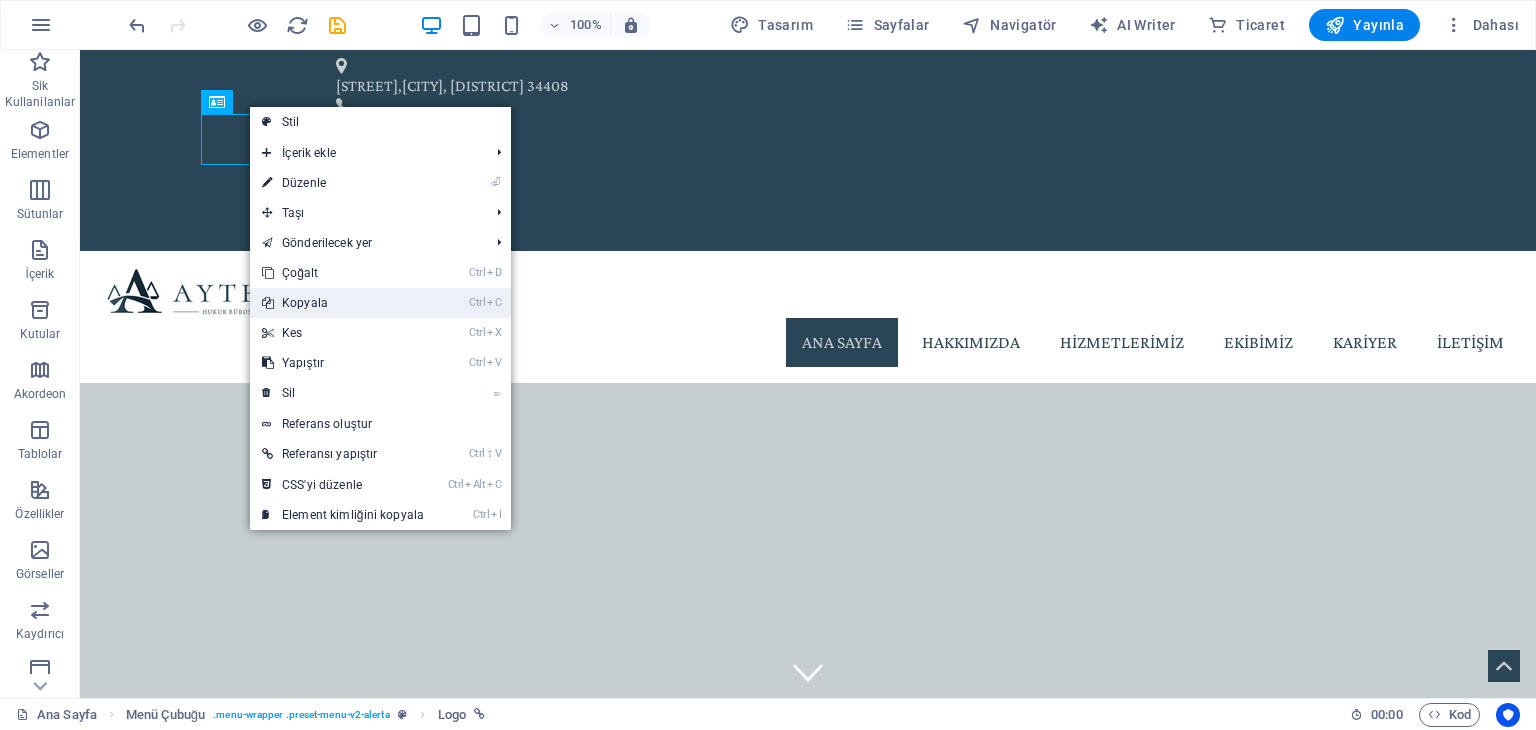 click on "Ctrl C  Kopyala" at bounding box center [343, 303] 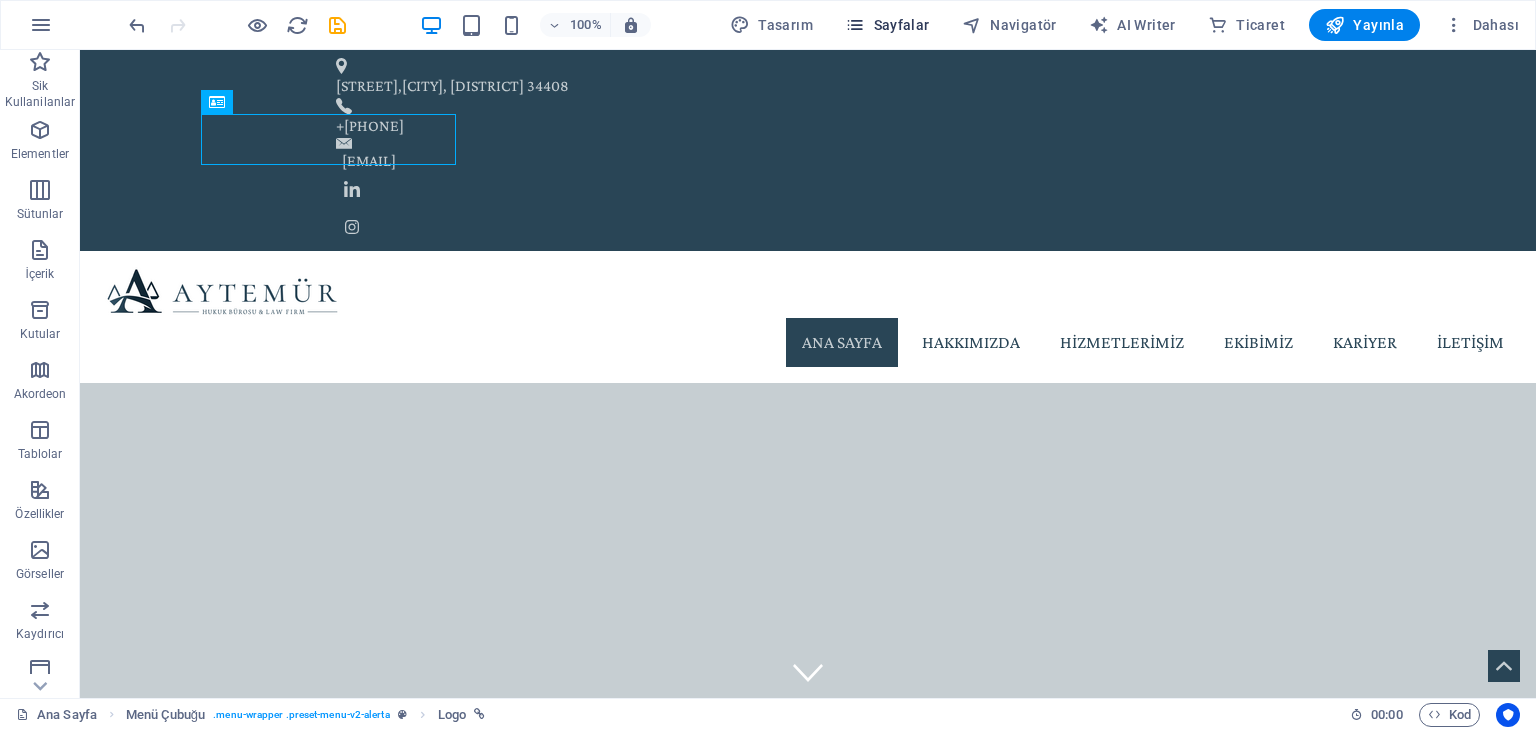 click on "Sayfalar" at bounding box center (887, 25) 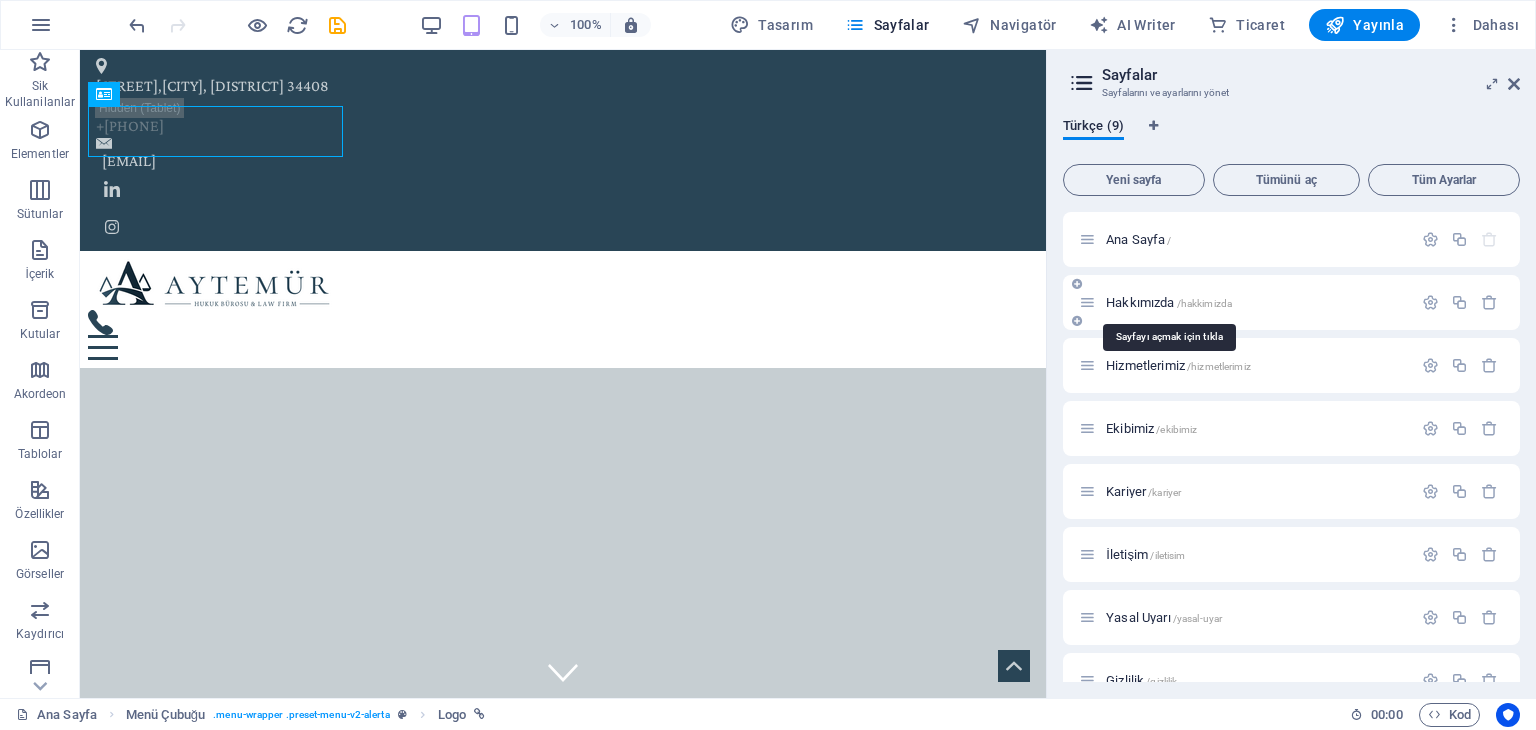 click on "Hakkımızda /hakkimizda" at bounding box center (1169, 302) 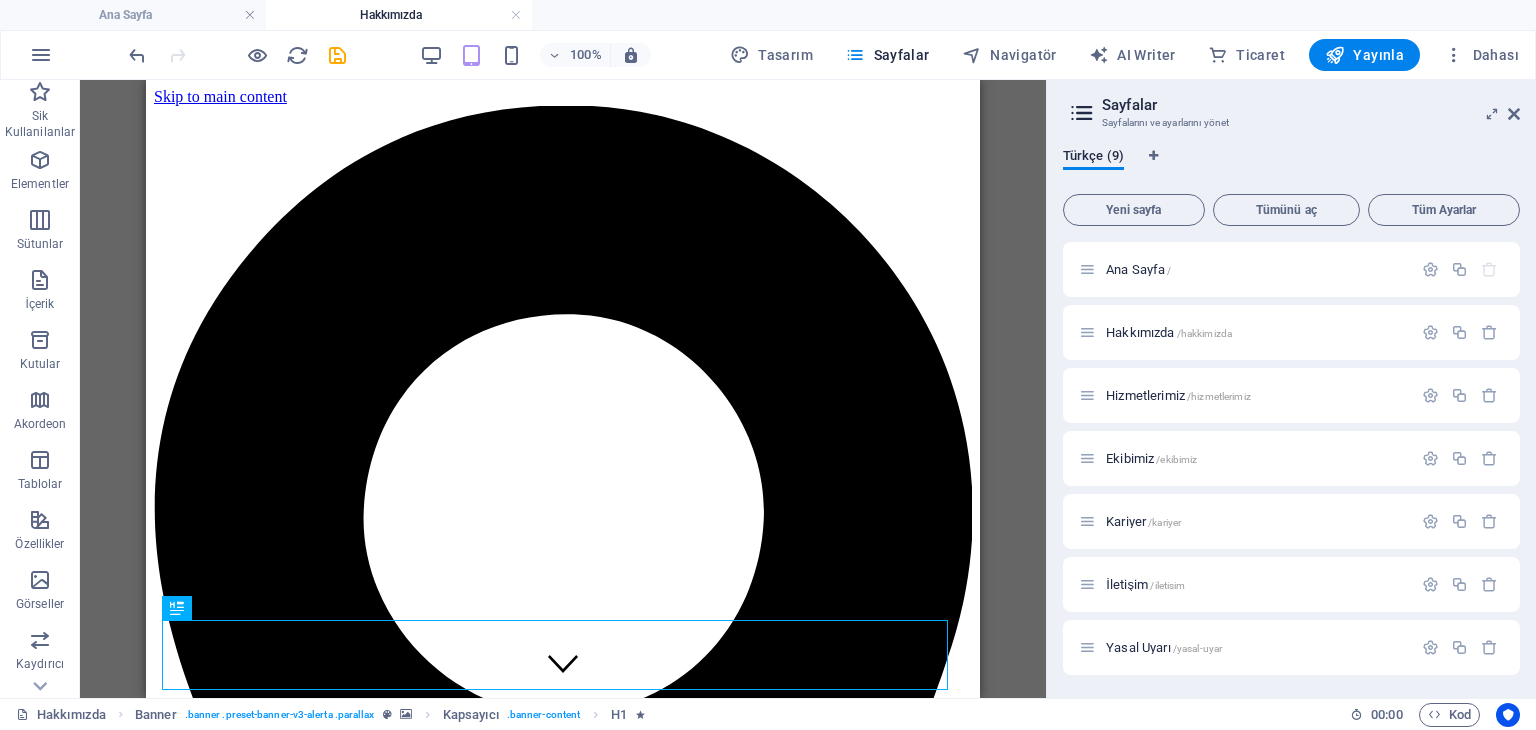 scroll, scrollTop: 0, scrollLeft: 0, axis: both 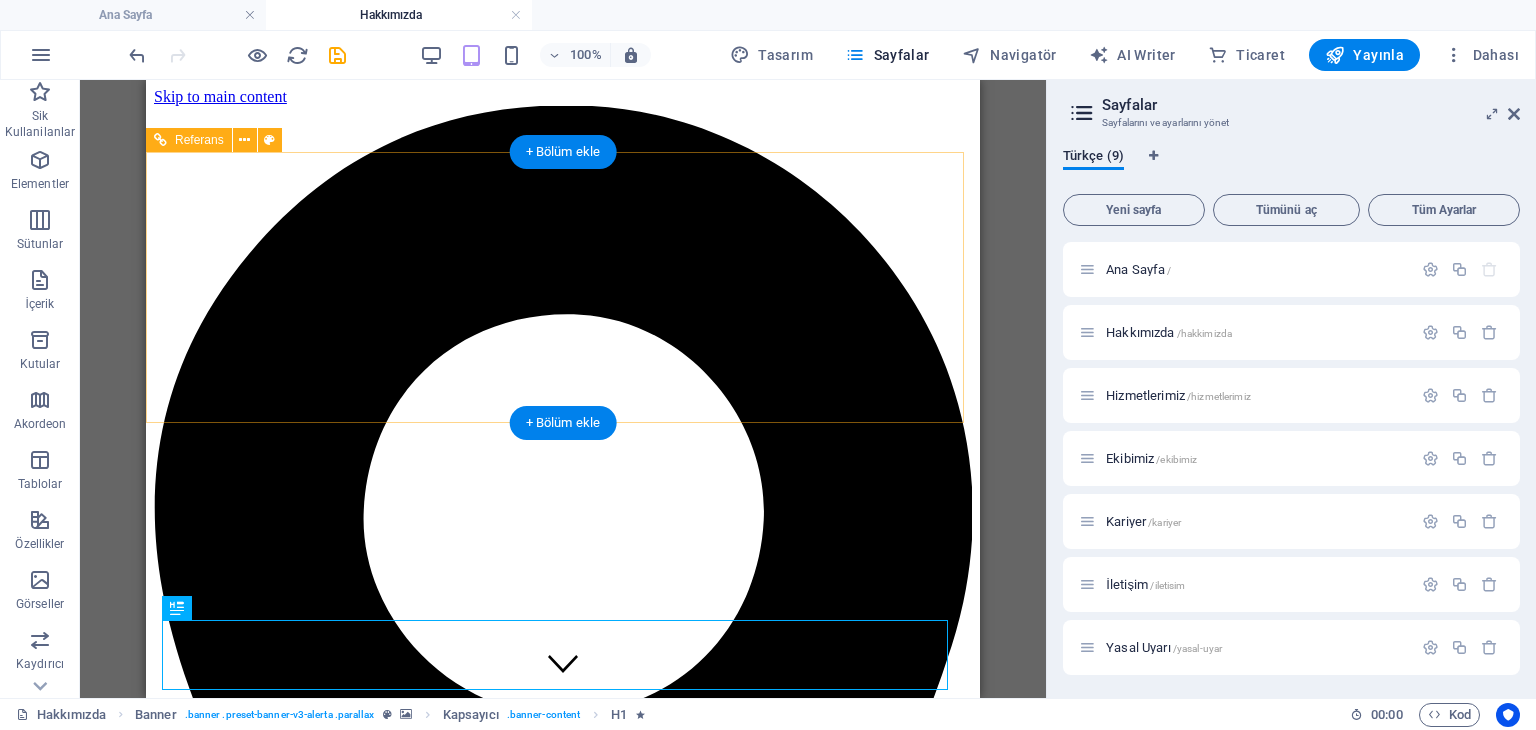 click at bounding box center (563, 4724) 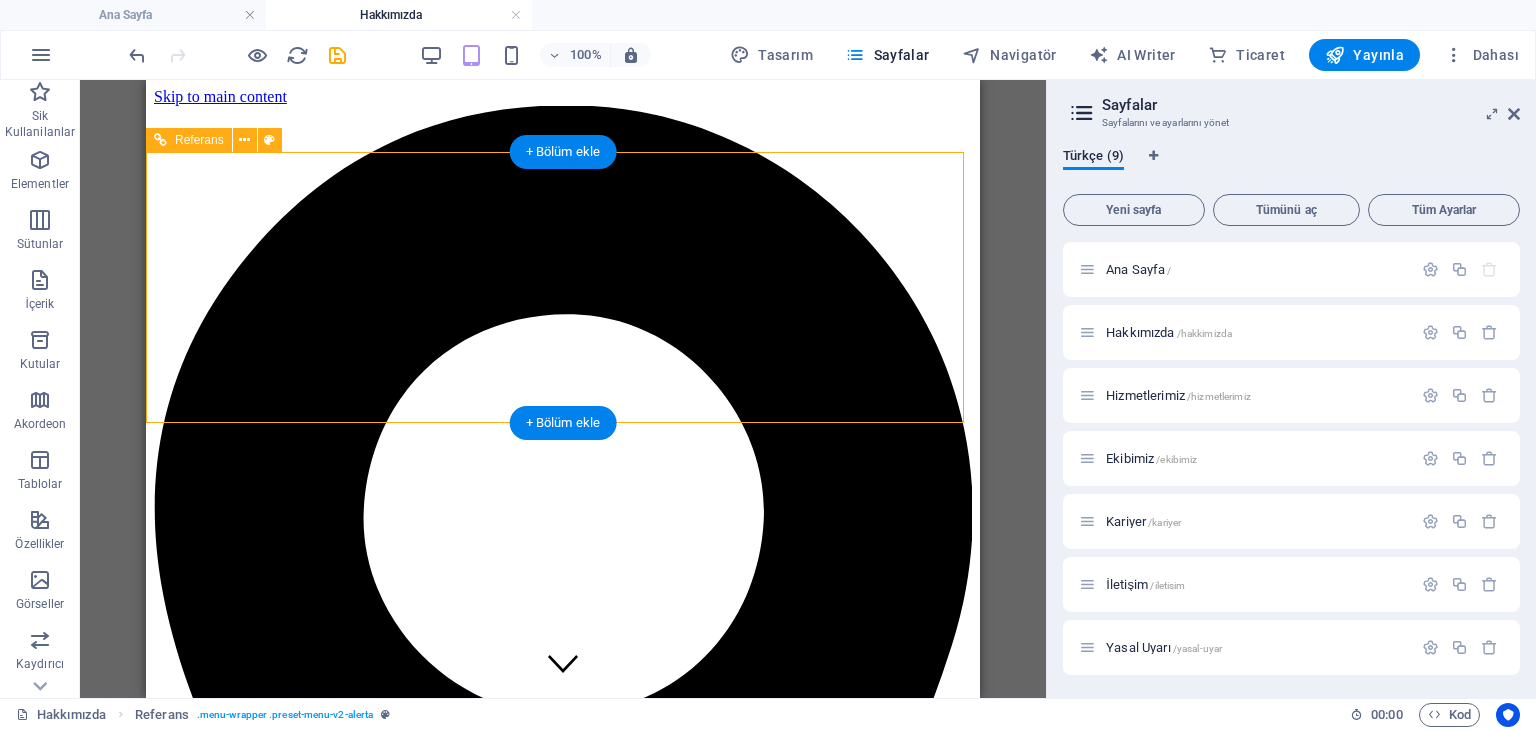 click at bounding box center [563, 4724] 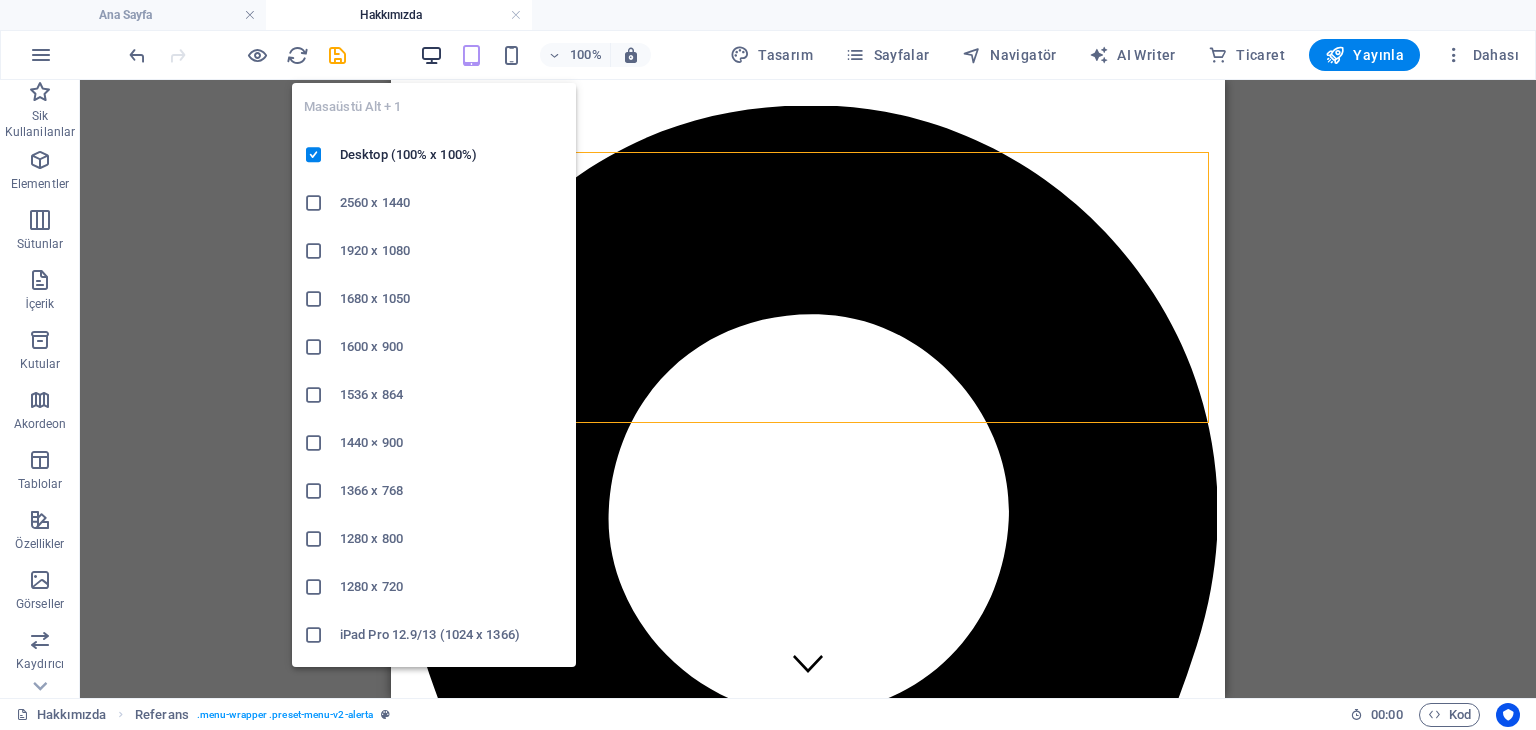 click at bounding box center (431, 55) 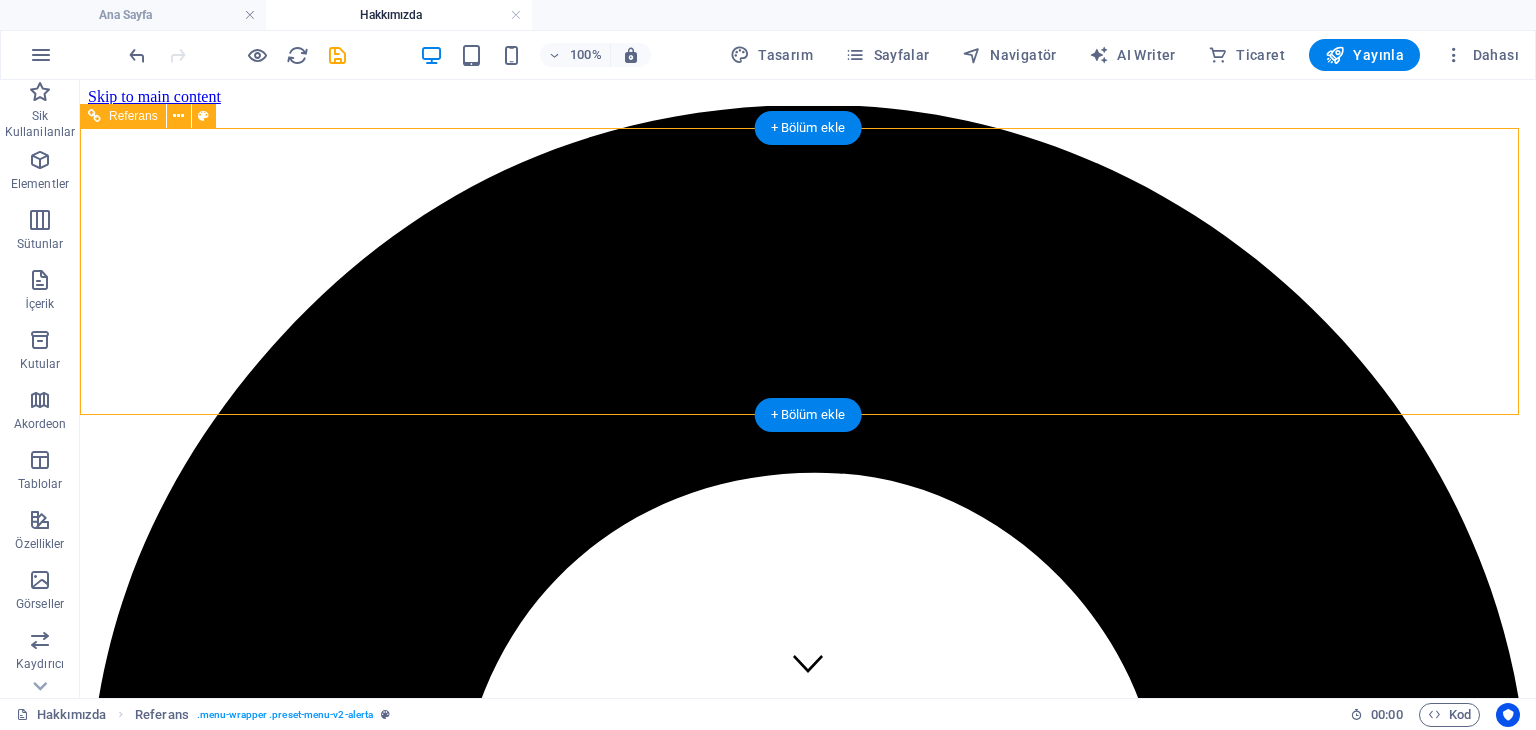 click at bounding box center [808, 8008] 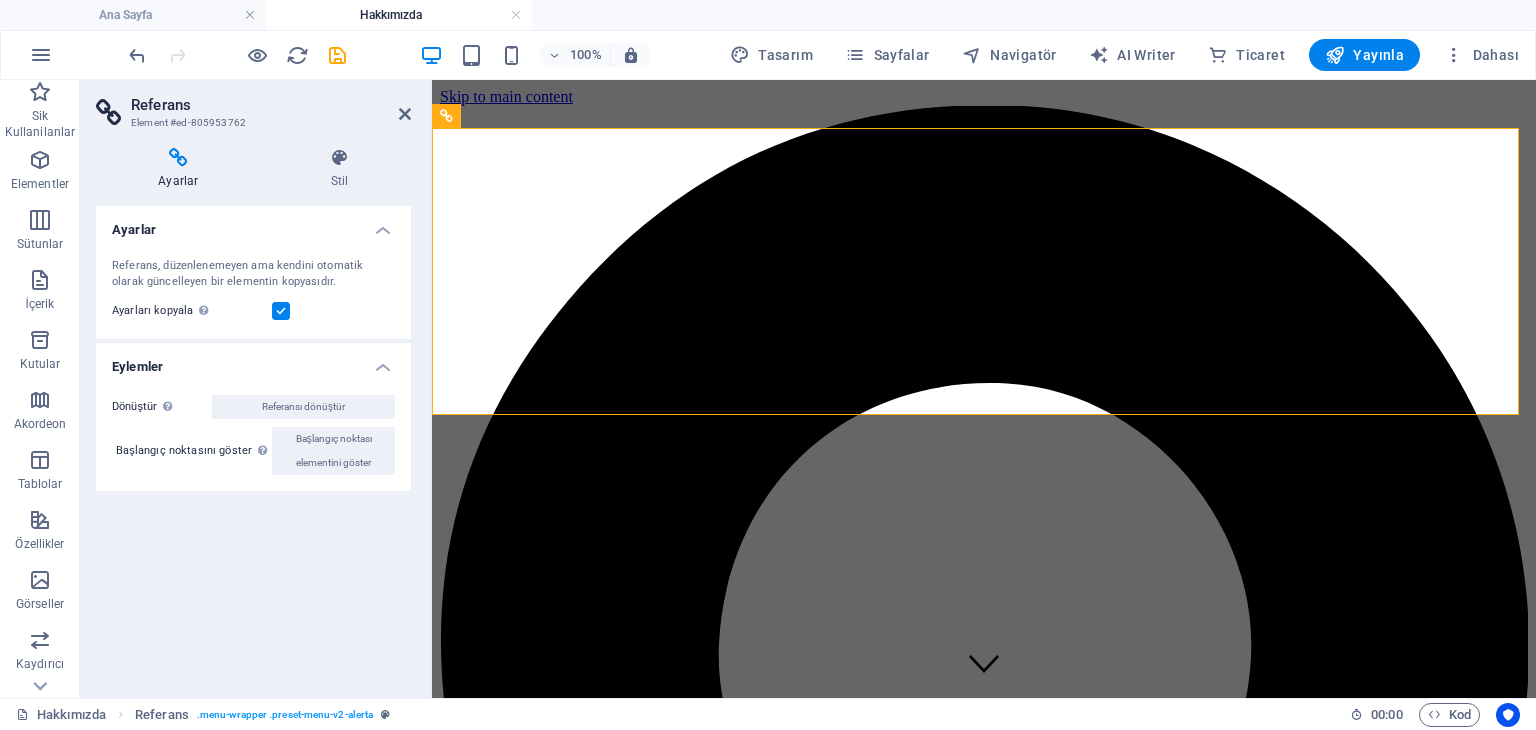 click on "Ayarlar" at bounding box center (253, 224) 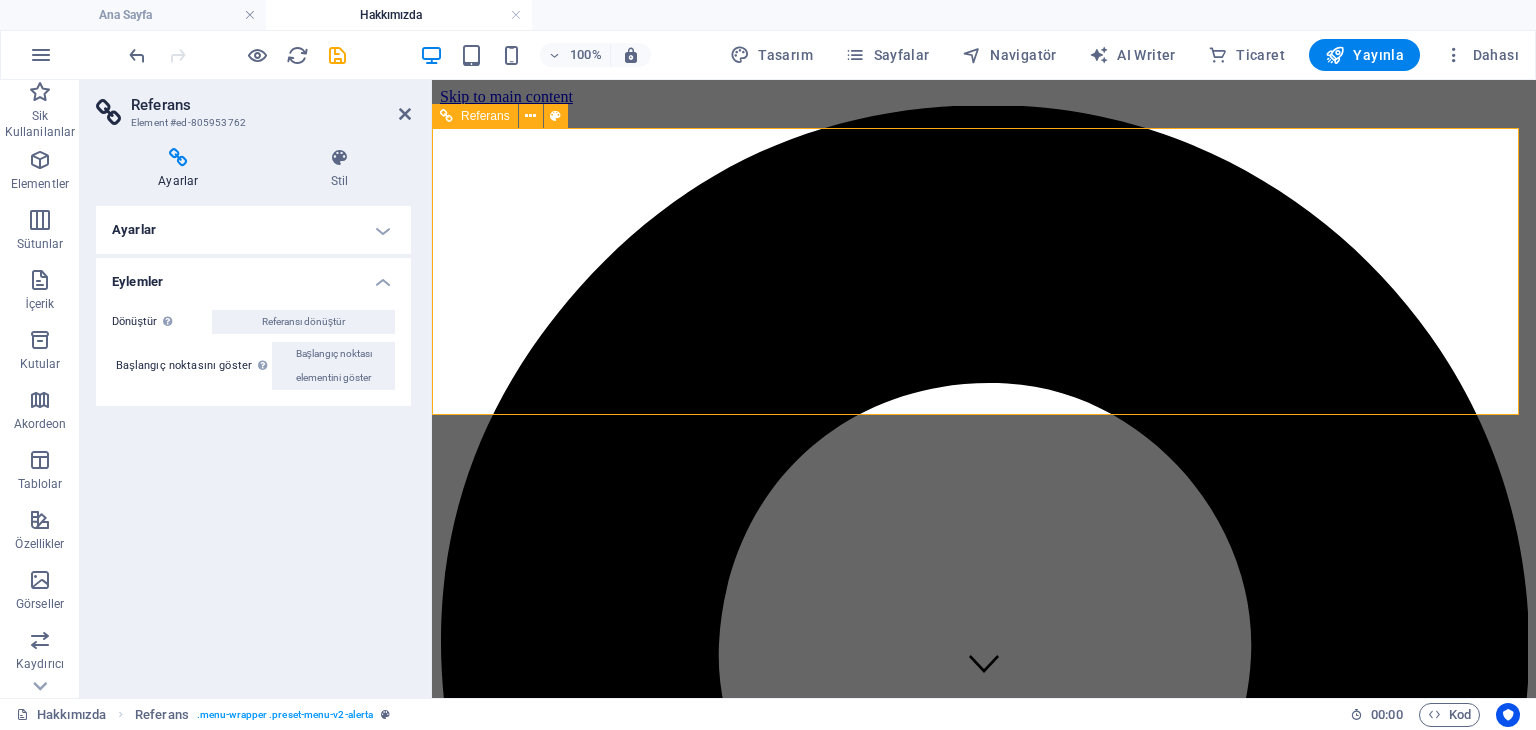 click at bounding box center [984, 6150] 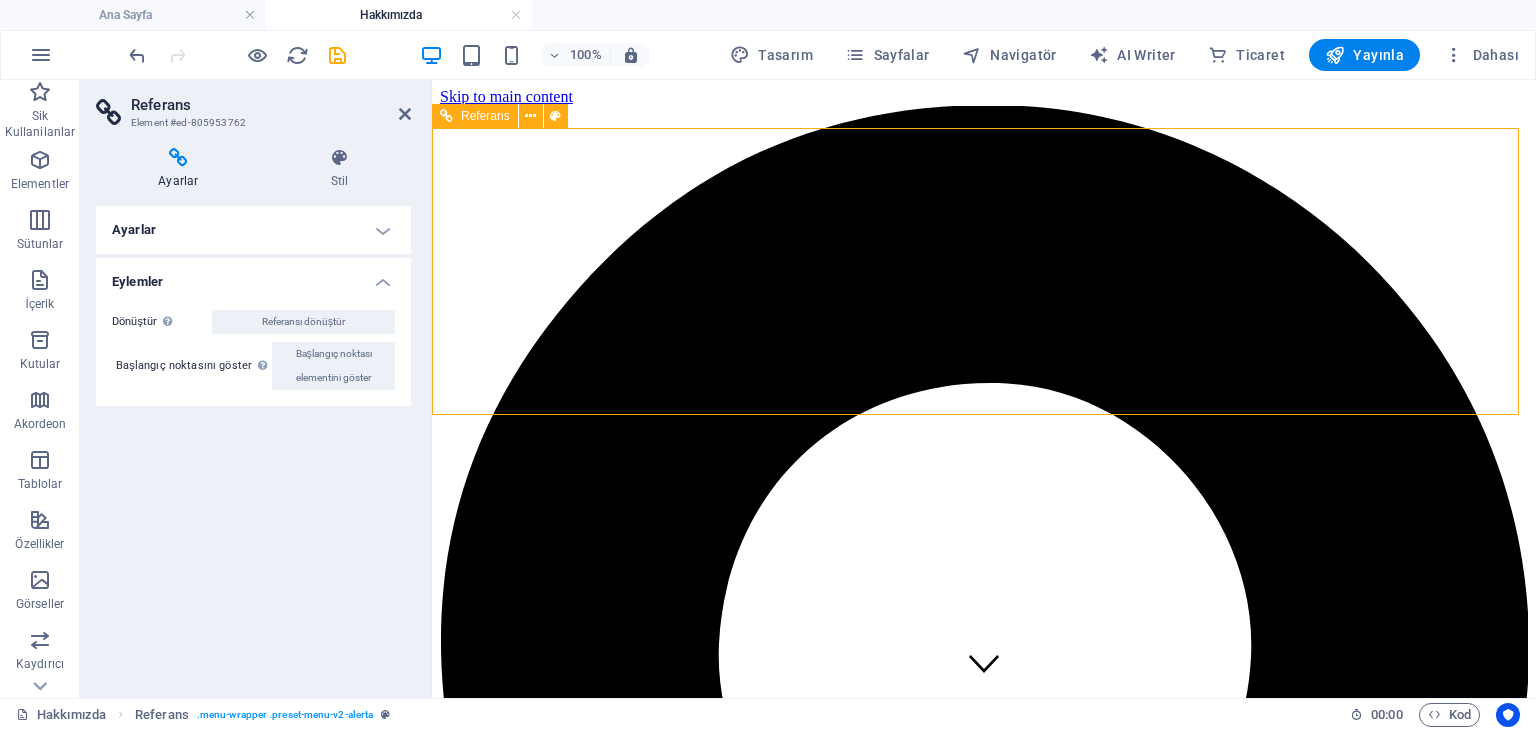 click at bounding box center [984, 6150] 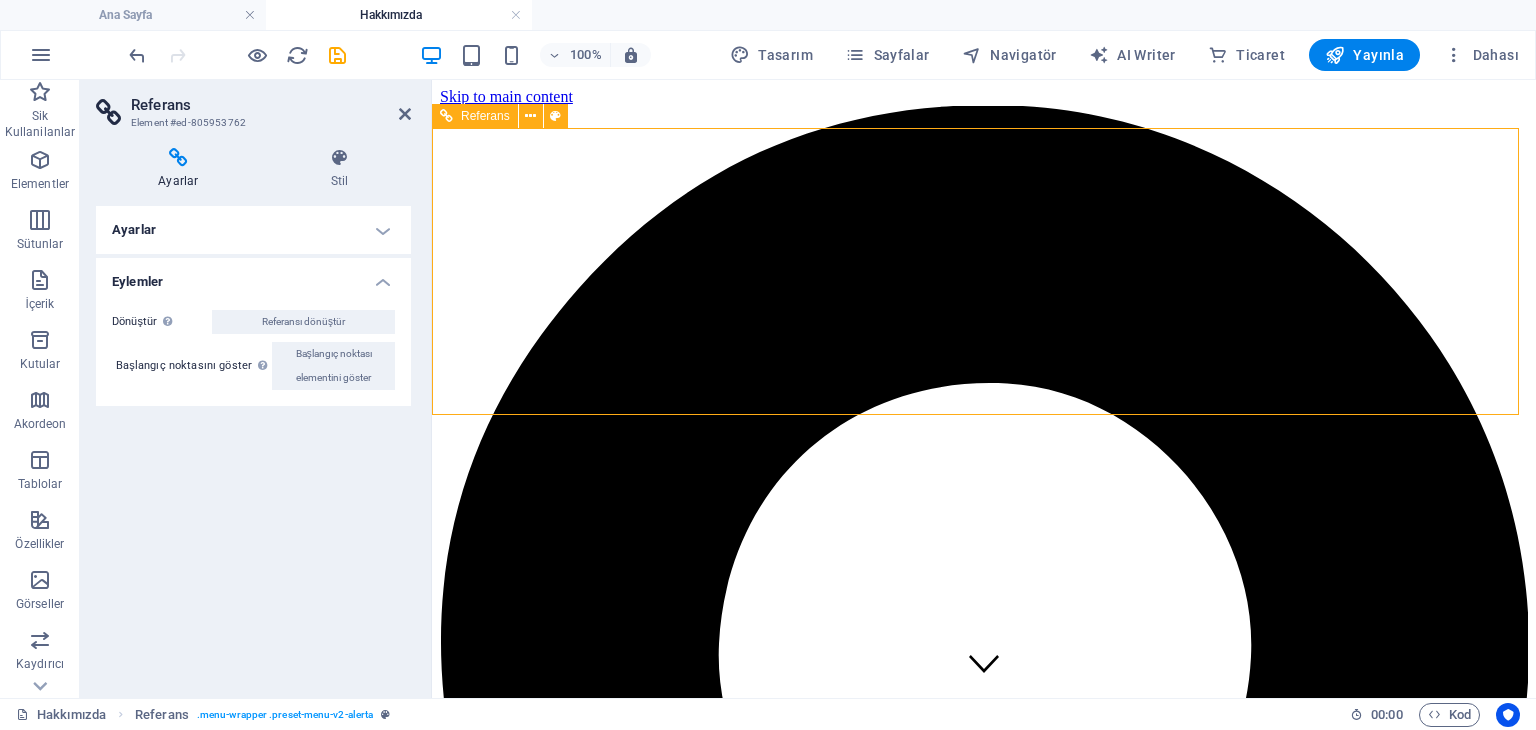 click at bounding box center (984, 6150) 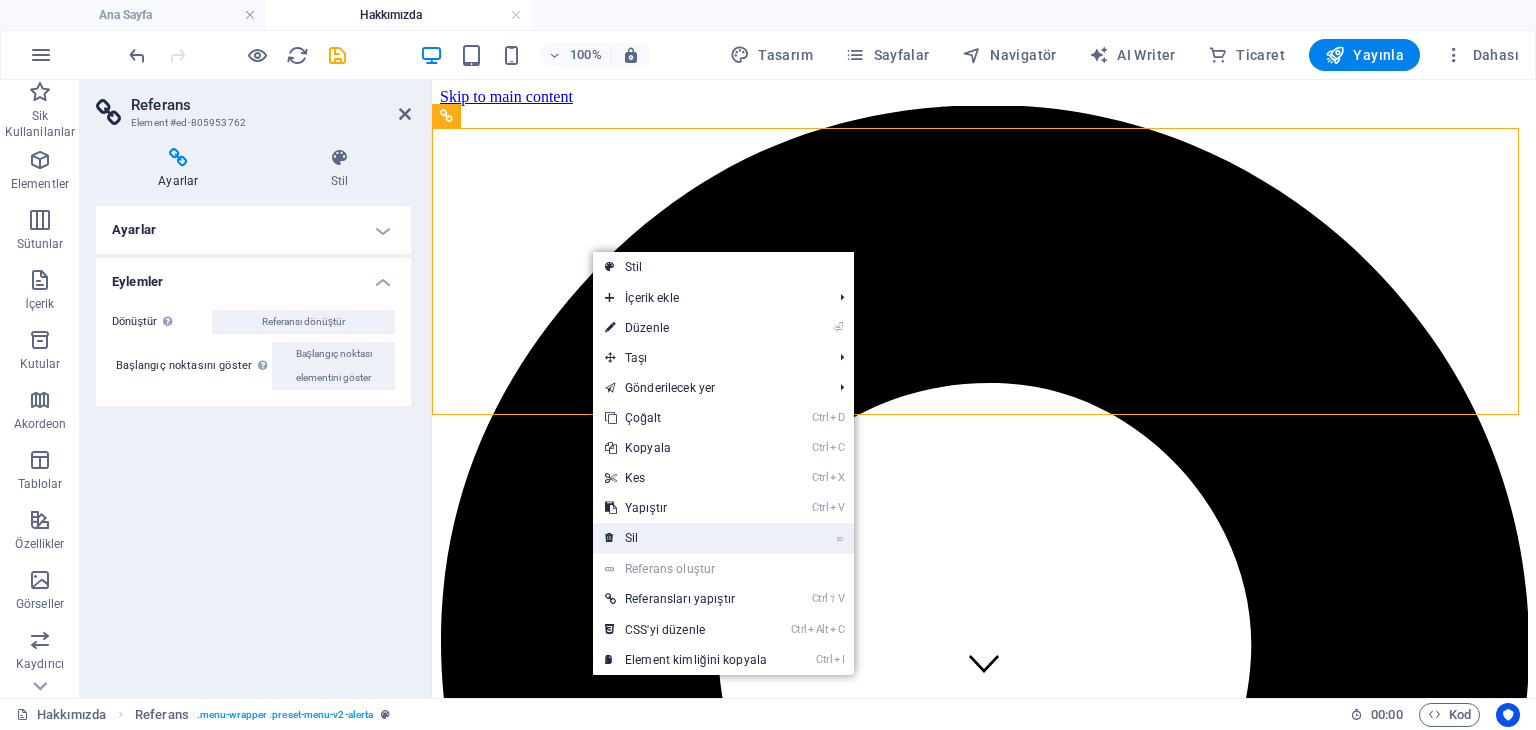 drag, startPoint x: 588, startPoint y: 449, endPoint x: 668, endPoint y: 529, distance: 113.137085 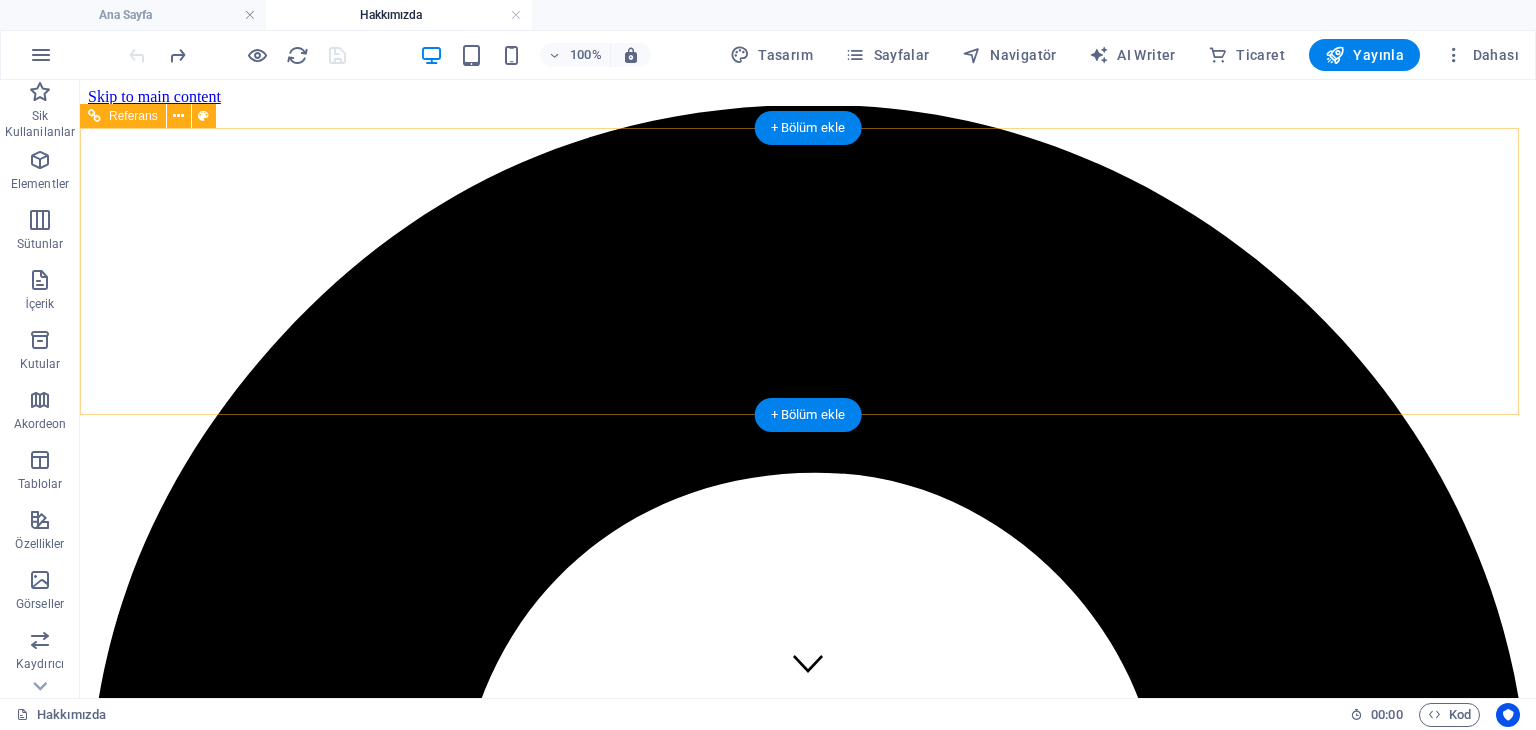 click at bounding box center [808, 8008] 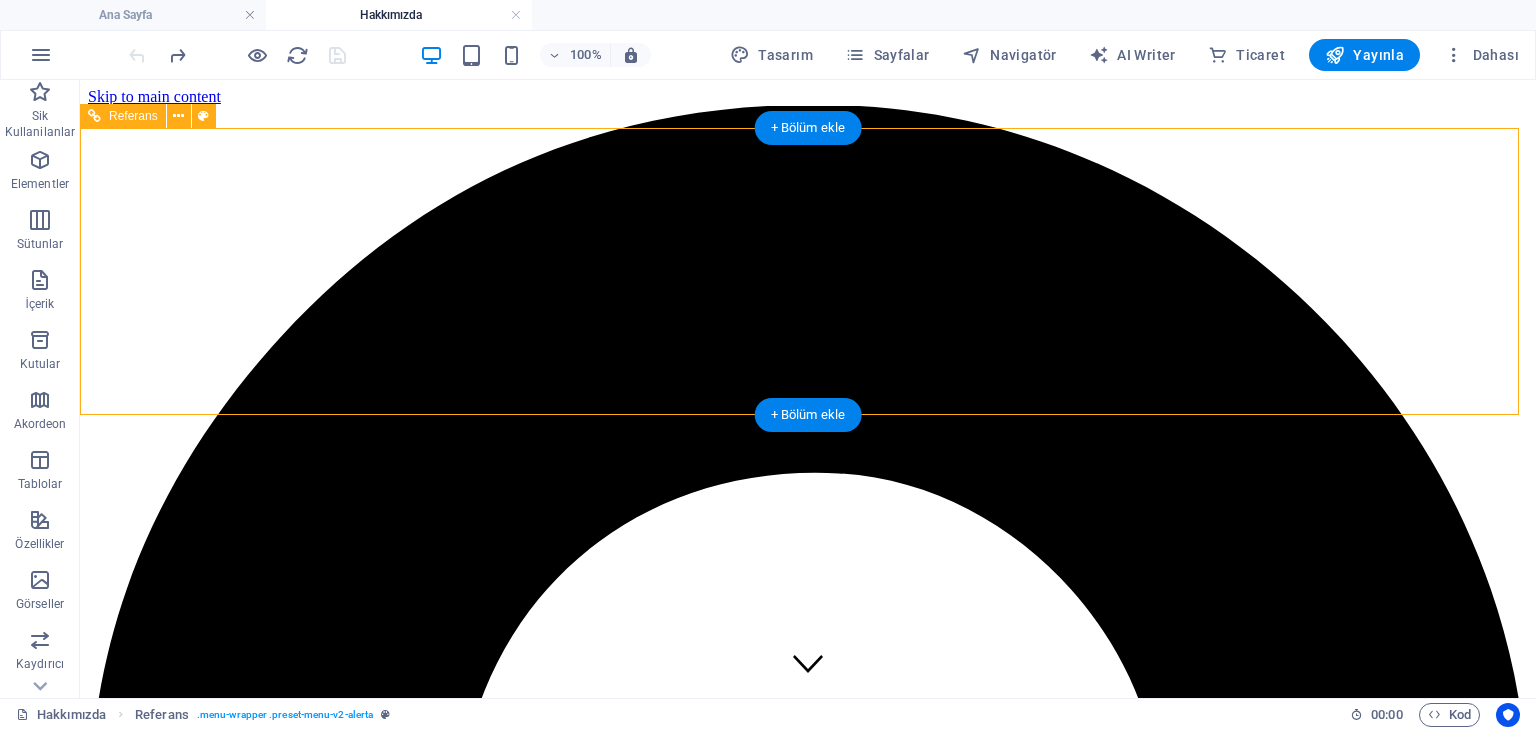 click at bounding box center [808, 8008] 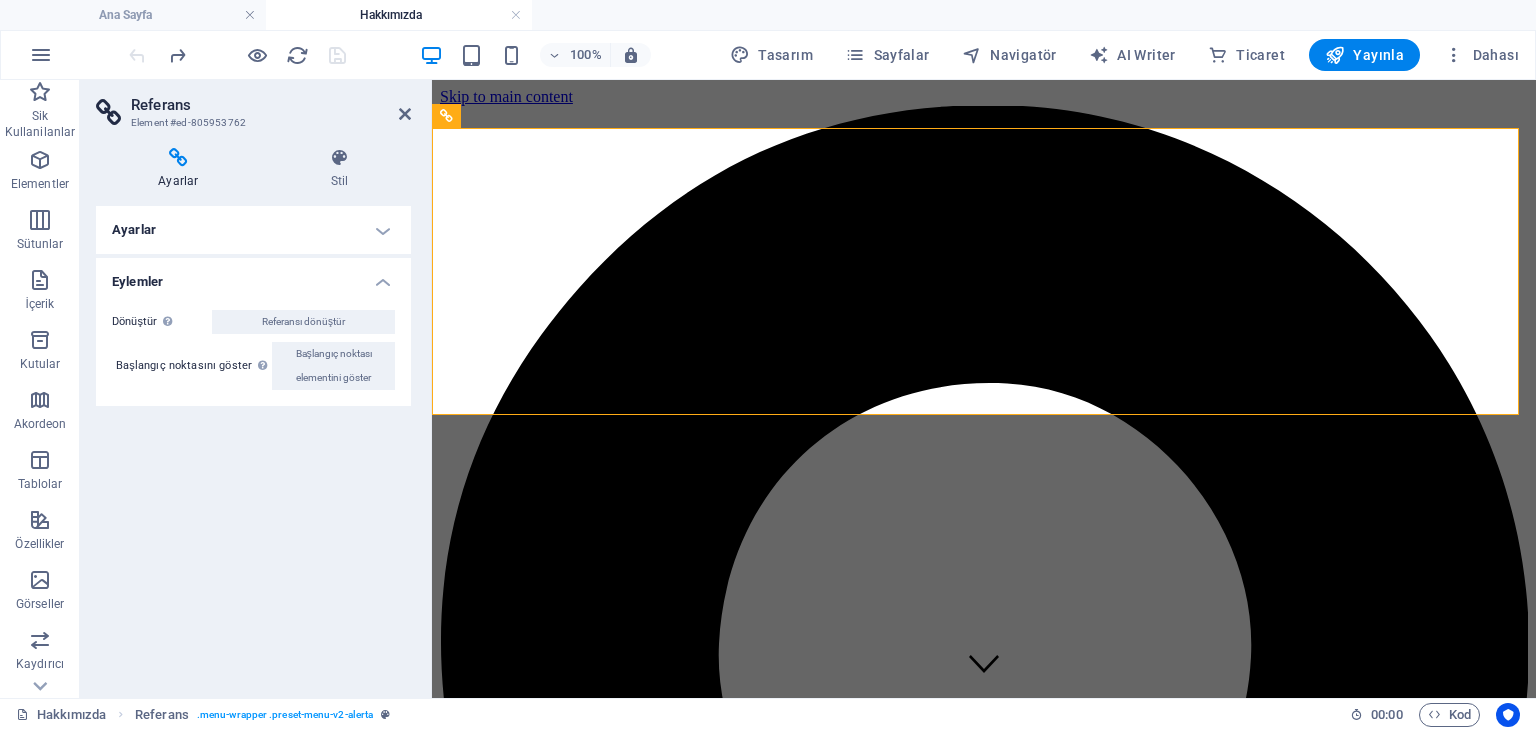 click on "Ayarlar" at bounding box center (253, 230) 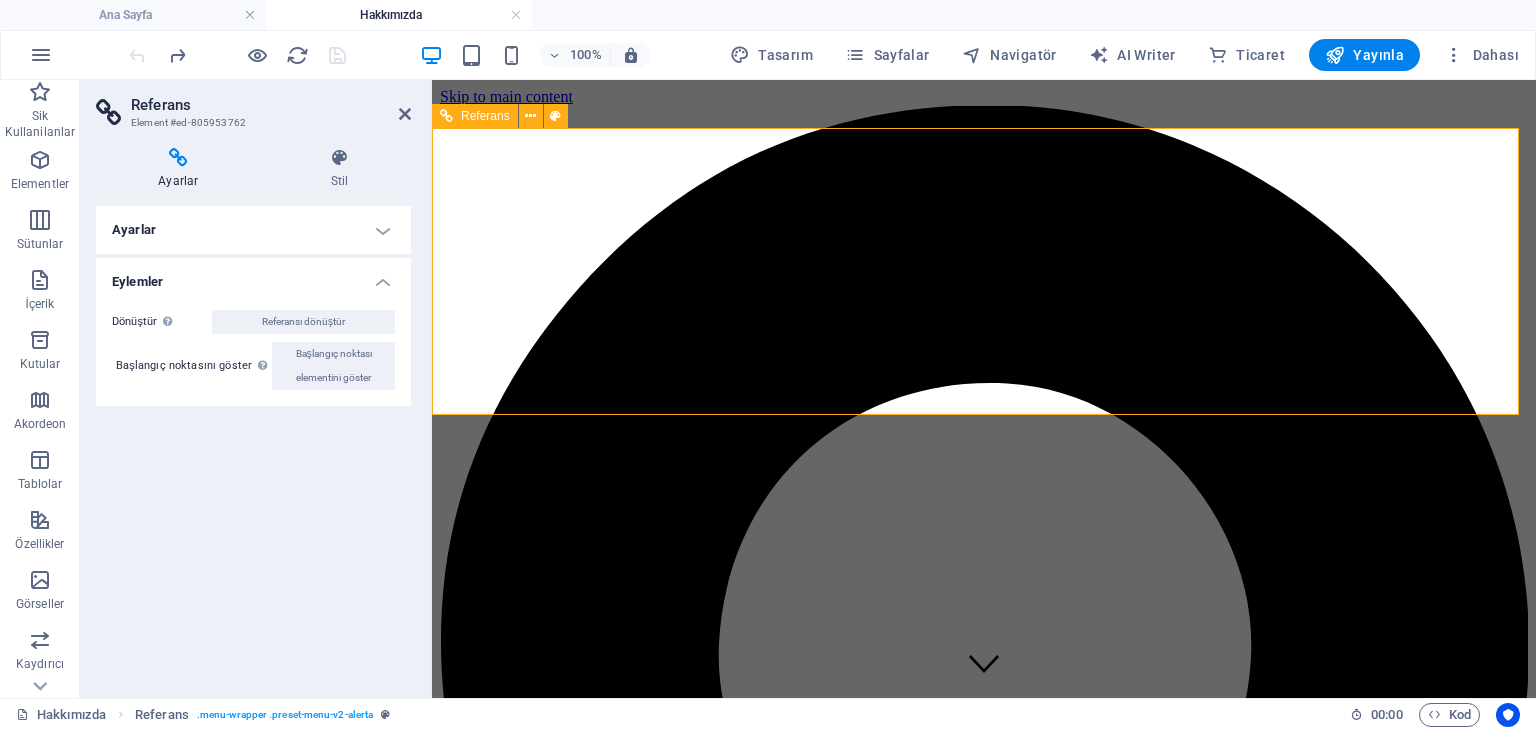 click at bounding box center (984, 6150) 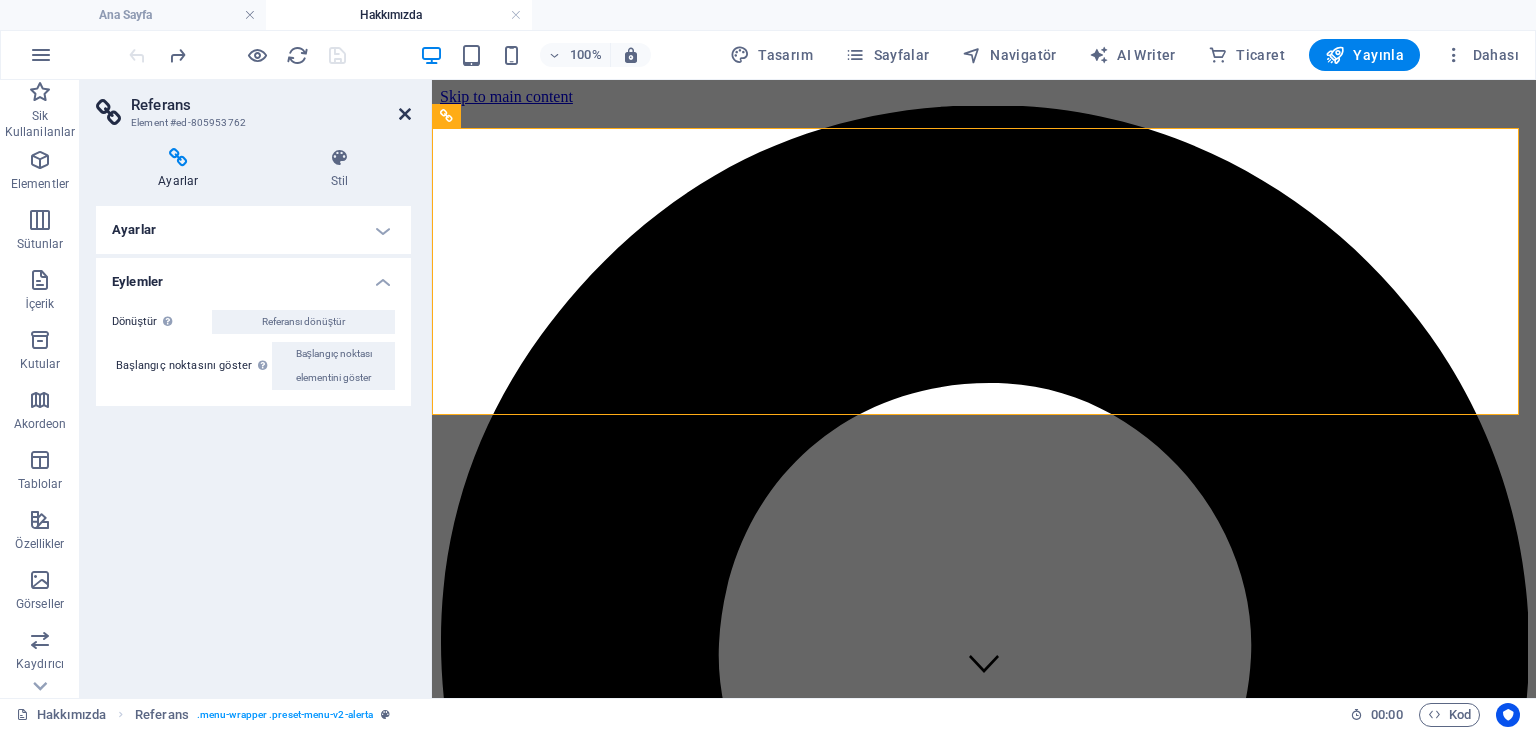 click at bounding box center (405, 114) 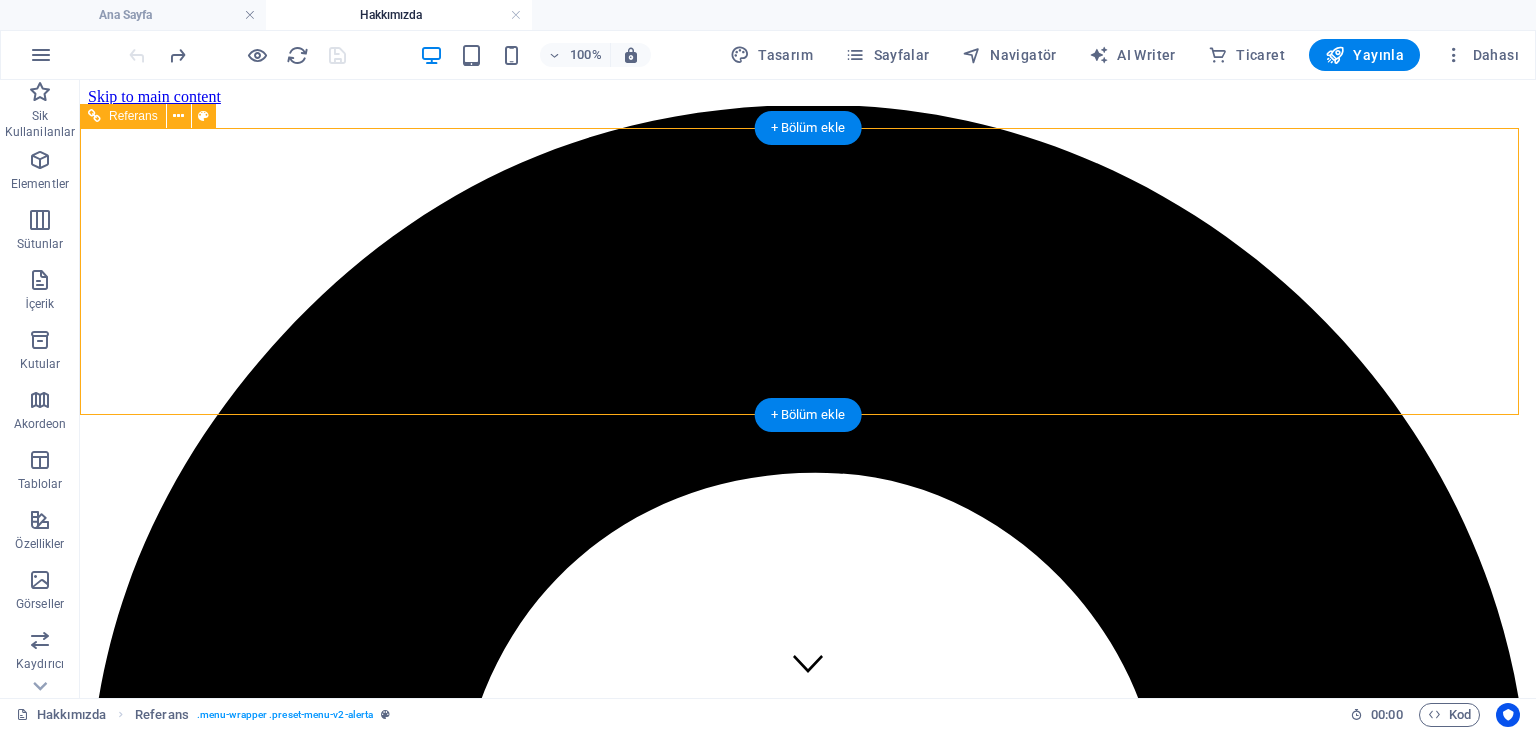 click at bounding box center (808, 8008) 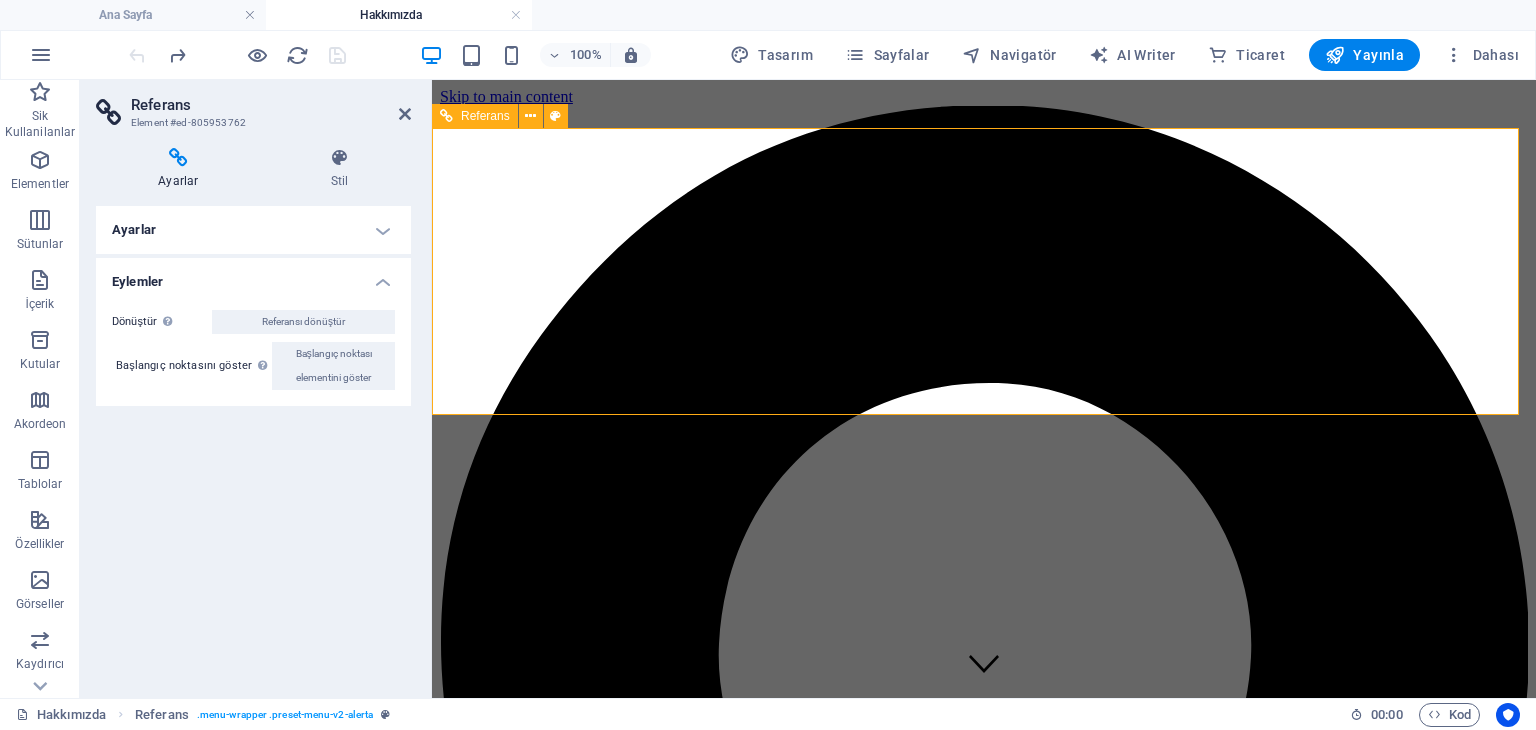 click at bounding box center (984, 6150) 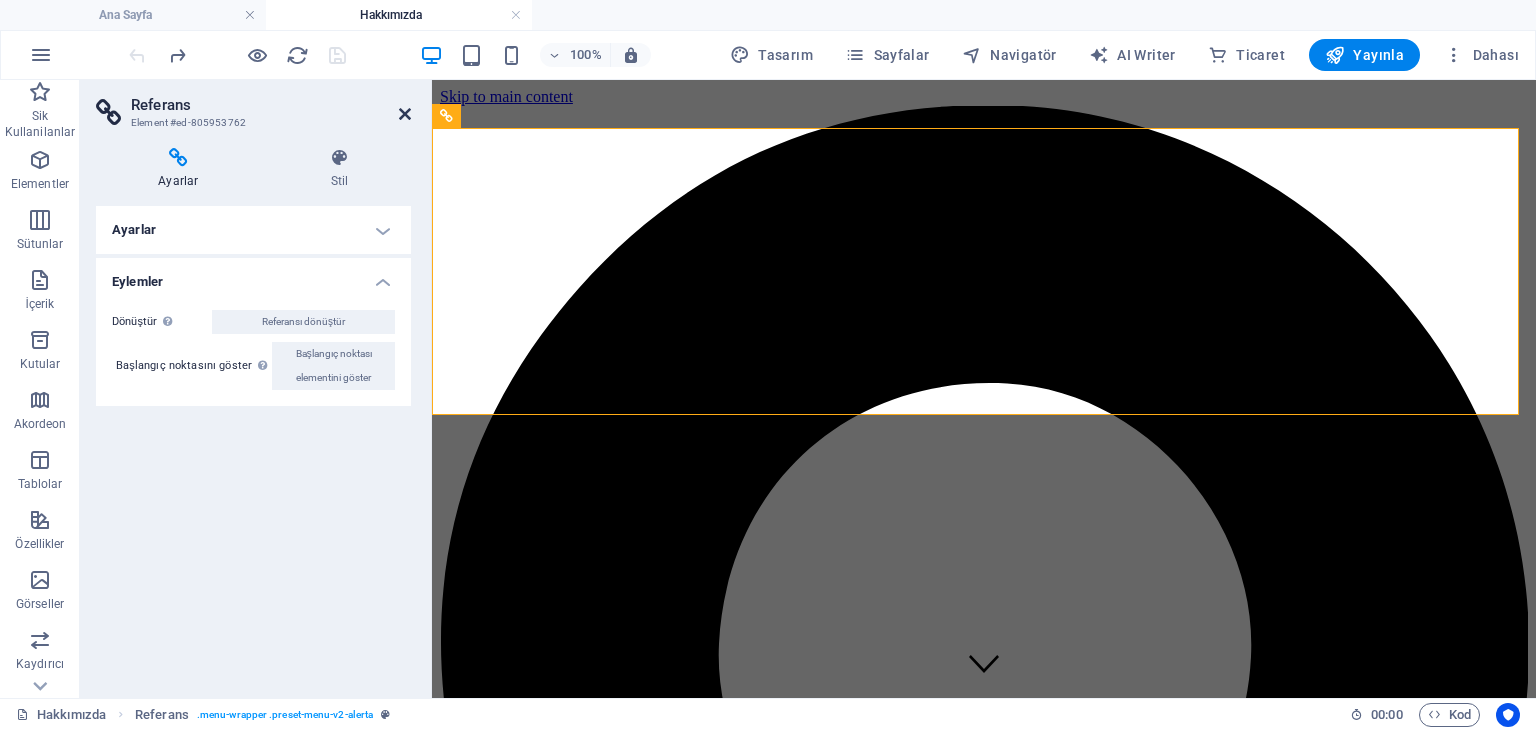 click at bounding box center [405, 114] 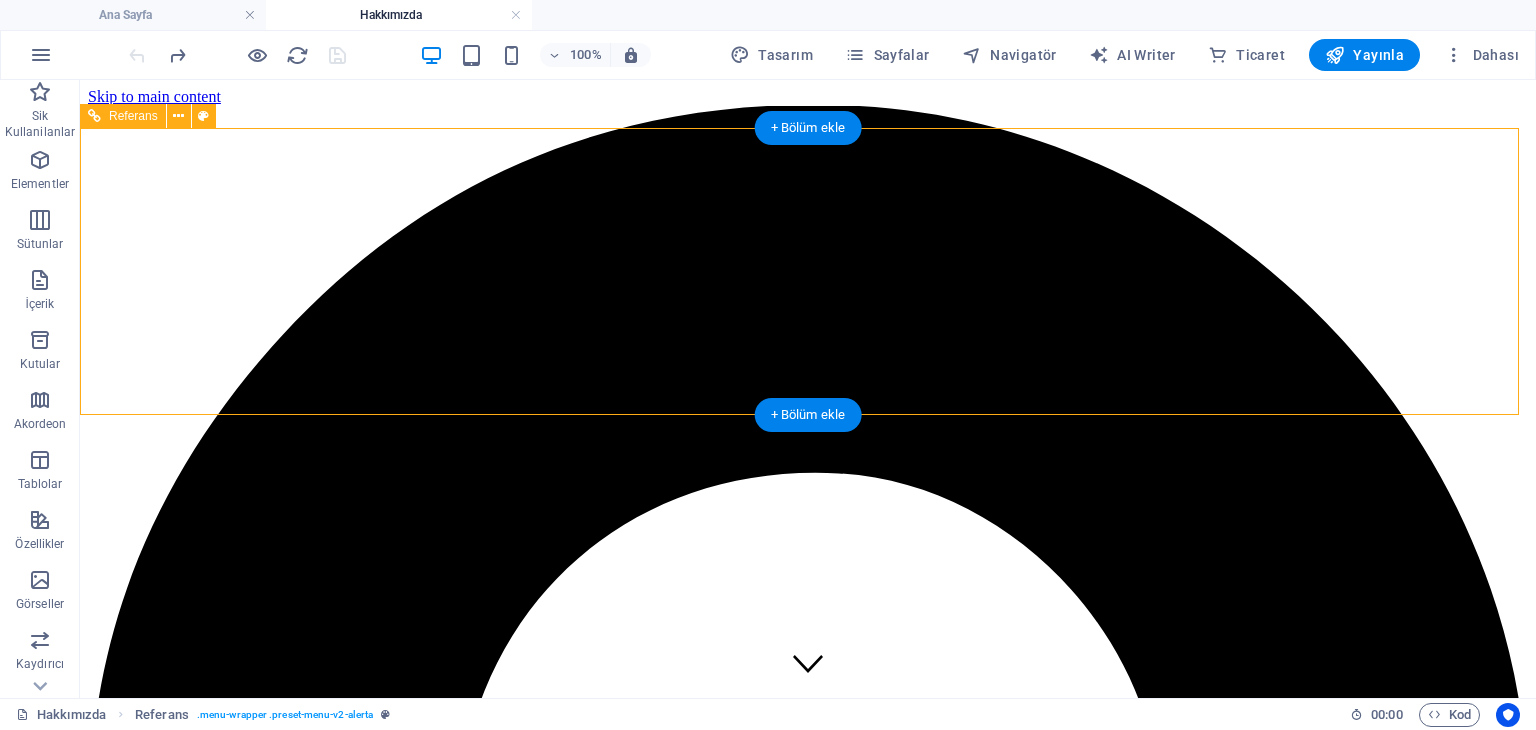 click at bounding box center [808, 8008] 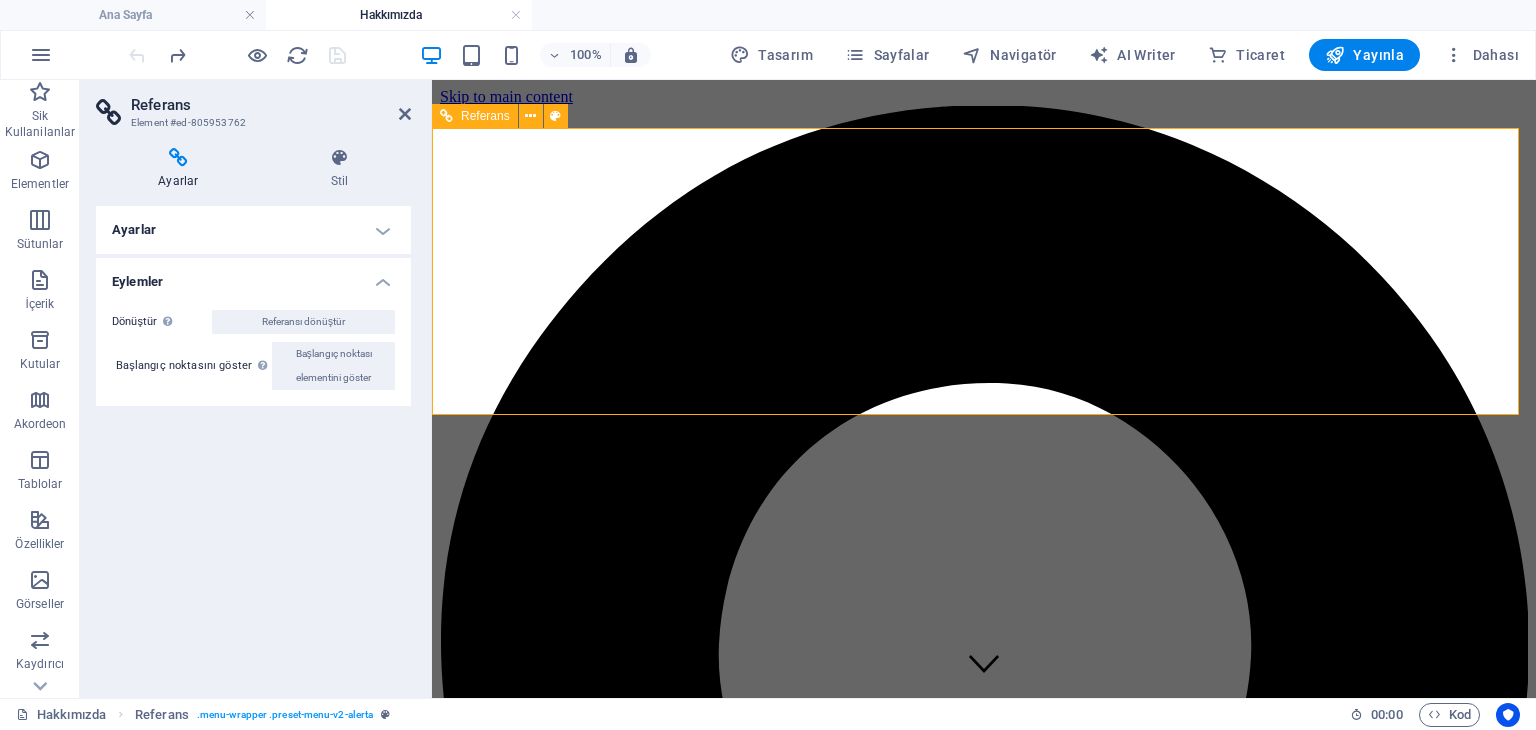 click on "Referans" at bounding box center (475, 116) 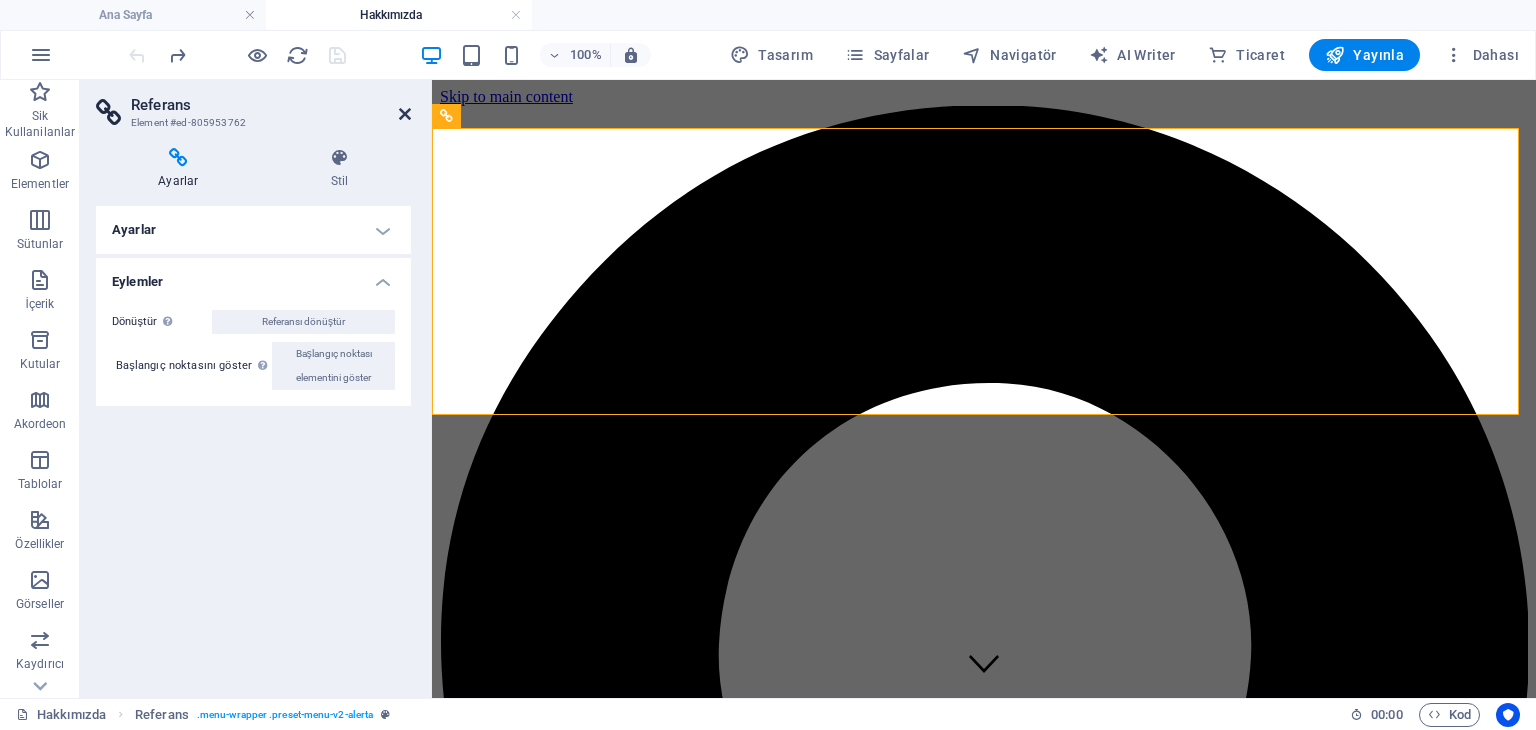 click at bounding box center (405, 114) 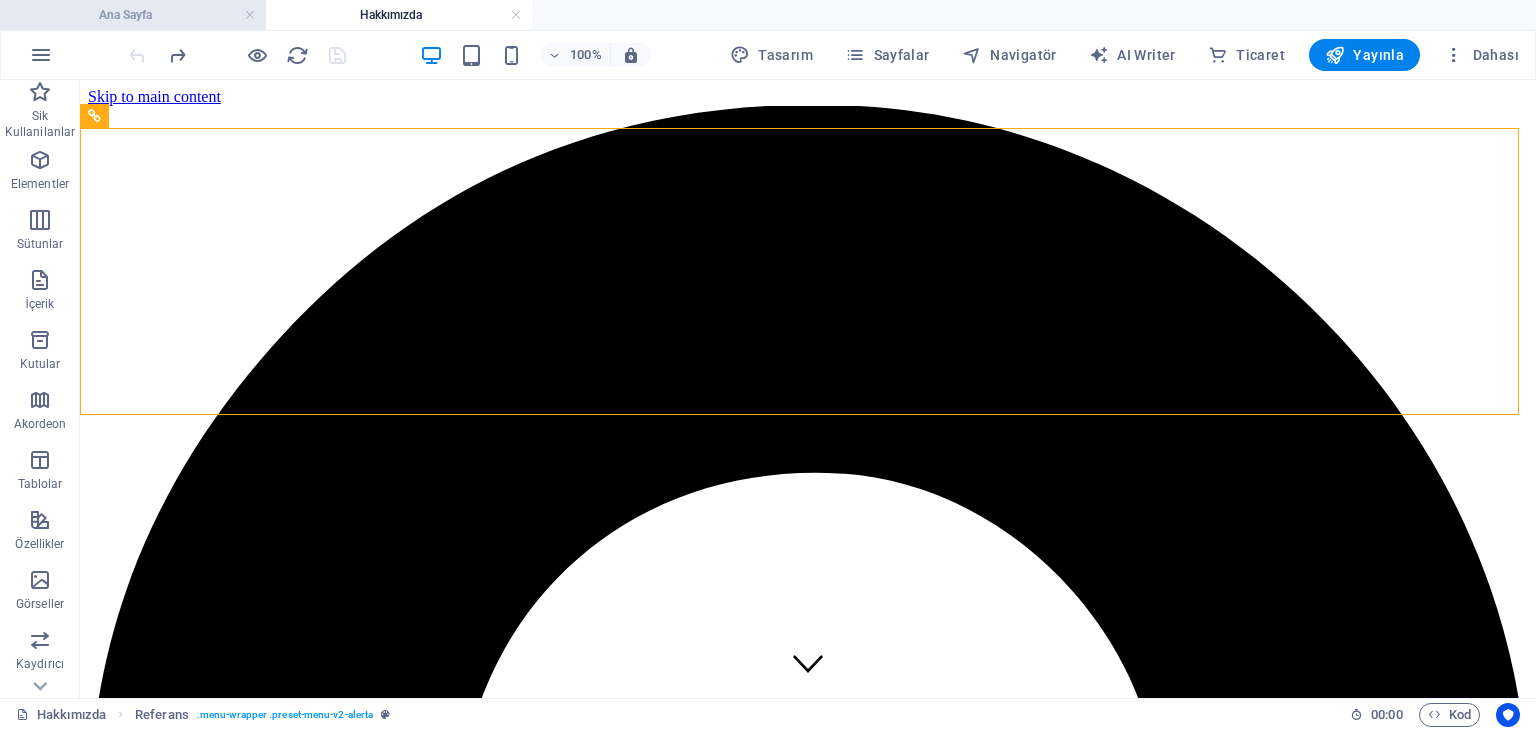 click on "Ana Sayfa" at bounding box center [133, 15] 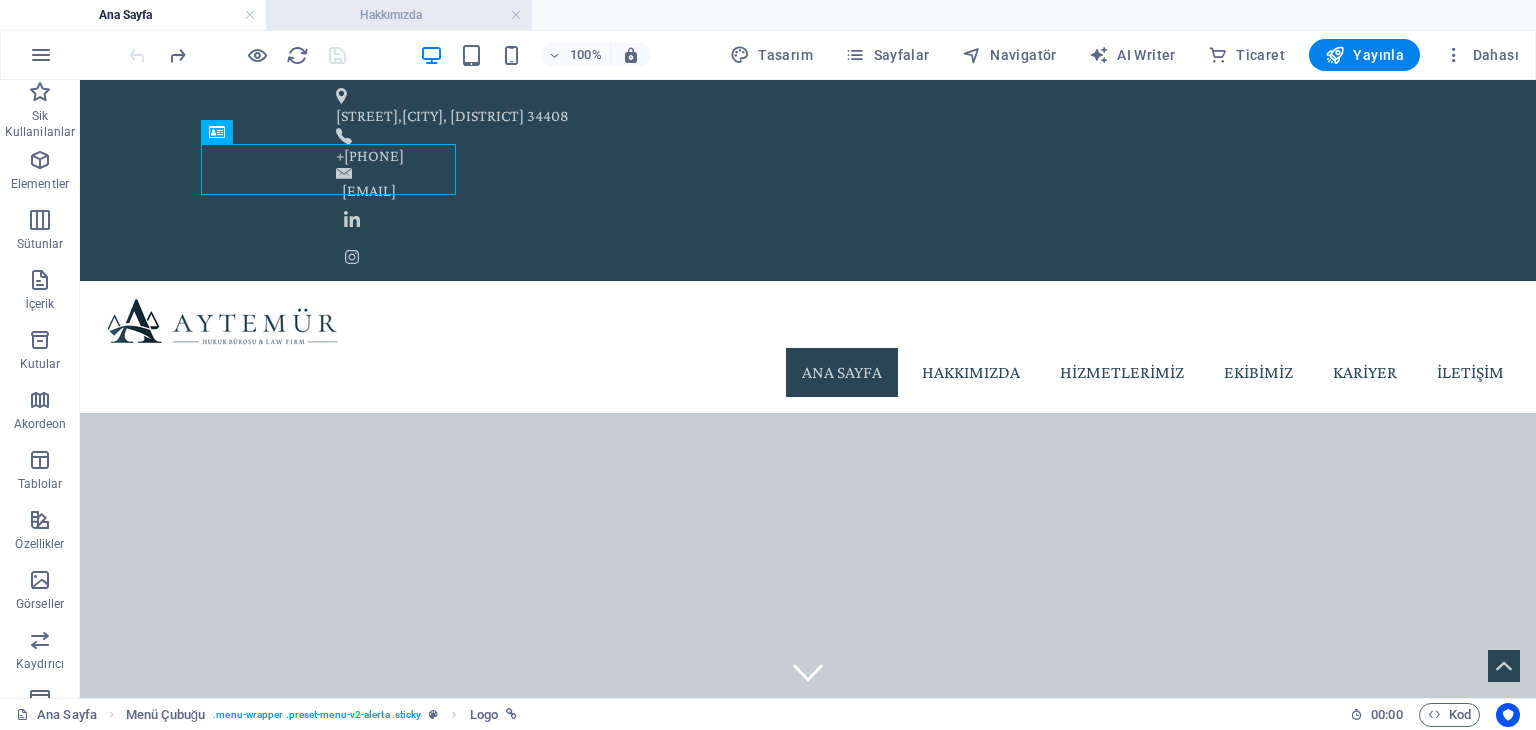 click on "Hakkımızda" at bounding box center [399, 15] 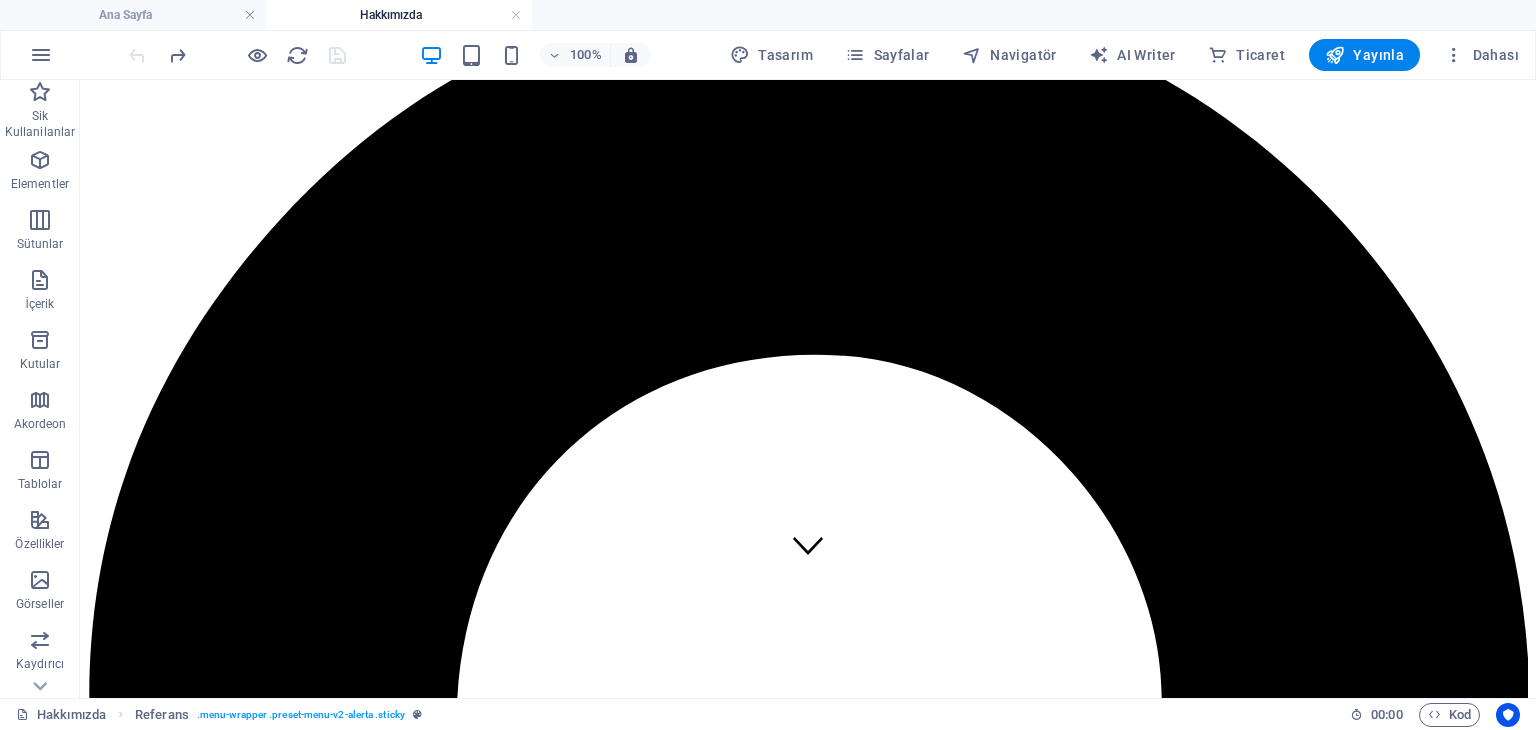 scroll, scrollTop: 0, scrollLeft: 0, axis: both 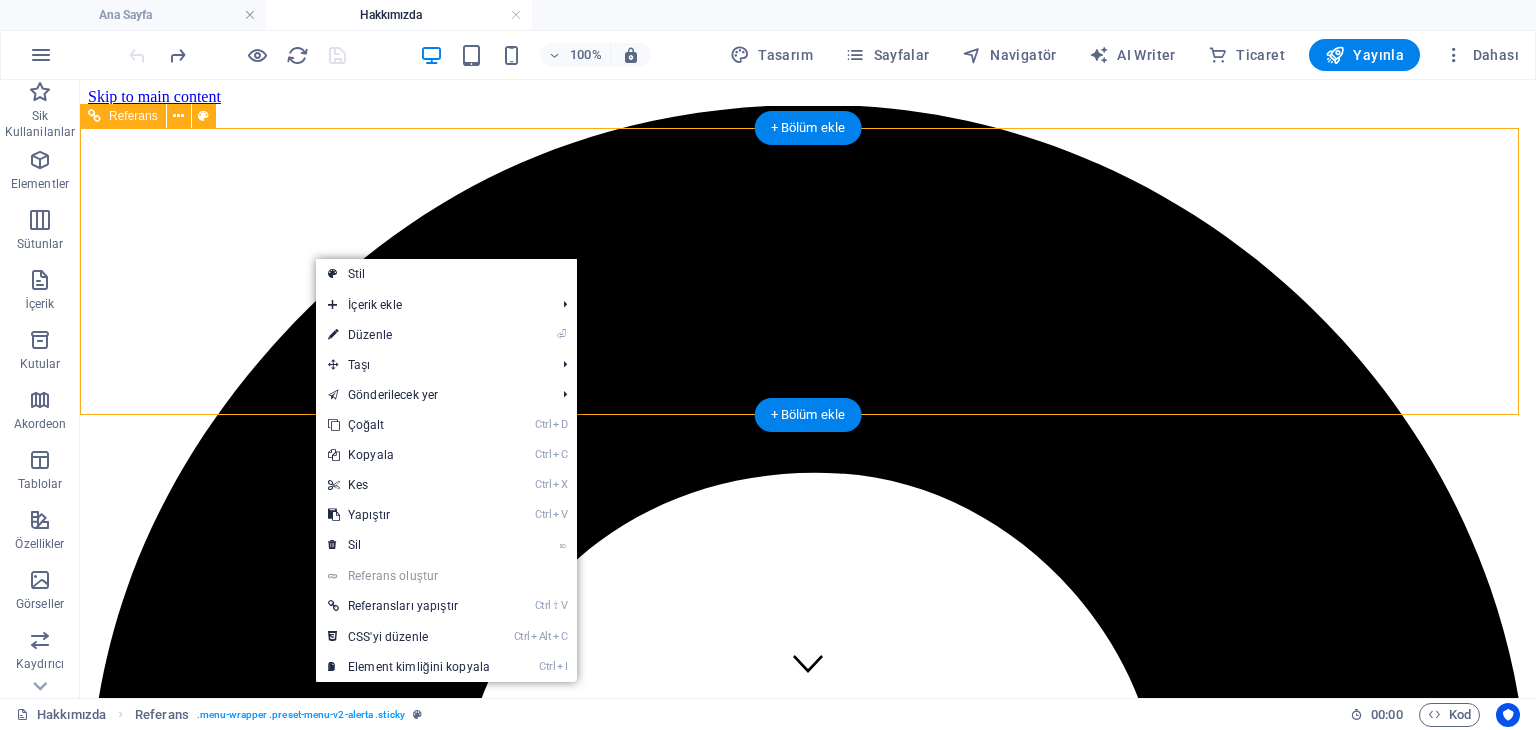 click on "Ana Sayfa Hakkımızda Hizmetlerimiz Ekibimiz Kariyer İletişim" at bounding box center [808, 8801] 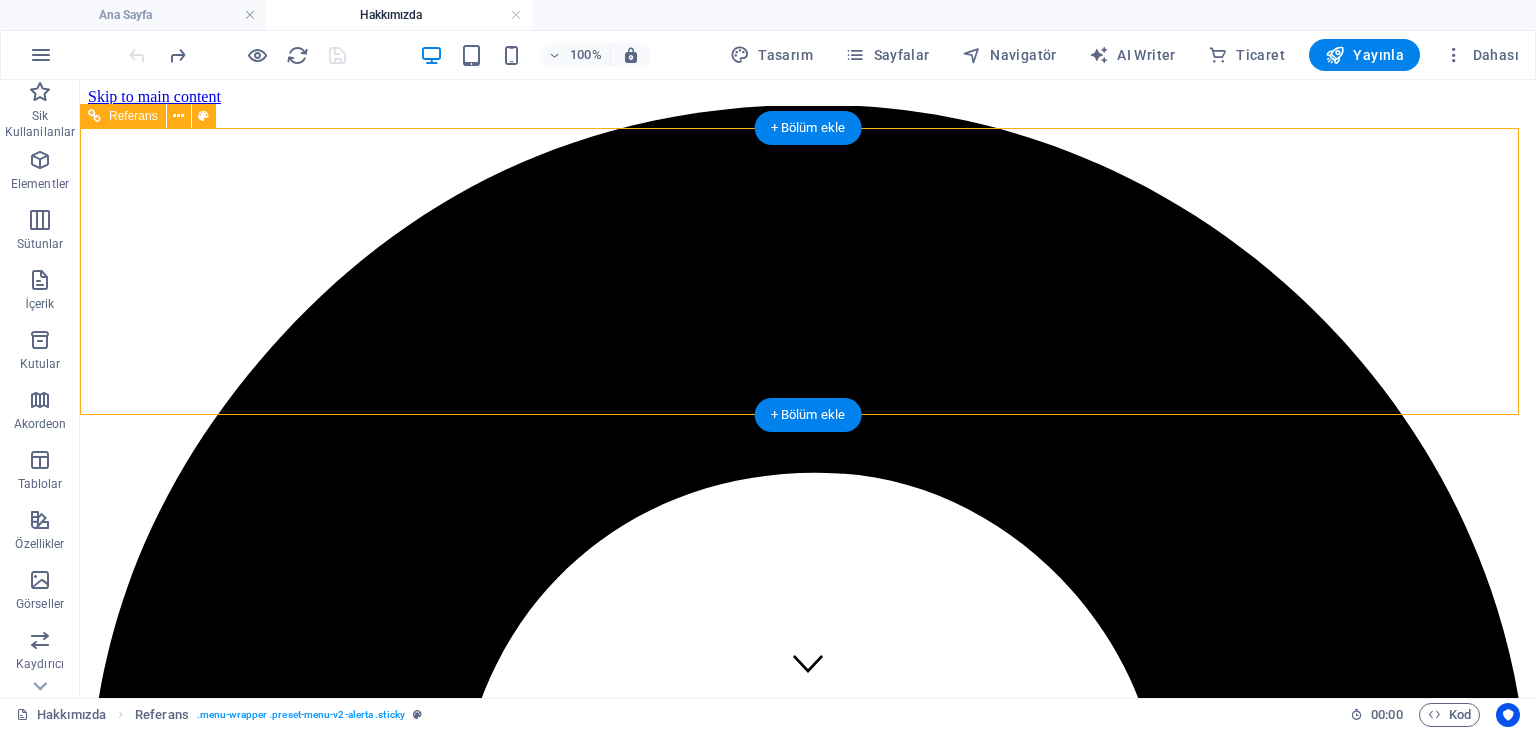 click on "Ana Sayfa Hakkımızda Hizmetlerimiz Ekibimiz Kariyer İletişim" at bounding box center [808, 8801] 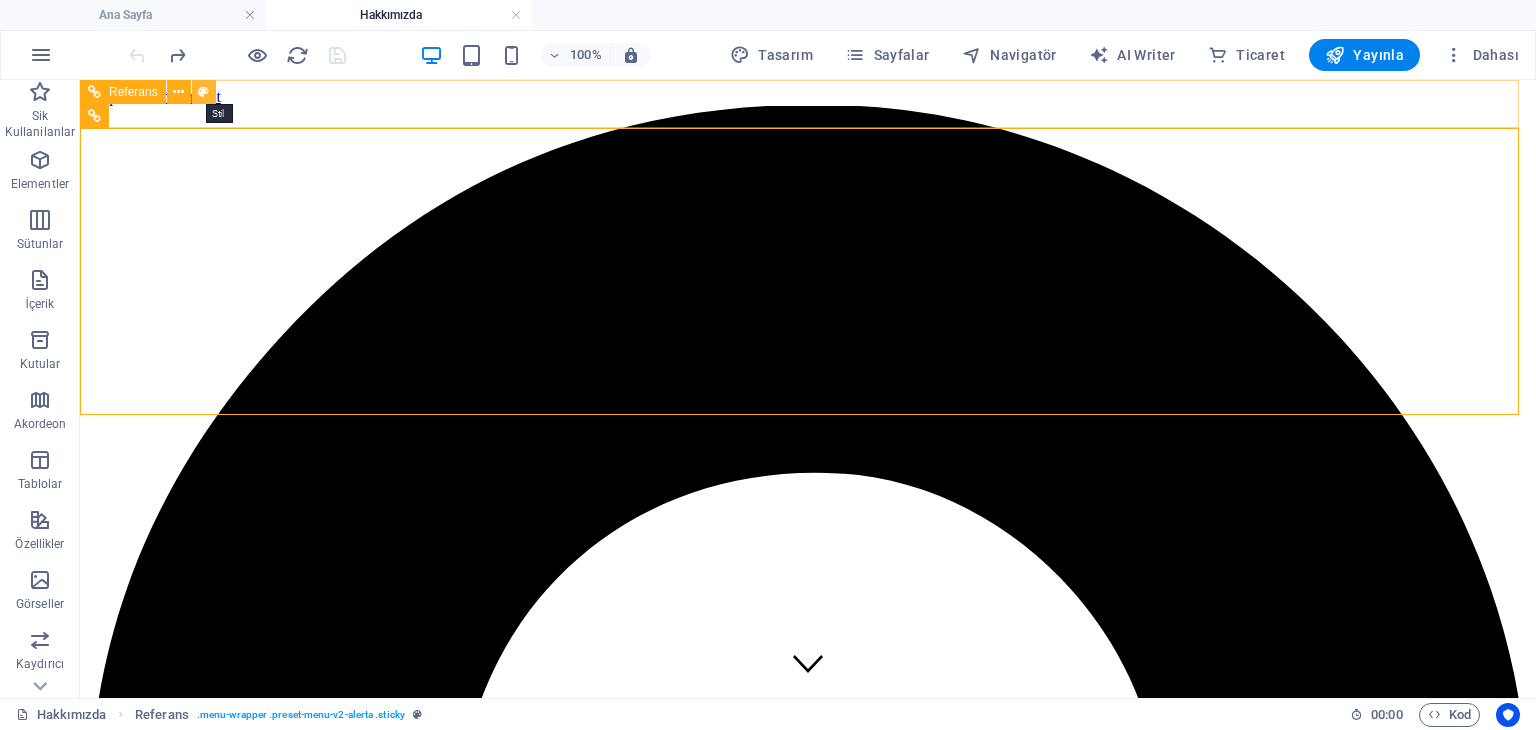 click at bounding box center (204, 92) 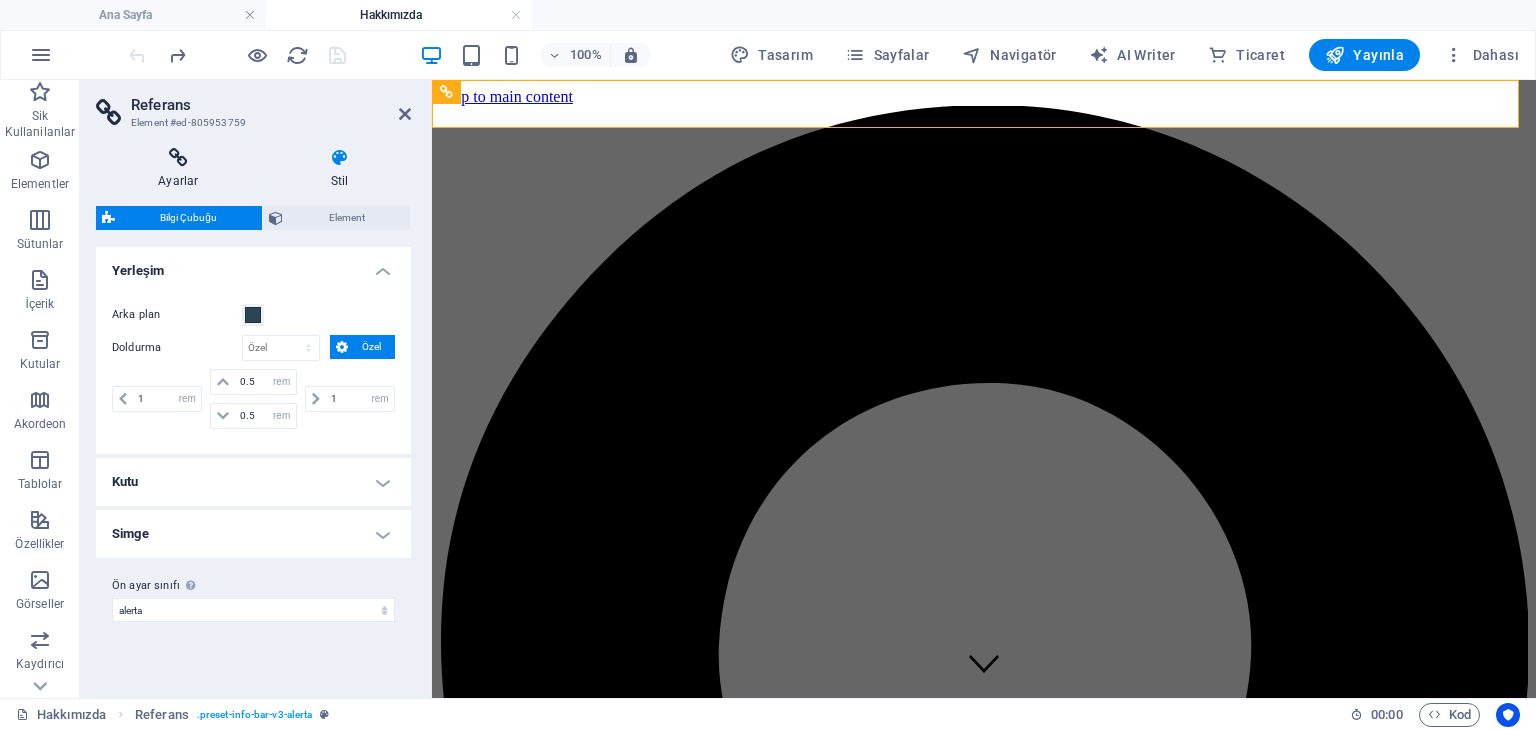 click on "Ayarlar" at bounding box center (182, 169) 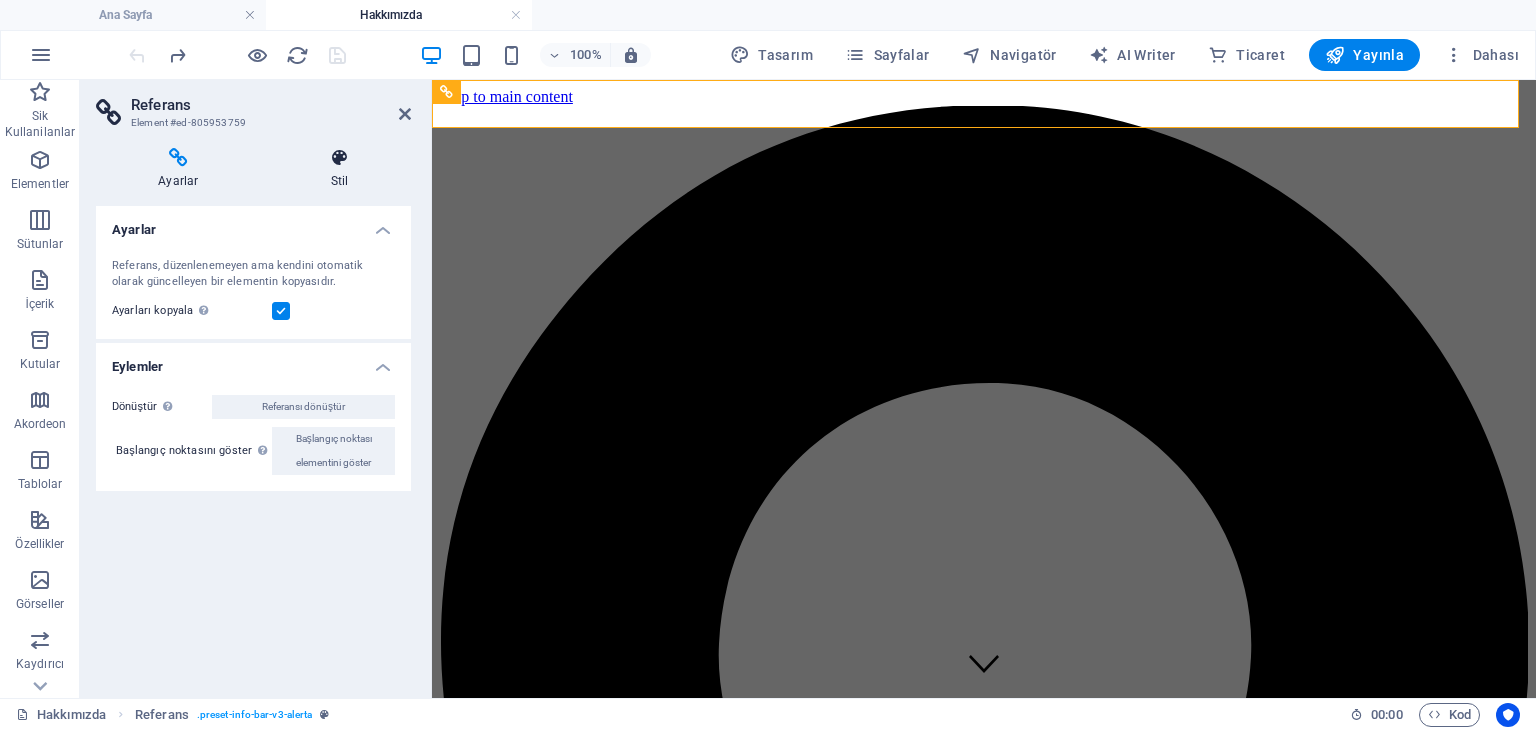 click at bounding box center [340, 158] 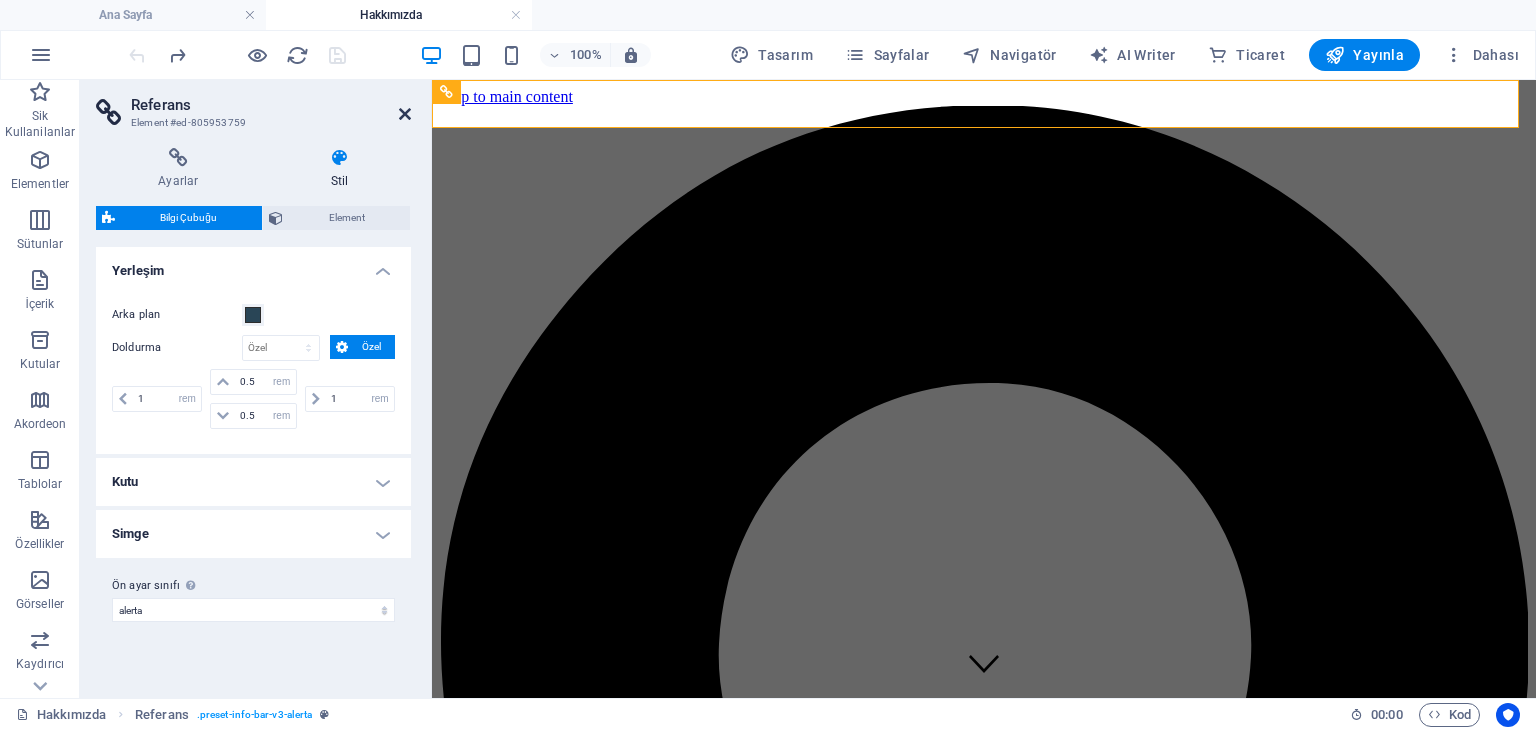 click at bounding box center [405, 114] 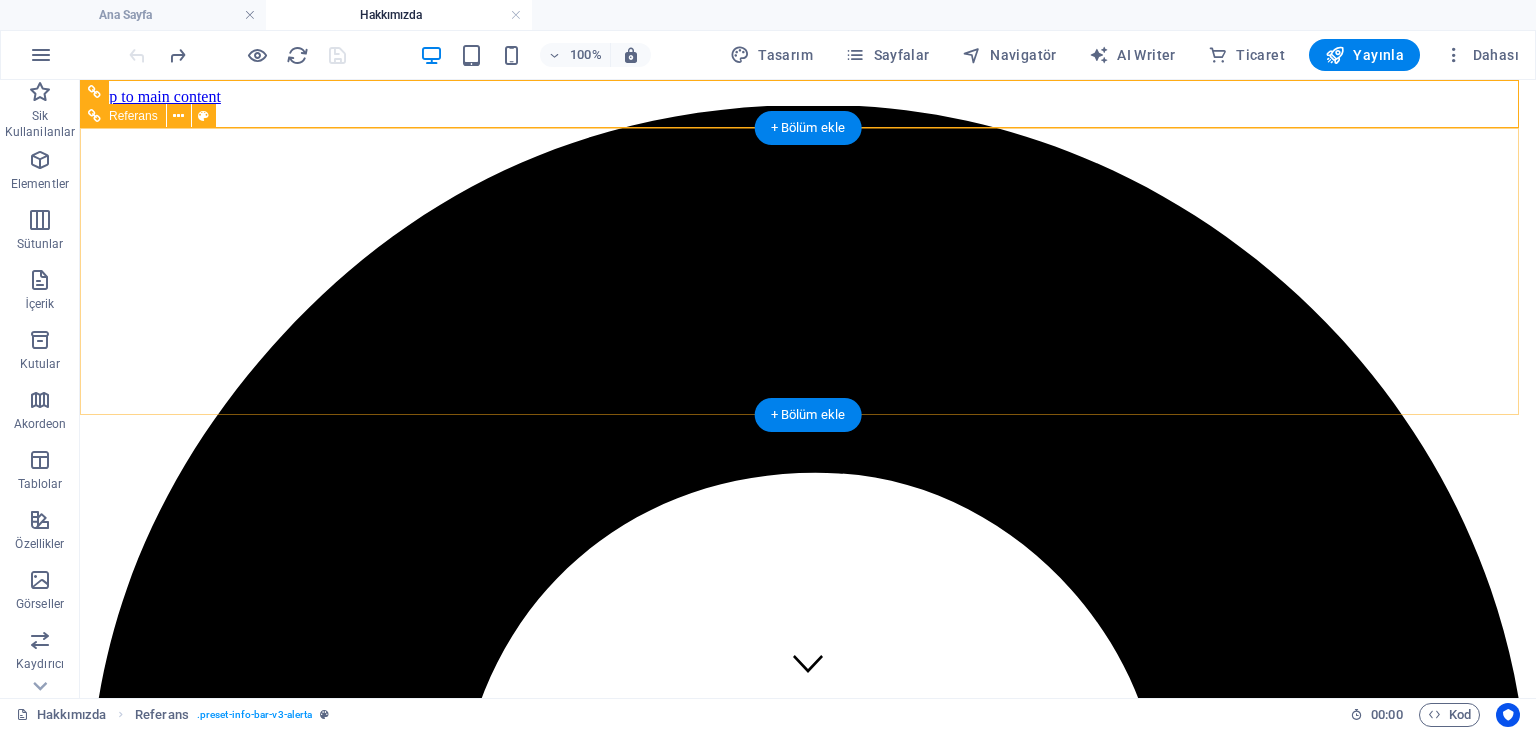 click at bounding box center [808, 8008] 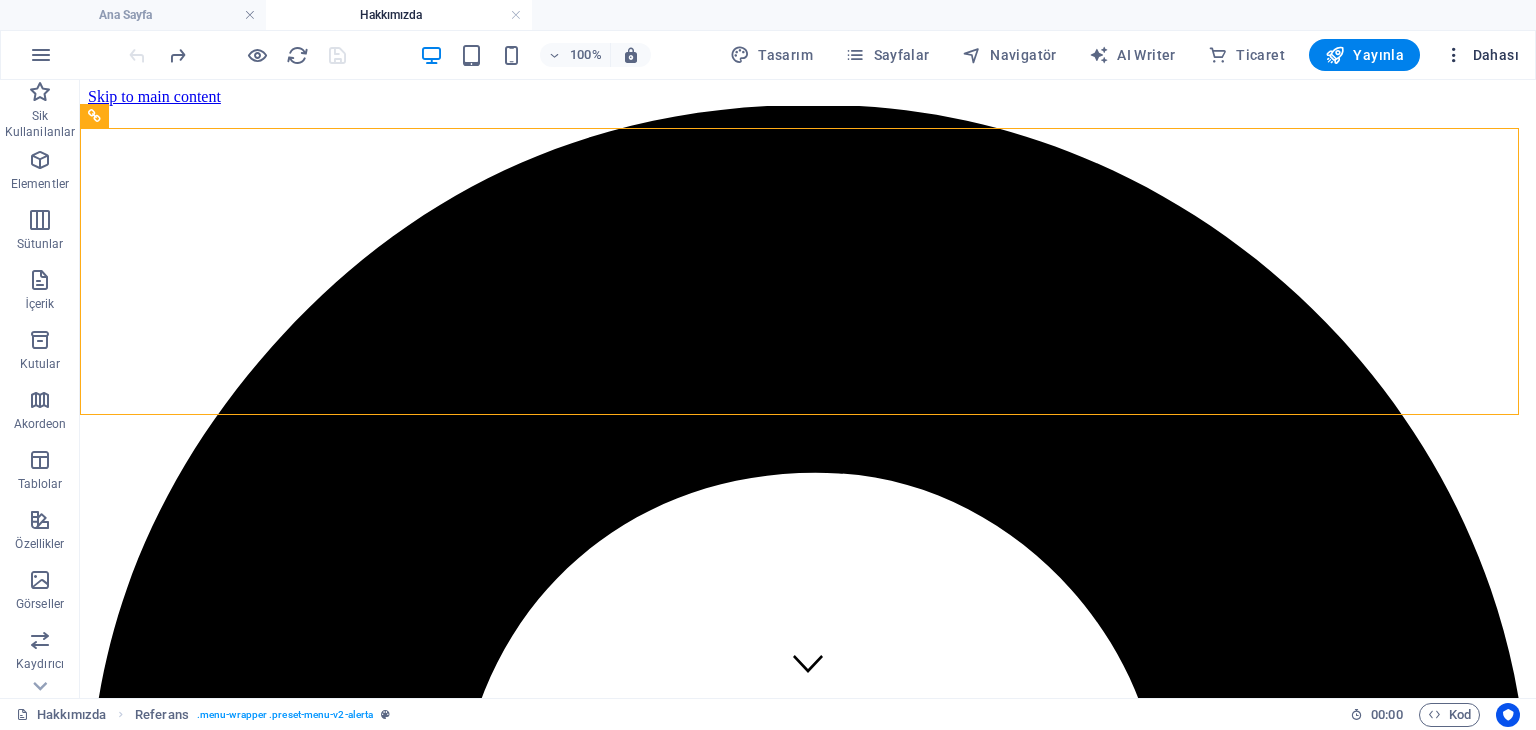 click on "Dahası" at bounding box center (1481, 55) 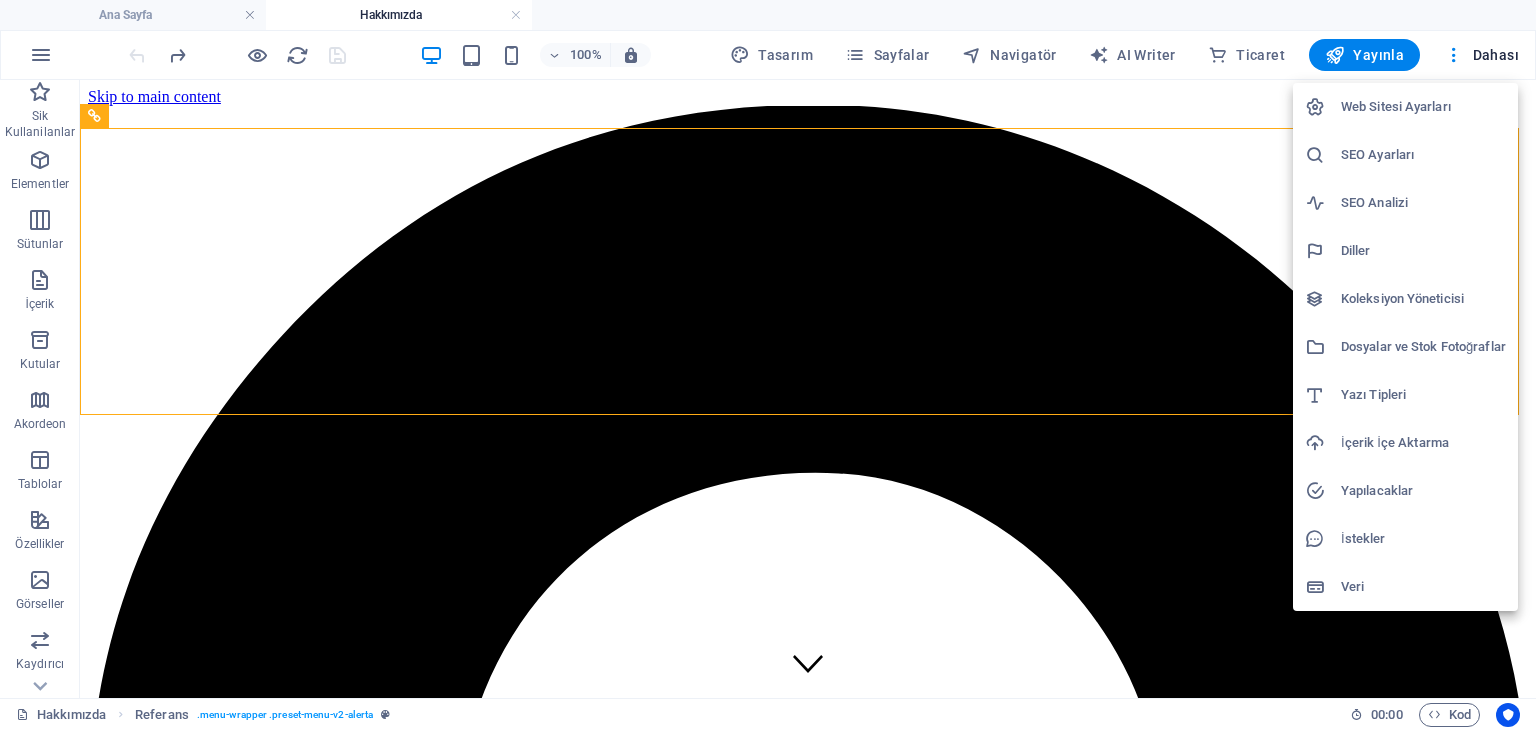 click on "Web Sitesi Ayarları" at bounding box center (1405, 107) 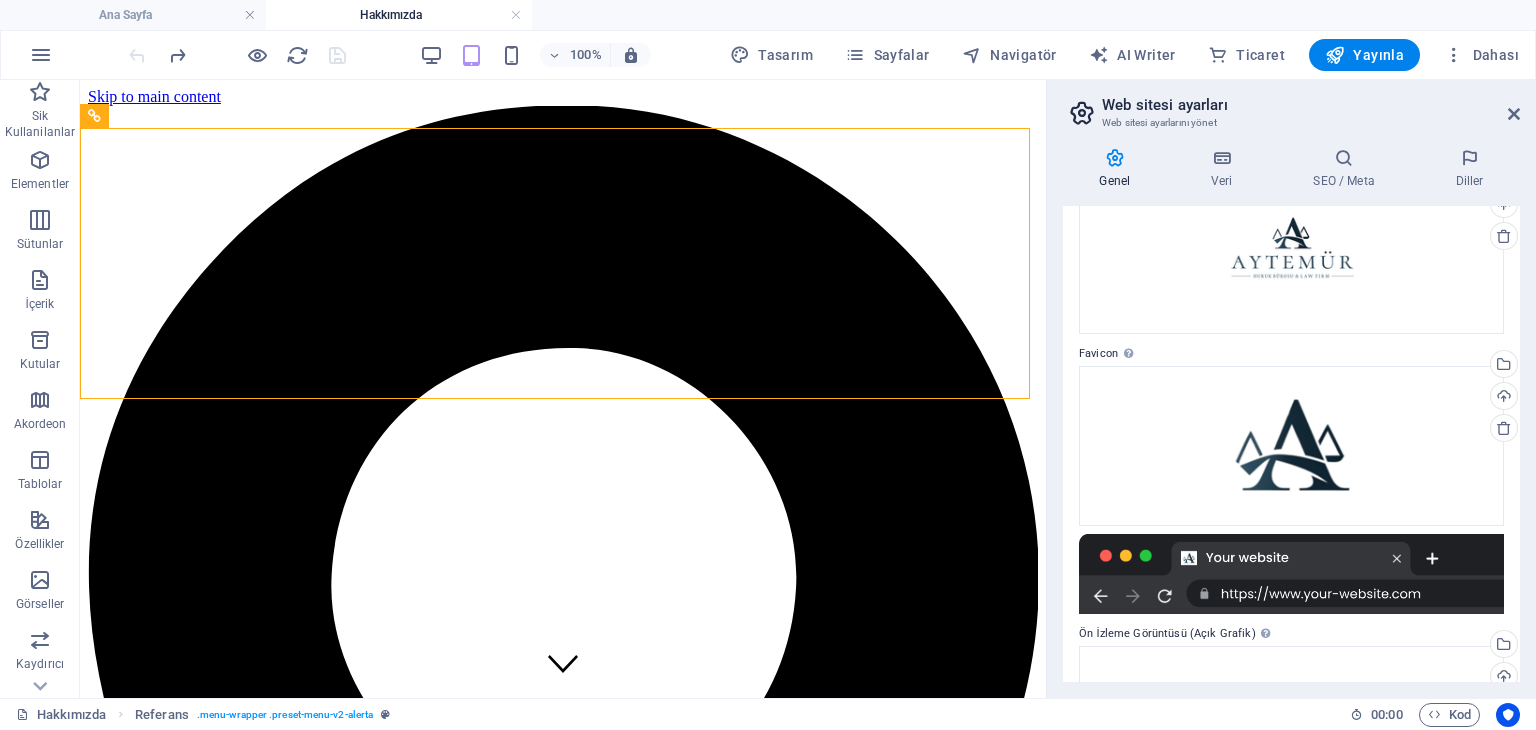 scroll, scrollTop: 0, scrollLeft: 0, axis: both 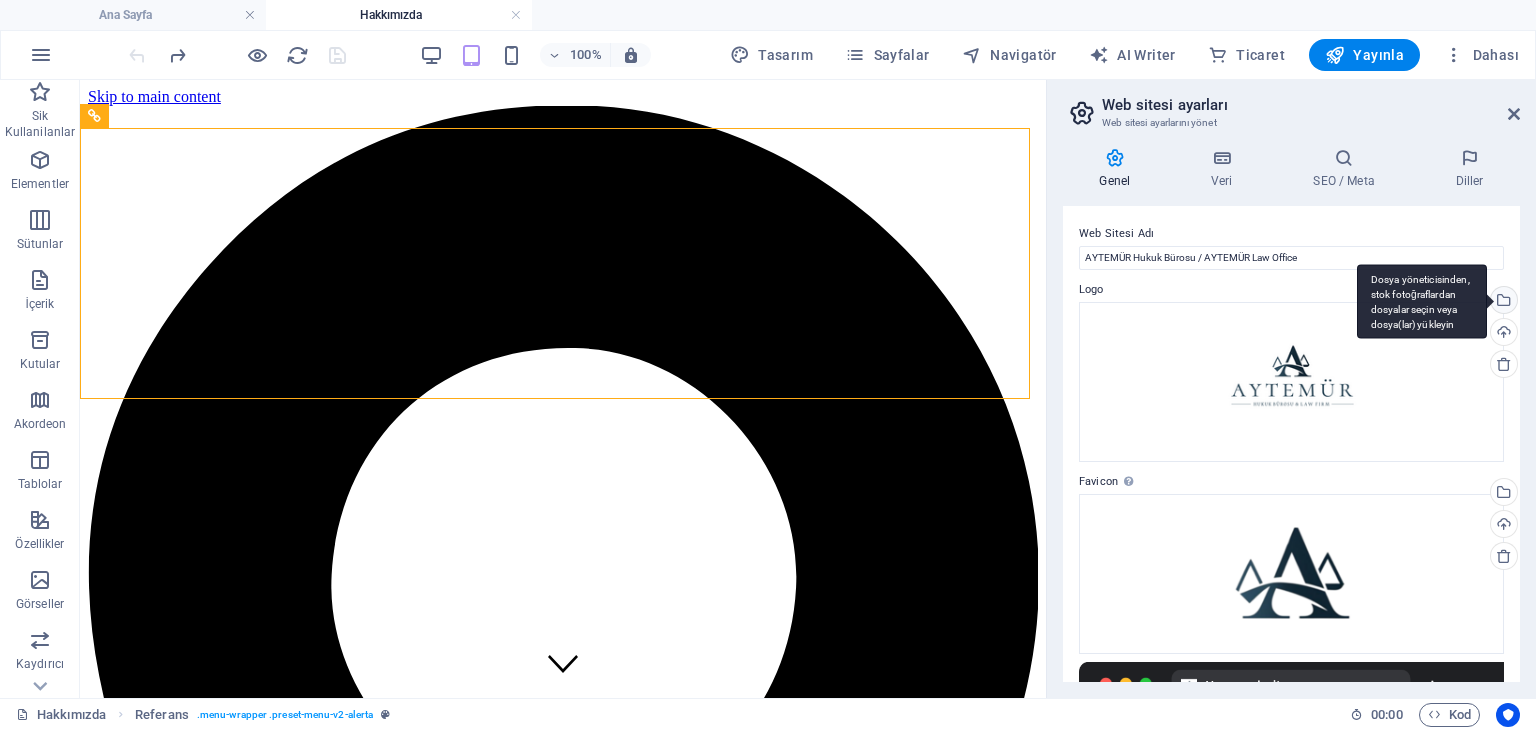 click on "Dosya yöneticisinden, stok fotoğraflardan dosyalar seçin veya dosya(lar) yükleyin" at bounding box center [1502, 302] 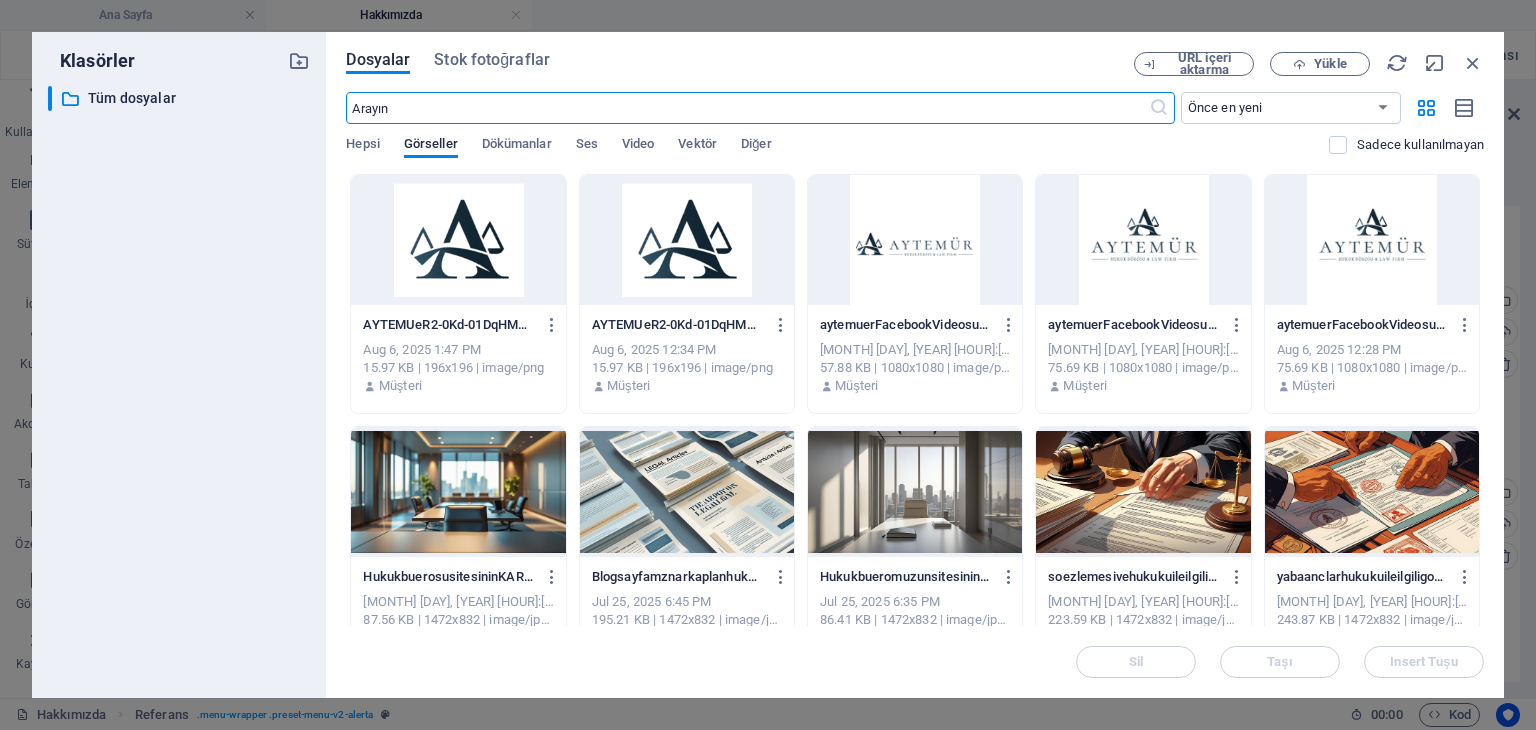click at bounding box center [915, 240] 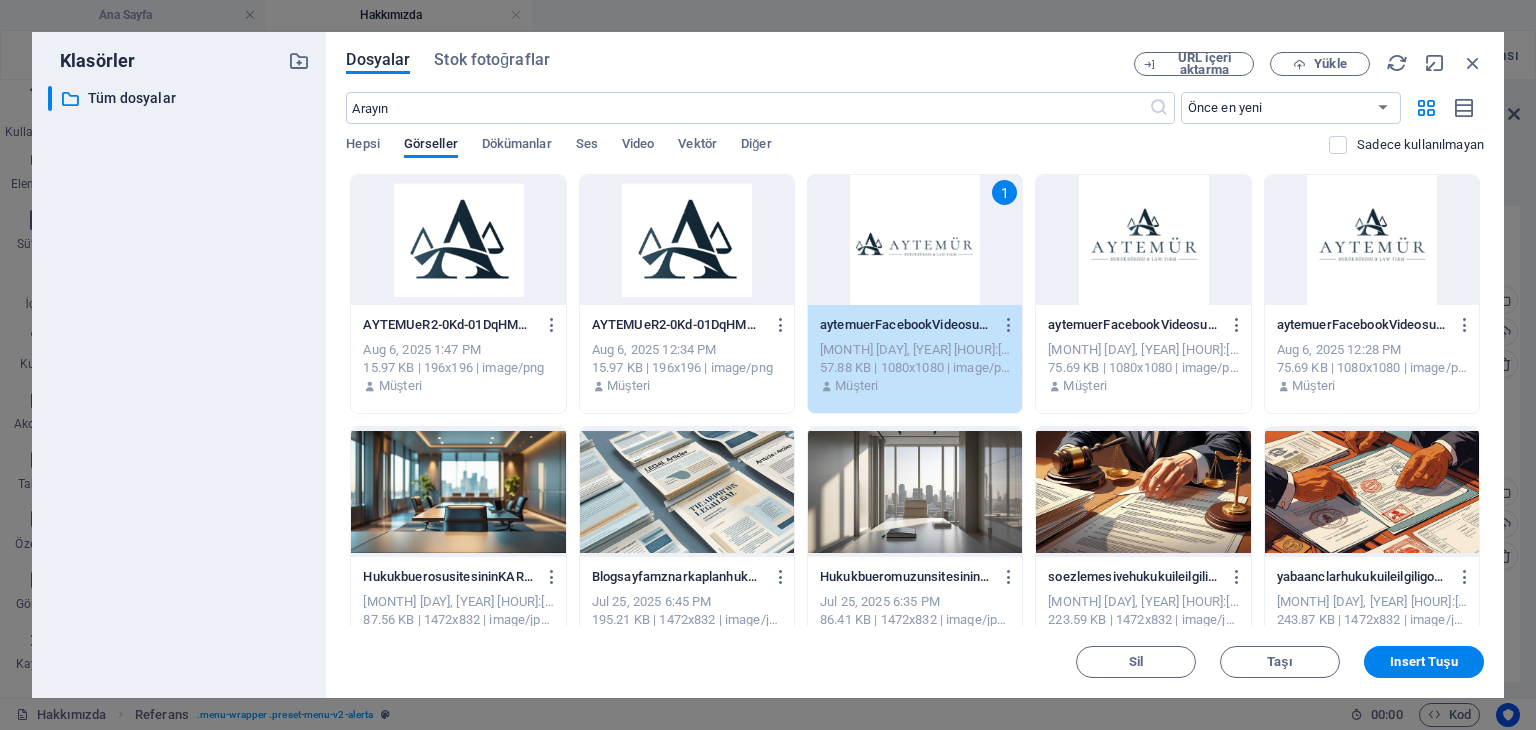 click on "1" at bounding box center (915, 240) 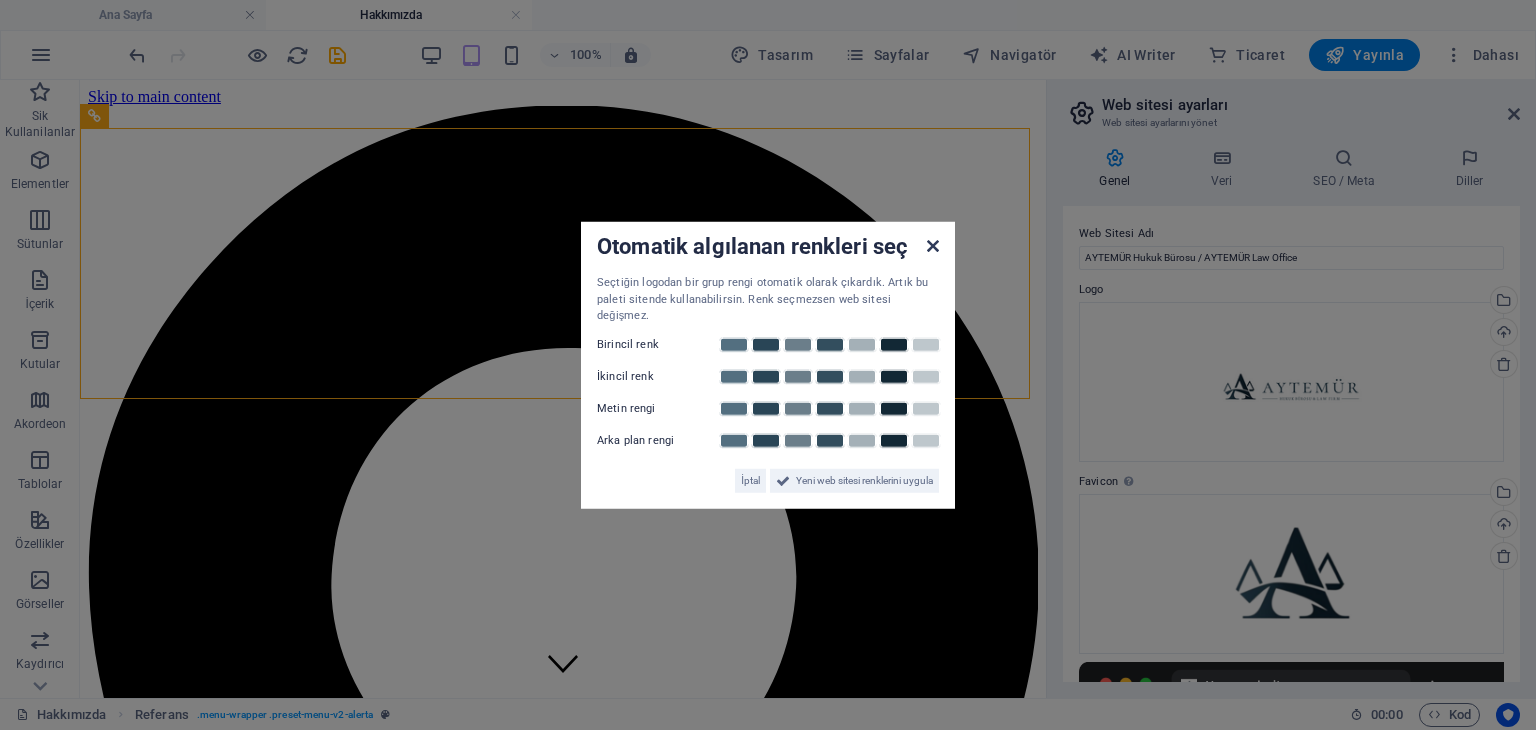 click at bounding box center (933, 246) 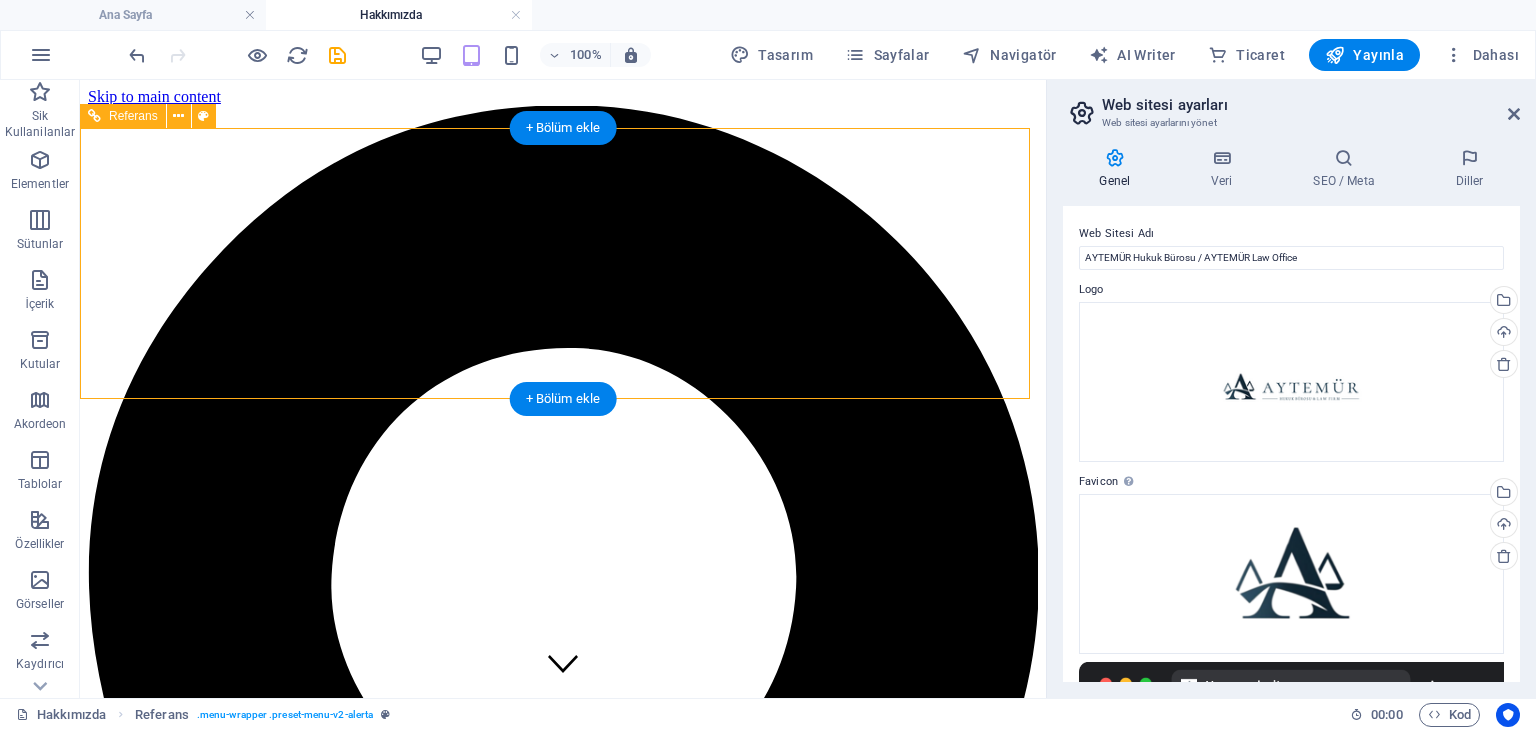 click at bounding box center [563, 5421] 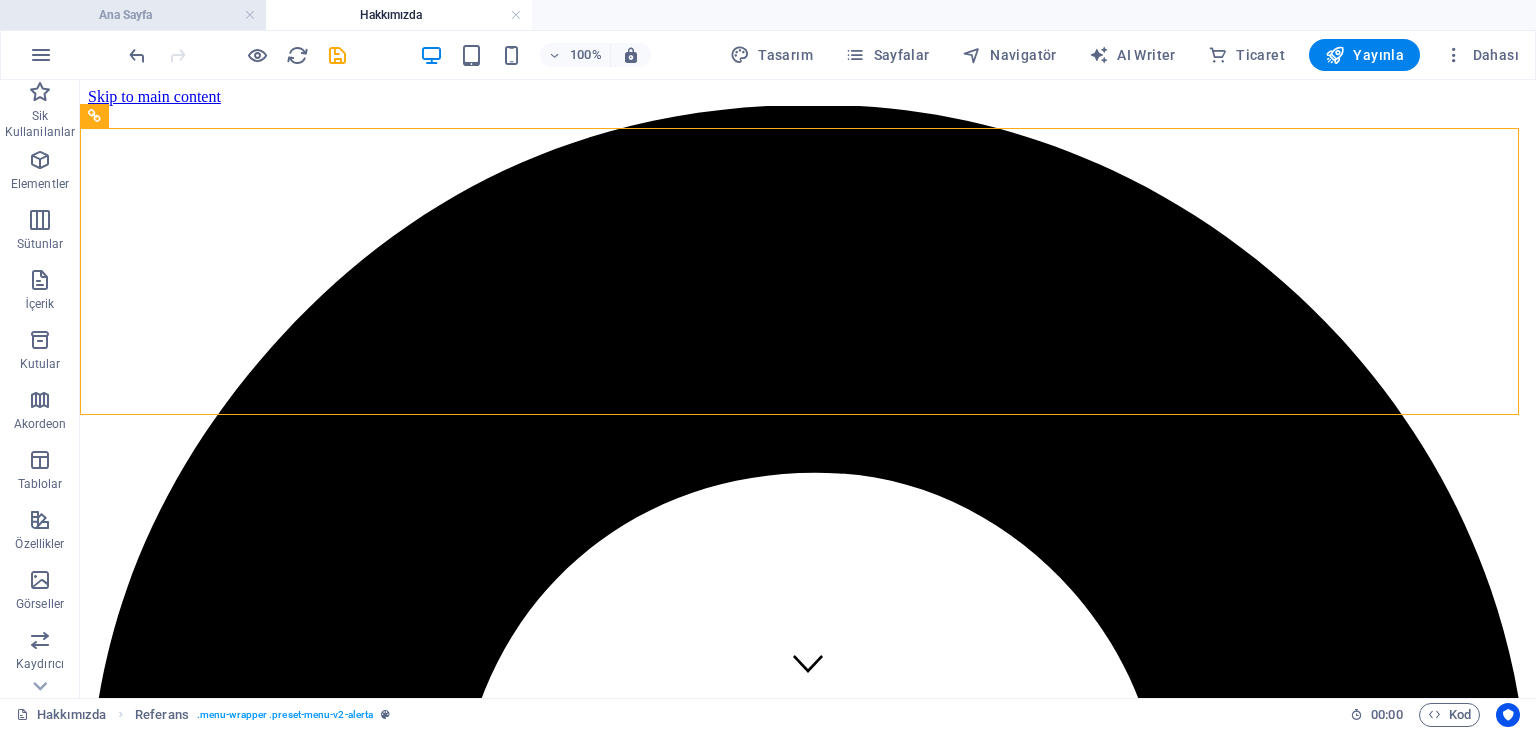 click on "Ana Sayfa" at bounding box center (133, 15) 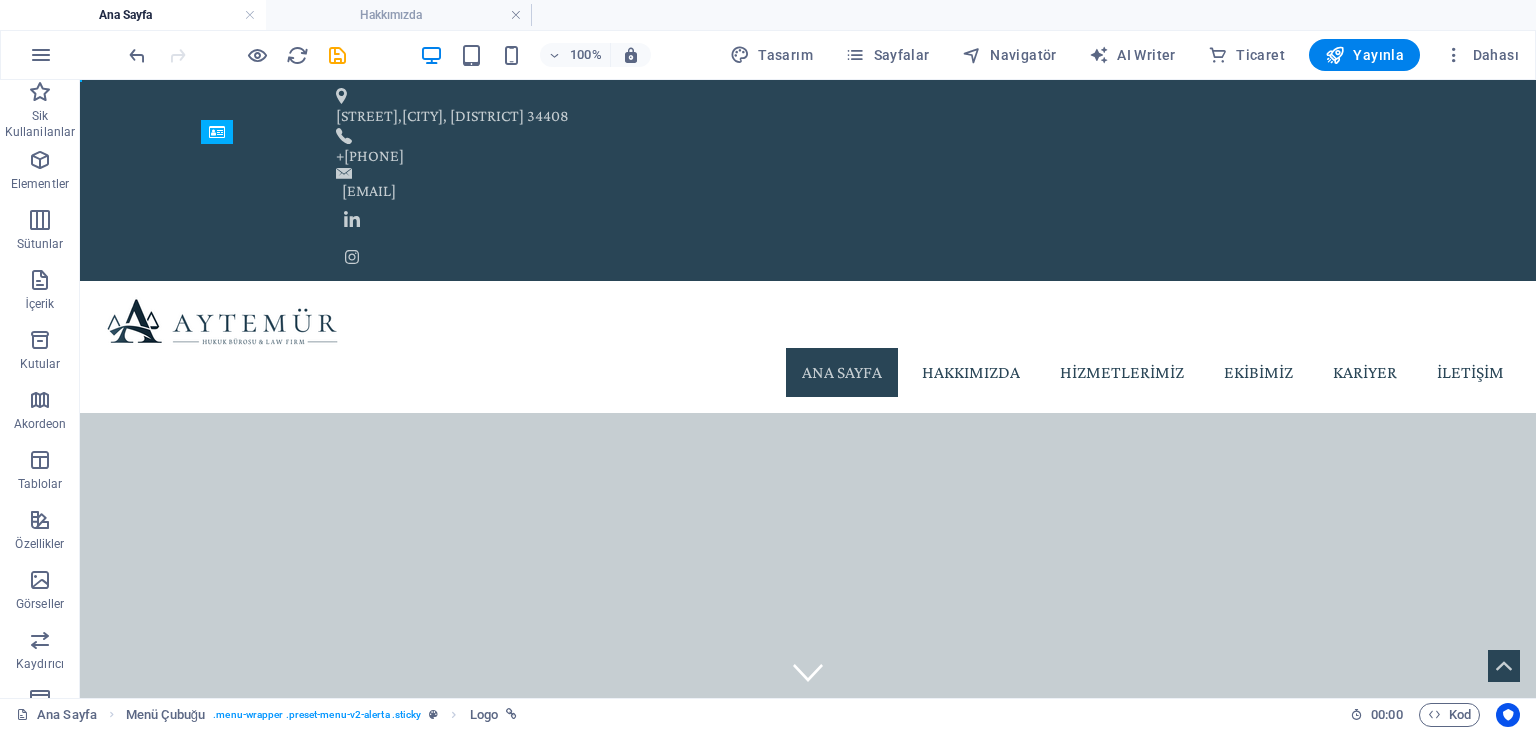 drag, startPoint x: 1484, startPoint y: 75, endPoint x: 1404, endPoint y: 1, distance: 108.97706 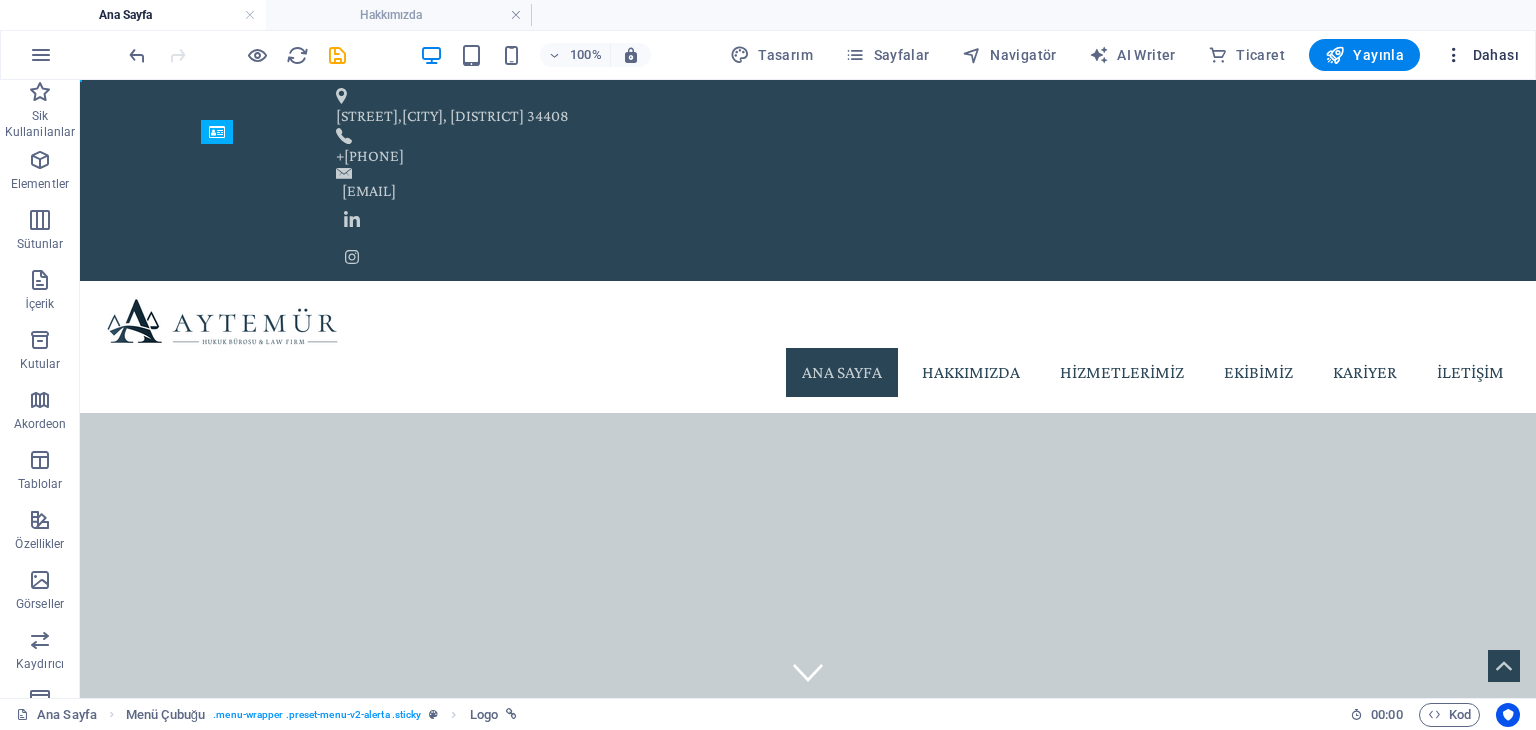 click on "Dahası" at bounding box center [1481, 55] 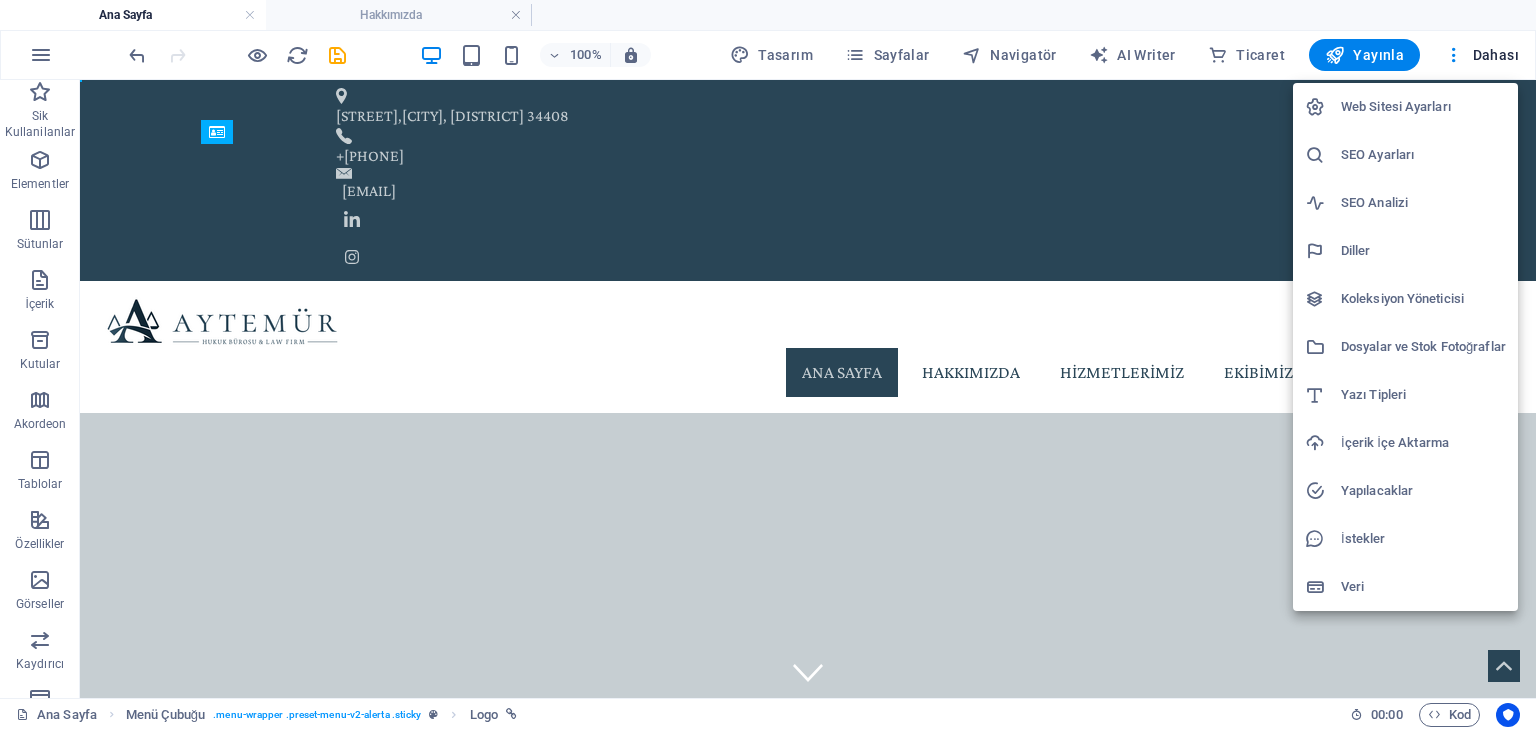 click on "Web Sitesi Ayarları" at bounding box center (1423, 107) 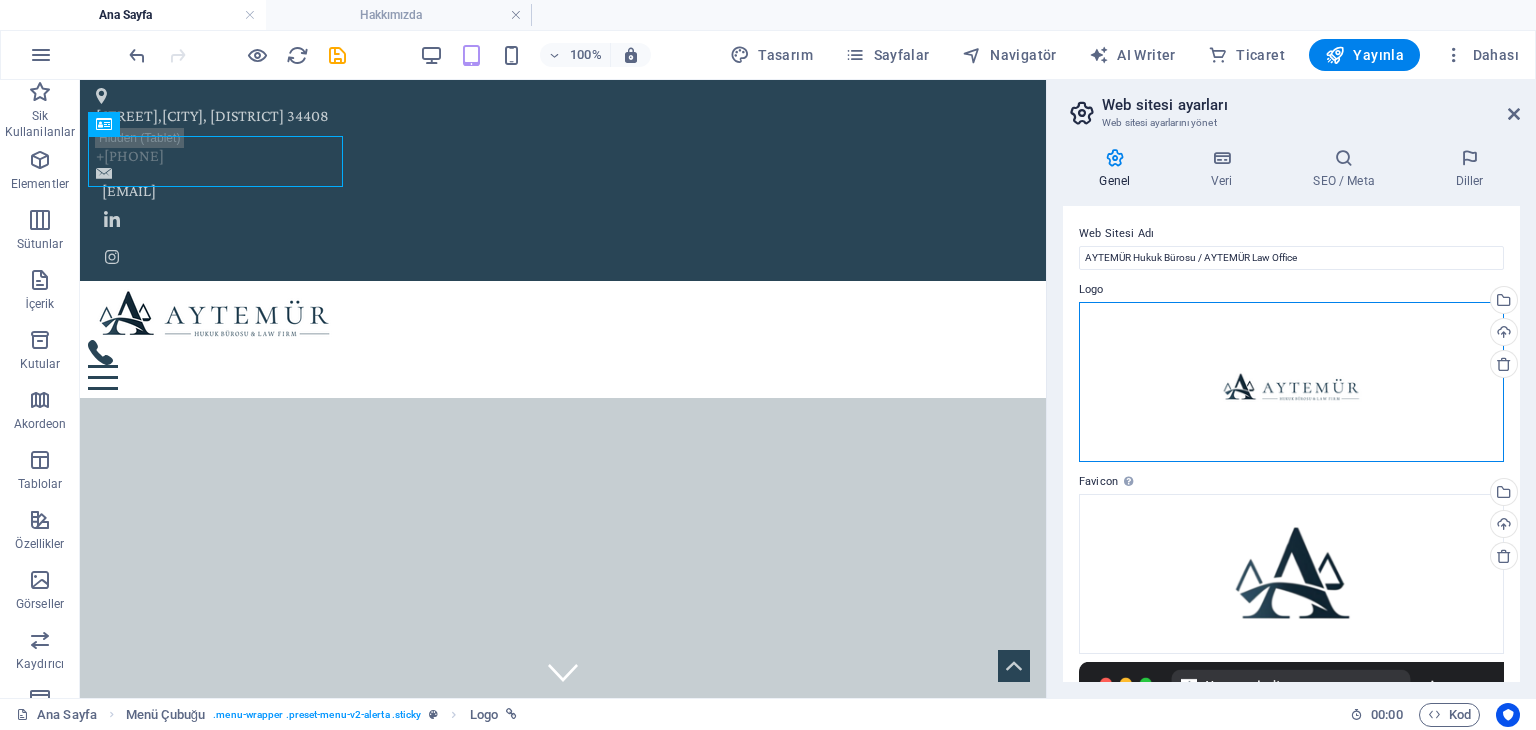 click on "Dosyaları buraya sürükleyin, dosyaları seçmek için tıklayın veya Dosyalardan ya da ücretsiz stok fotoğraf ve videolarımızdan dosyalar seçin" at bounding box center [1291, 382] 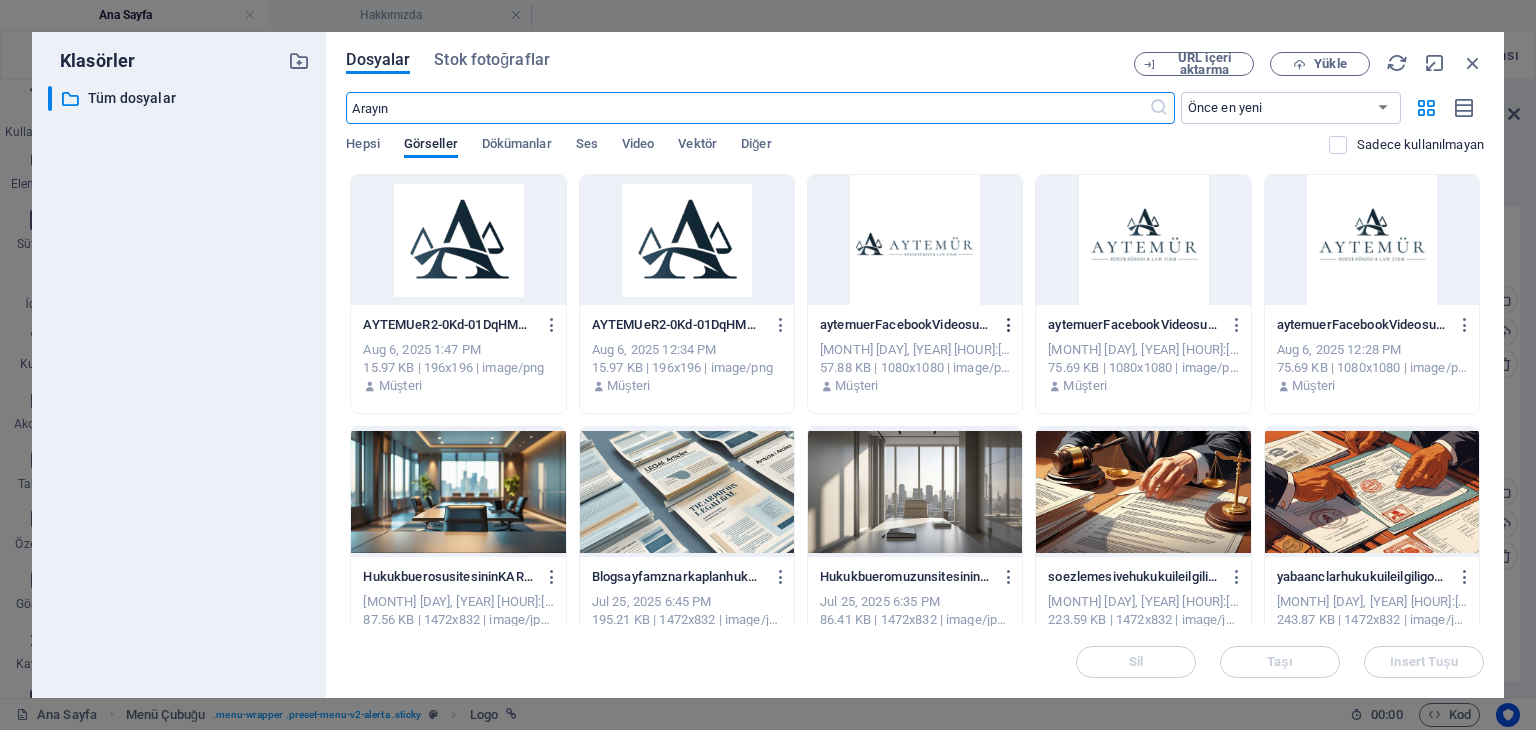 click at bounding box center (1009, 325) 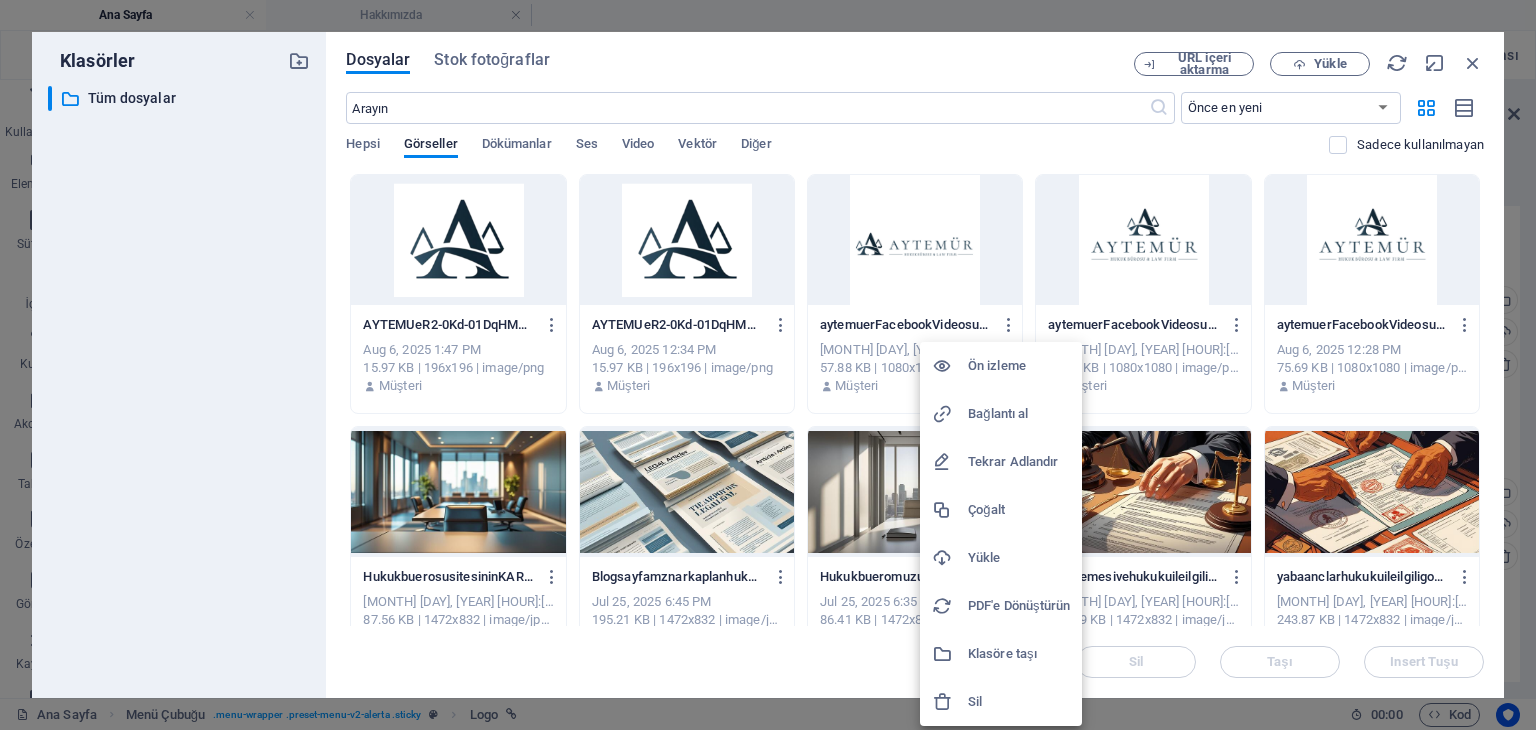 click at bounding box center [768, 365] 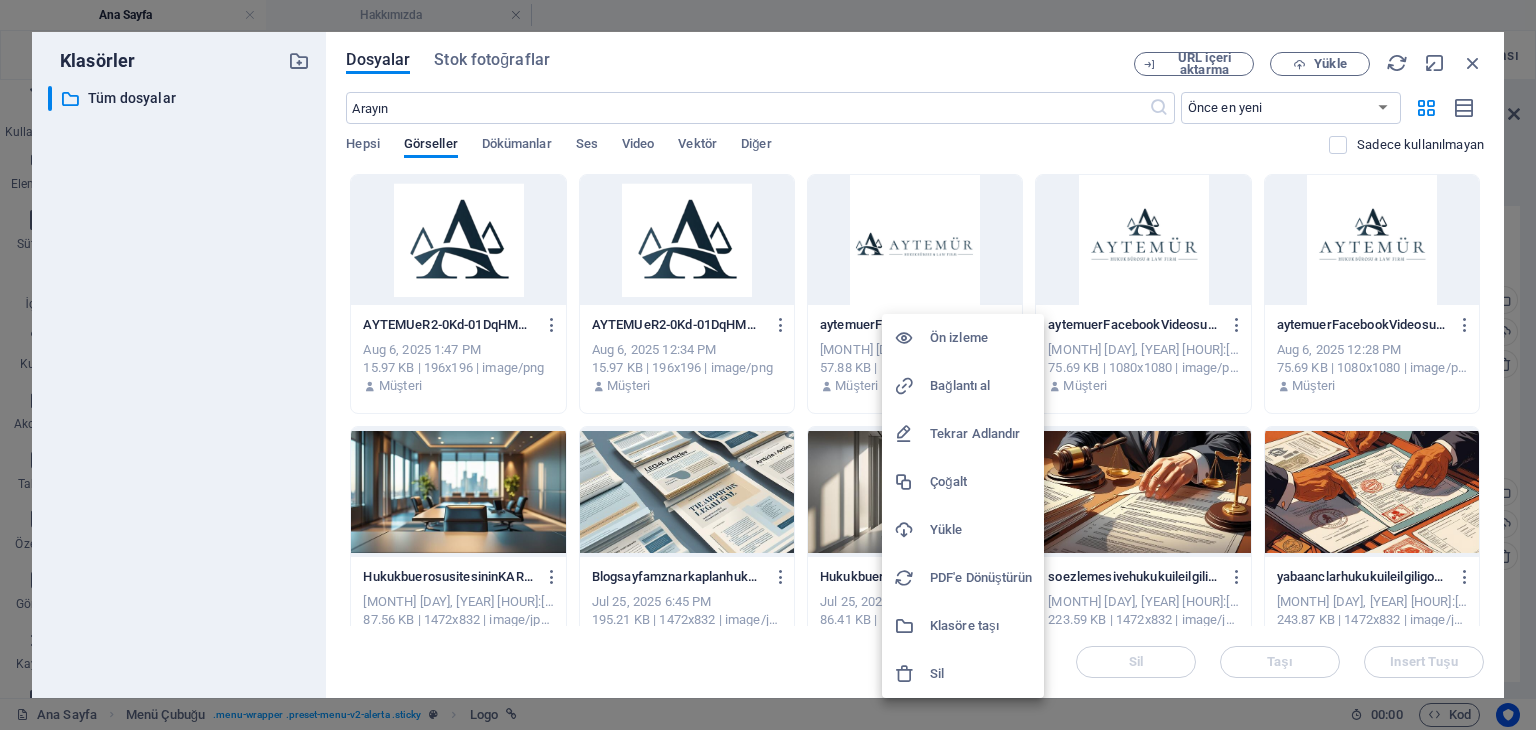 click at bounding box center [768, 365] 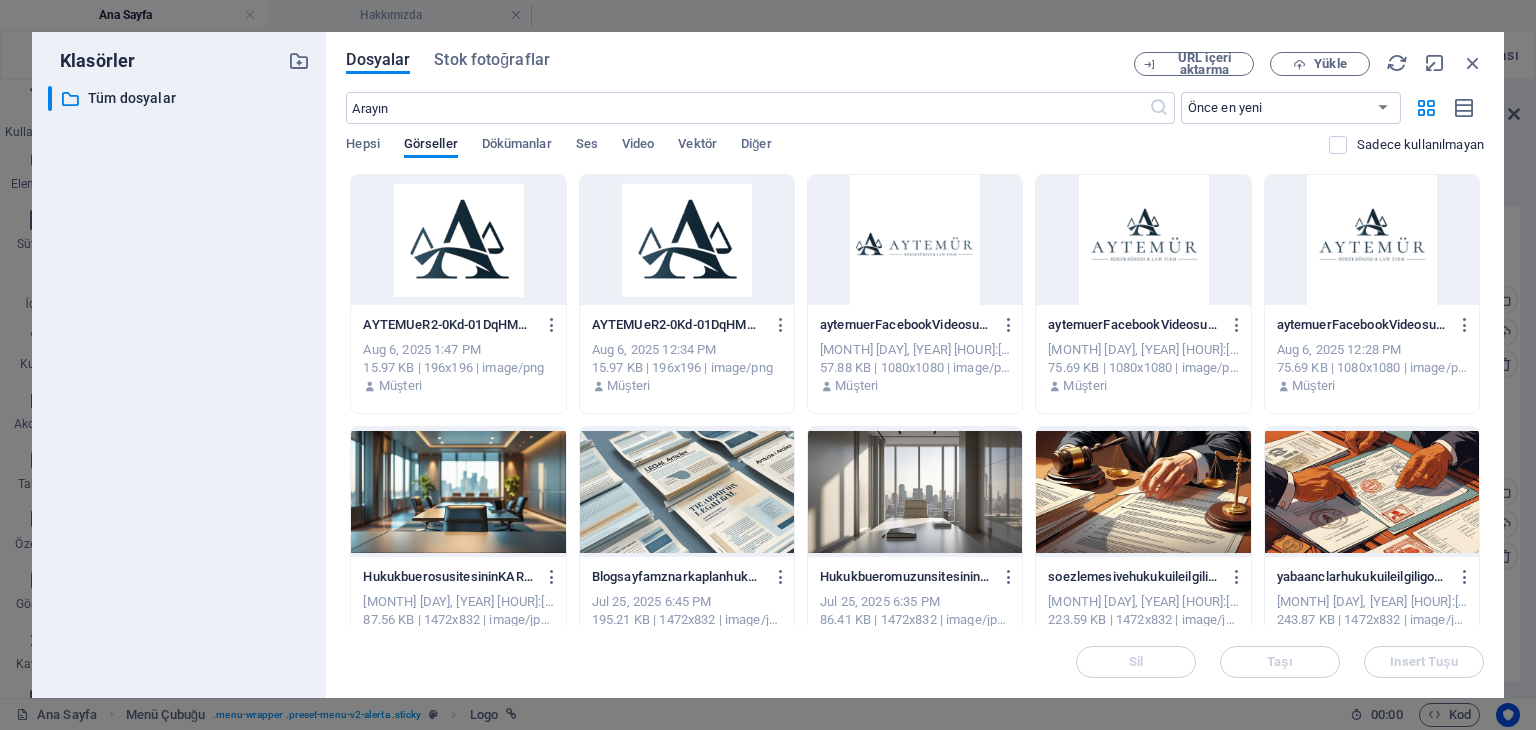 click at bounding box center (915, 240) 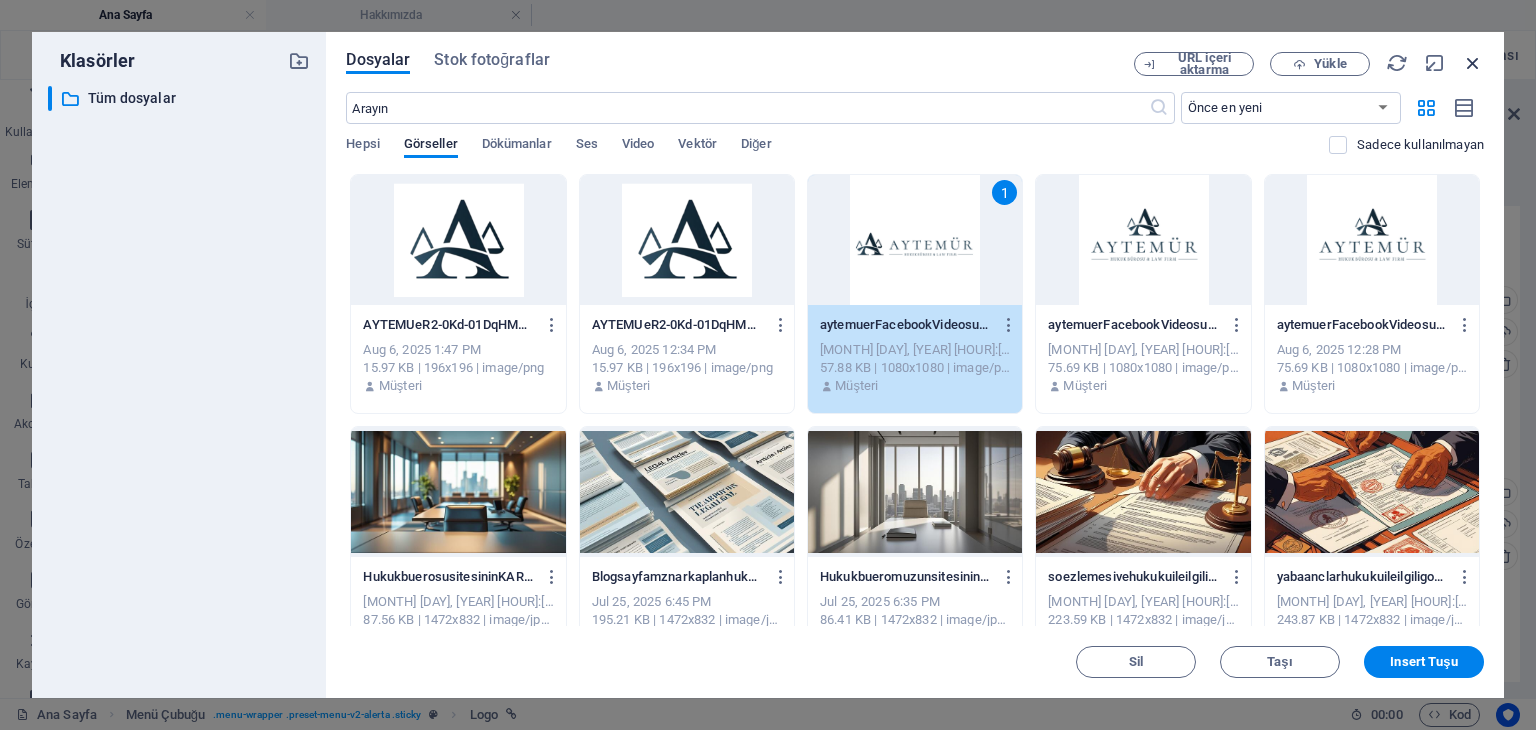 click at bounding box center (1473, 63) 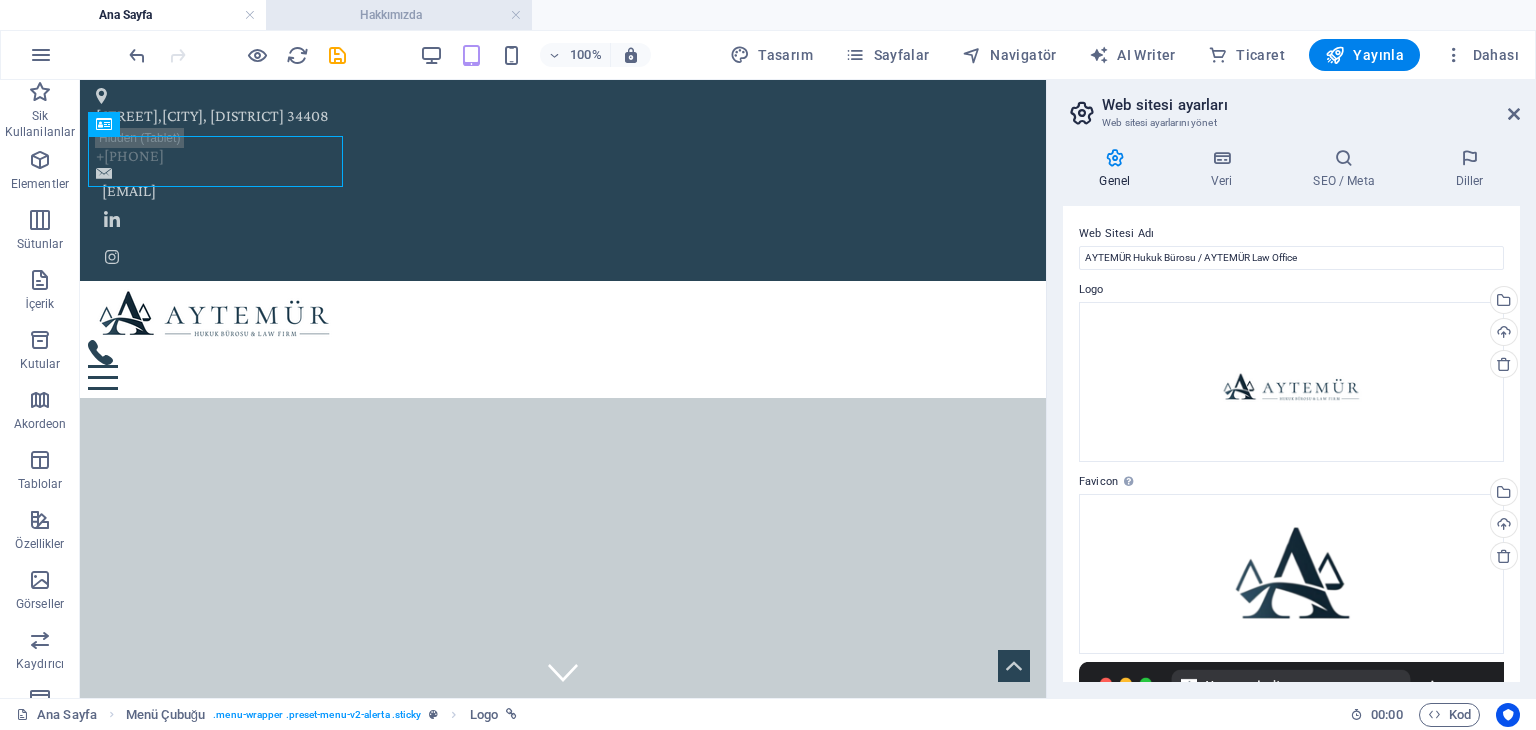 click on "Hakkımızda" at bounding box center [399, 15] 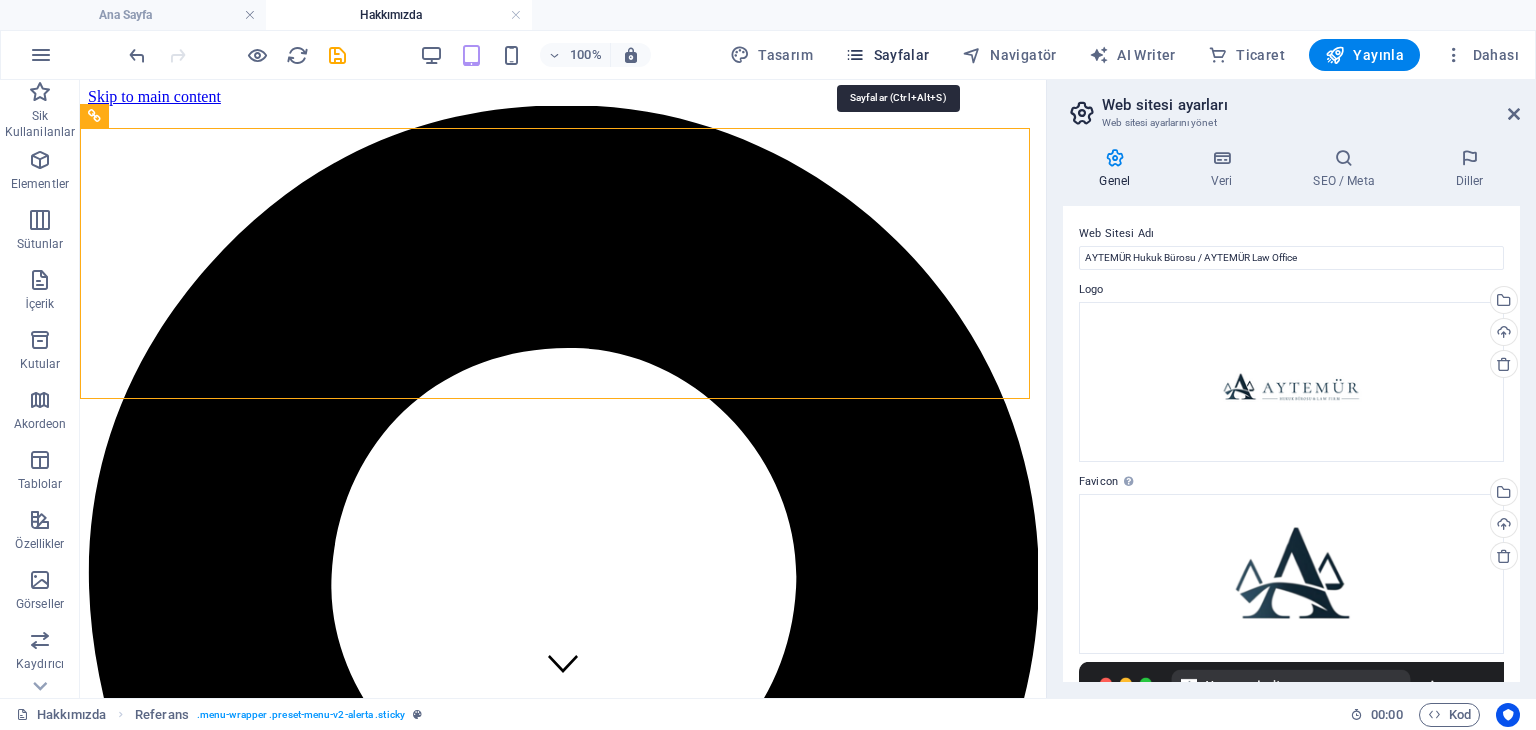 click on "Sayfalar" at bounding box center [887, 55] 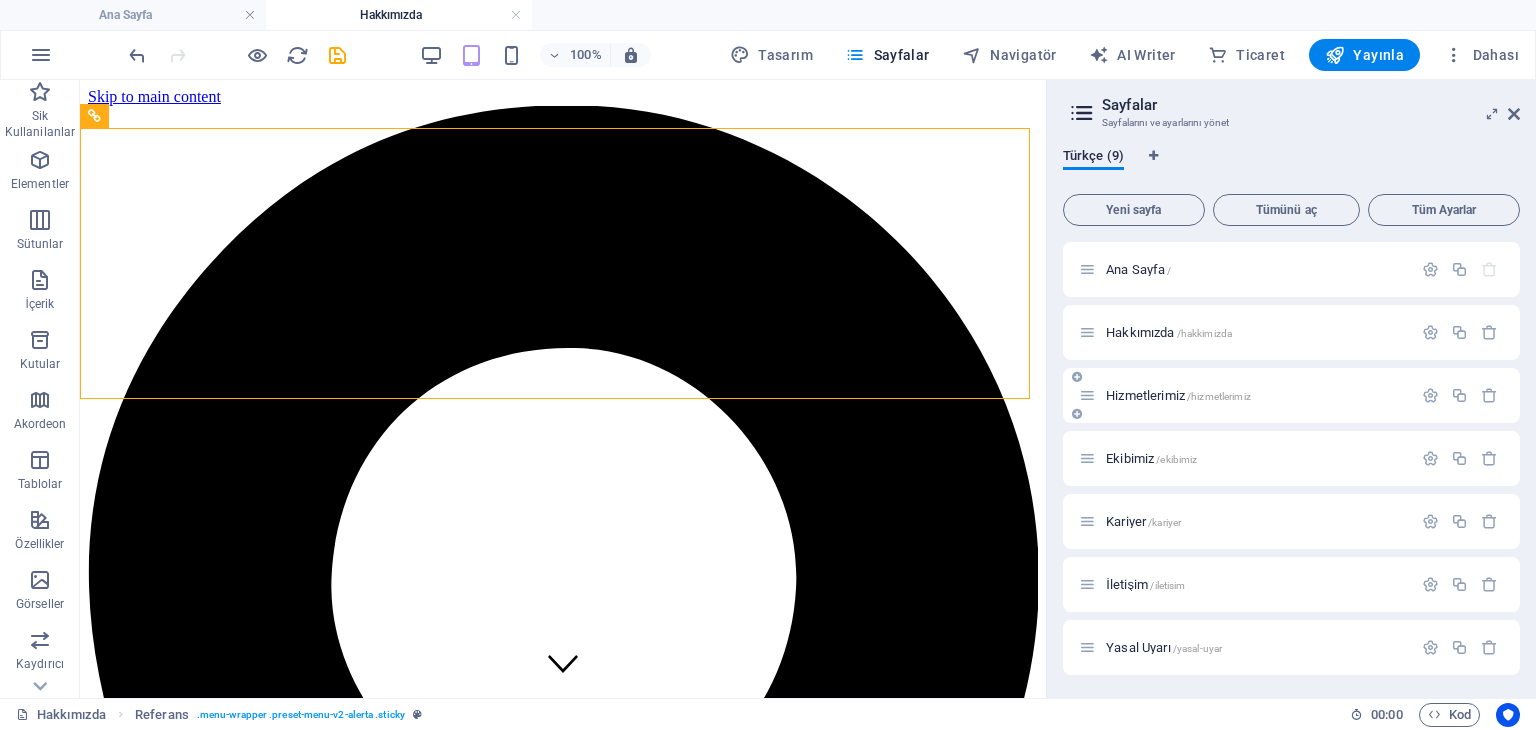 click on "Hizmetlerimiz /hizmetlerimiz" at bounding box center [1291, 395] 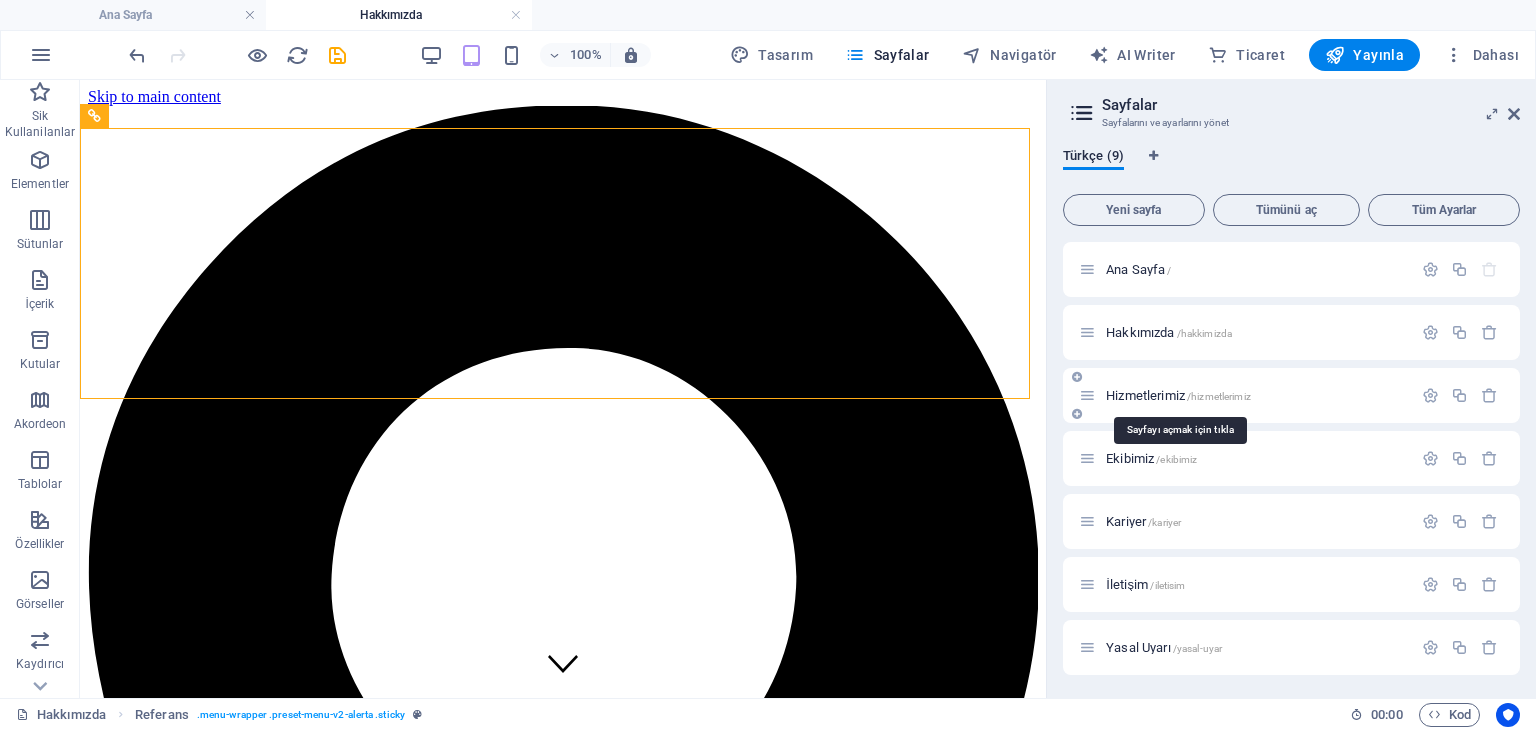 click on "Hizmetlerimiz /hizmetlerimiz" at bounding box center [1178, 395] 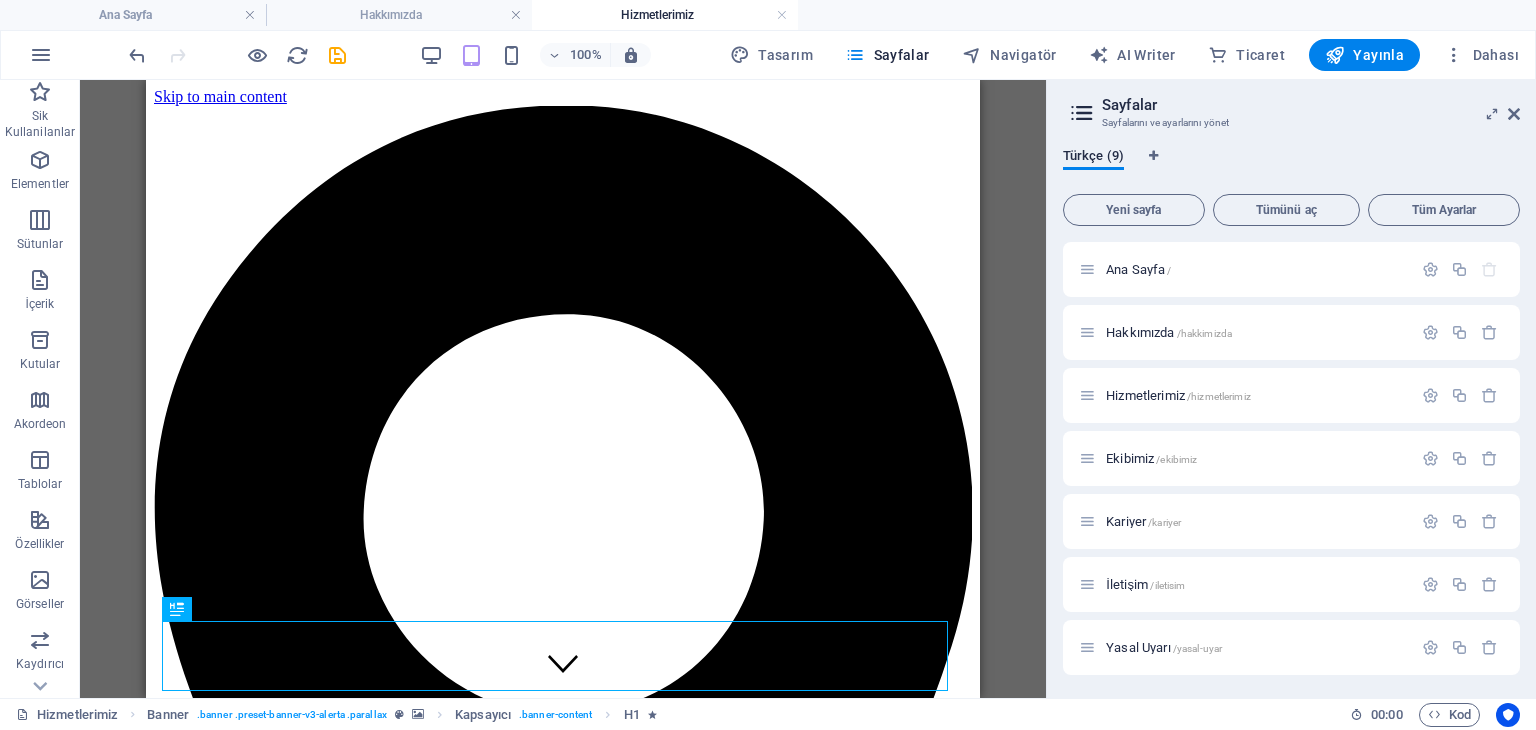 scroll, scrollTop: 0, scrollLeft: 0, axis: both 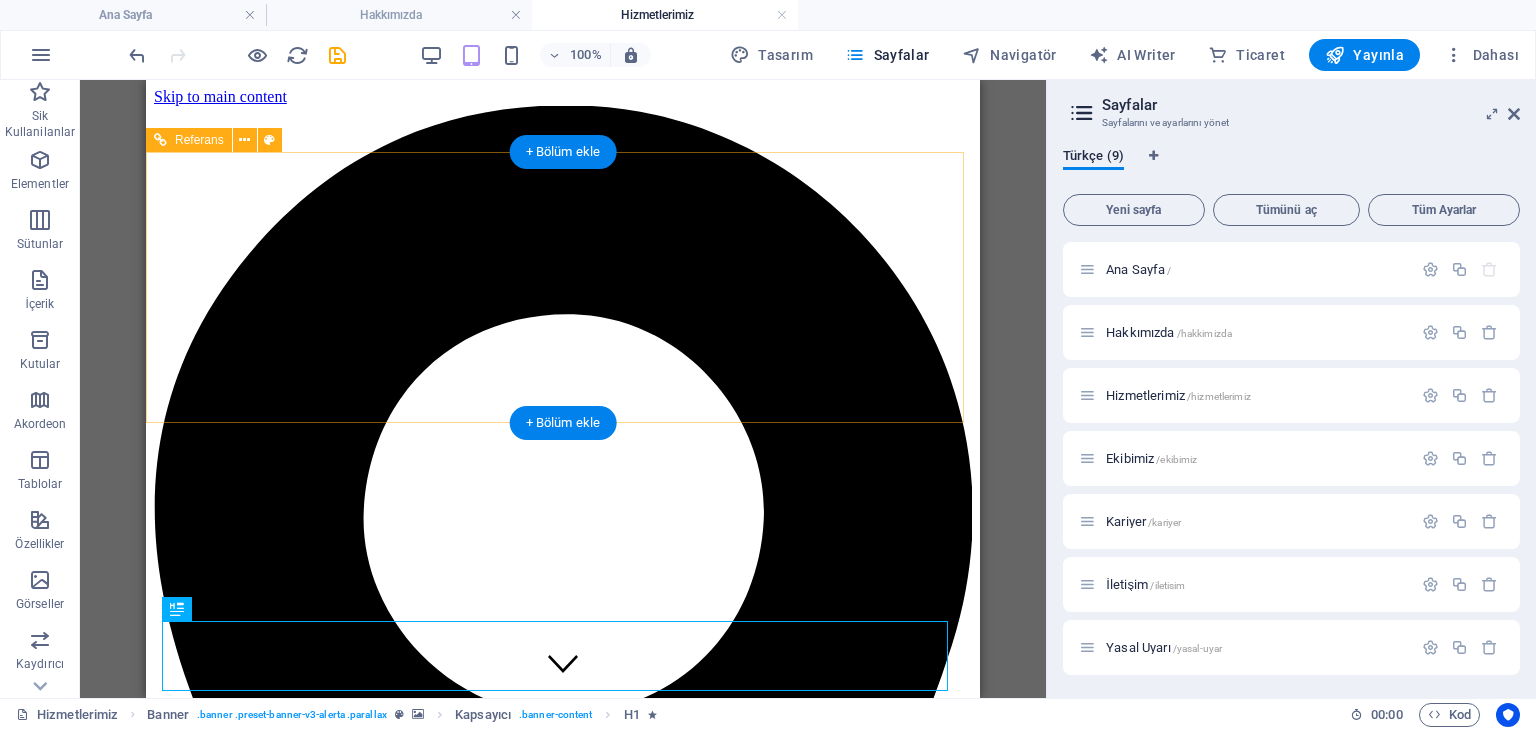 click at bounding box center (563, 4724) 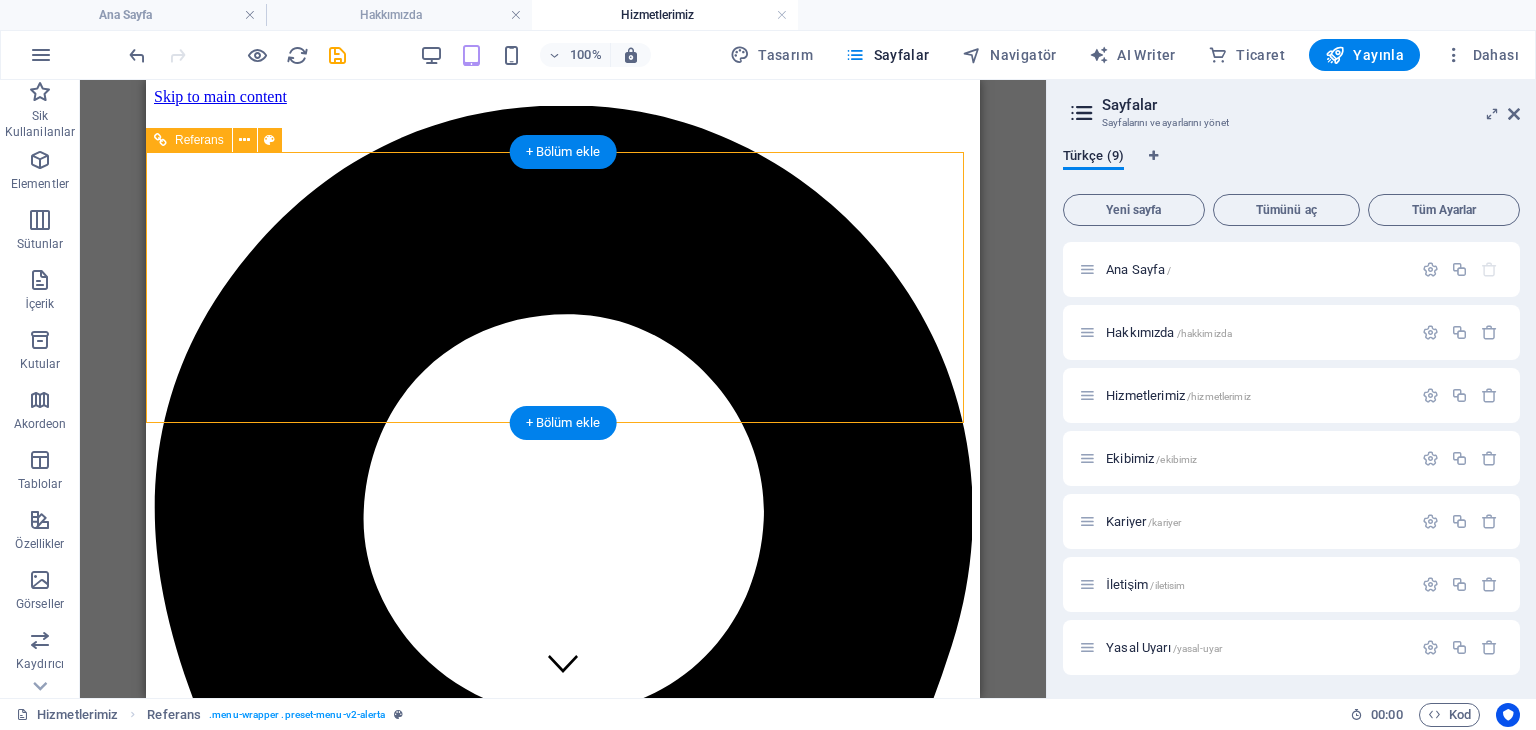 click on "Ana Sayfa Hakkımızda Hizmetlerimiz Ekibimiz Kariyer İletişim" at bounding box center (563, 5206) 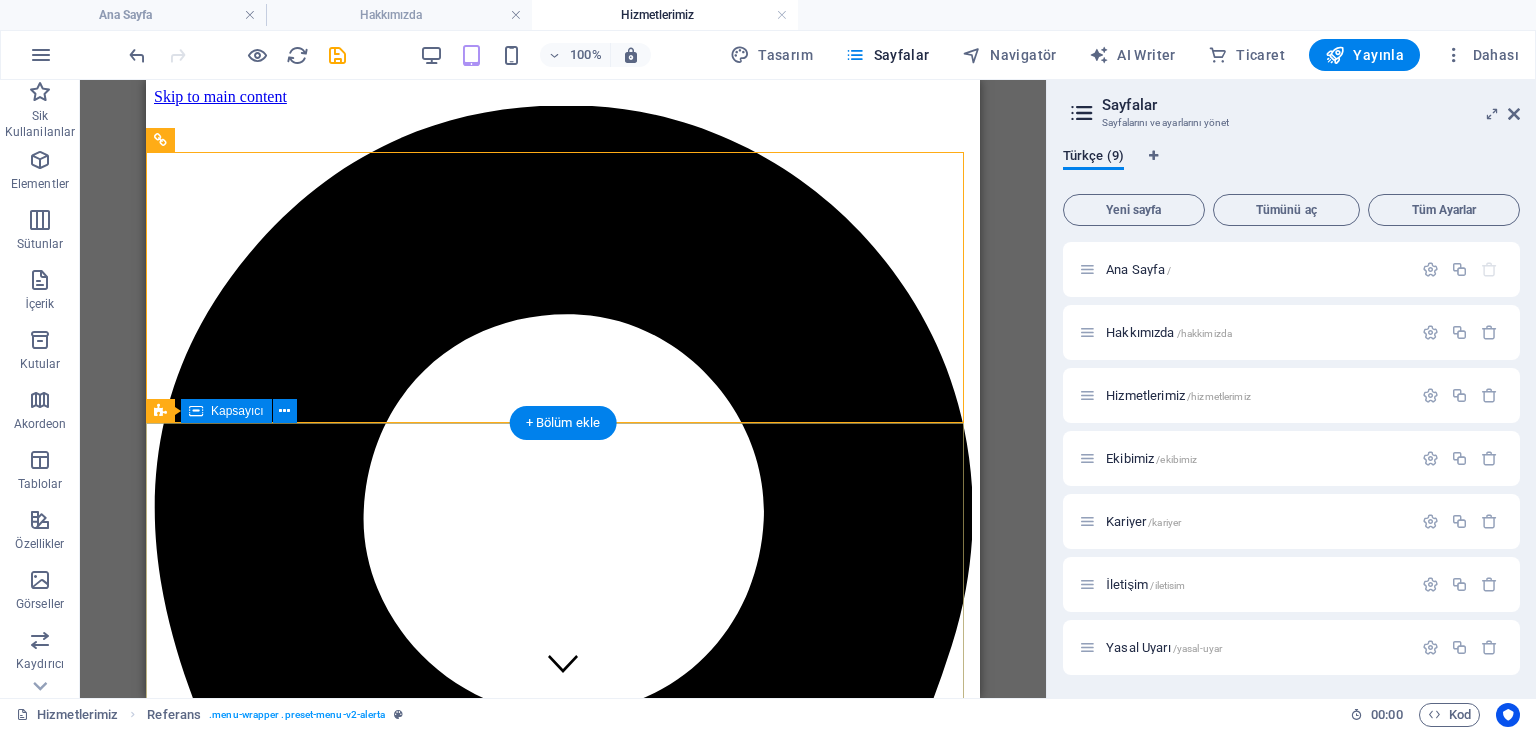 click on "hizmetlerimiz" at bounding box center [563, 6442] 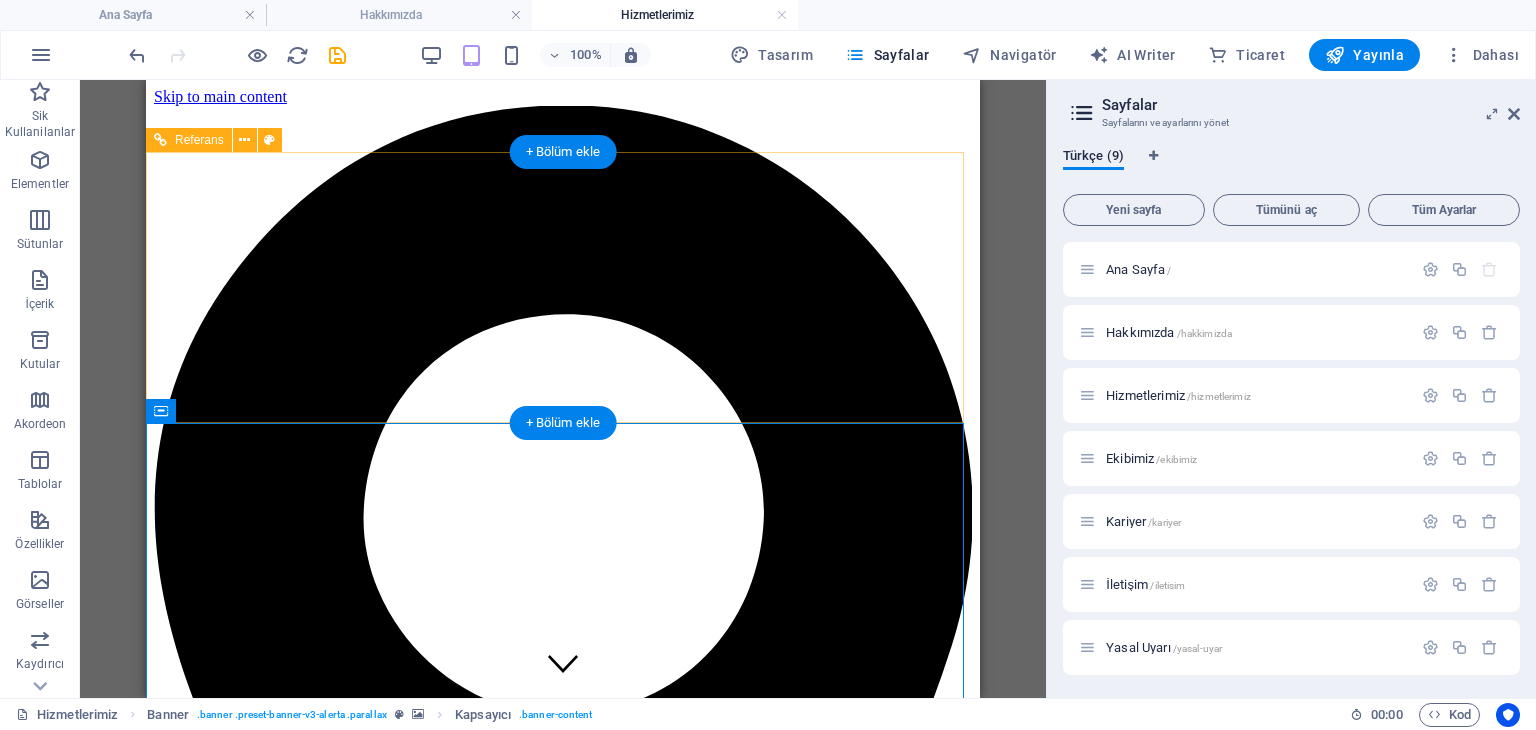 click at bounding box center [563, 4724] 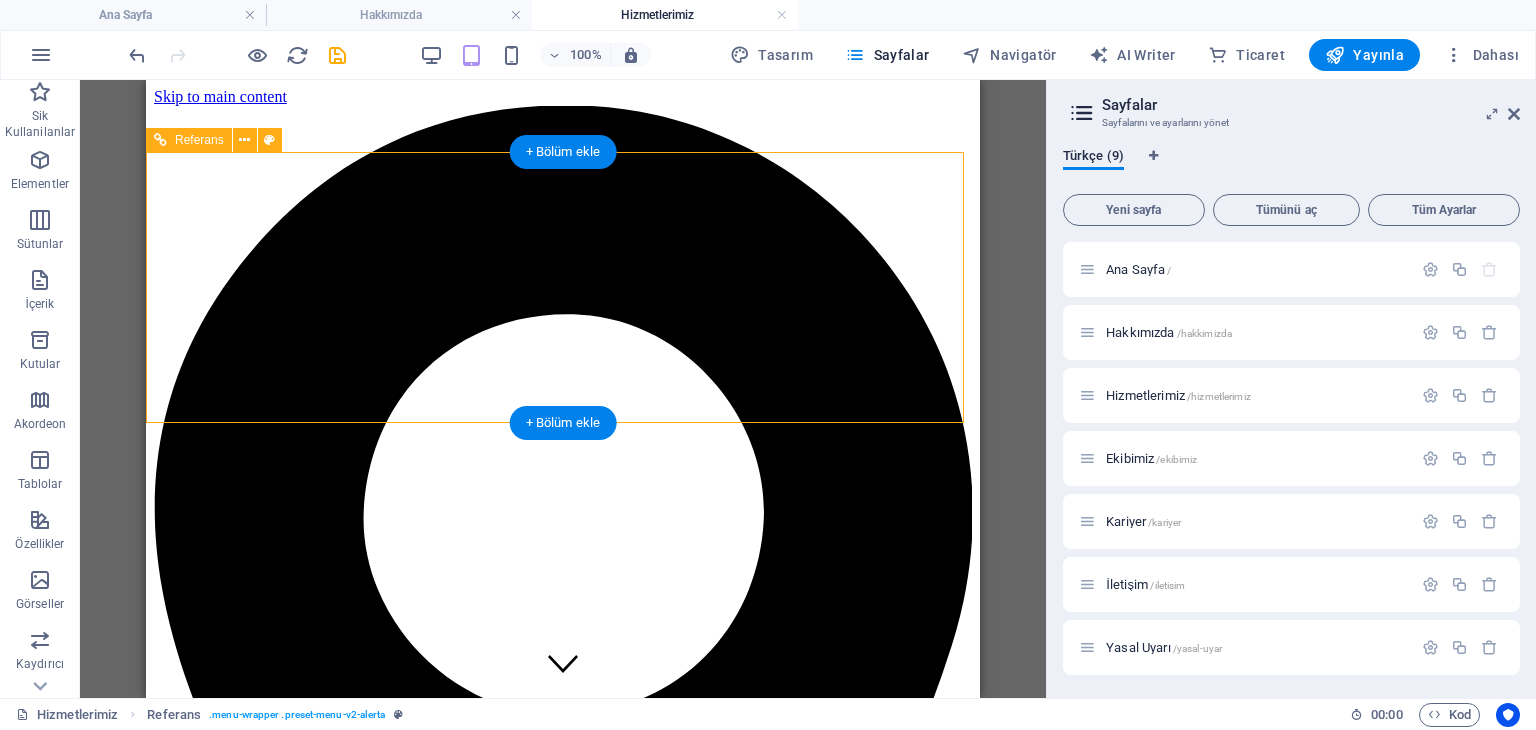 click at bounding box center (563, 5809) 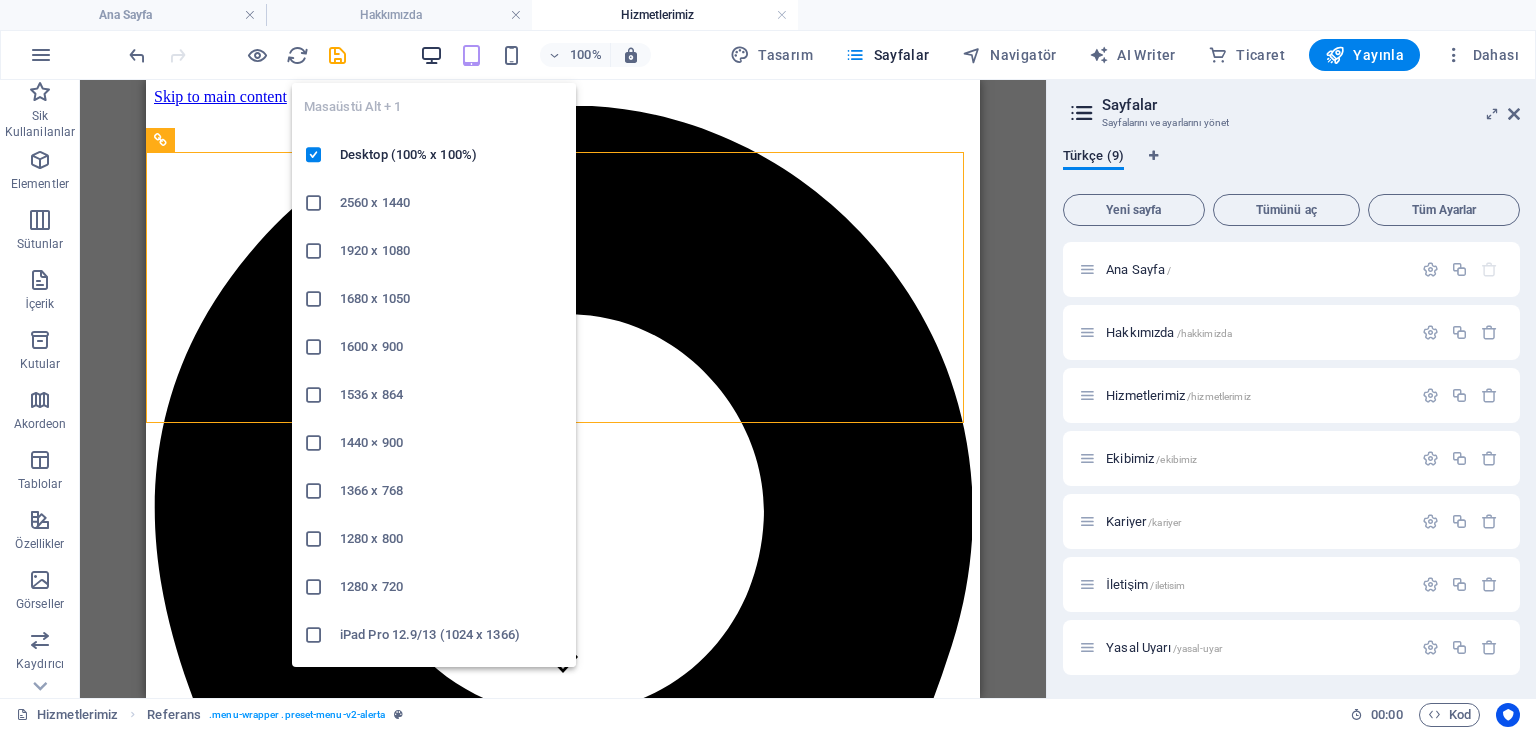 click at bounding box center (431, 55) 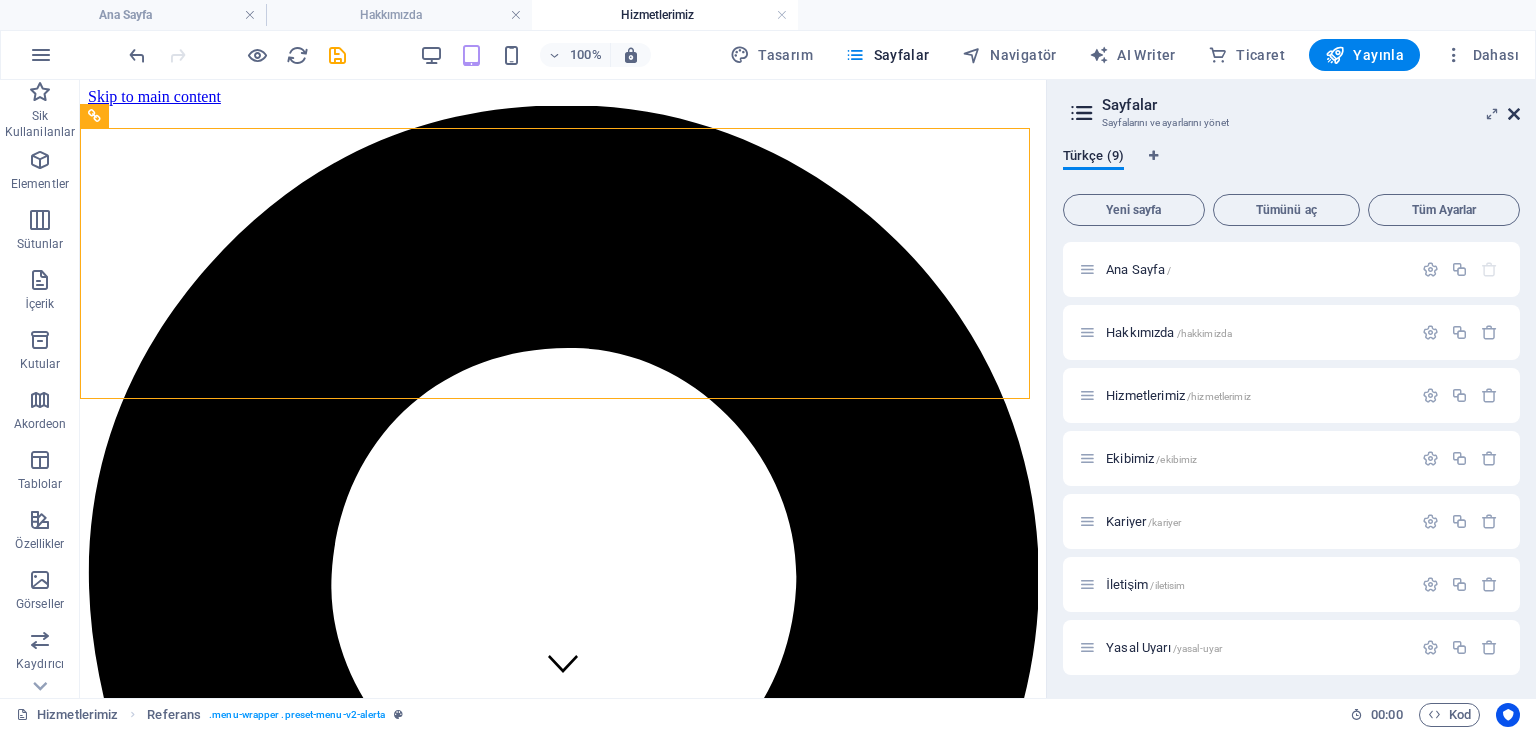 click at bounding box center [1514, 114] 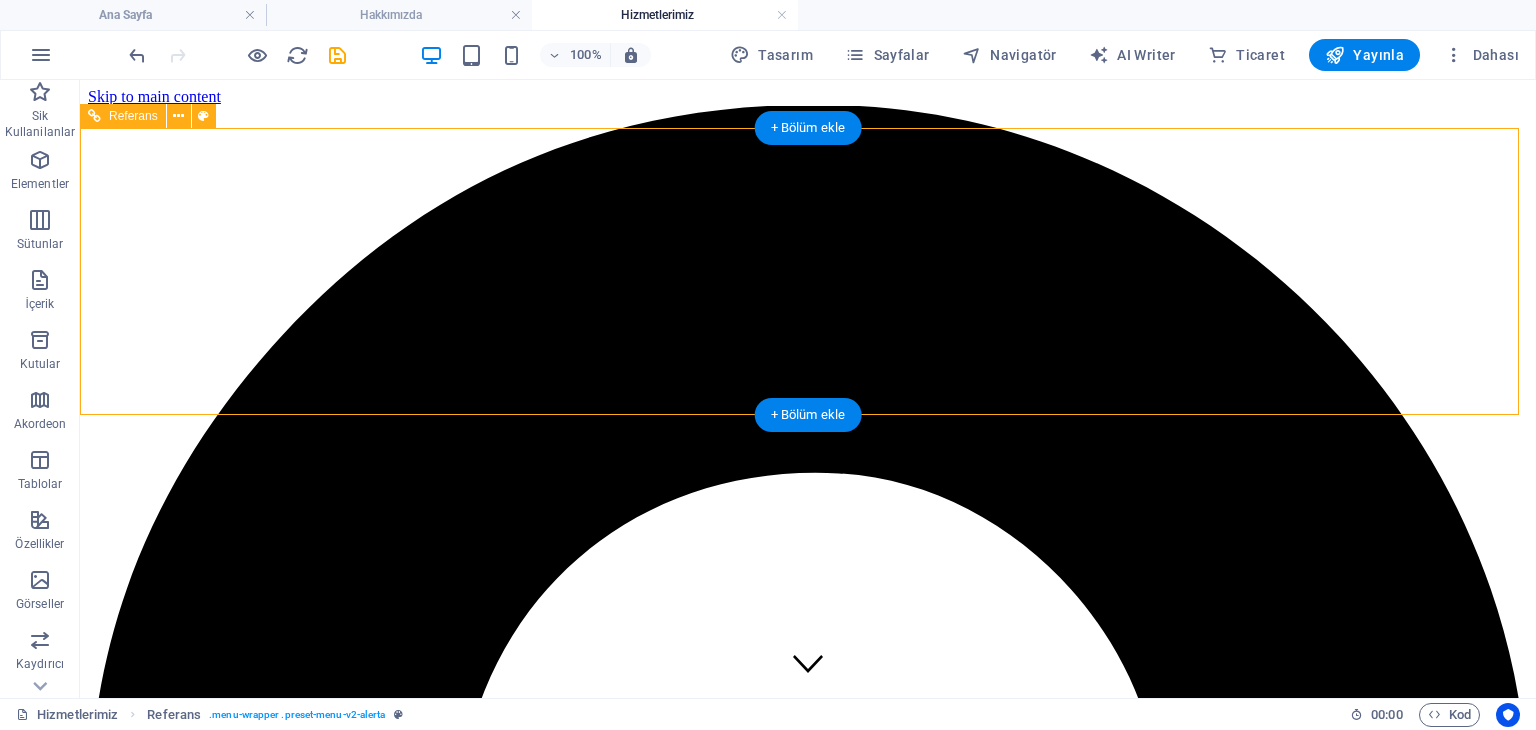 click on "Ana Sayfa Hakkımızda Hizmetlerimiz Ekibimiz Kariyer İletişim" at bounding box center (808, 8208) 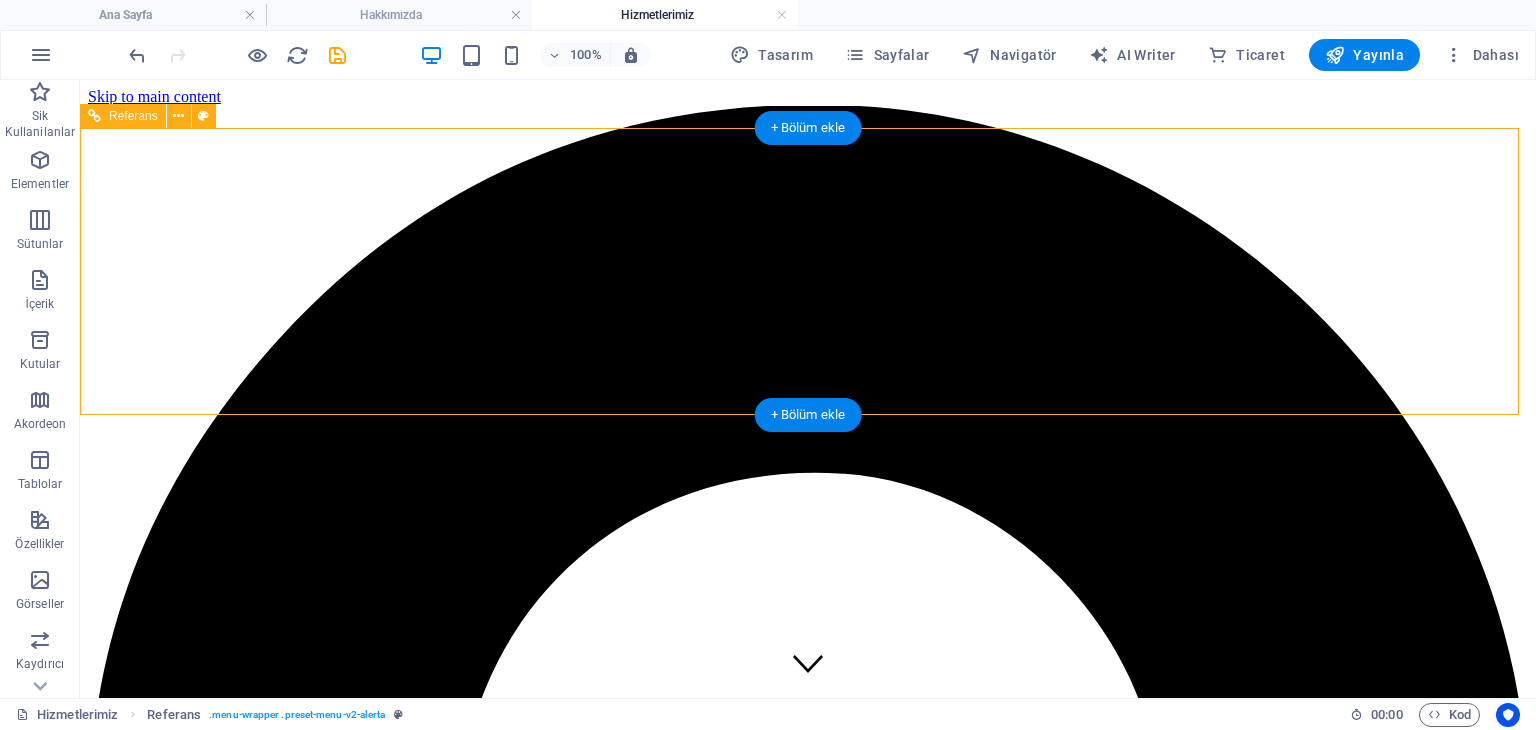 drag, startPoint x: 315, startPoint y: 277, endPoint x: 132, endPoint y: 249, distance: 185.12968 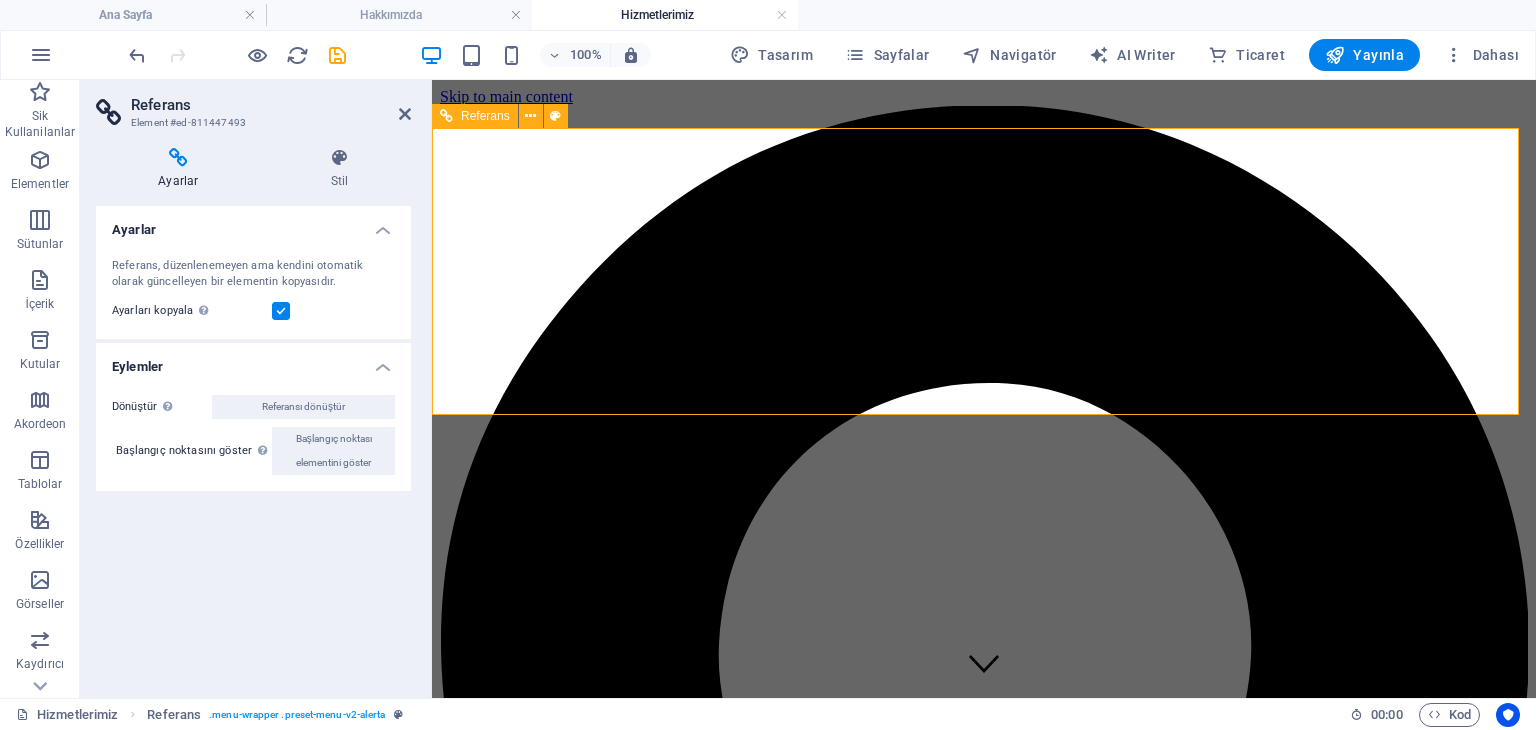 click at bounding box center (984, 6150) 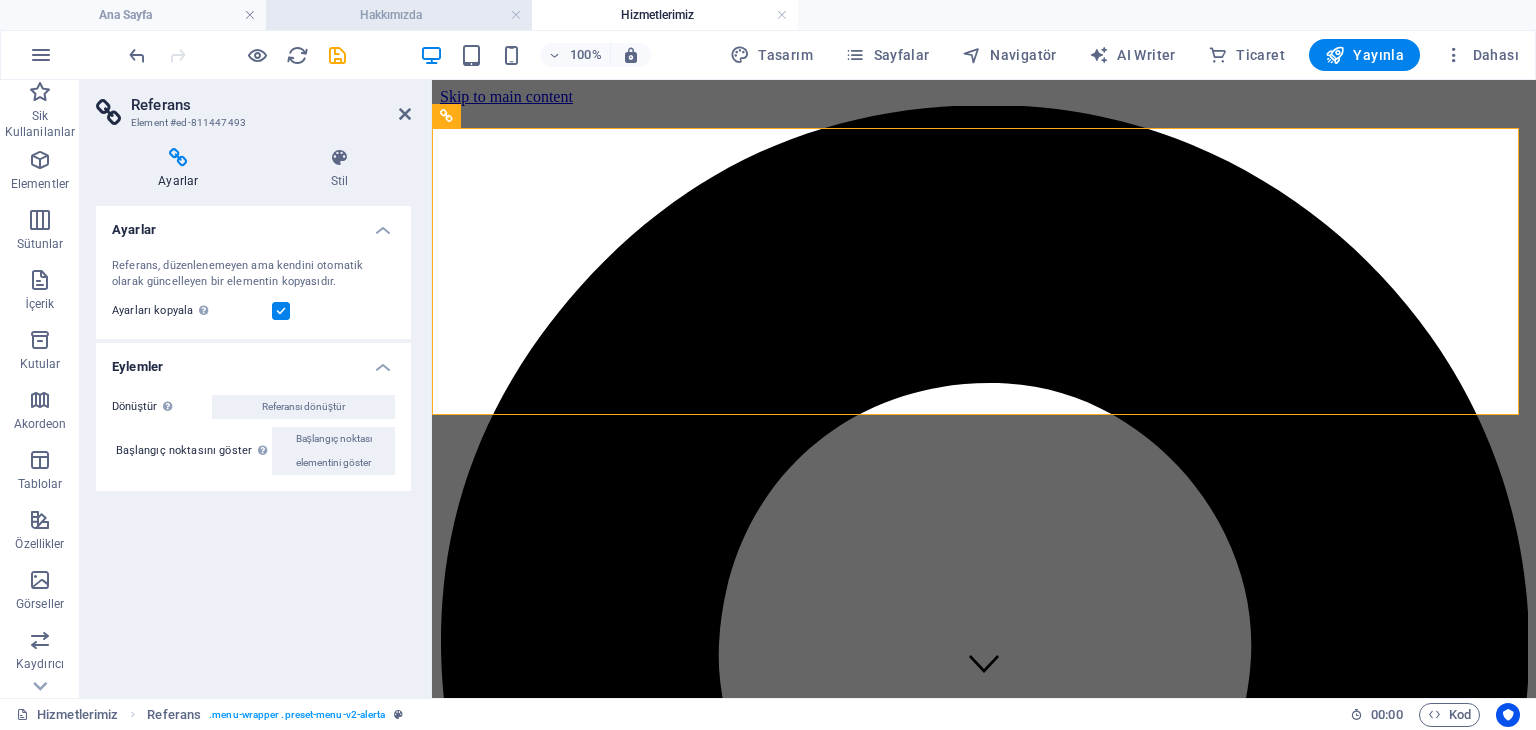 click on "Hakkımızda" at bounding box center (399, 15) 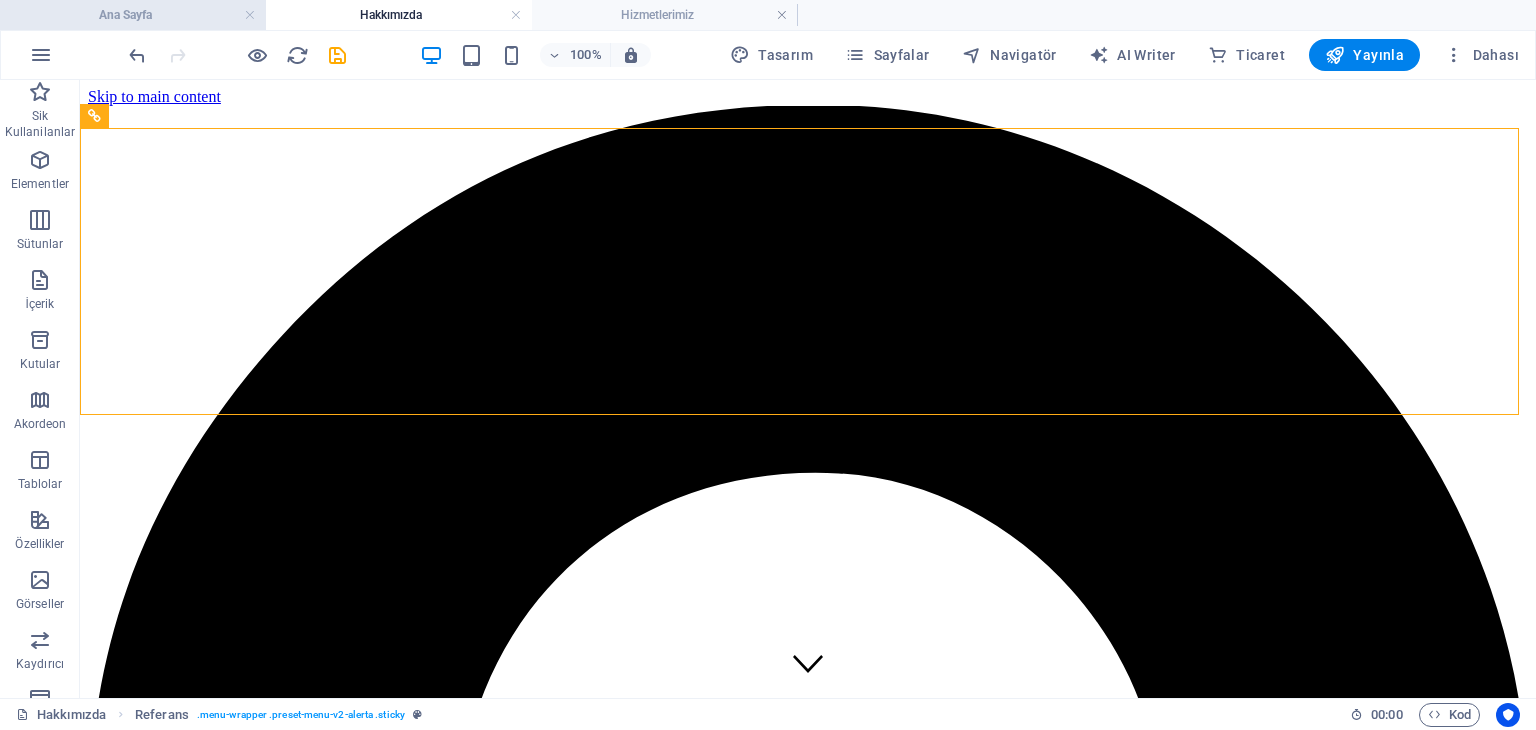 click on "Ana Sayfa" at bounding box center [133, 15] 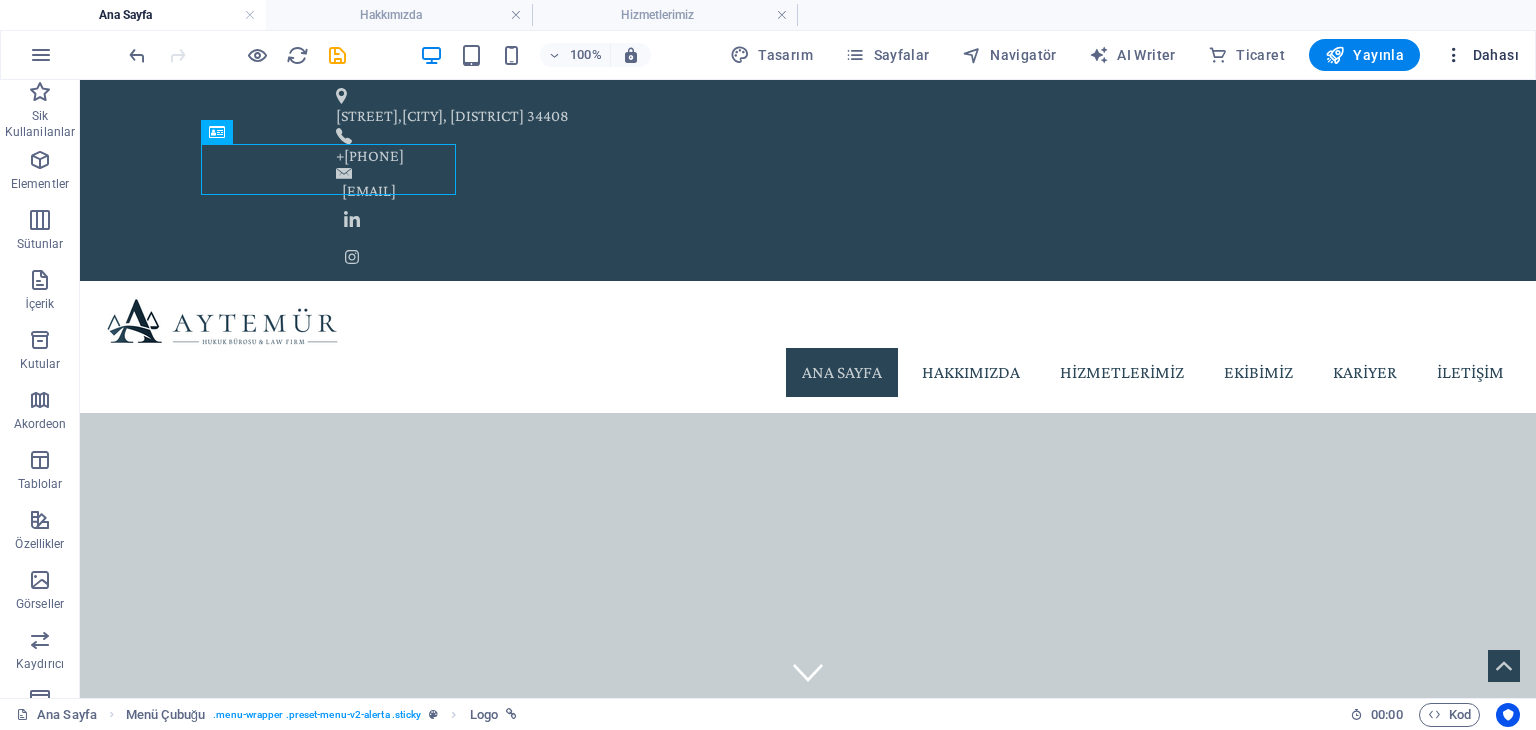 click at bounding box center (1454, 55) 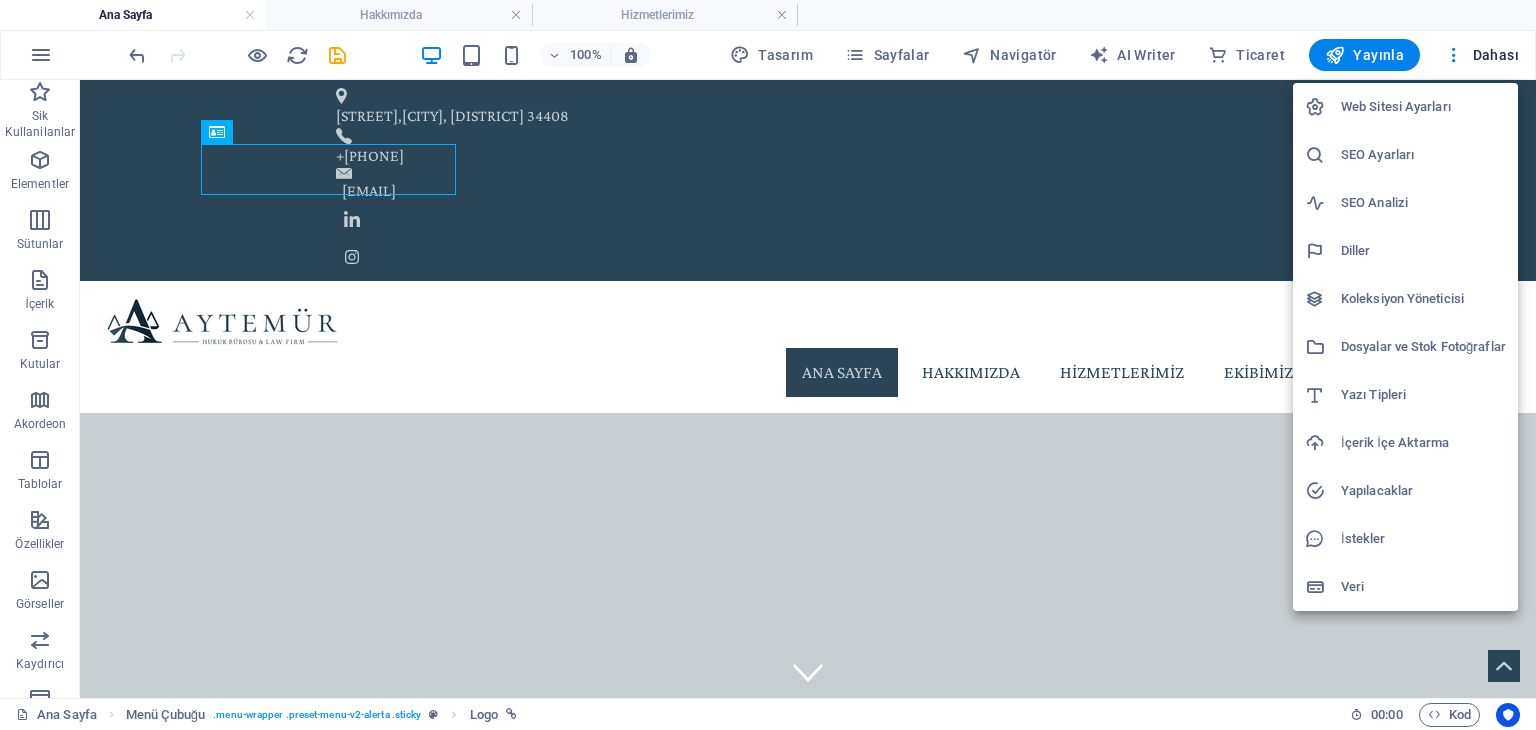 click at bounding box center (768, 365) 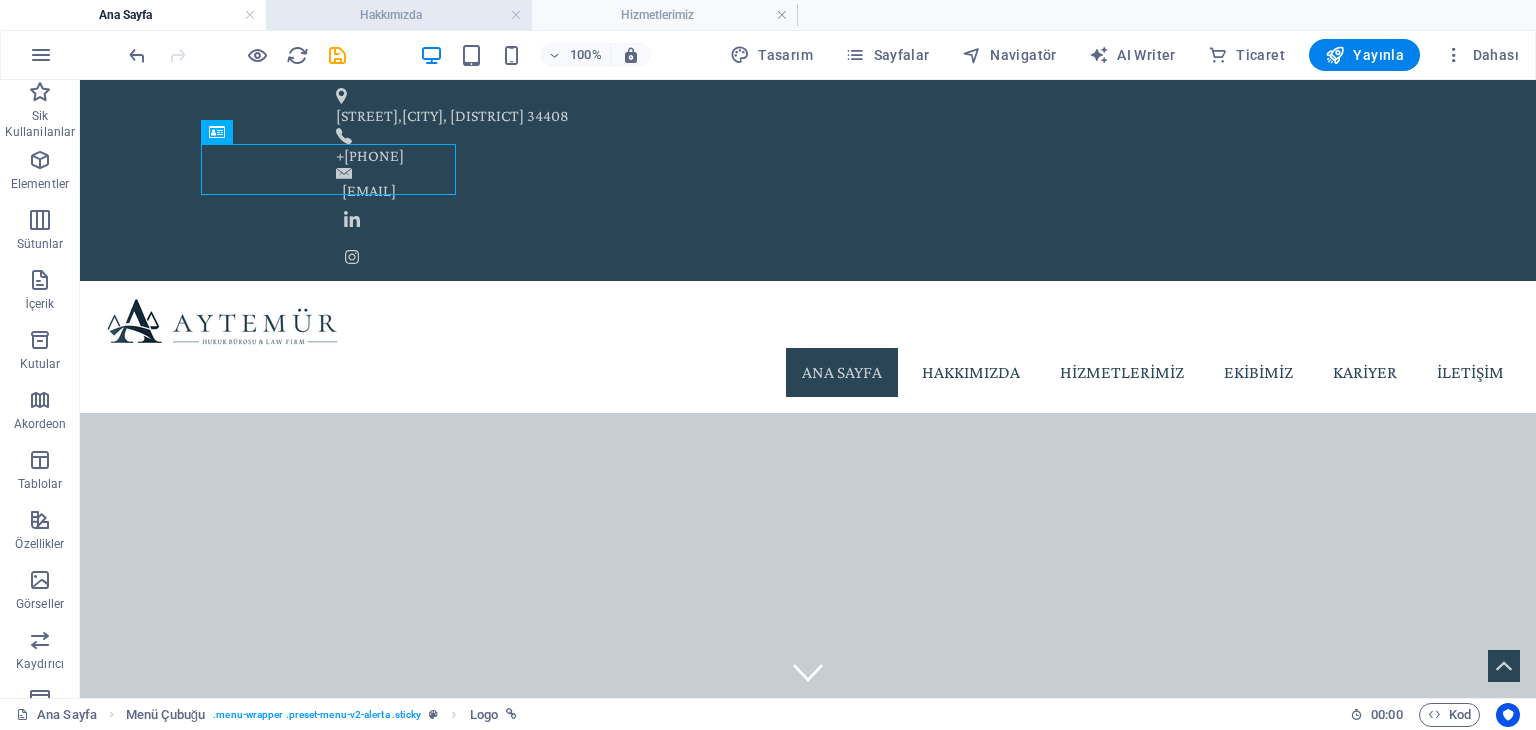 click on "Hakkımızda" at bounding box center [399, 15] 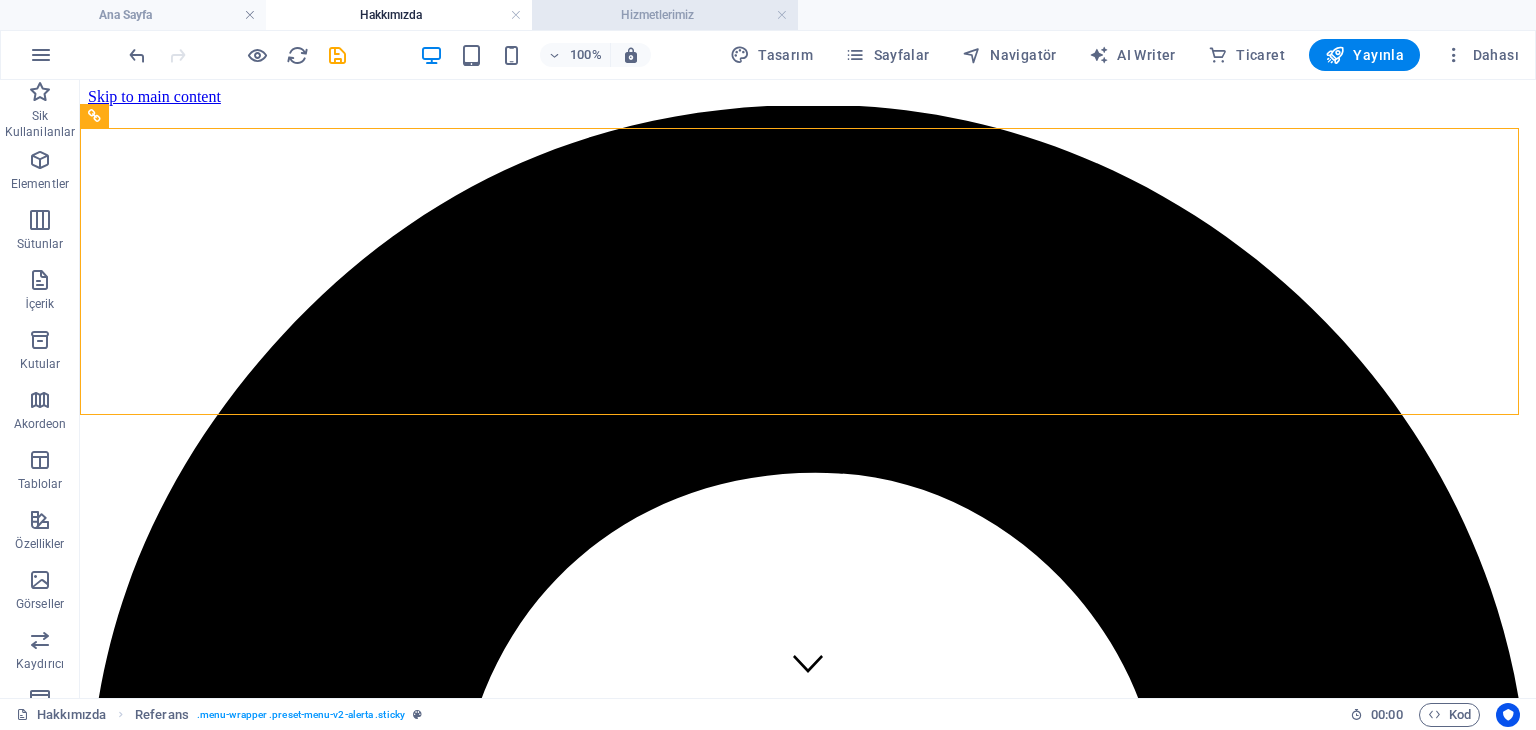 click on "Hizmetlerimiz" at bounding box center (665, 15) 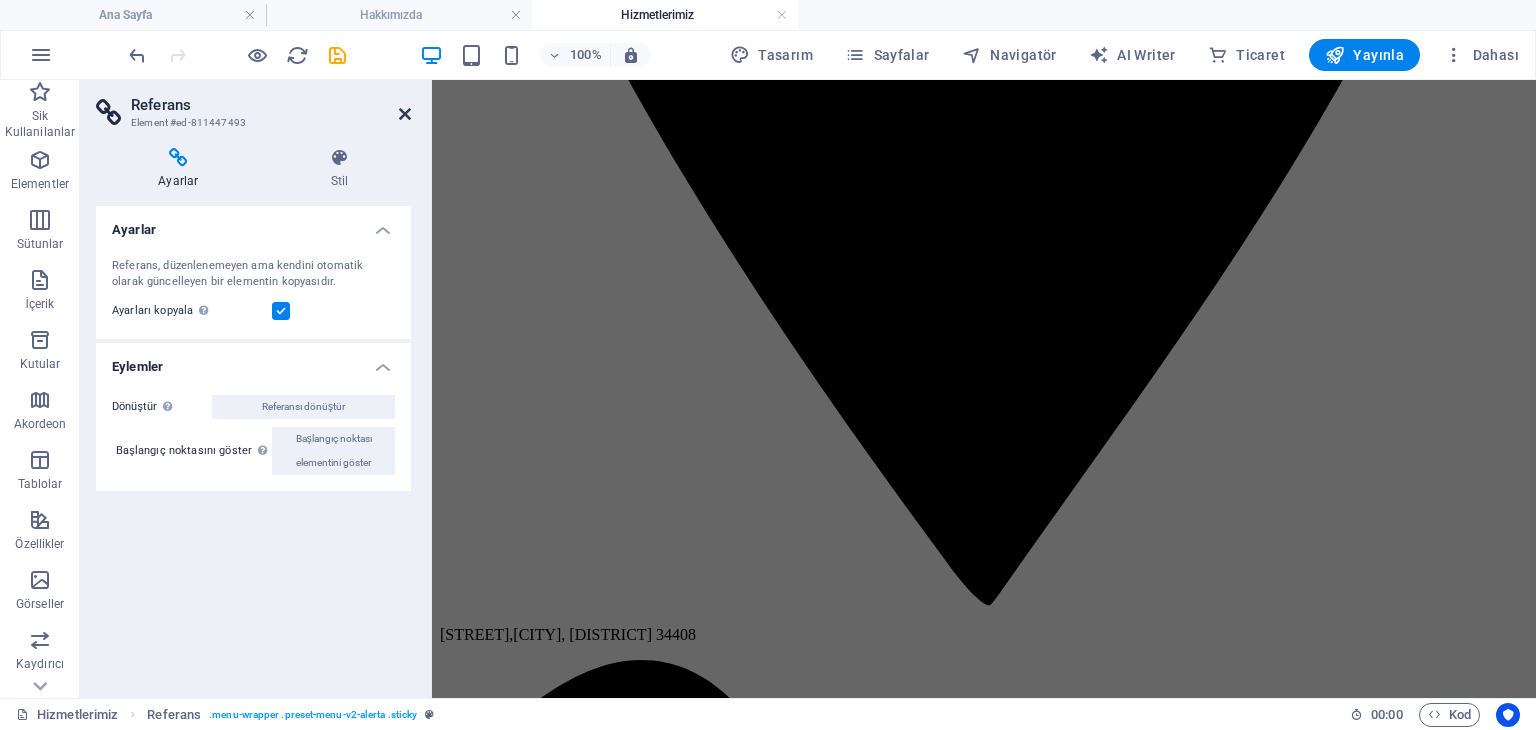 click at bounding box center [405, 114] 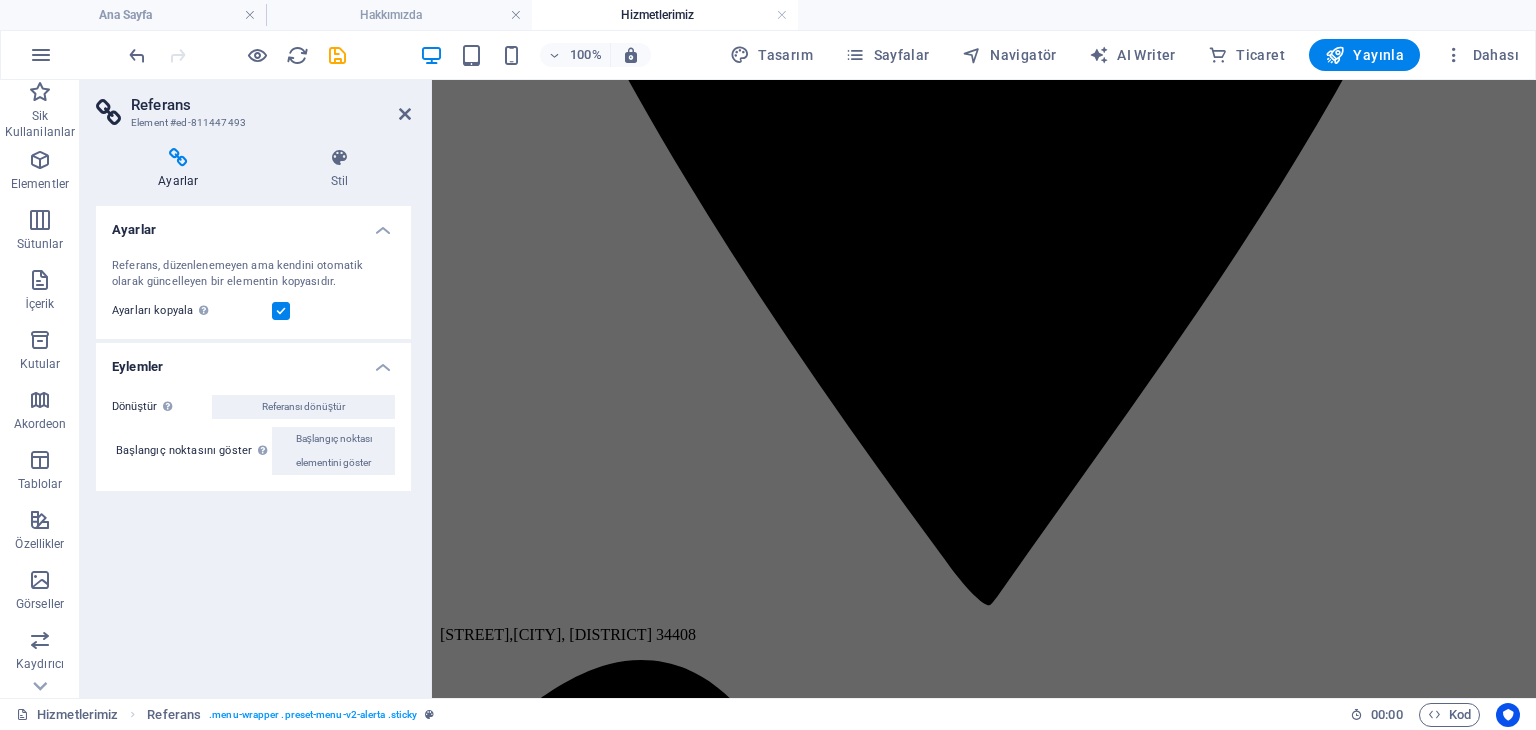 scroll, scrollTop: 1140, scrollLeft: 0, axis: vertical 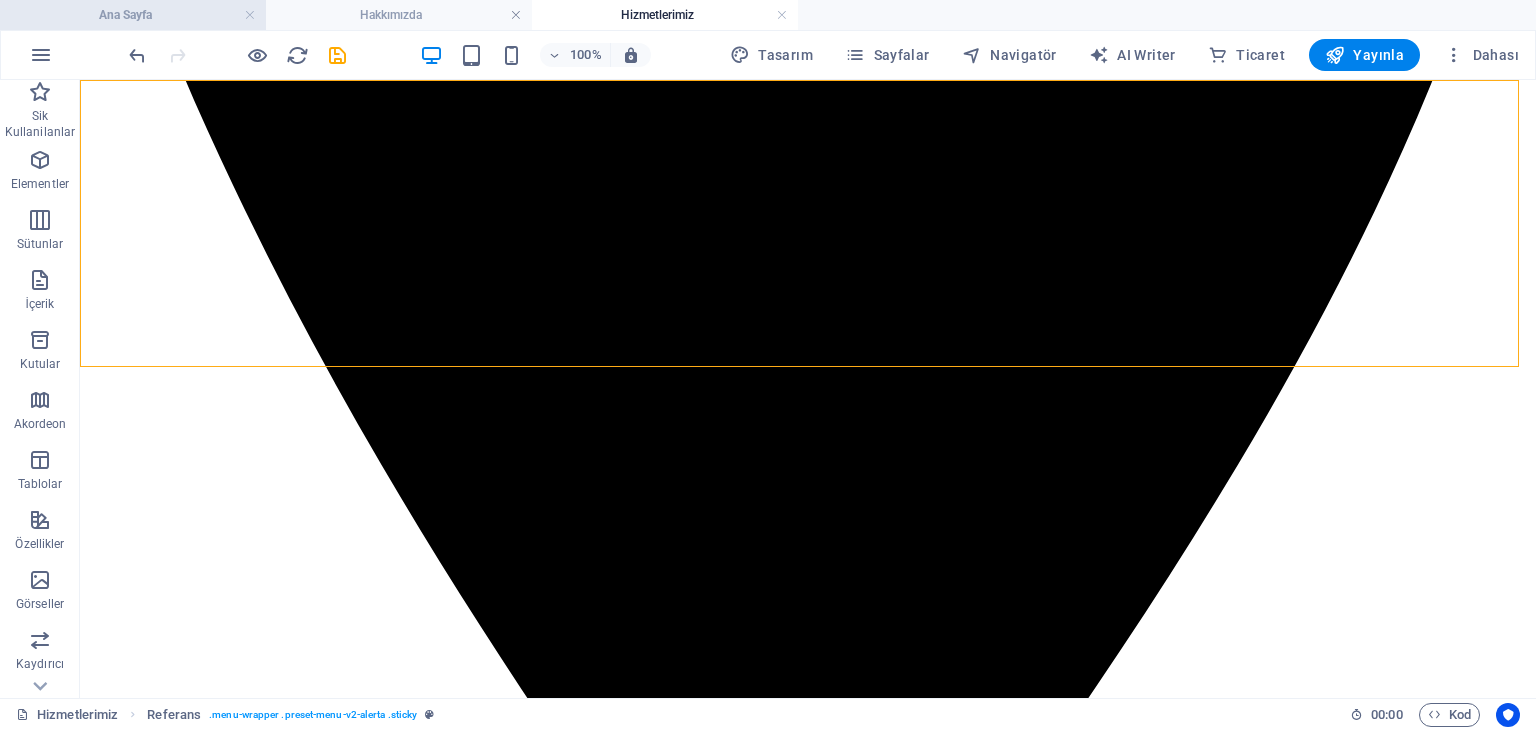 click on "Ana Sayfa" at bounding box center [133, 15] 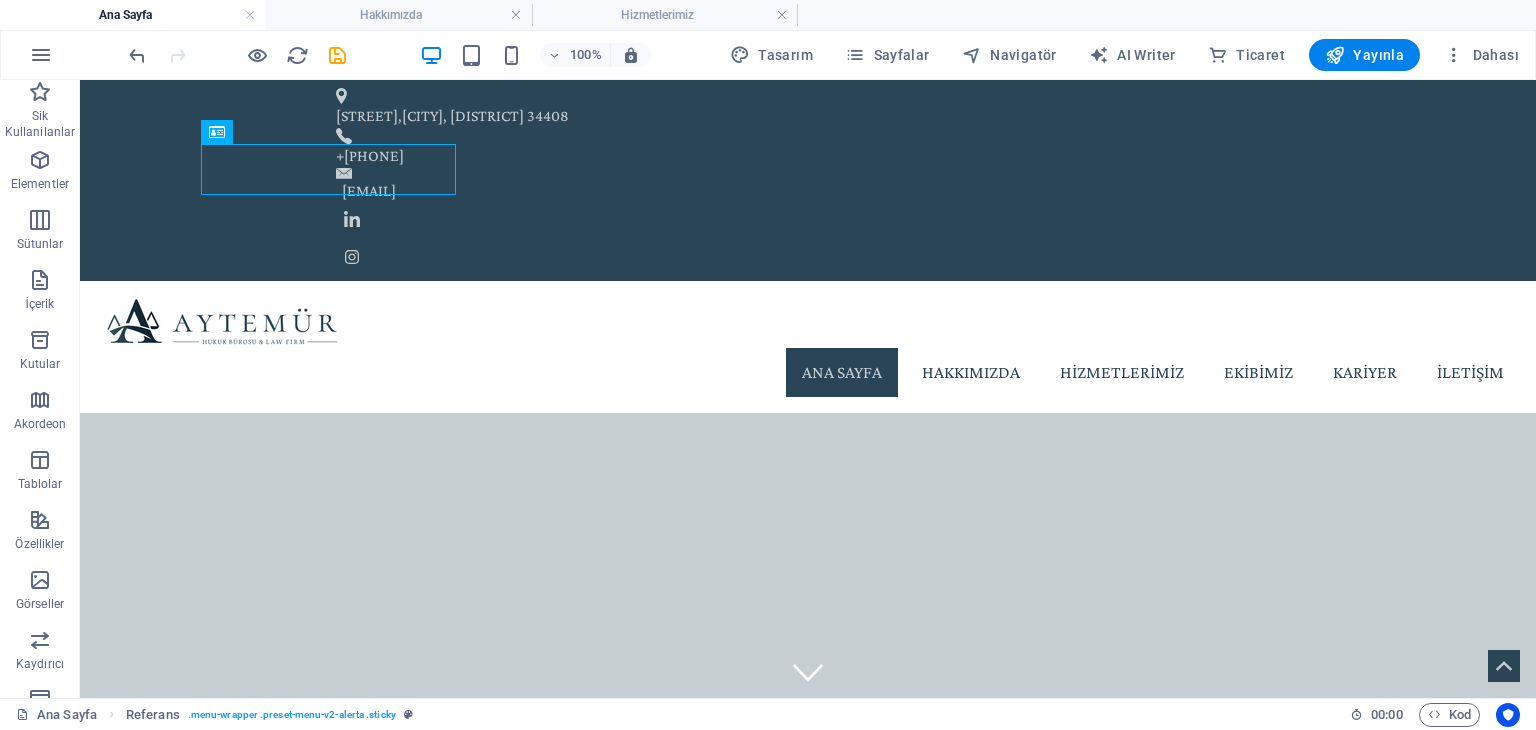 scroll, scrollTop: 0, scrollLeft: 0, axis: both 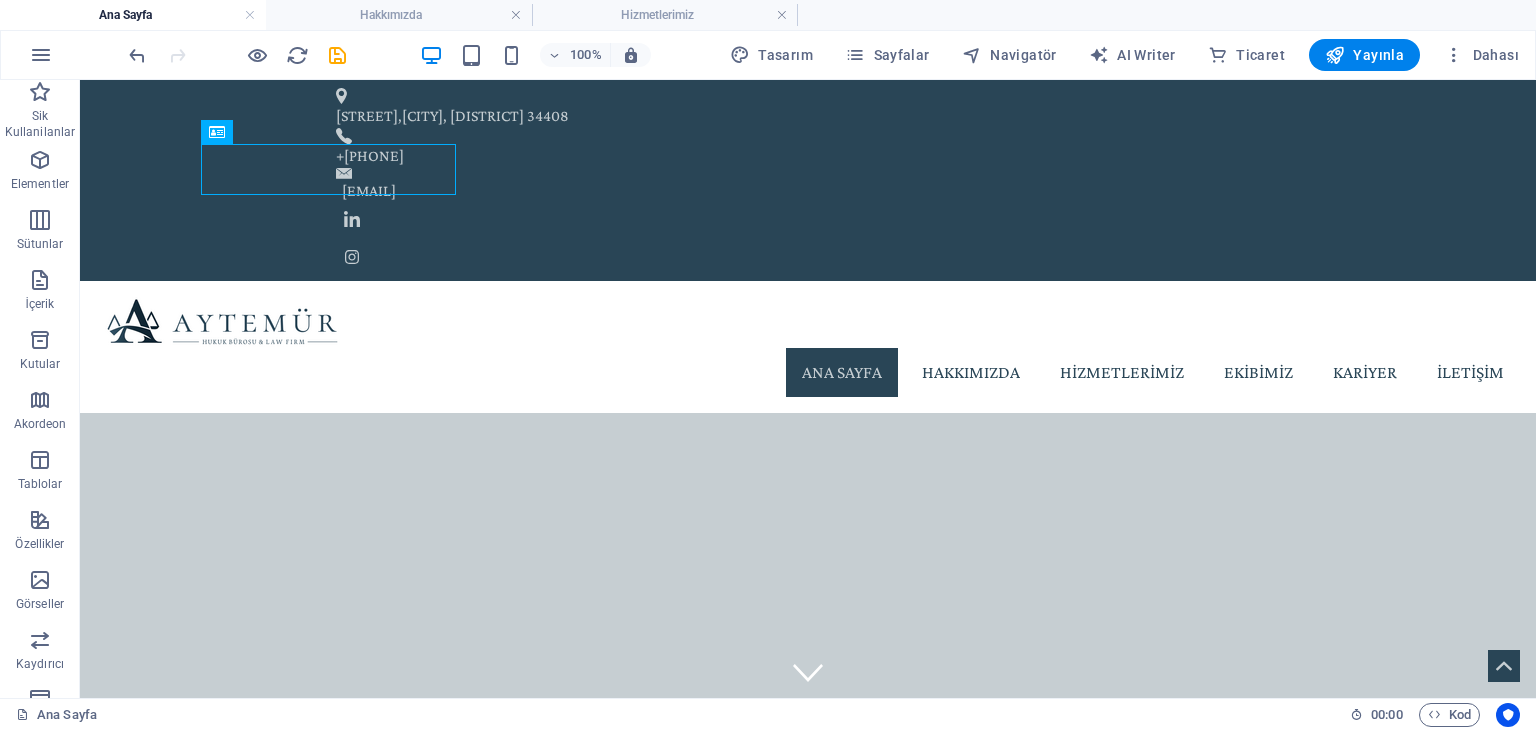 click on "100% Tasarım Sayfalar Navigatör AI Writer Ticaret Yayınla Dahası" at bounding box center [768, 55] 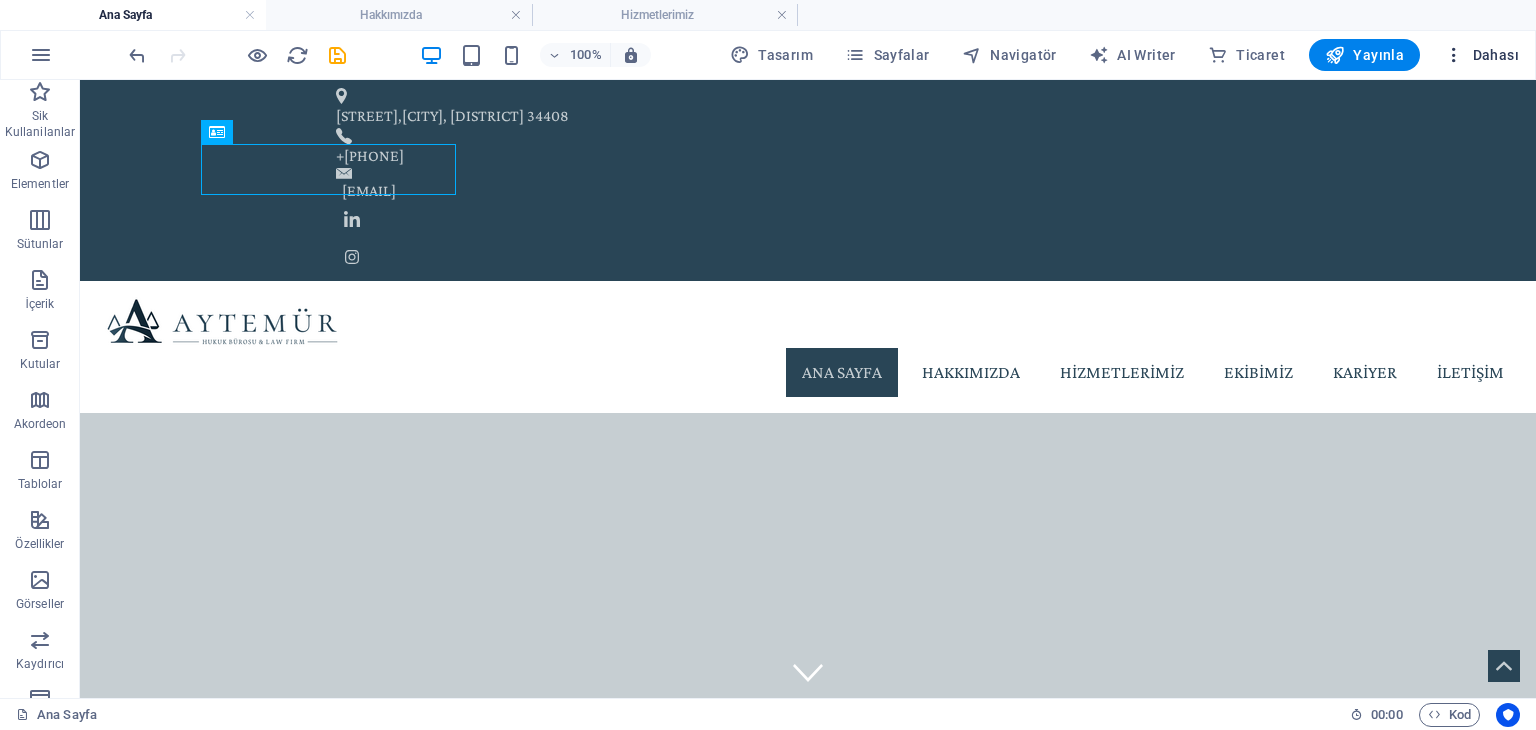 click on "Dahası" at bounding box center [1481, 55] 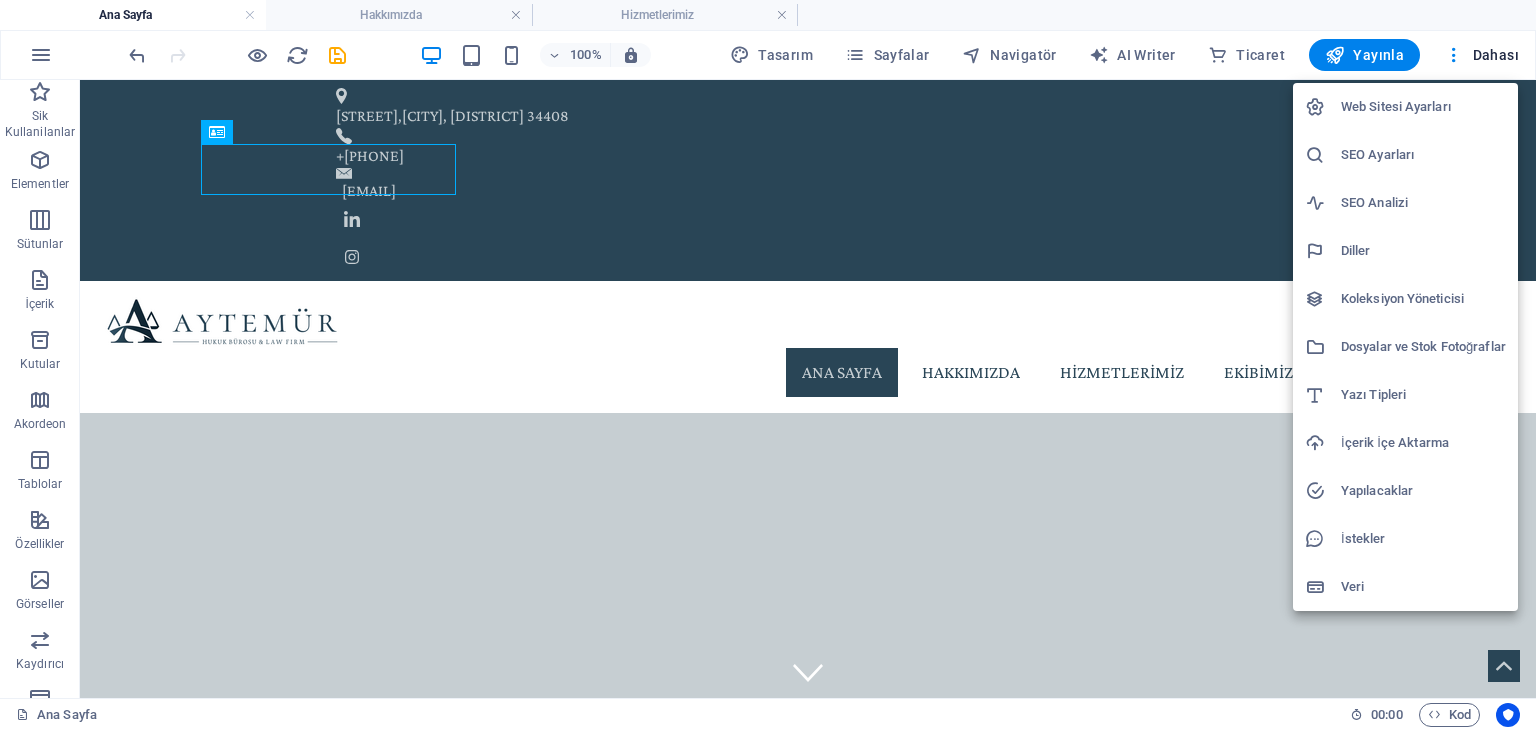click on "Web Sitesi Ayarları" at bounding box center (1423, 107) 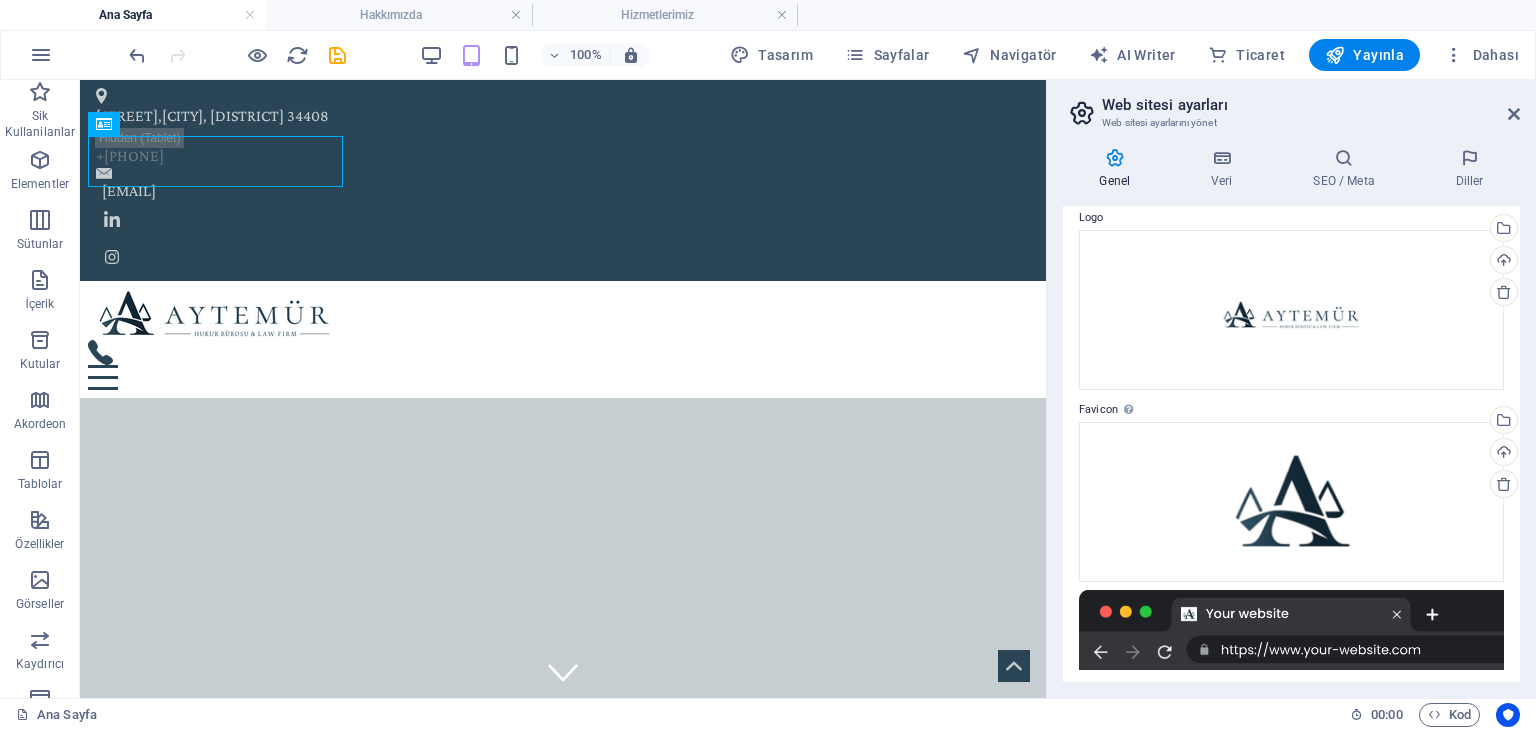 scroll, scrollTop: 0, scrollLeft: 0, axis: both 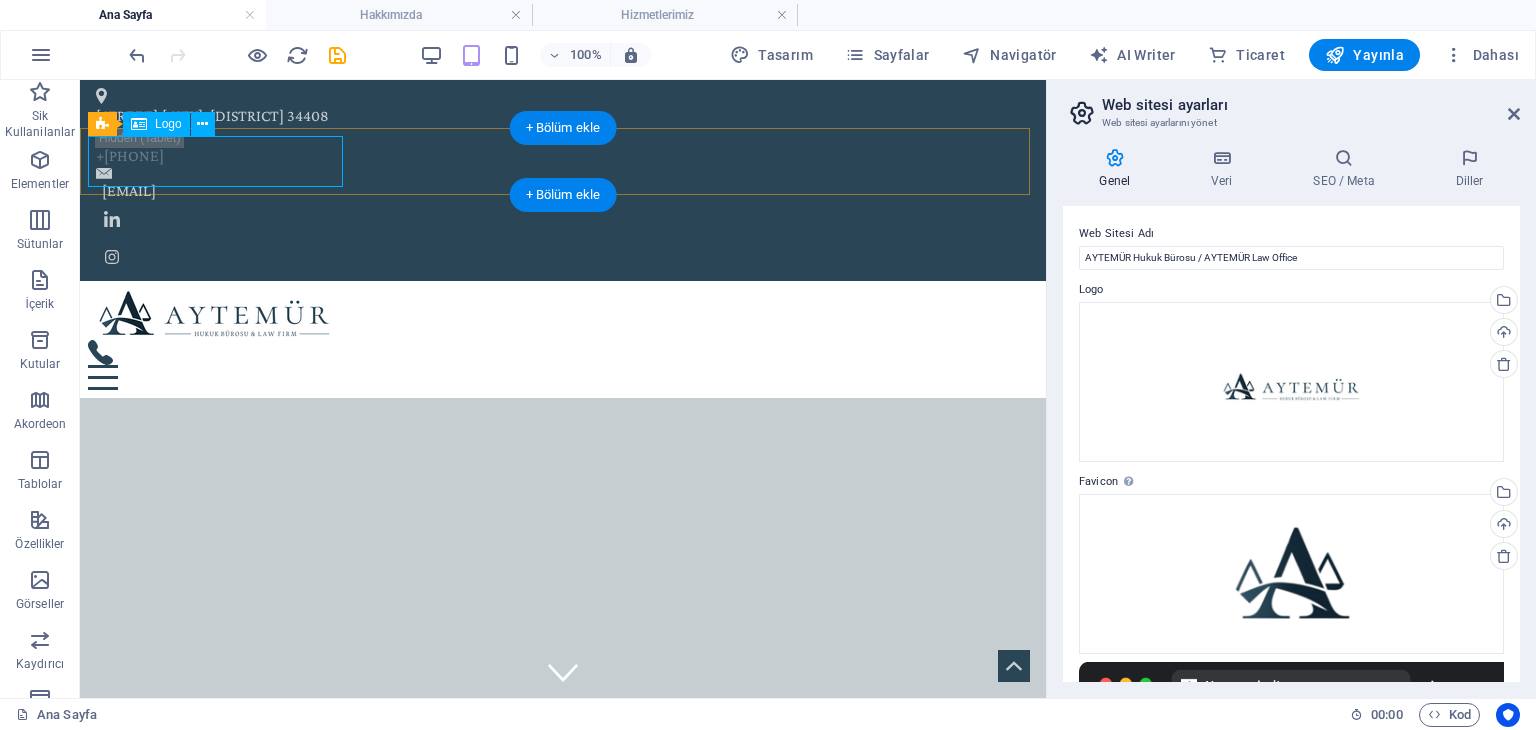 click at bounding box center [563, 314] 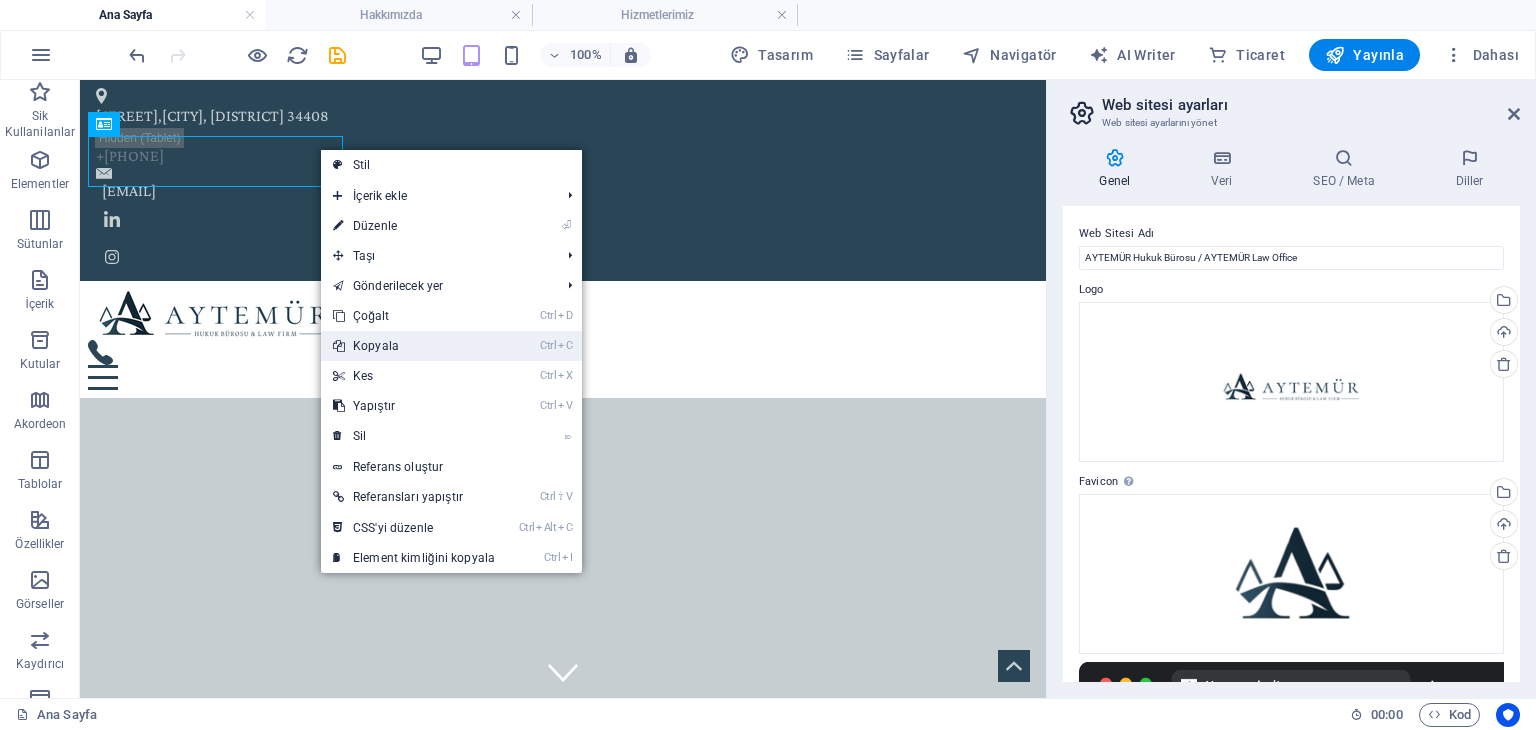 click on "Ctrl C  Kopyala" at bounding box center [414, 346] 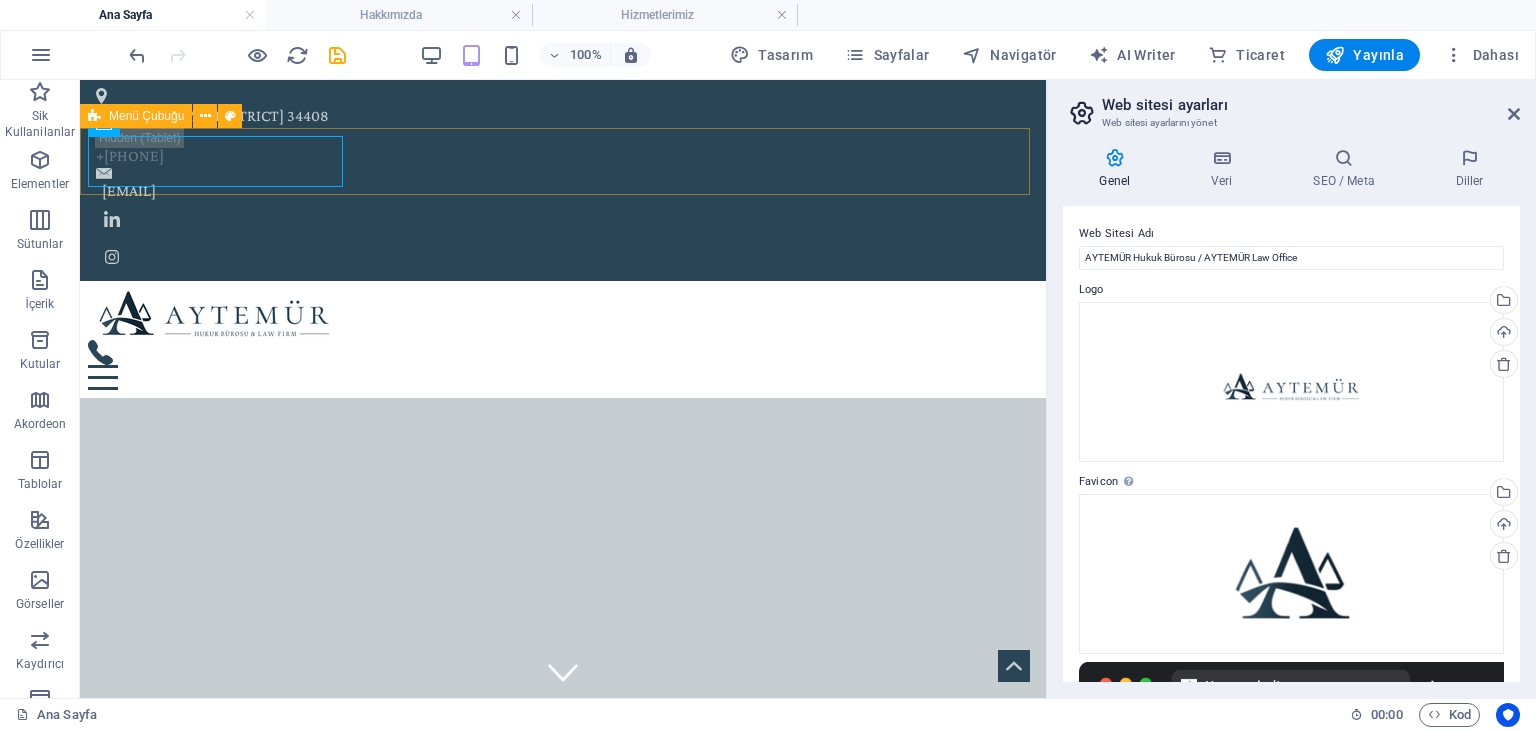 click at bounding box center (94, 116) 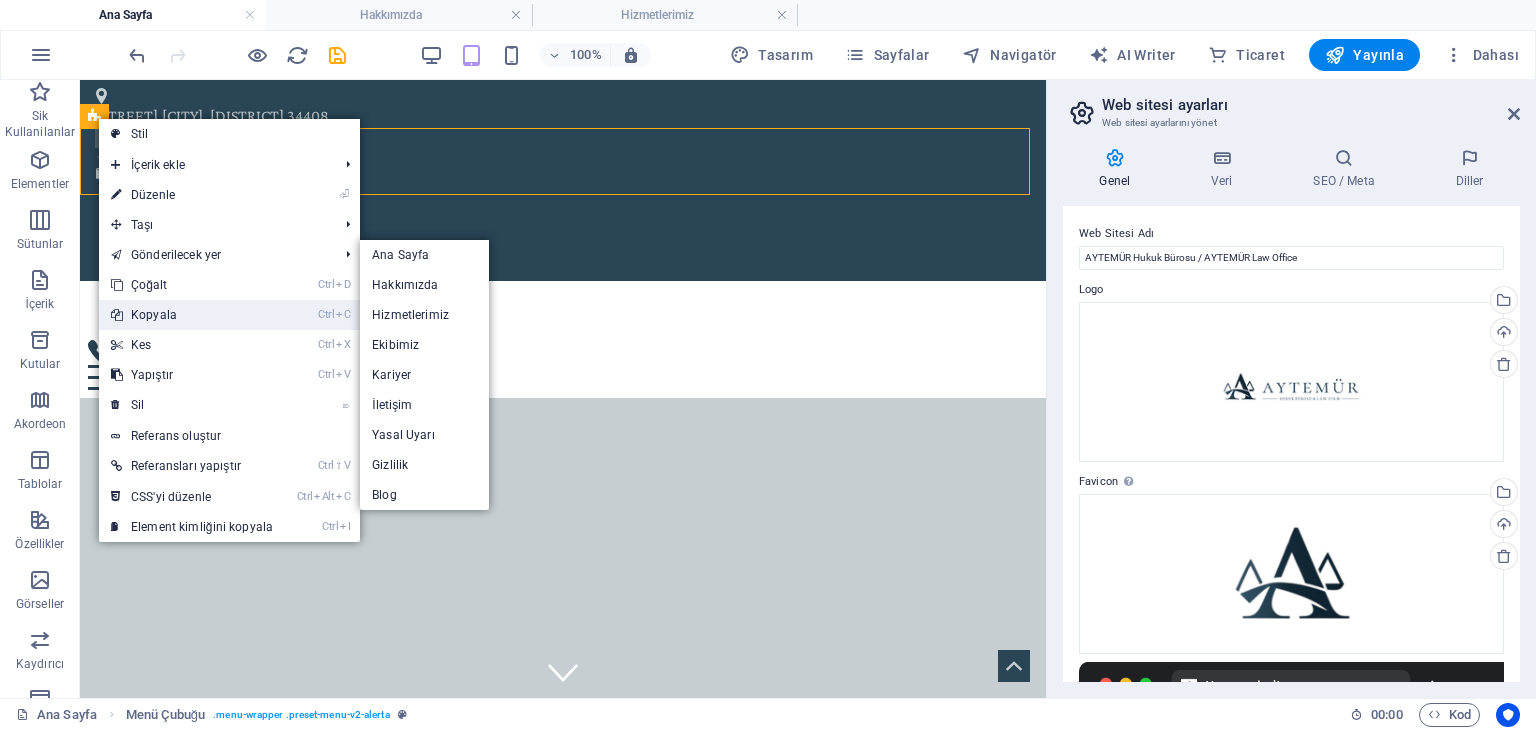 click on "Ctrl C  Kopyala" at bounding box center (192, 315) 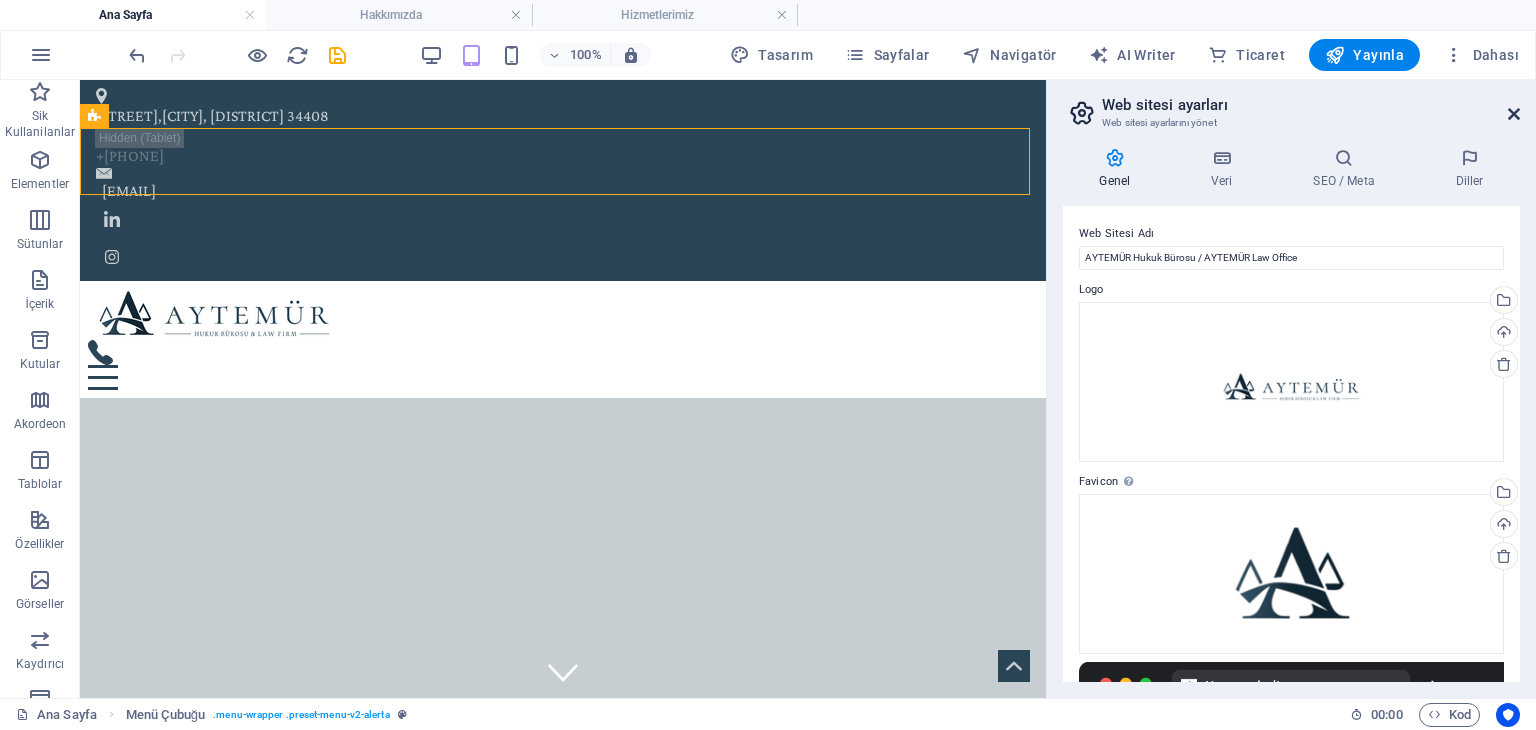 click at bounding box center (1514, 114) 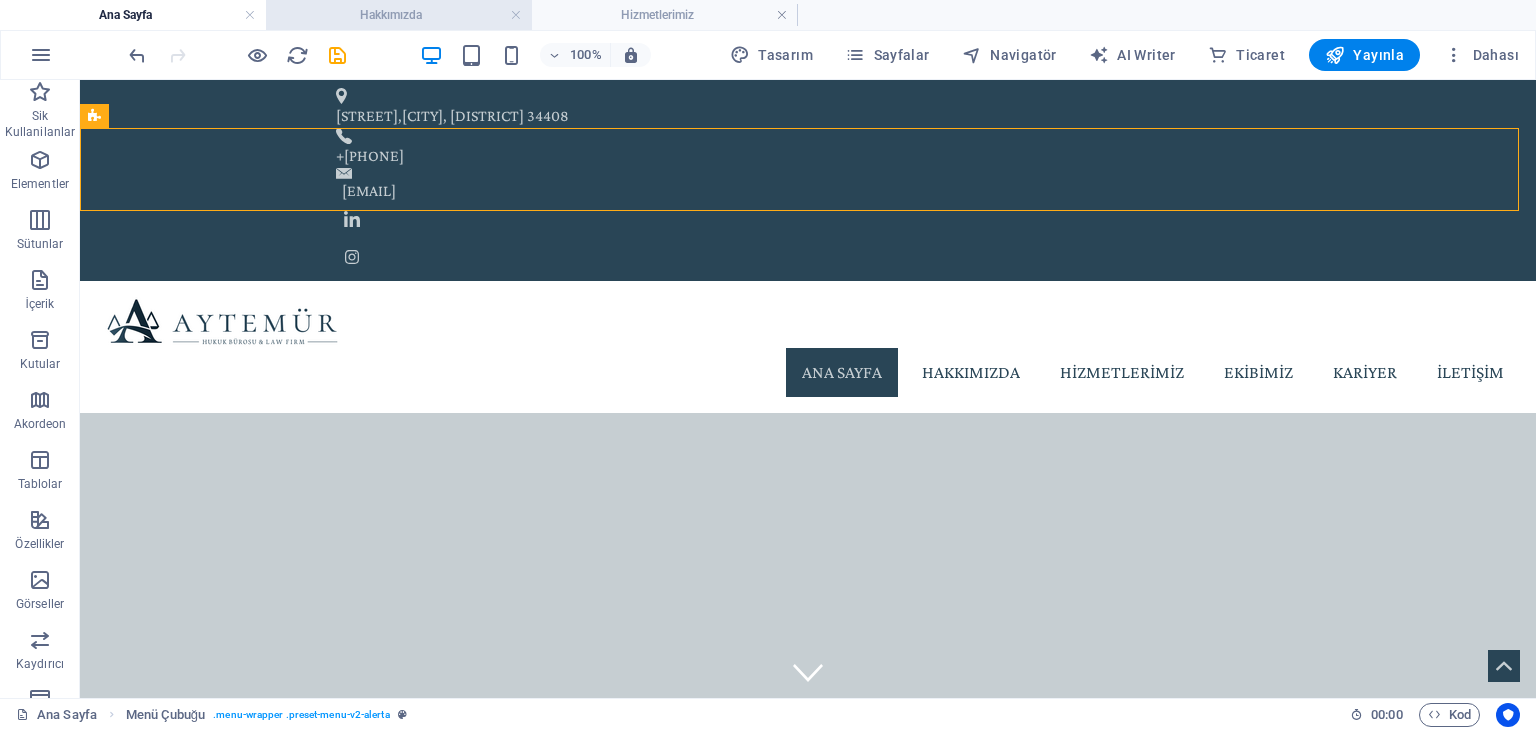click on "Hakkımızda" at bounding box center (399, 15) 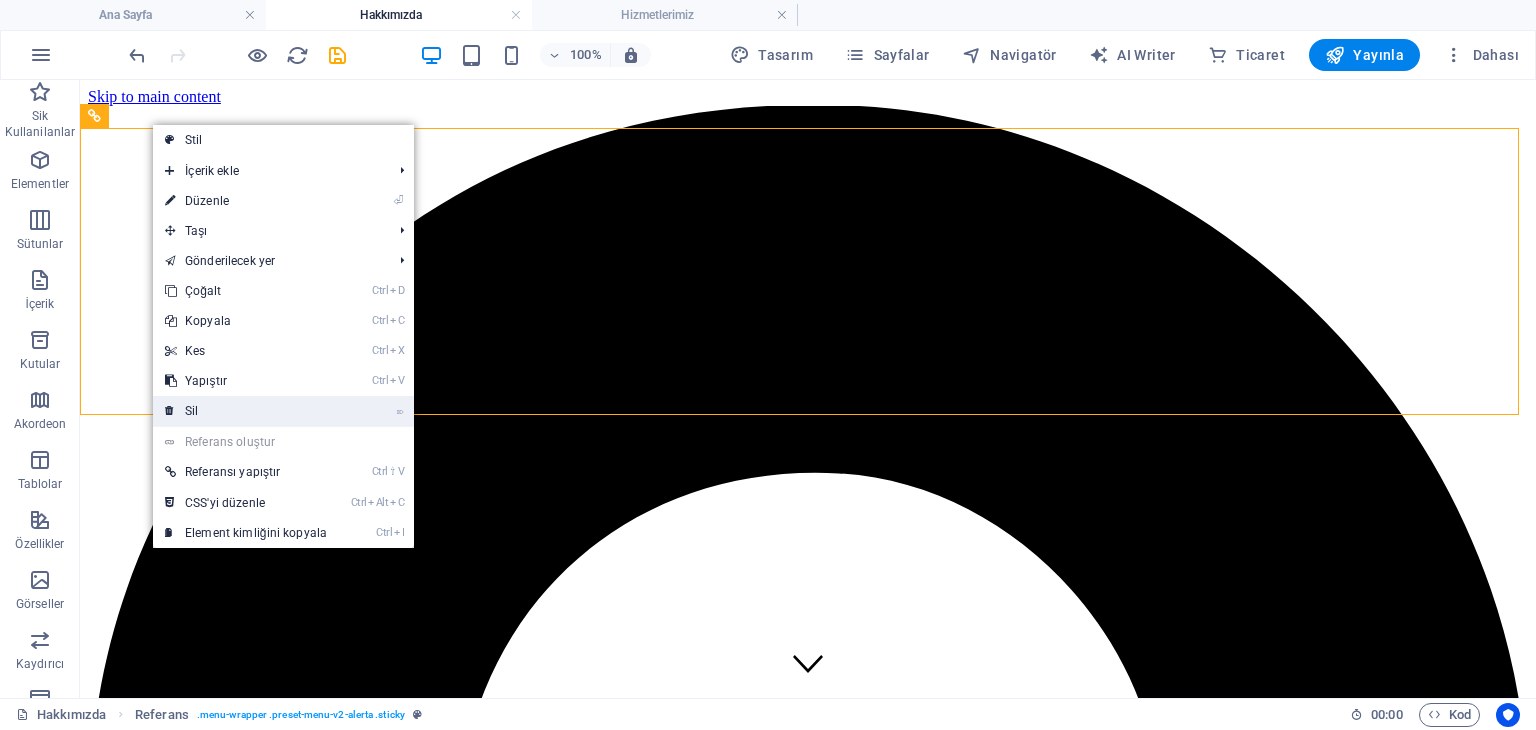 click on "⌦  Sil" at bounding box center (246, 411) 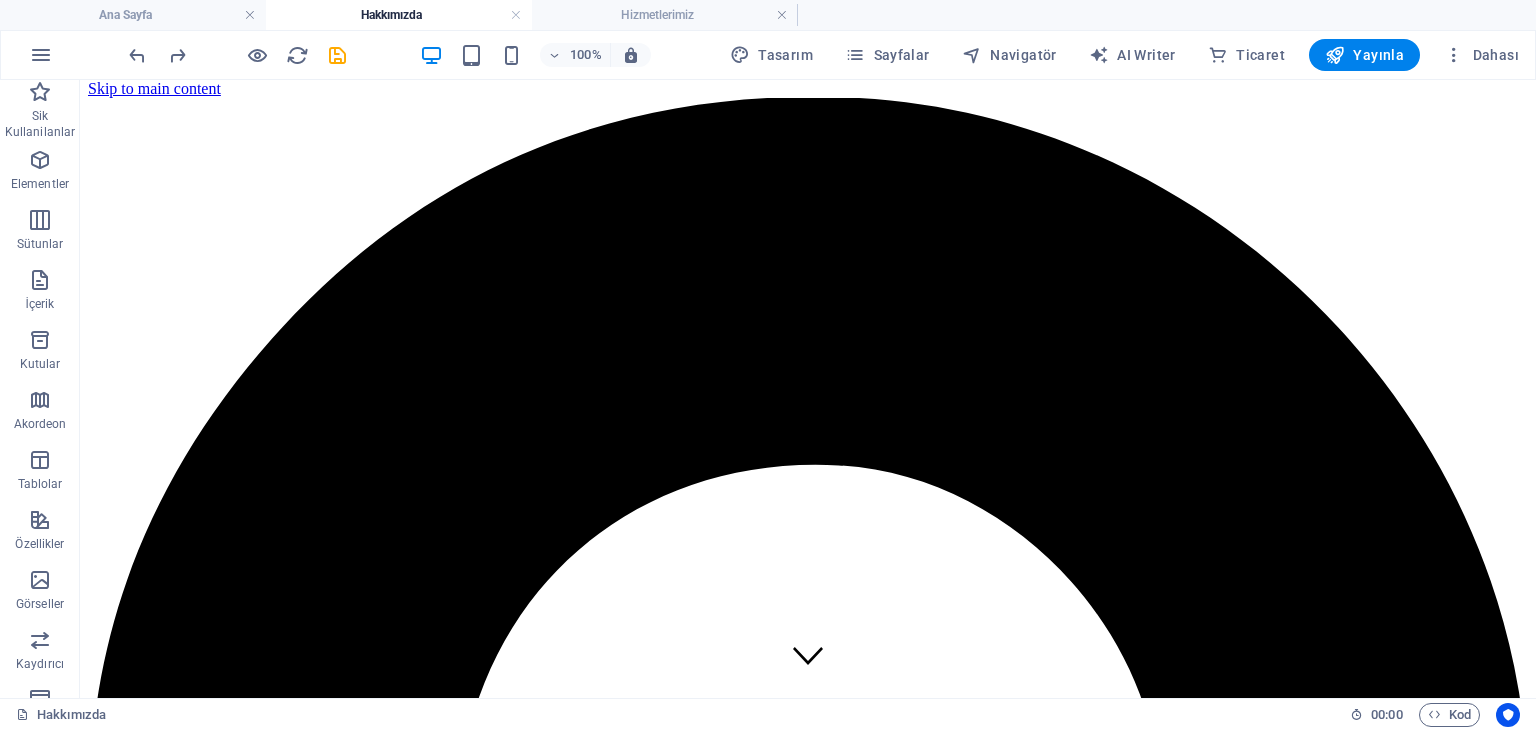 scroll, scrollTop: 0, scrollLeft: 0, axis: both 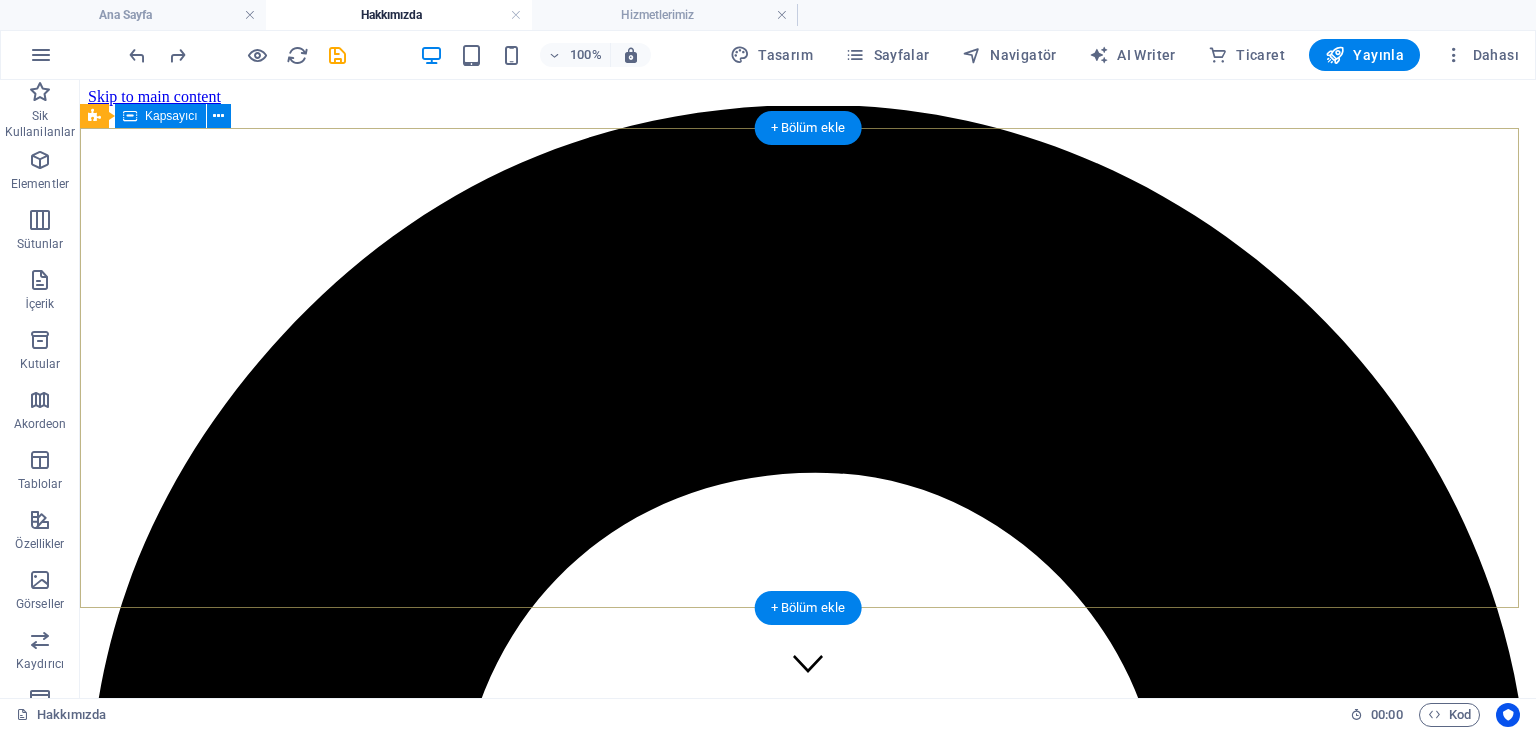 click on "hakkımızda" at bounding box center (808, 8504) 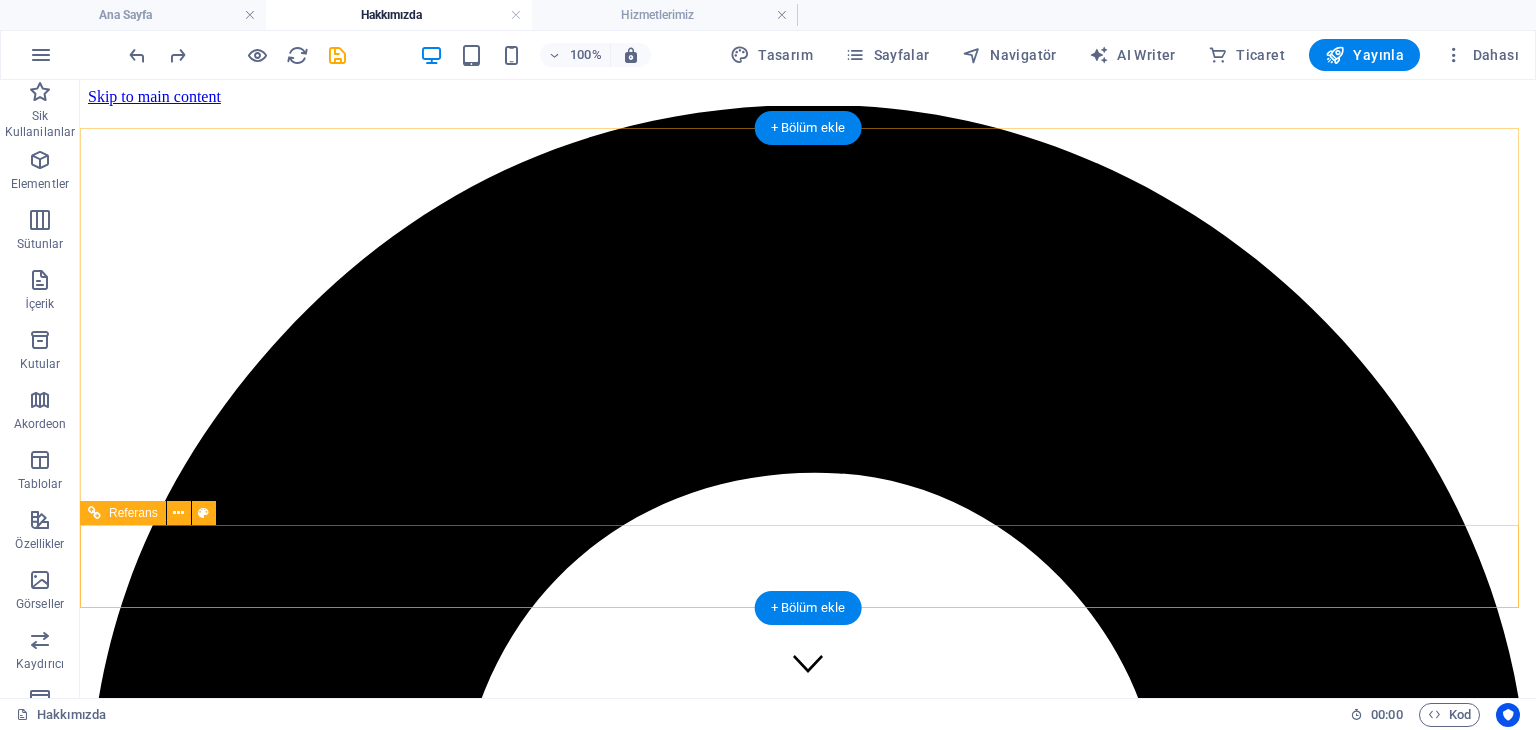 click on "Ana Sayfa Hakkımızda Hizmetlerimiz Ekibimiz Kariyer İletişim" at bounding box center [808, 9372] 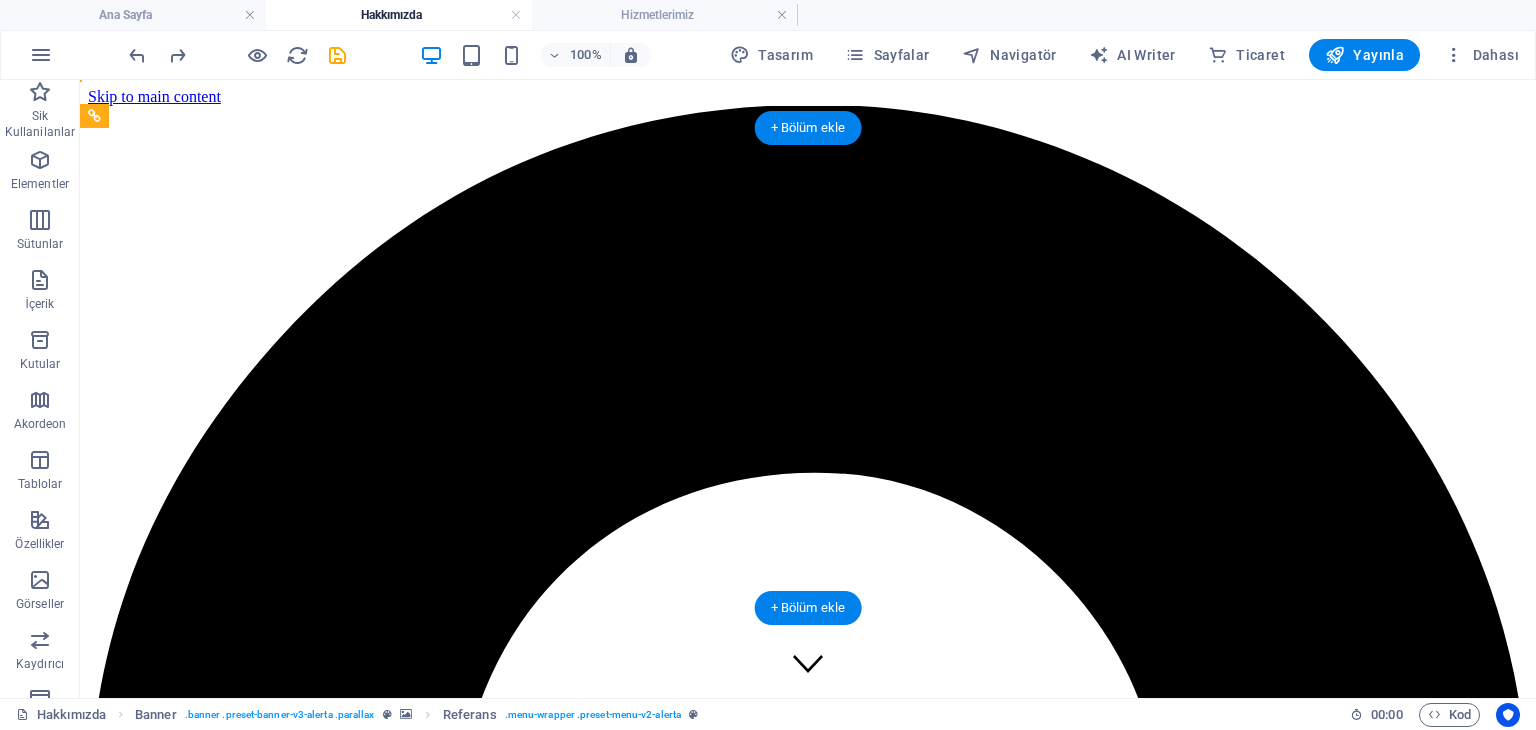 drag, startPoint x: 187, startPoint y: 592, endPoint x: 127, endPoint y: 162, distance: 434.16586 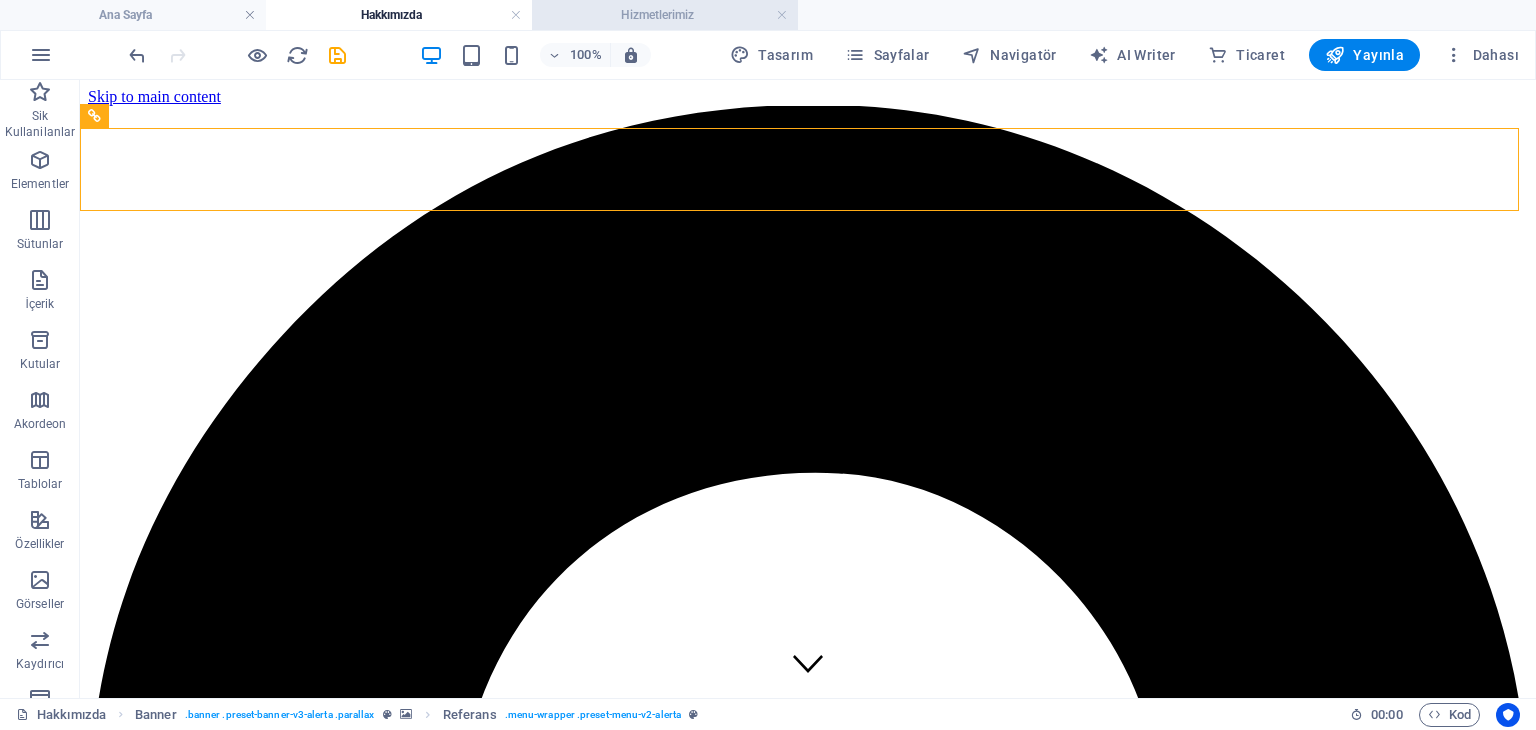 click on "Hizmetlerimiz" at bounding box center (665, 15) 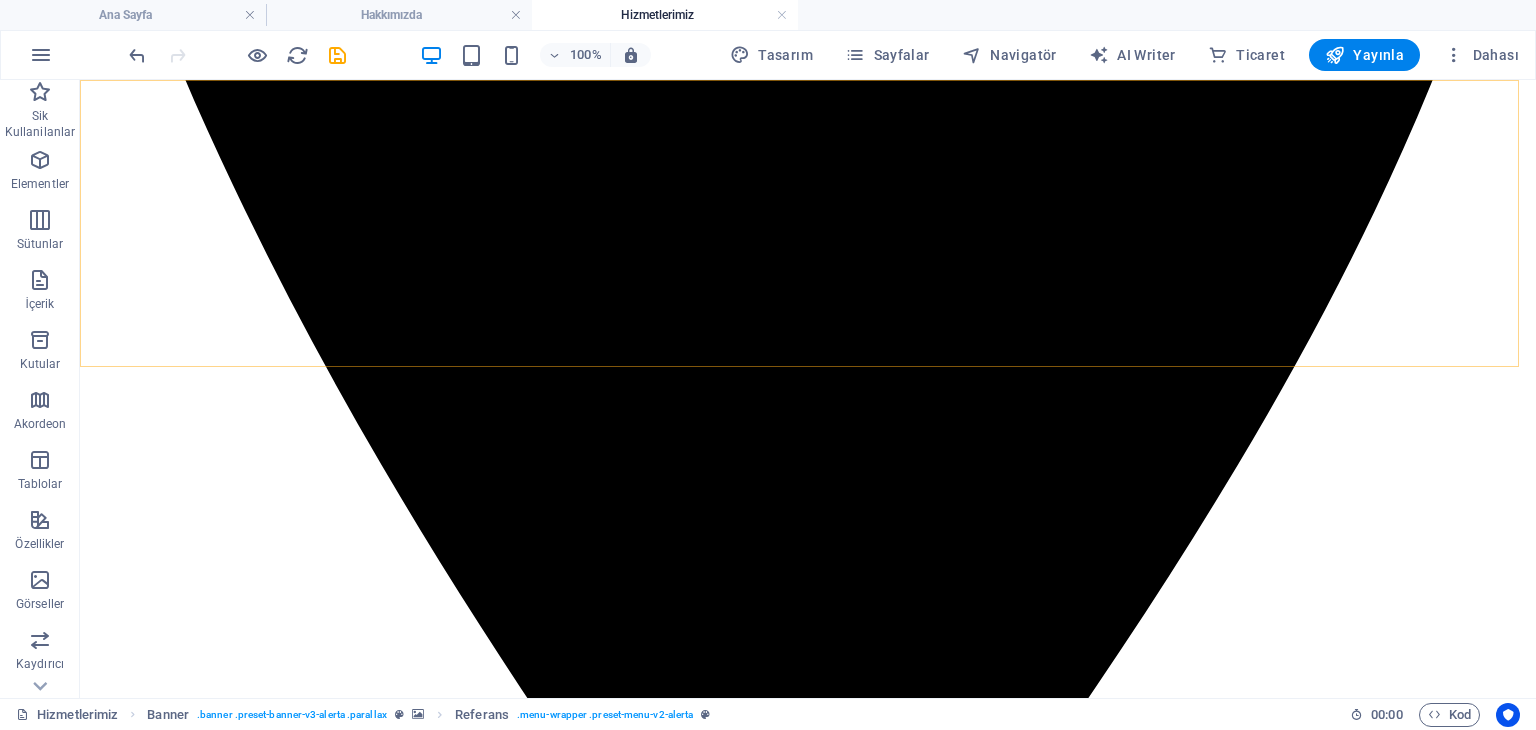 click at bounding box center [808, 6868] 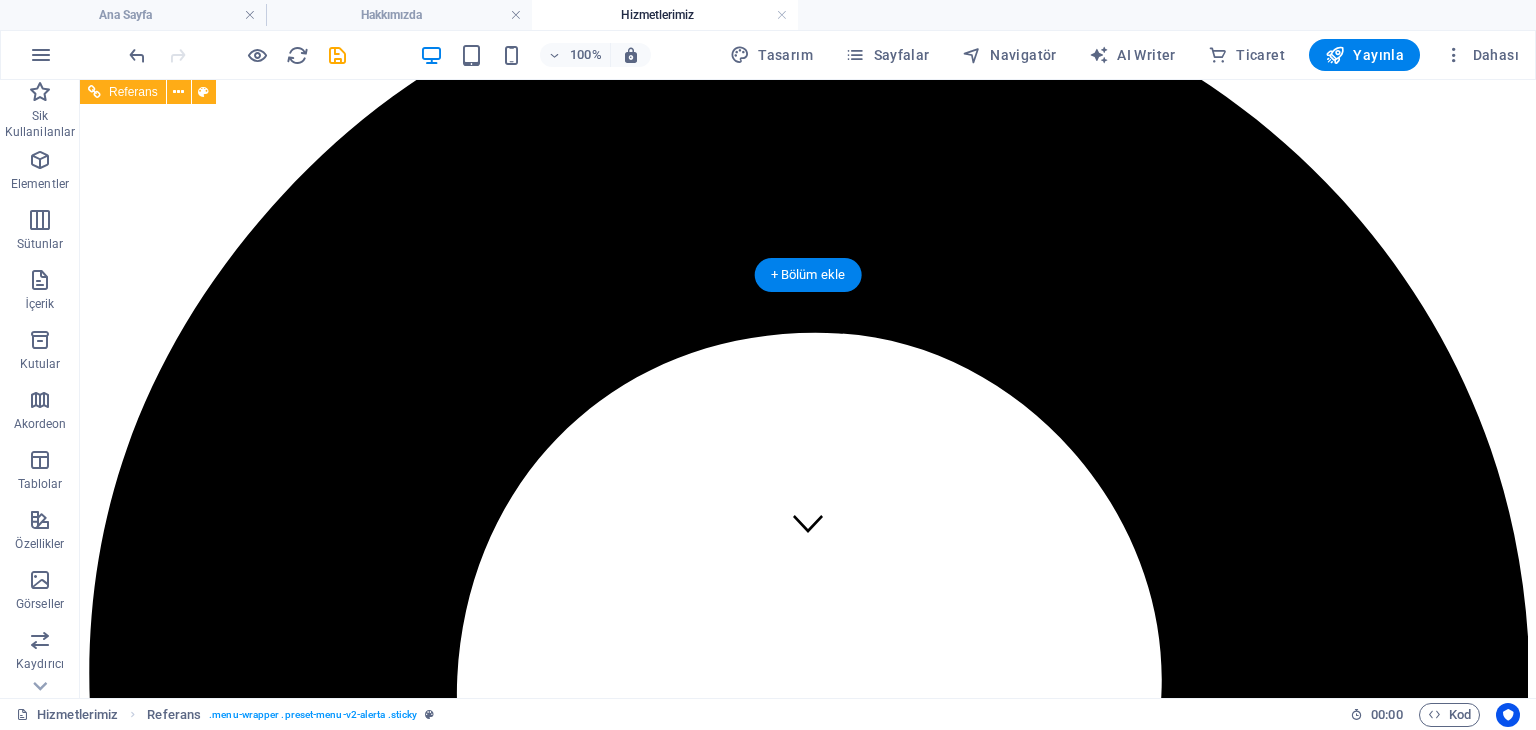 scroll, scrollTop: 100, scrollLeft: 0, axis: vertical 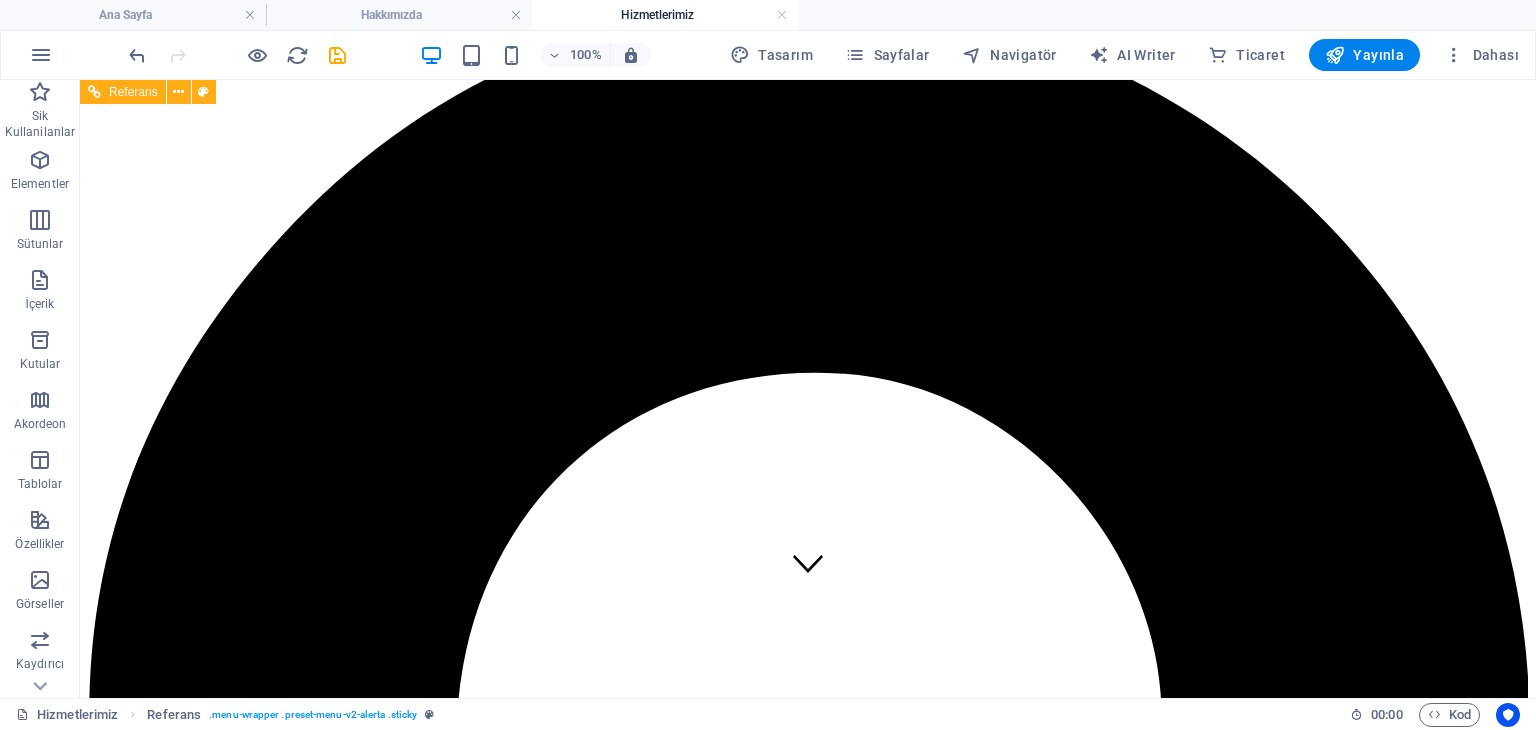 click on "Referans" at bounding box center (123, 92) 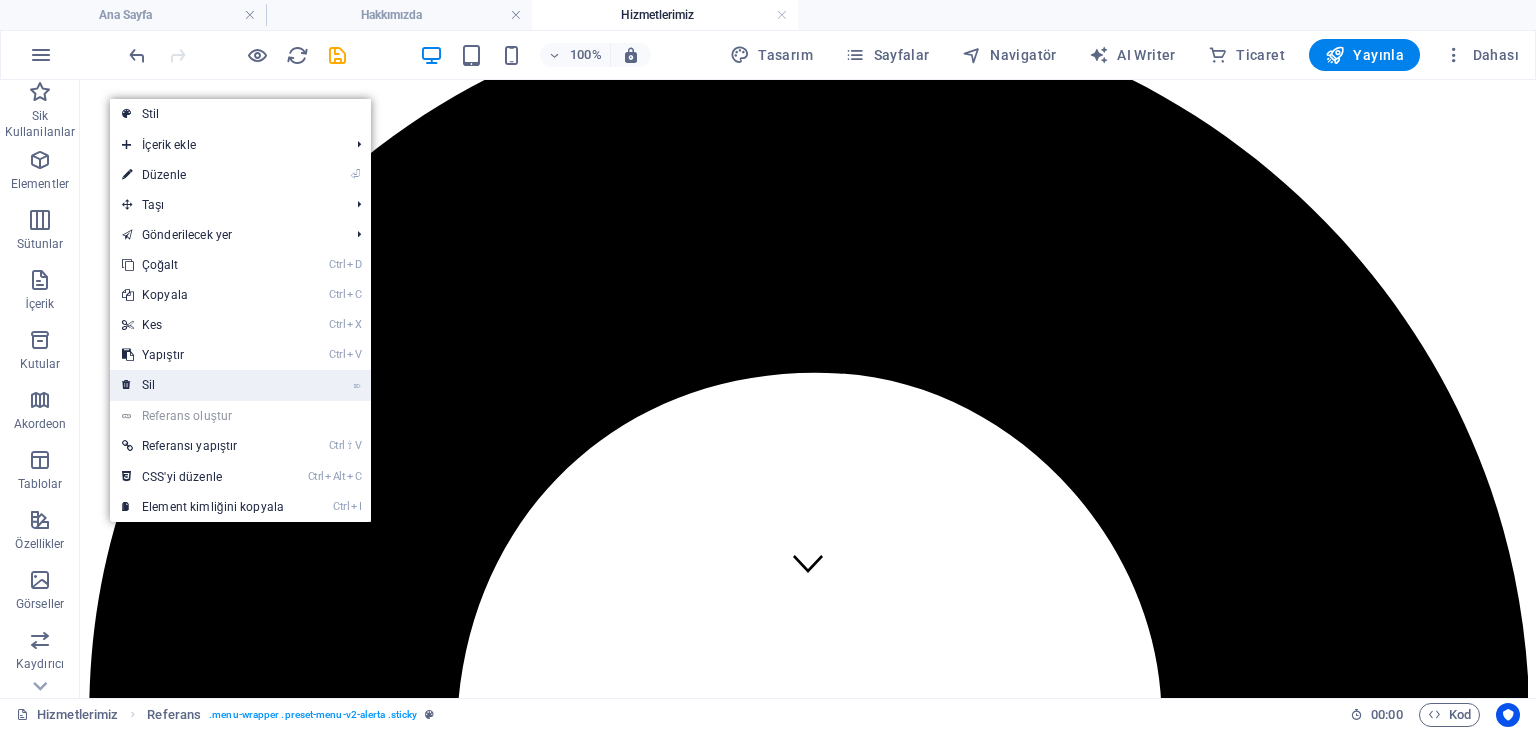 click on "⌦  Sil" at bounding box center (203, 385) 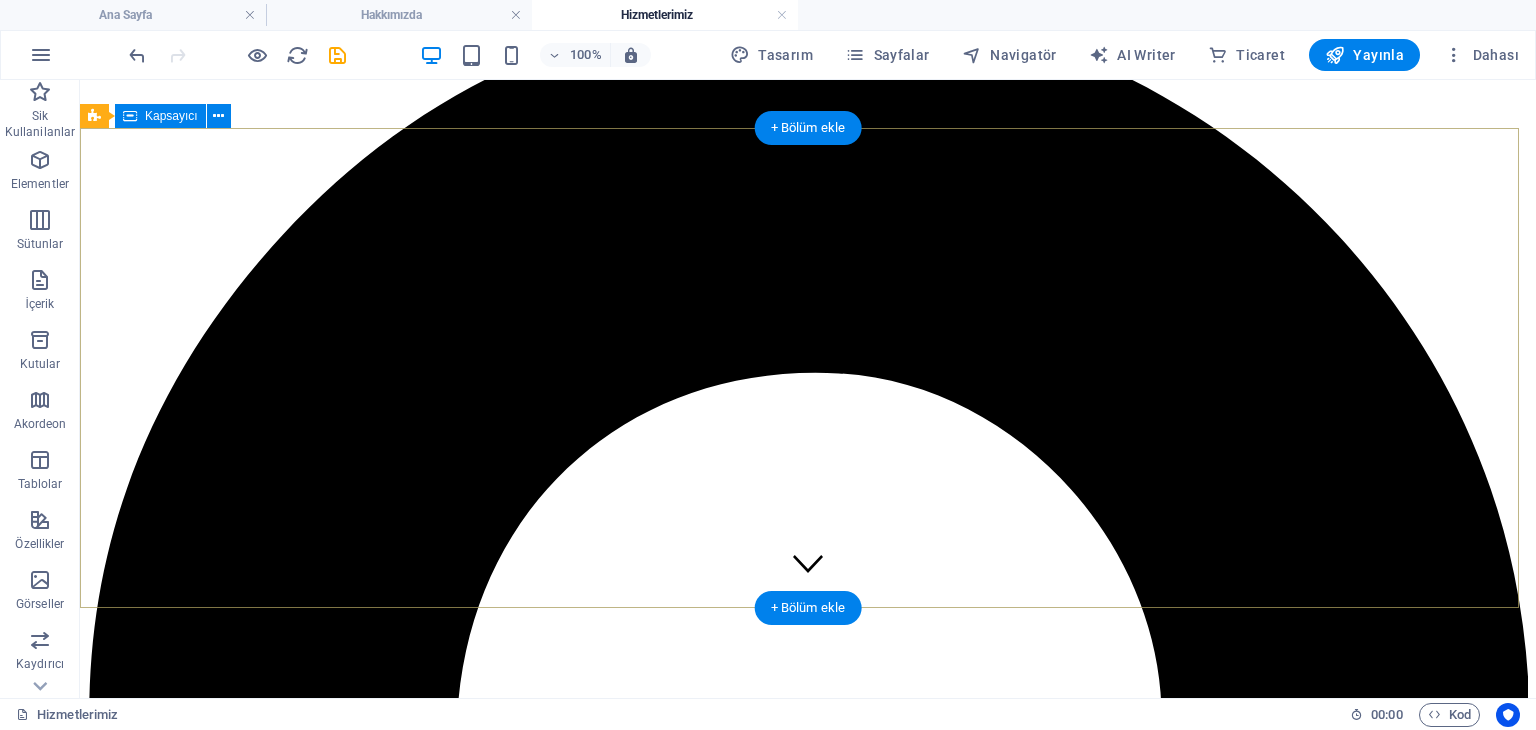 scroll, scrollTop: 0, scrollLeft: 0, axis: both 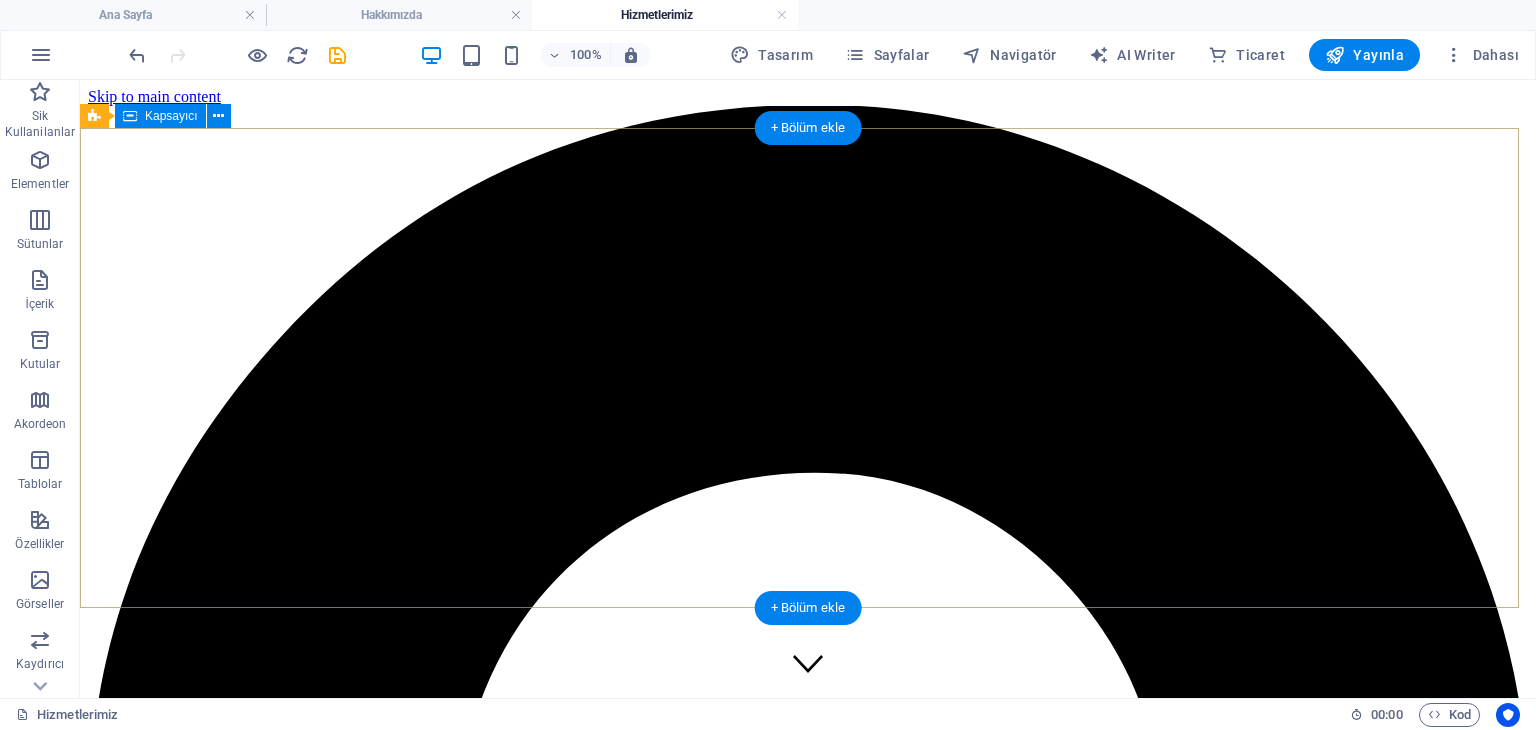 click on "hizmetlerimiz" at bounding box center (808, 8503) 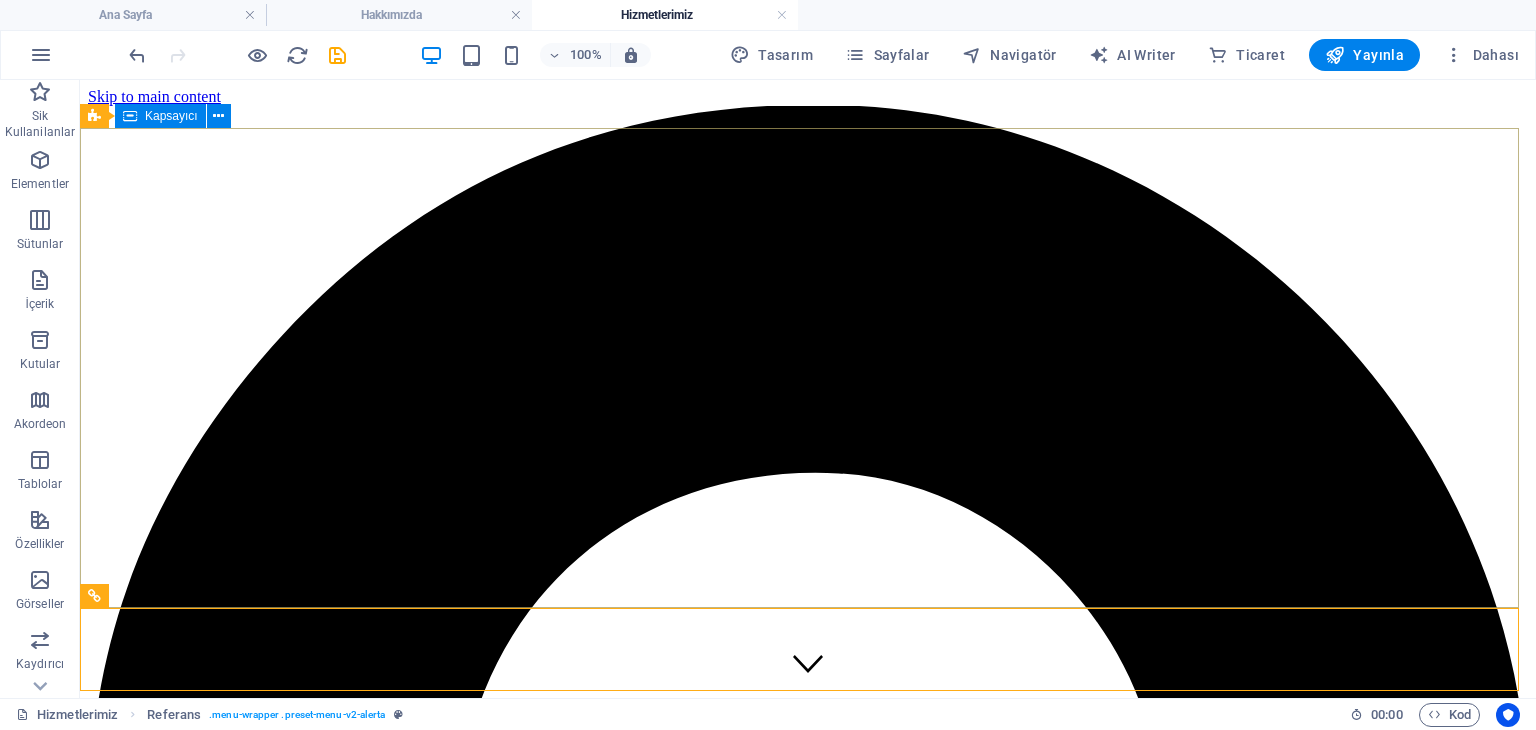 drag, startPoint x: 98, startPoint y: 594, endPoint x: 112, endPoint y: 122, distance: 472.20758 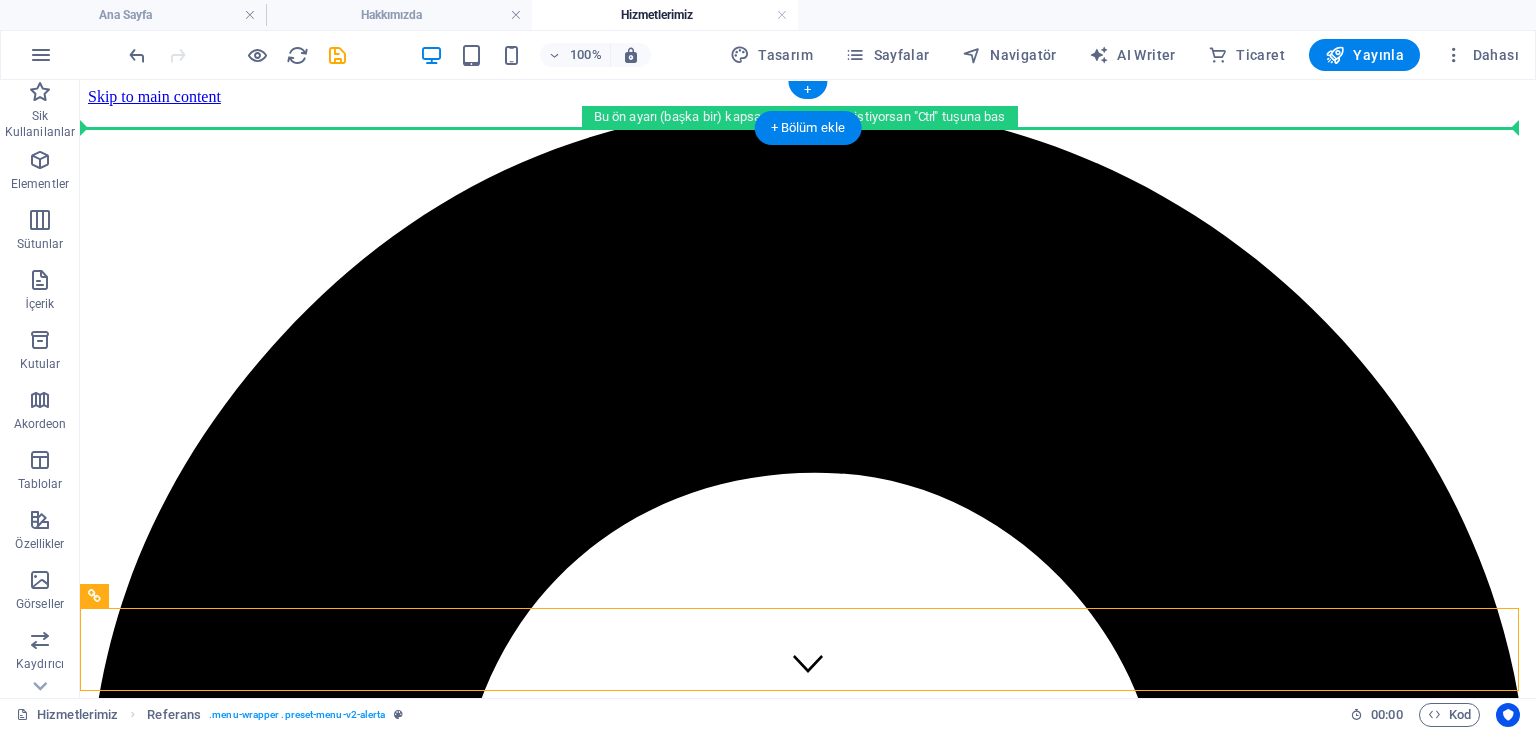 drag, startPoint x: 96, startPoint y: 473, endPoint x: 190, endPoint y: 118, distance: 367.23425 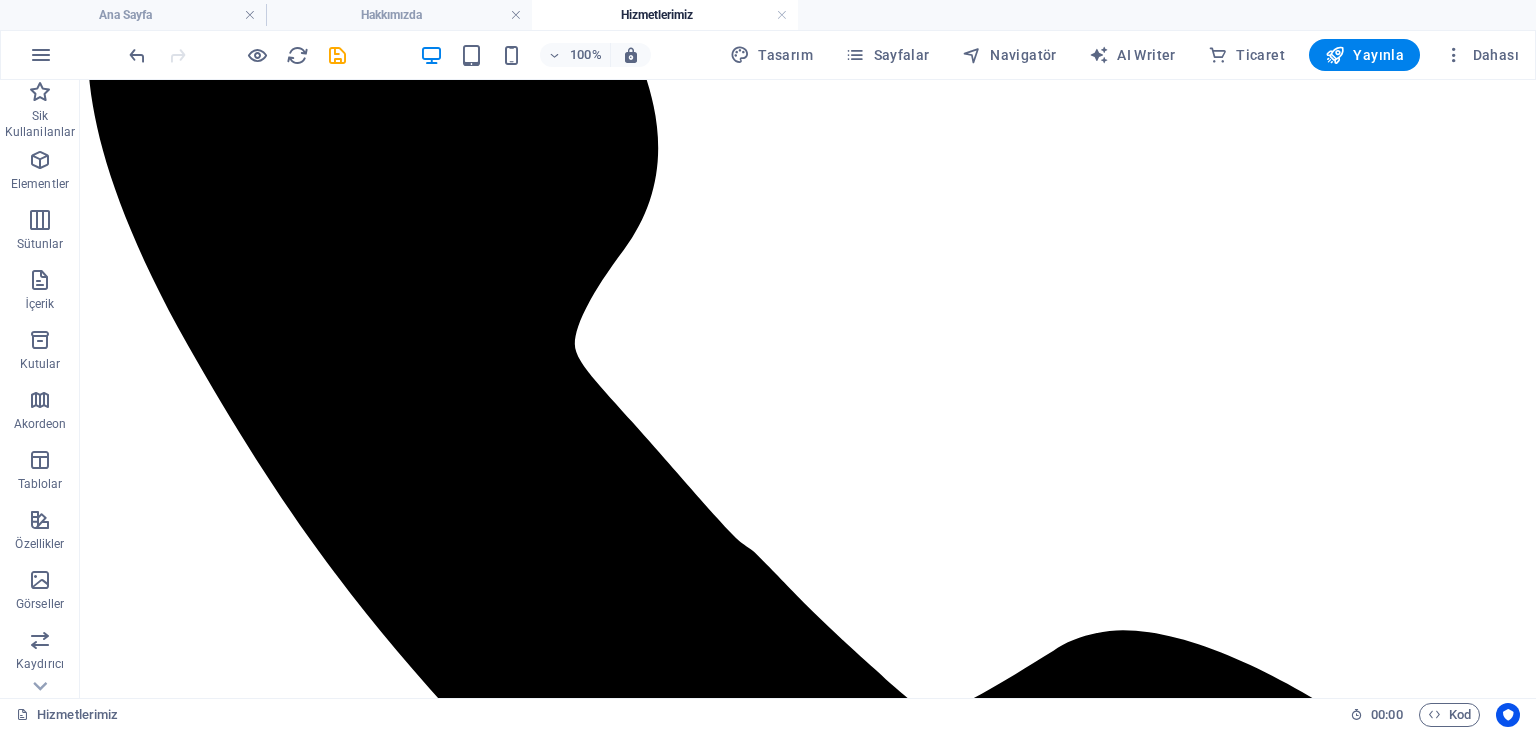 scroll, scrollTop: 0, scrollLeft: 0, axis: both 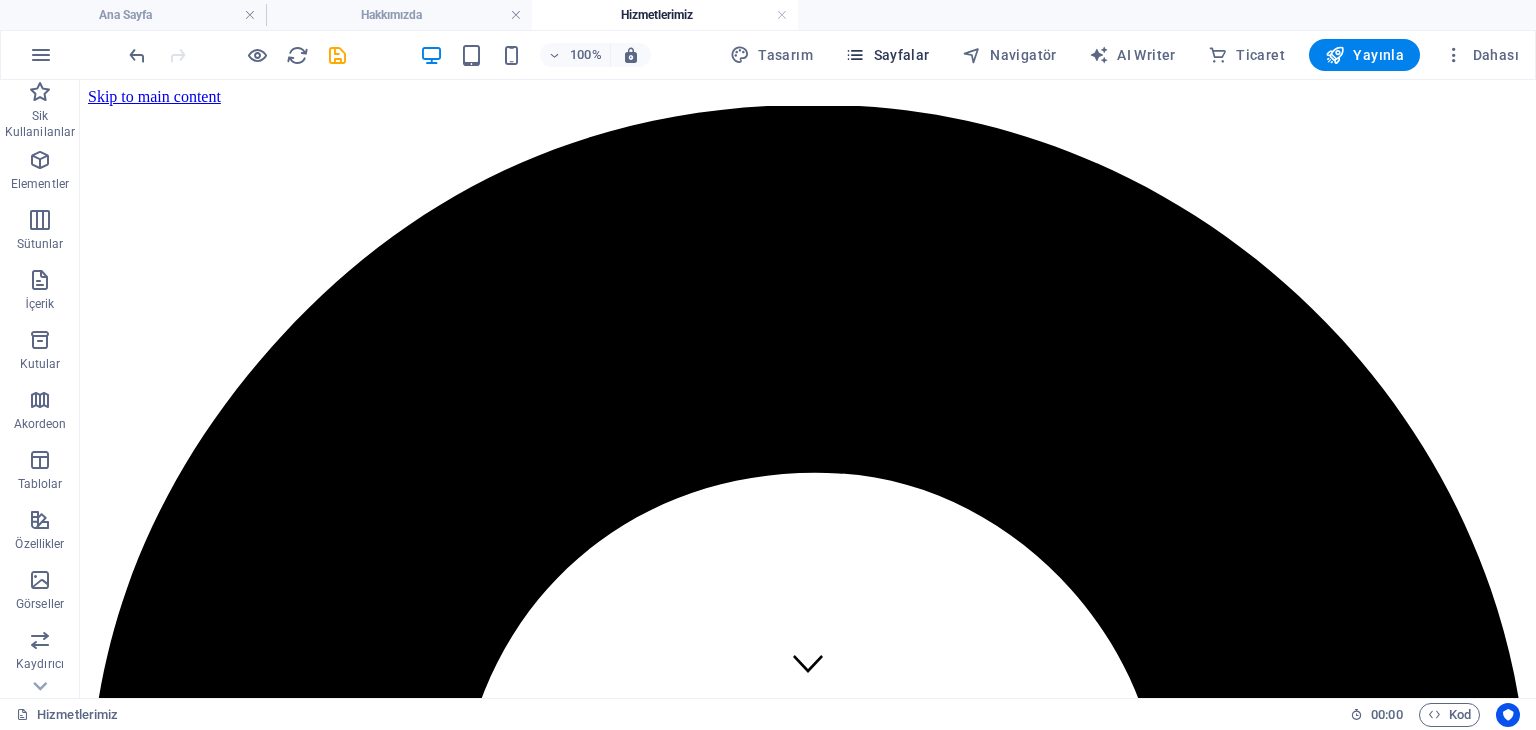 click on "Sayfalar" at bounding box center (887, 55) 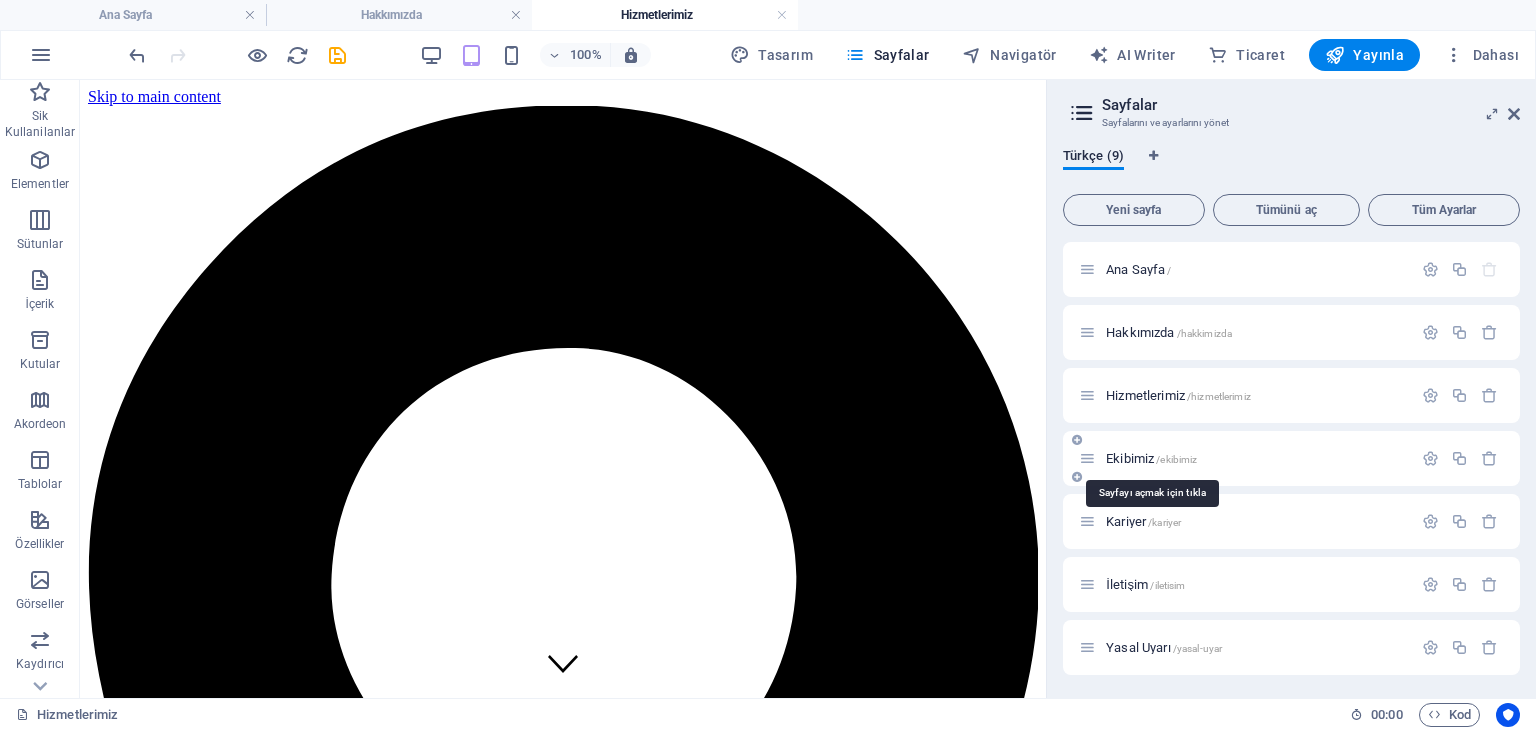 click on "Ekibimiz /ekibimiz" at bounding box center [1151, 458] 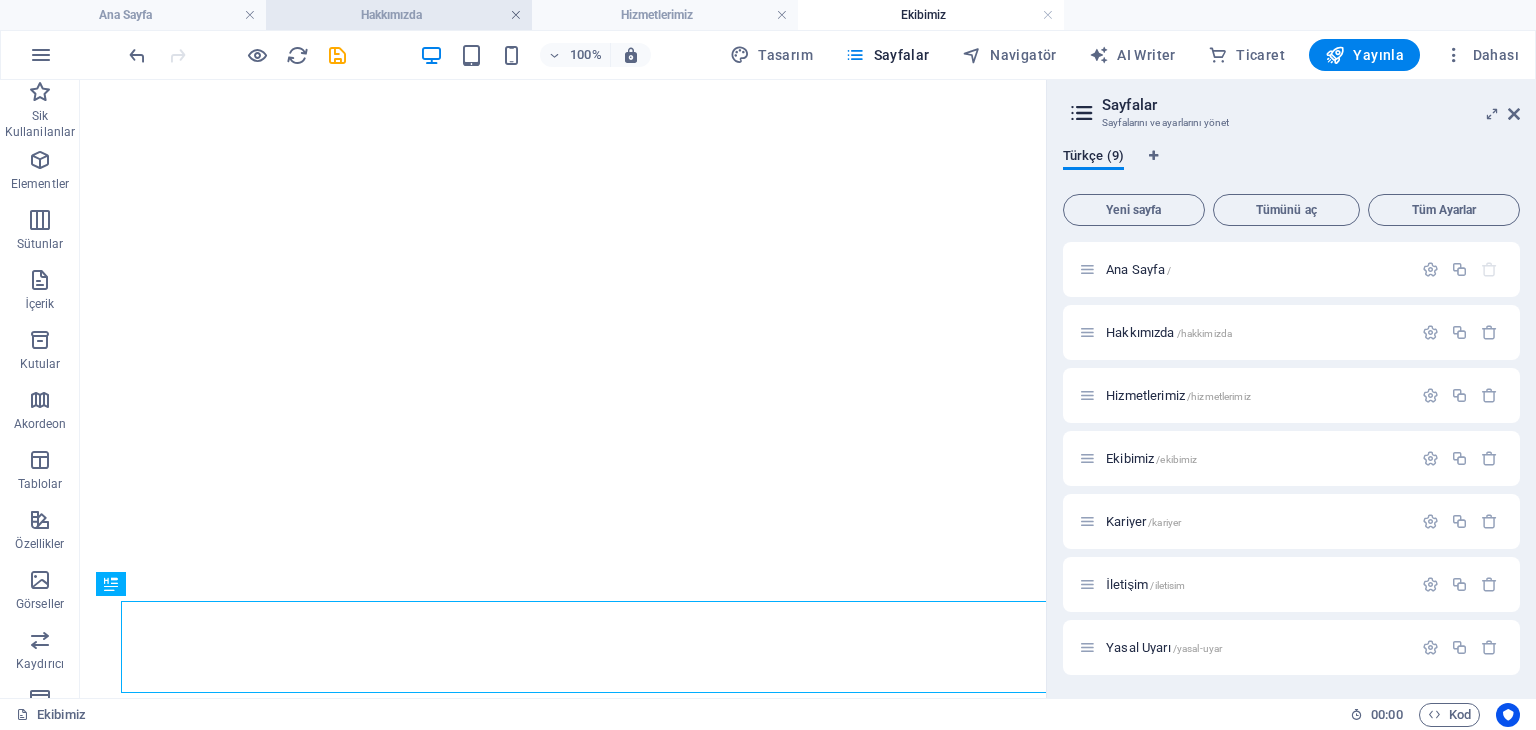 click at bounding box center (516, 15) 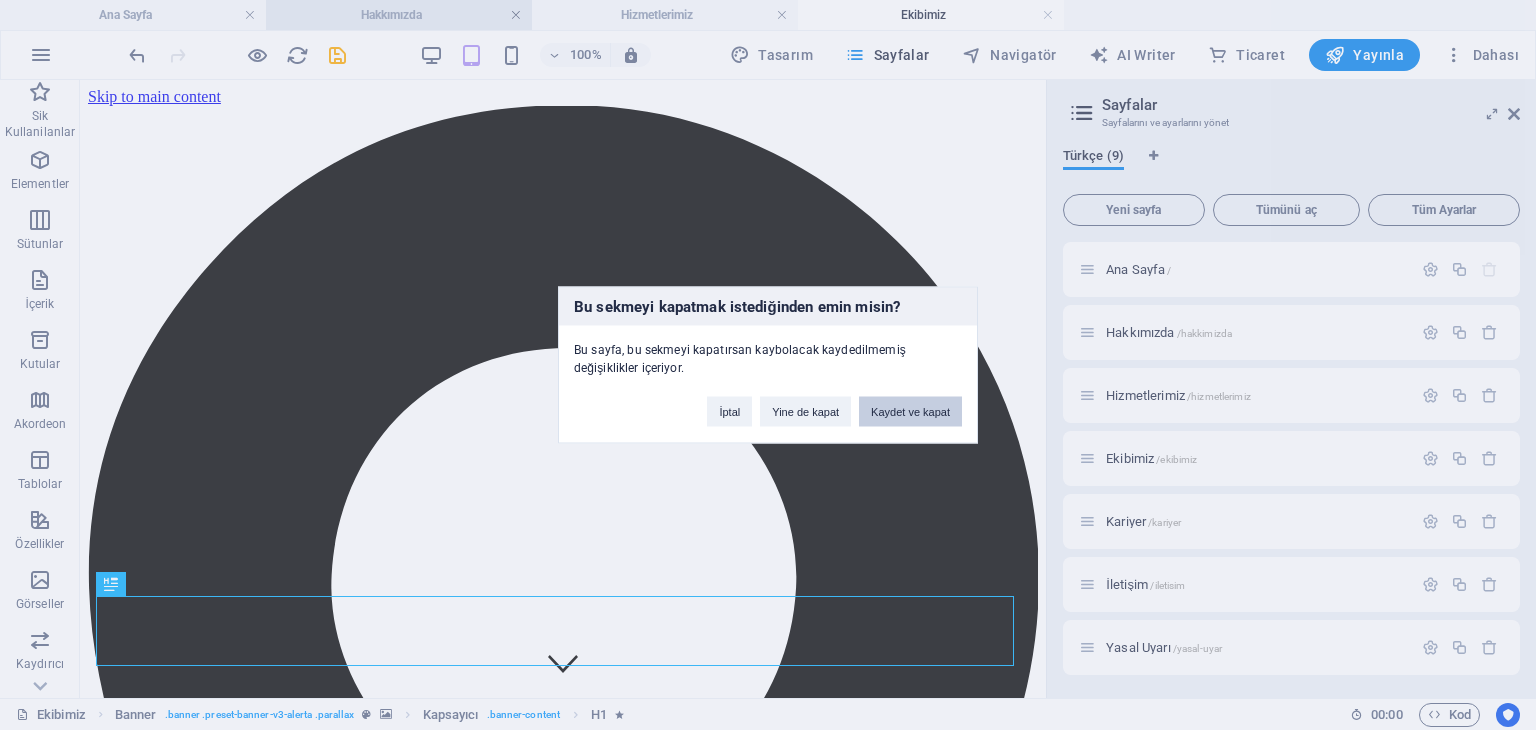 scroll, scrollTop: 0, scrollLeft: 0, axis: both 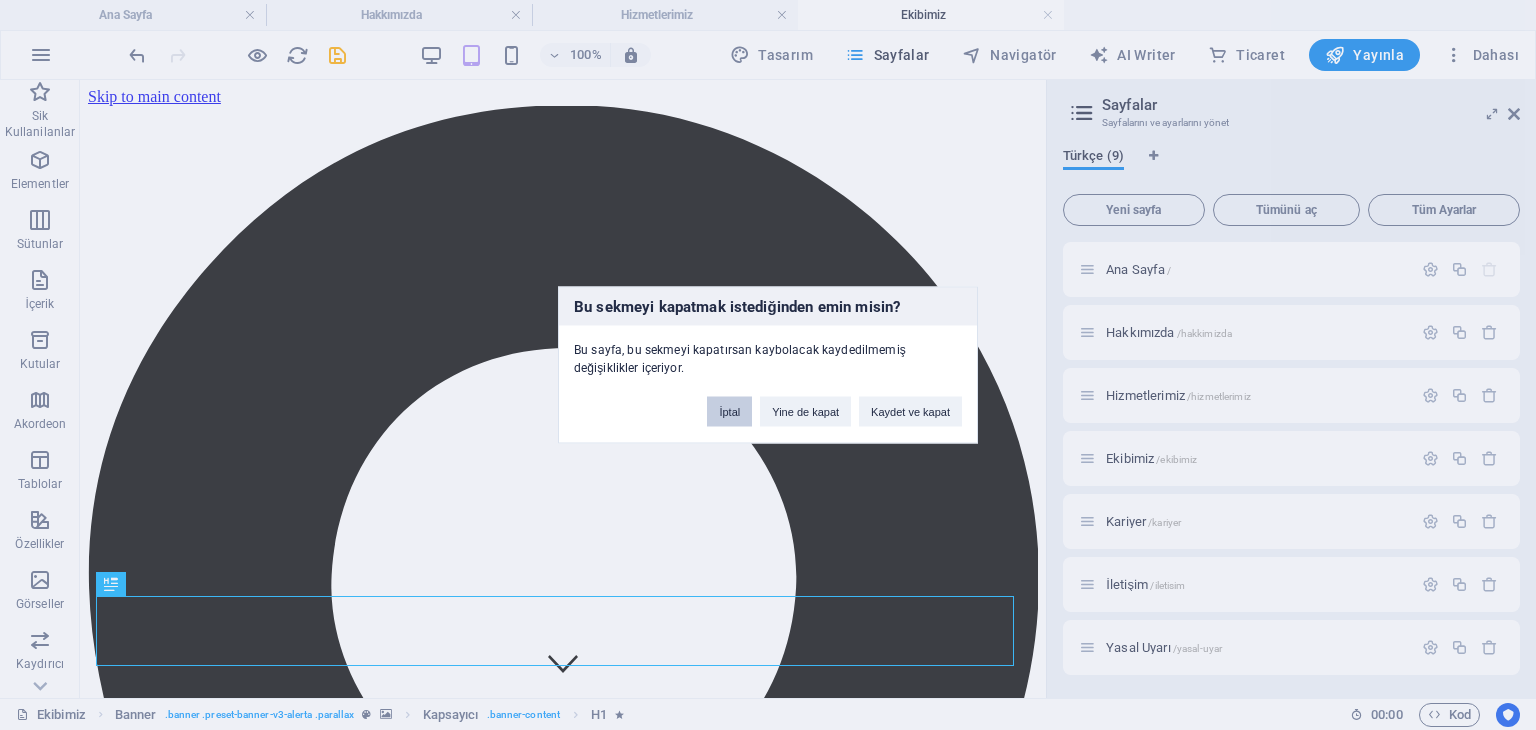 click on "İptal" at bounding box center [729, 412] 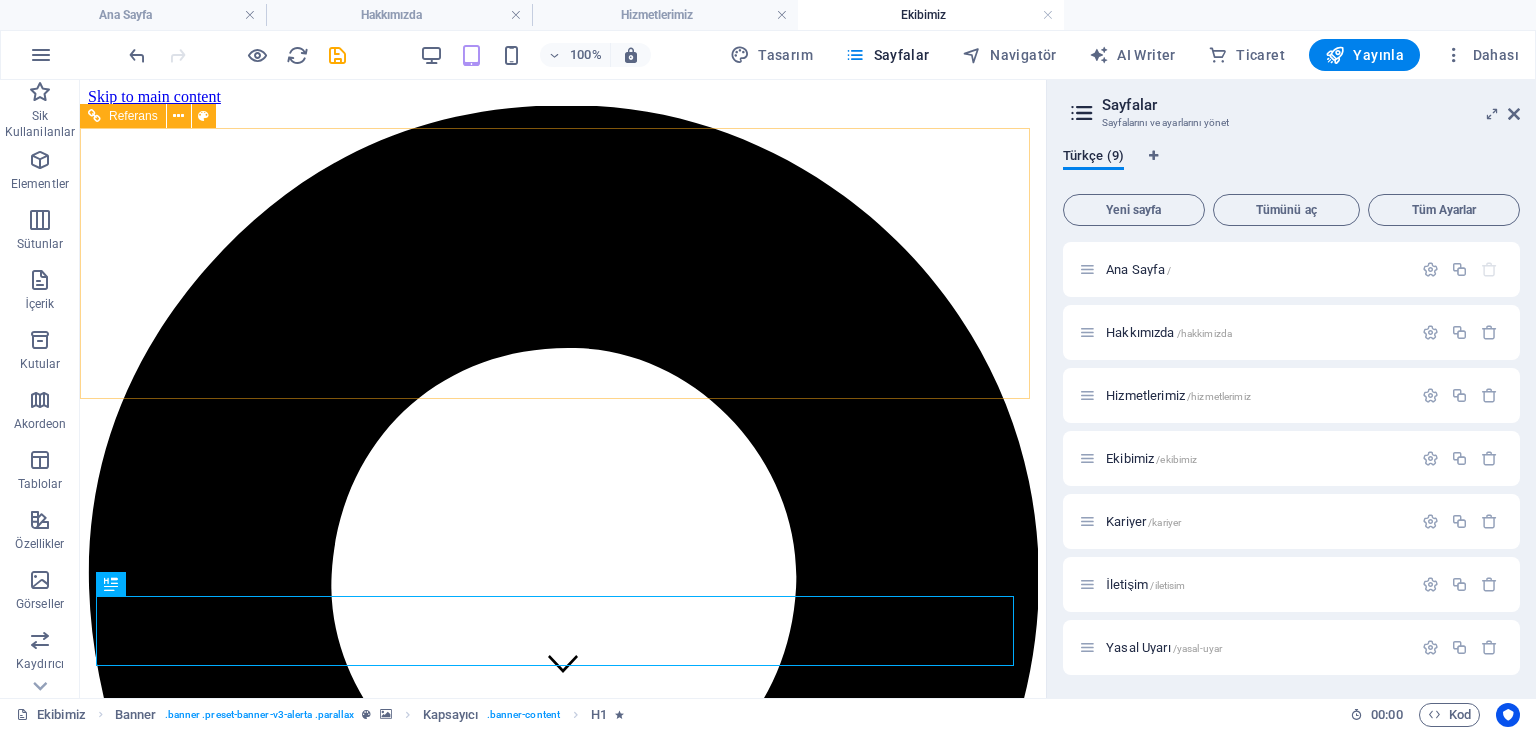 click on "Referans" at bounding box center (133, 116) 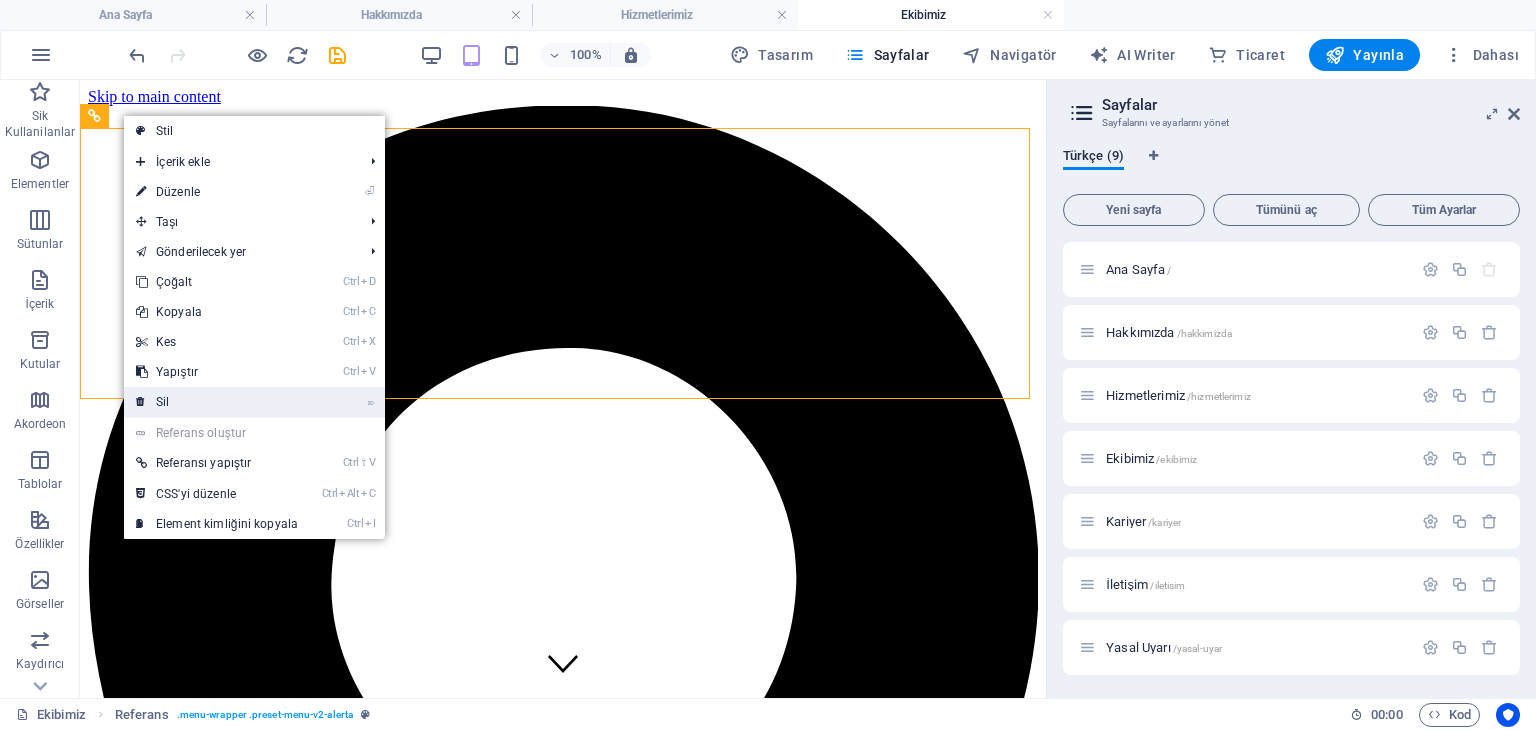 click on "⌦  Sil" at bounding box center (217, 402) 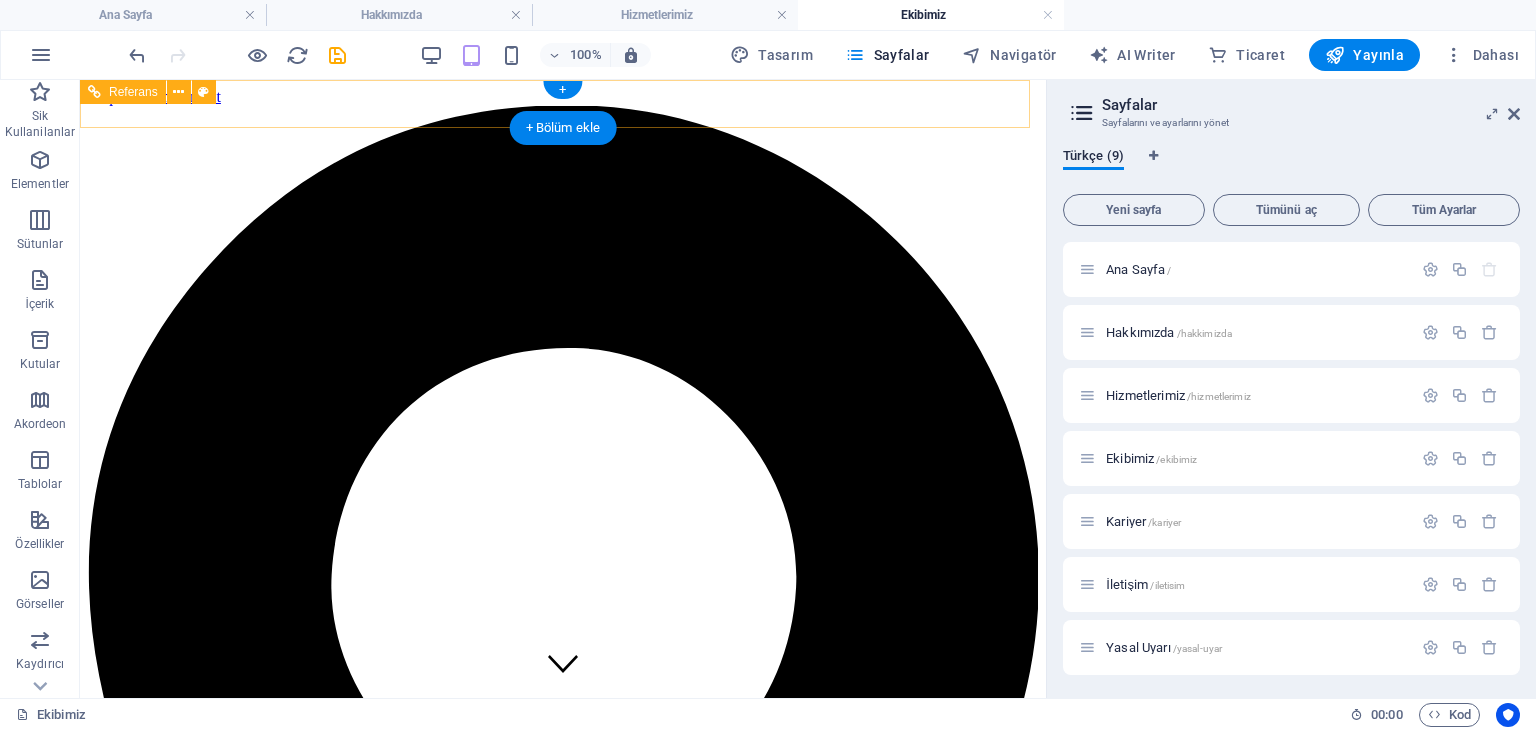 click on "Hamidiye Mah. Alp Sk. No:7 ,  İstanbul, Kağıthane   34408 +90 541 369 08 69 info@aytemur.av.tr" at bounding box center (563, 2699) 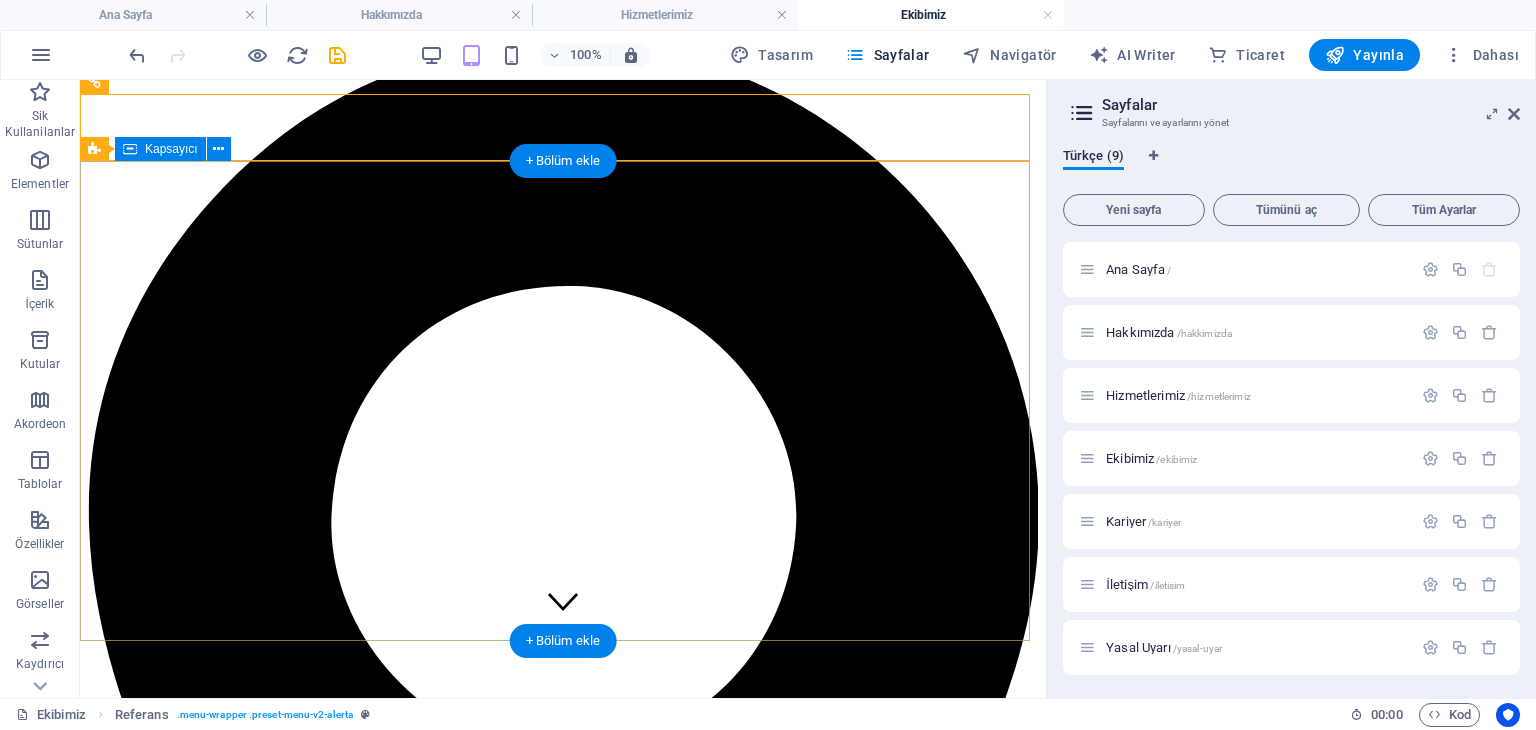 scroll, scrollTop: 0, scrollLeft: 0, axis: both 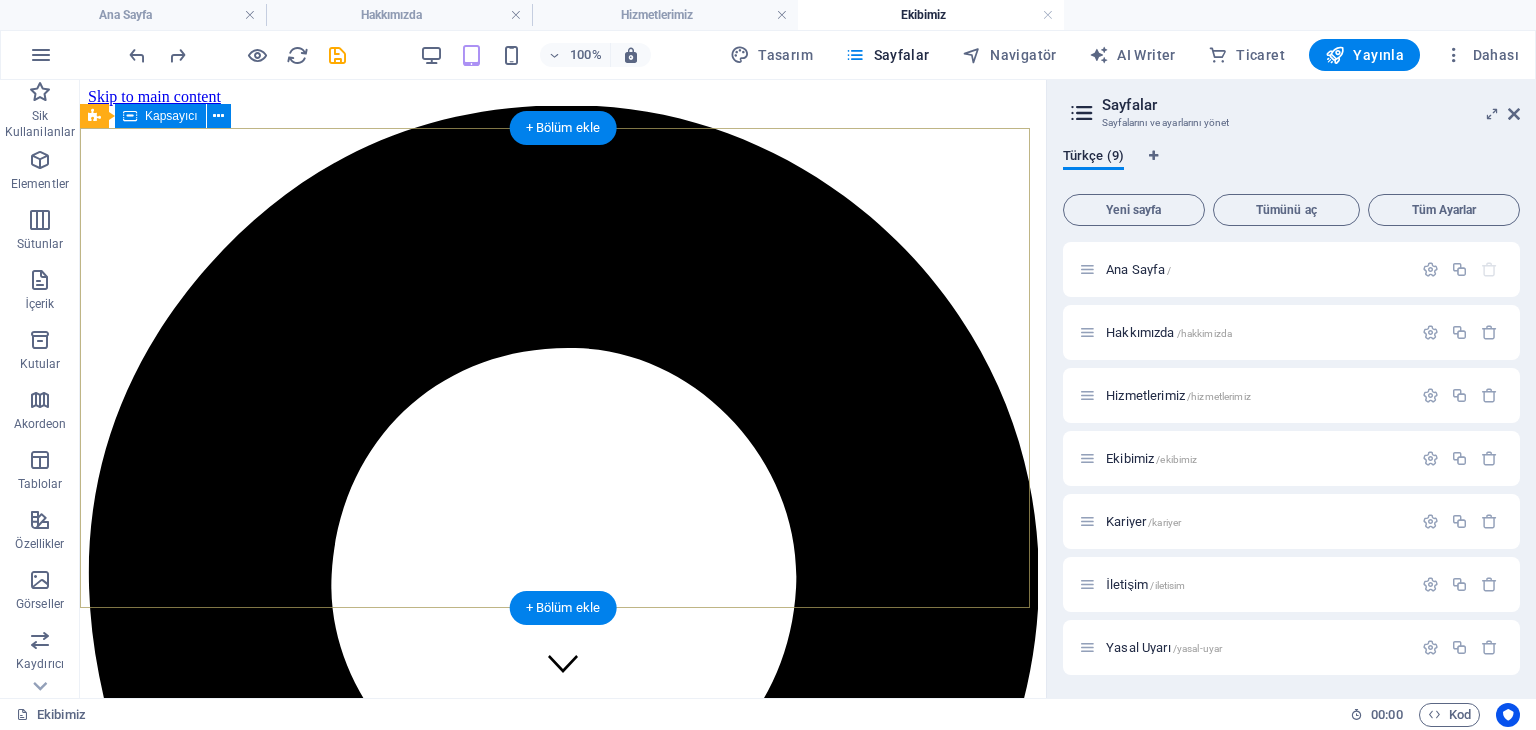 click on "ekibimiz" at bounding box center (563, 5917) 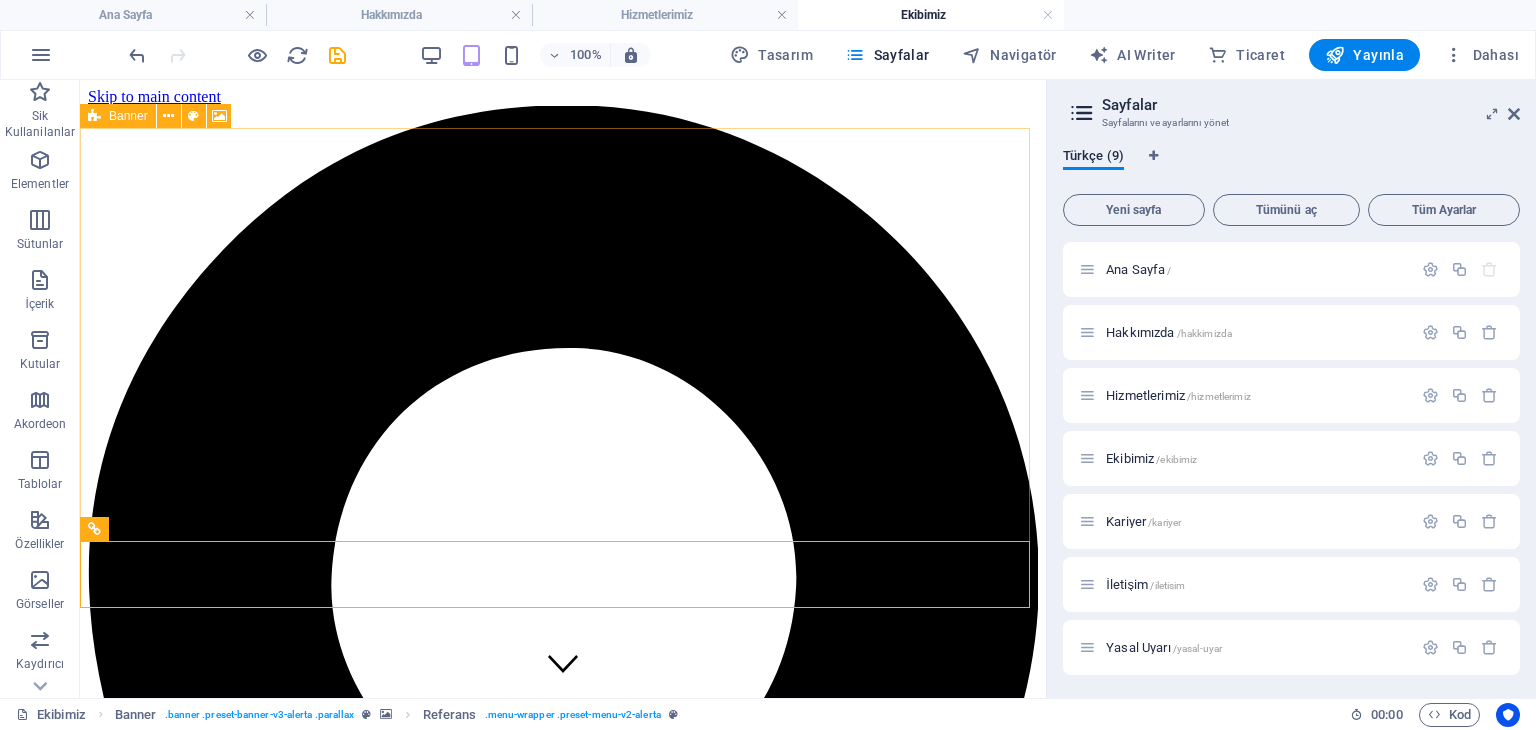 drag, startPoint x: 102, startPoint y: 526, endPoint x: 104, endPoint y: 119, distance: 407.0049 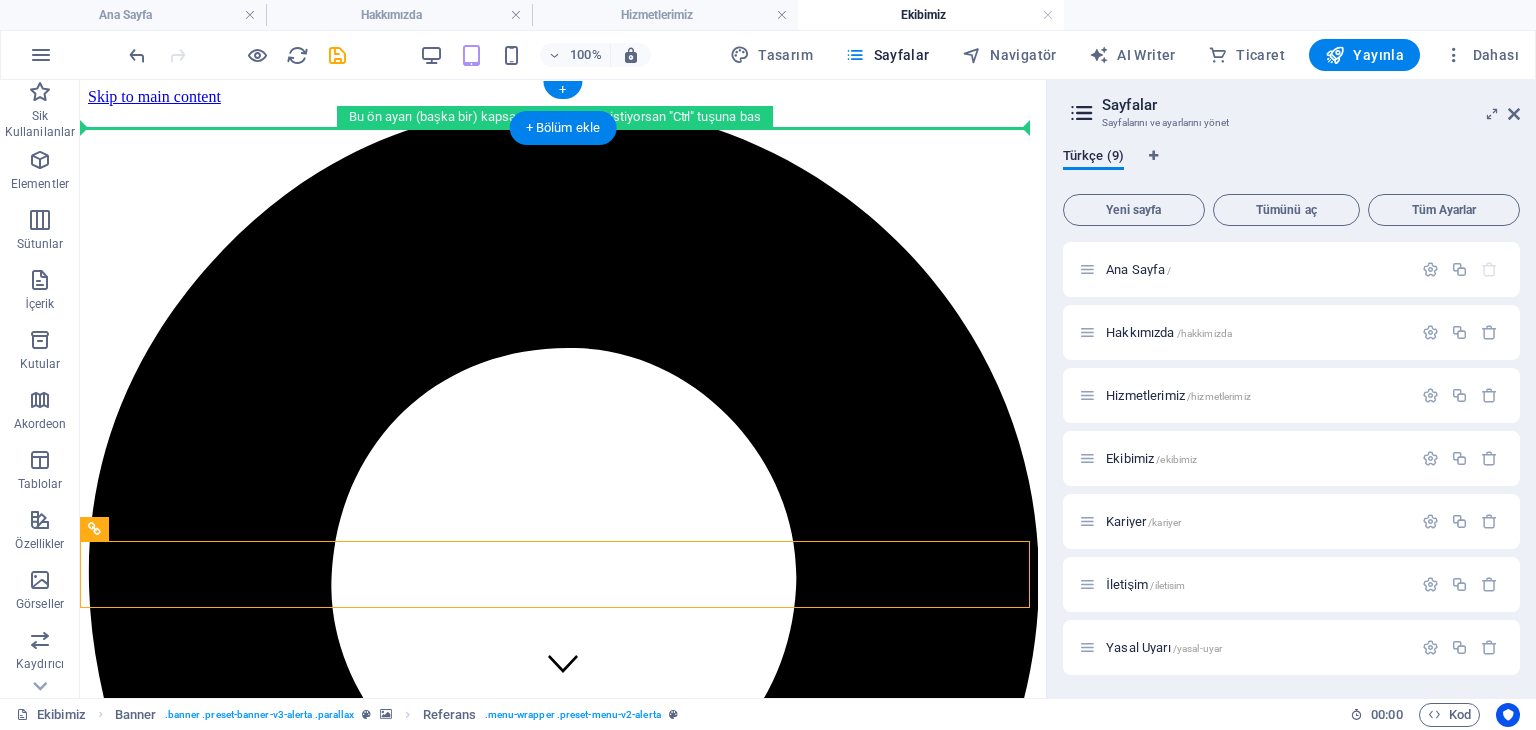 drag, startPoint x: 169, startPoint y: 607, endPoint x: 164, endPoint y: 125, distance: 482.02594 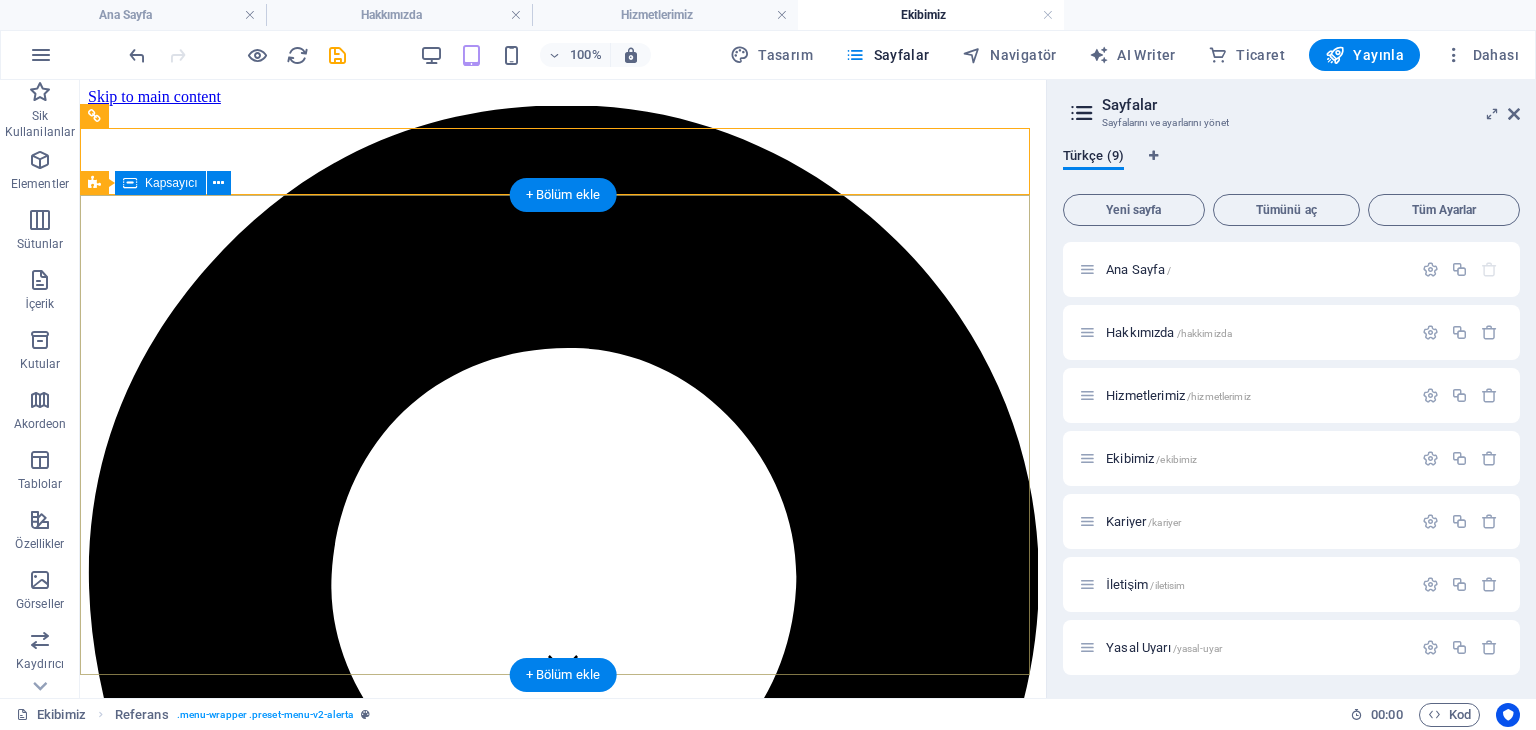 click on "ekibimiz" at bounding box center [563, 7068] 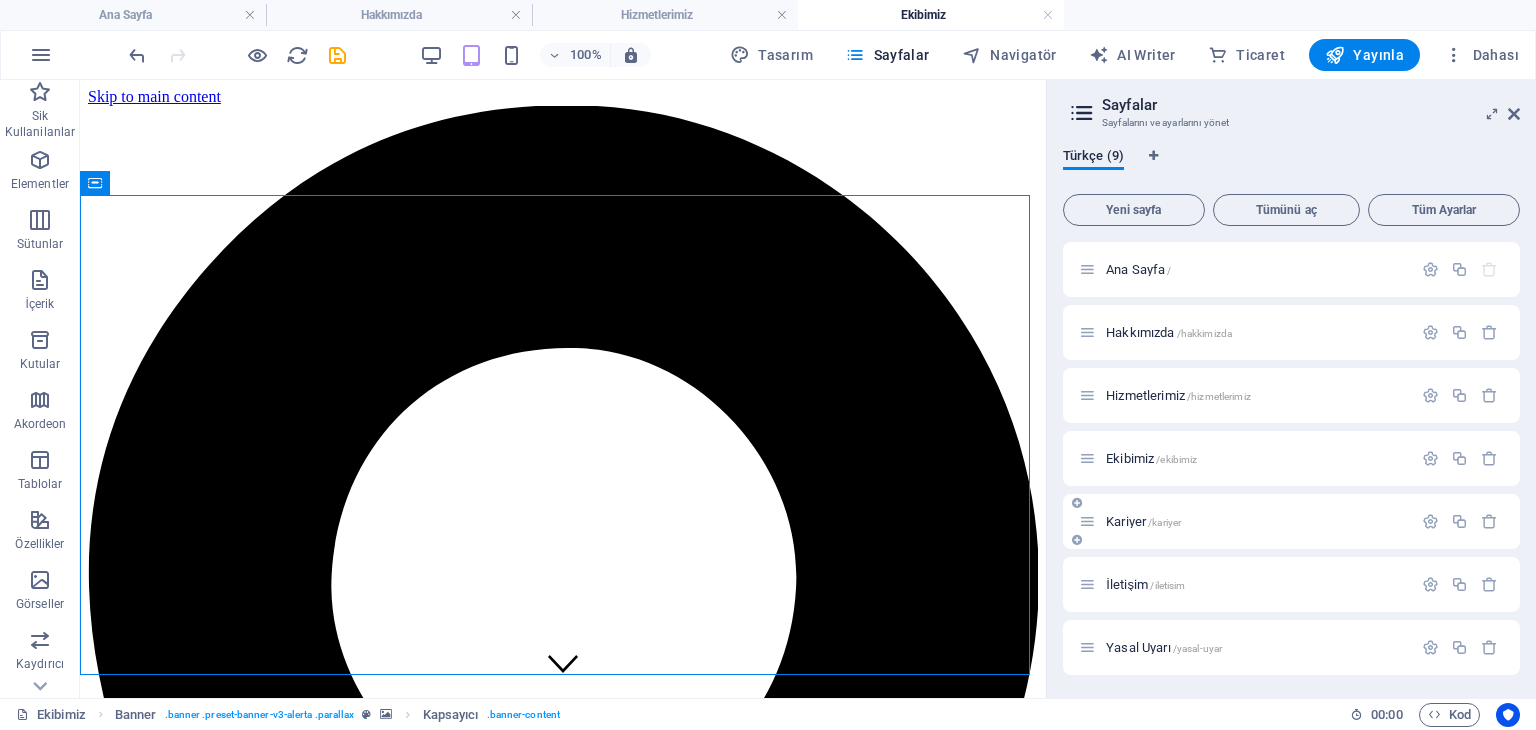 click on "Kariyer /kariyer" at bounding box center (1245, 521) 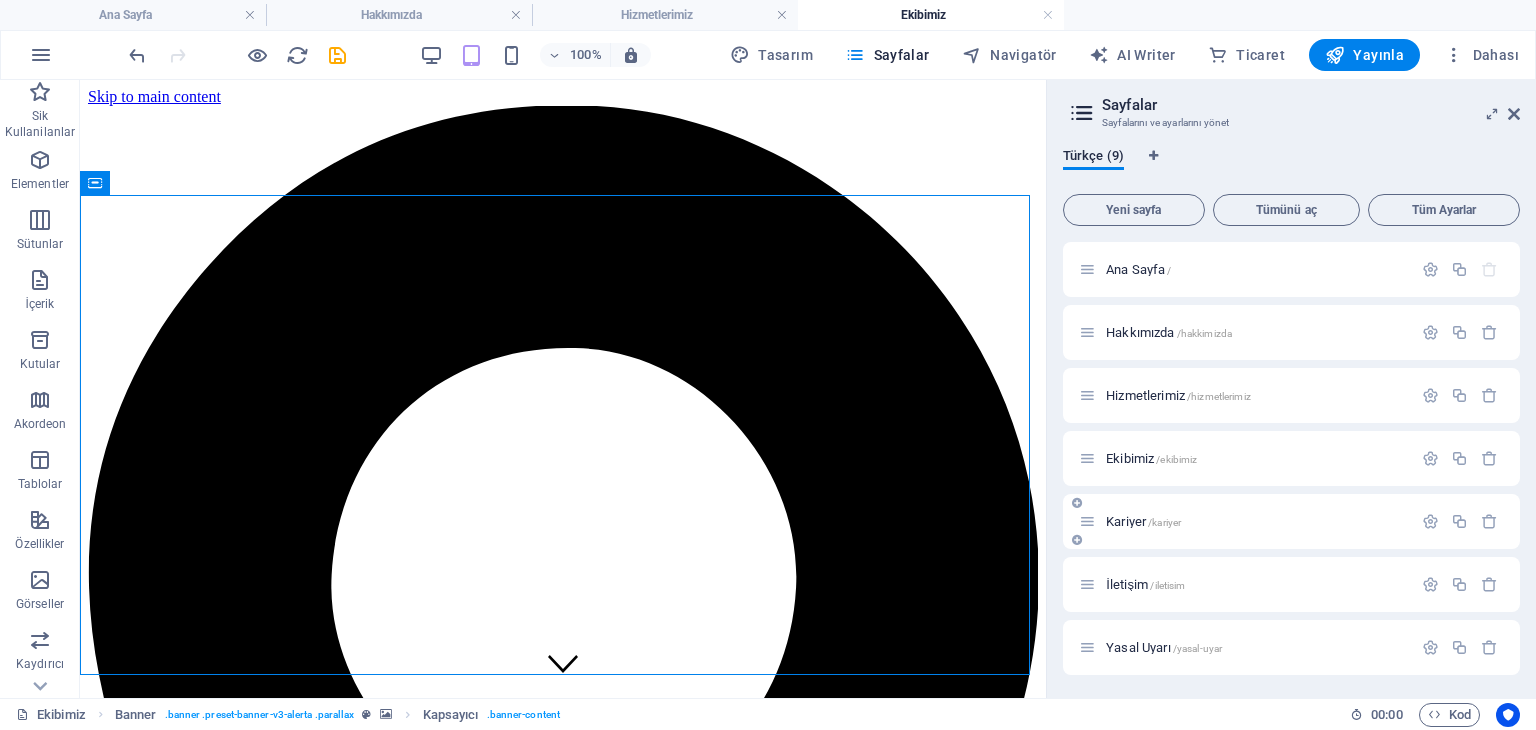 click on "Kariyer /kariyer" at bounding box center [1143, 521] 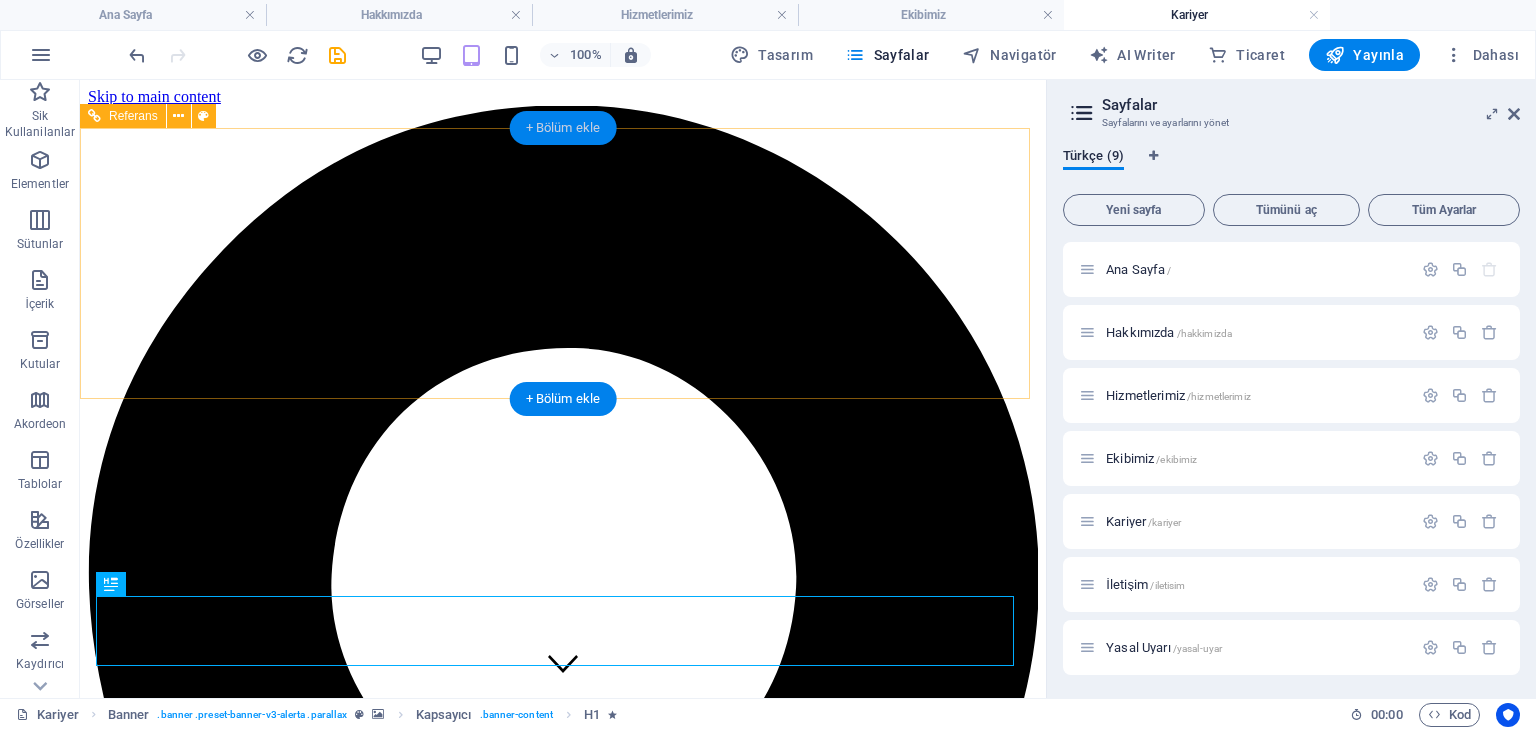 scroll, scrollTop: 0, scrollLeft: 0, axis: both 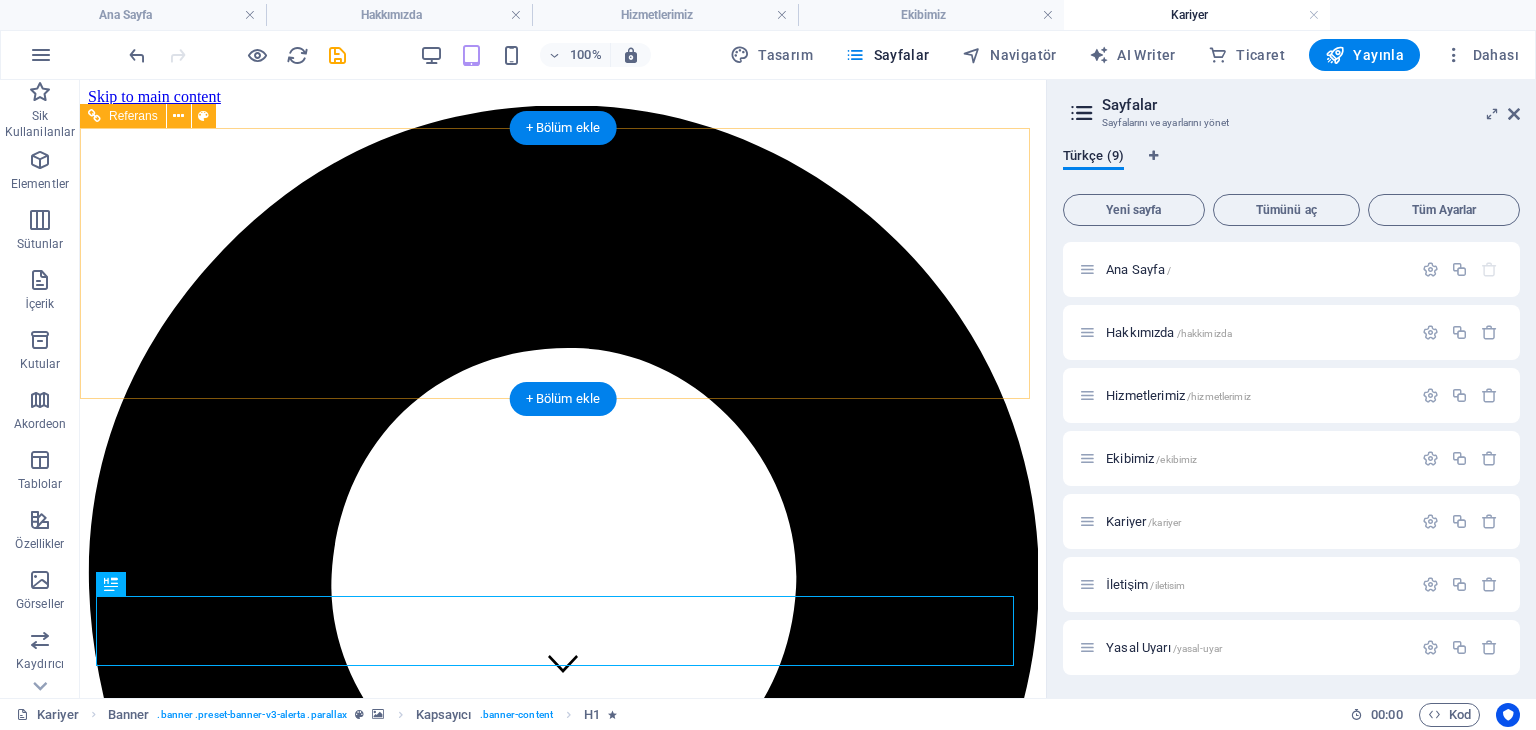 click at bounding box center (563, 5421) 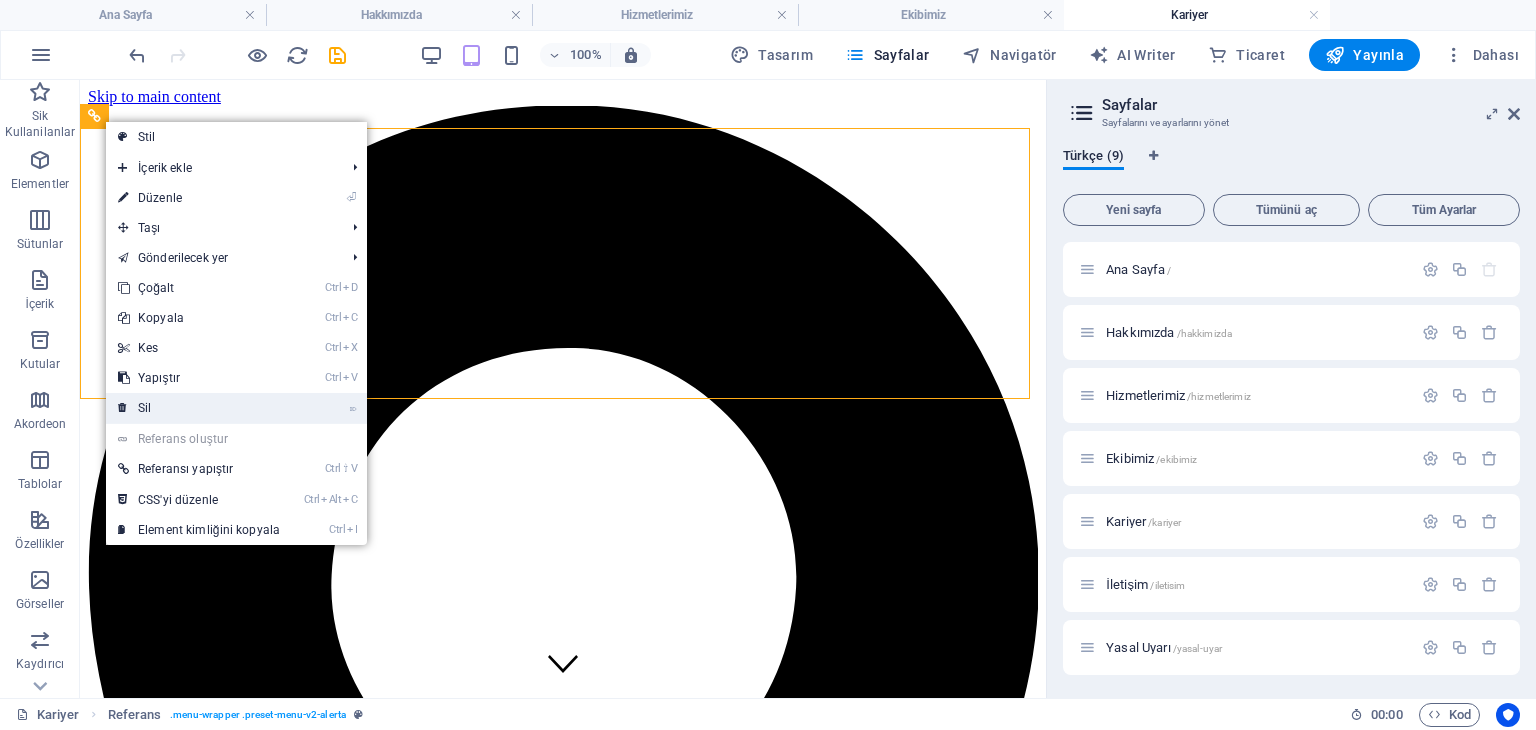 click on "⌦  Sil" at bounding box center [199, 408] 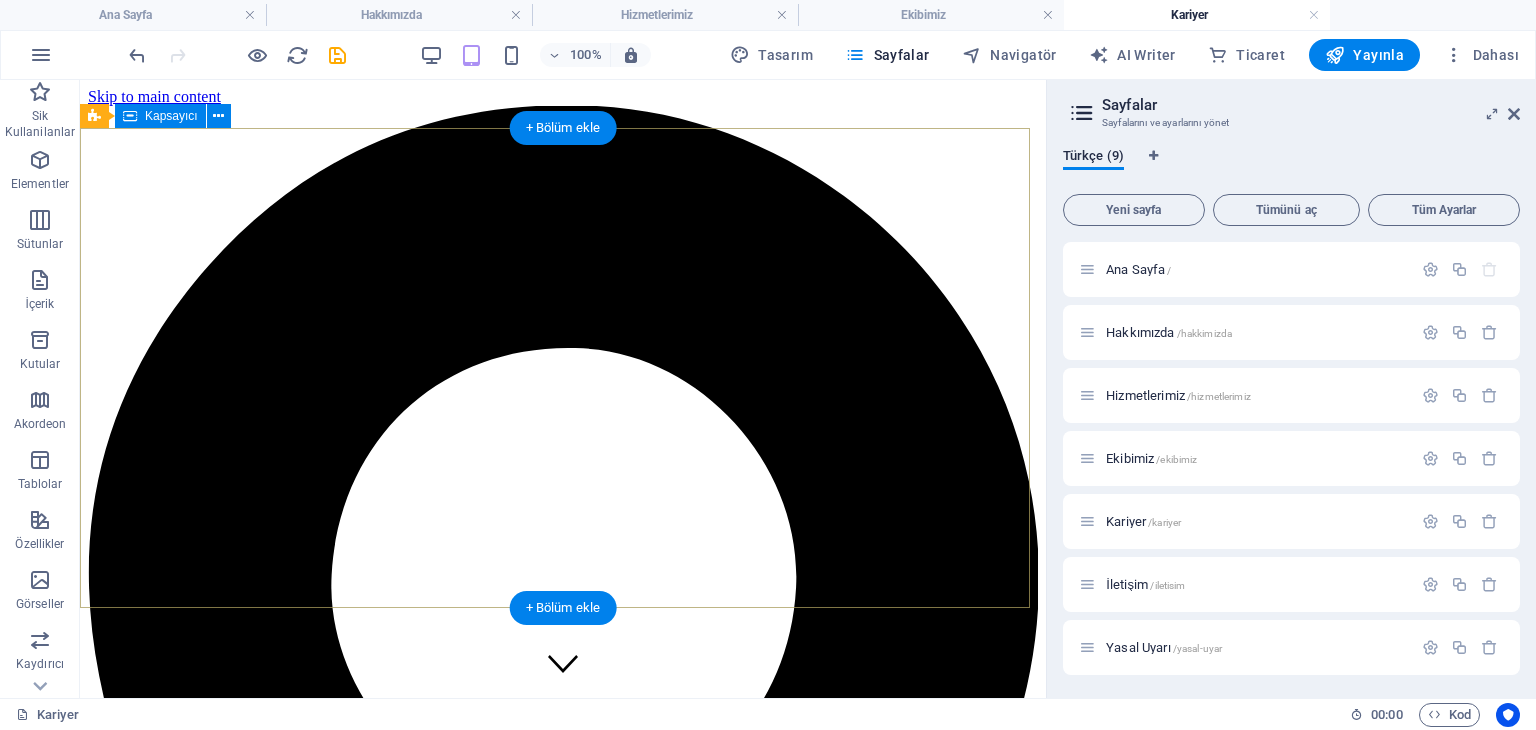 click on "kariyer" at bounding box center (563, 5917) 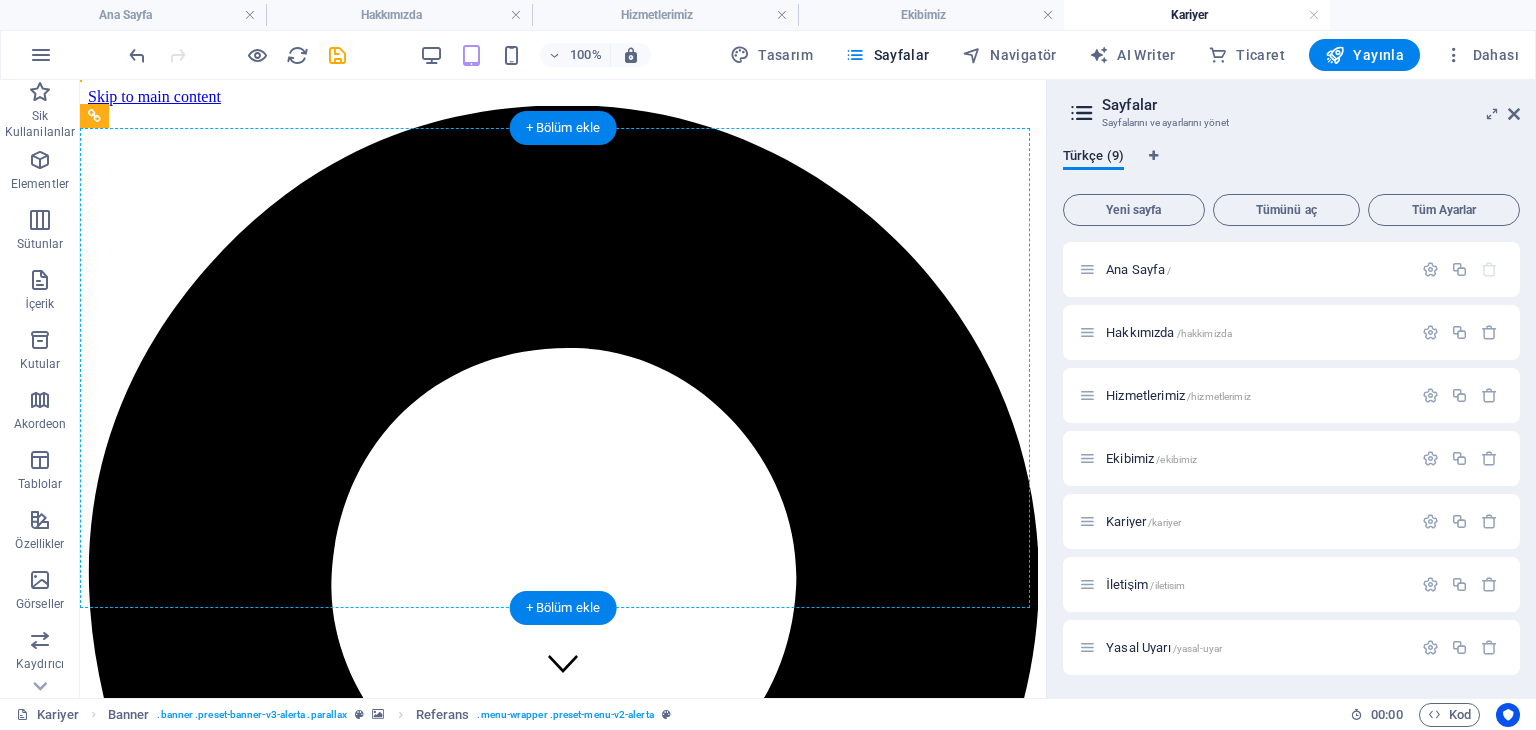 drag, startPoint x: 185, startPoint y: 608, endPoint x: 169, endPoint y: 138, distance: 470.27225 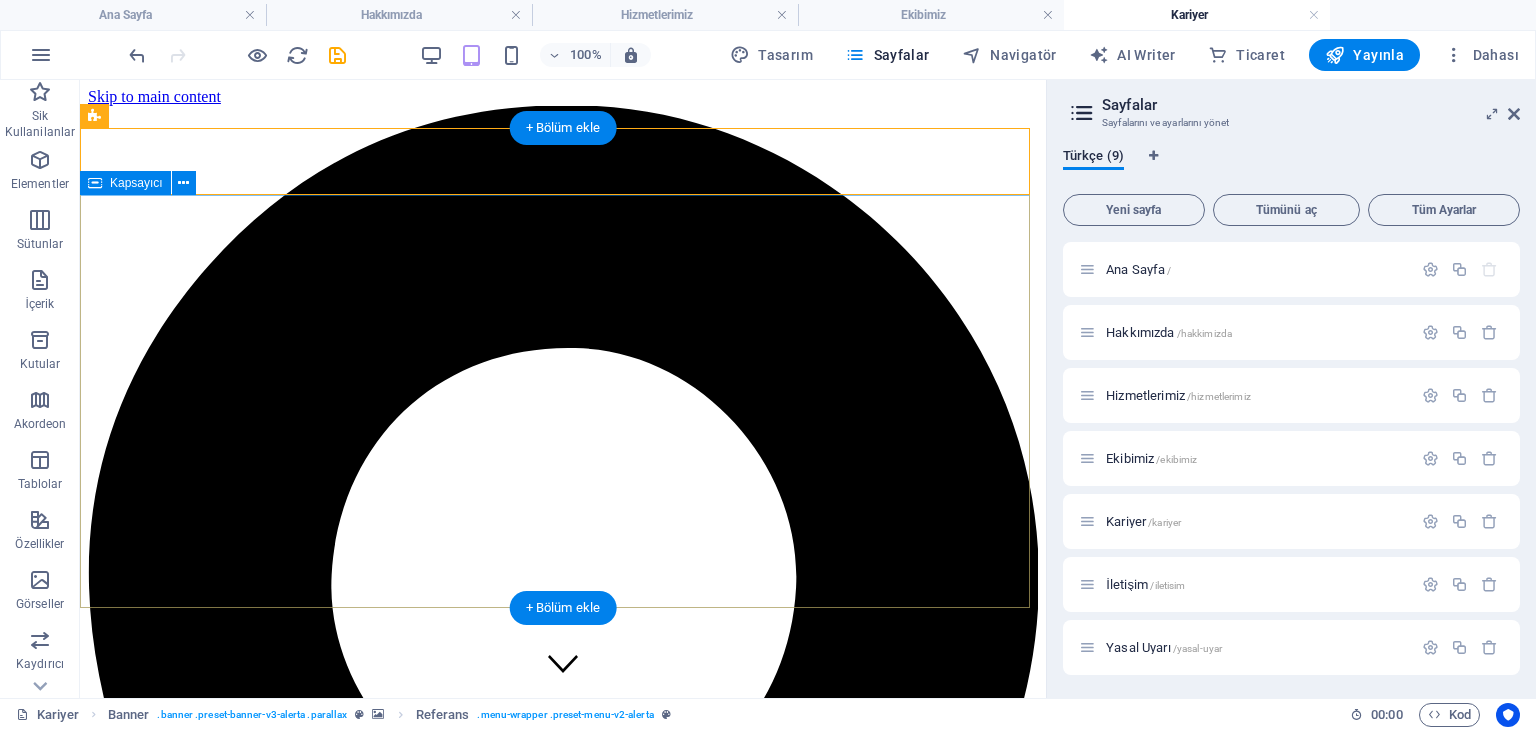 click on "kariyer" at bounding box center (563, 7068) 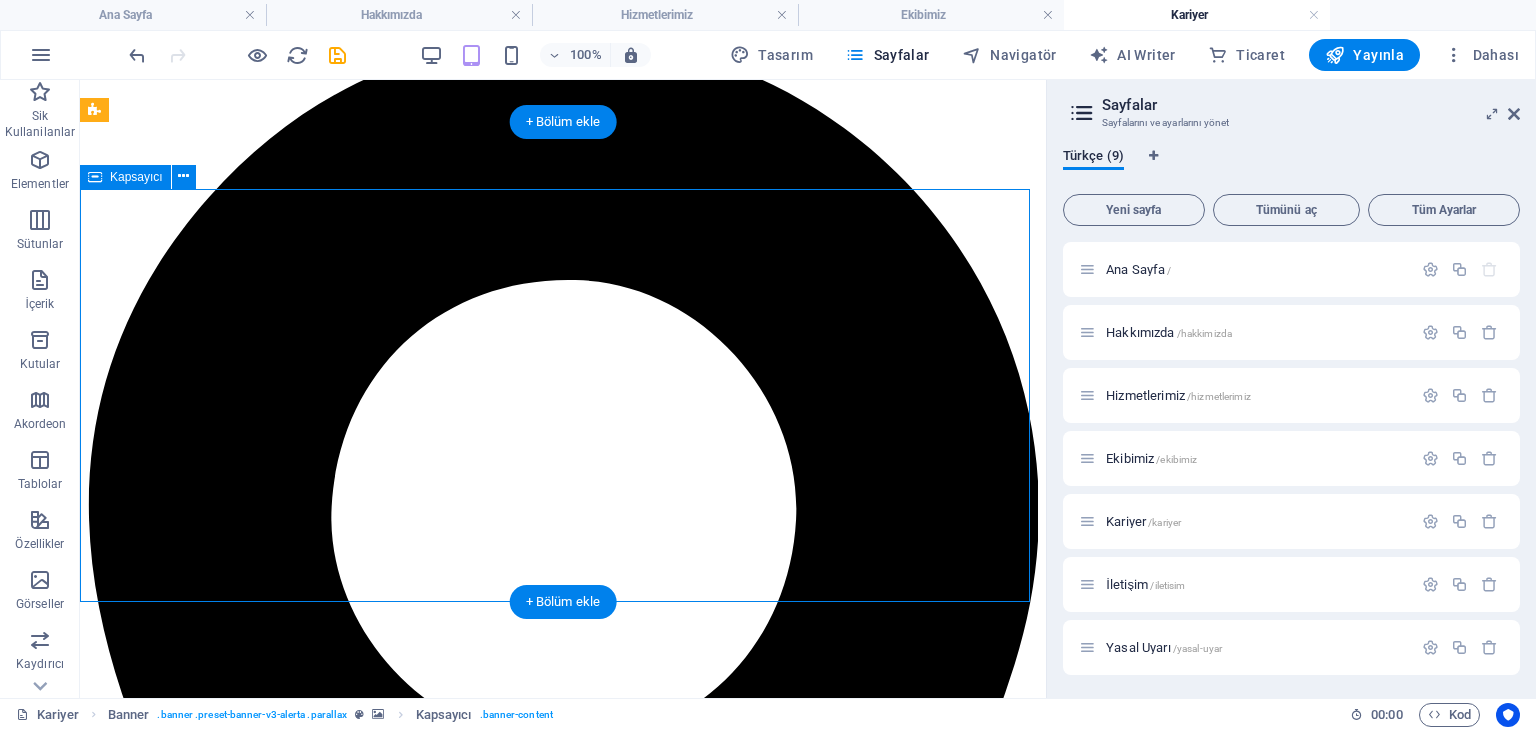 scroll, scrollTop: 100, scrollLeft: 0, axis: vertical 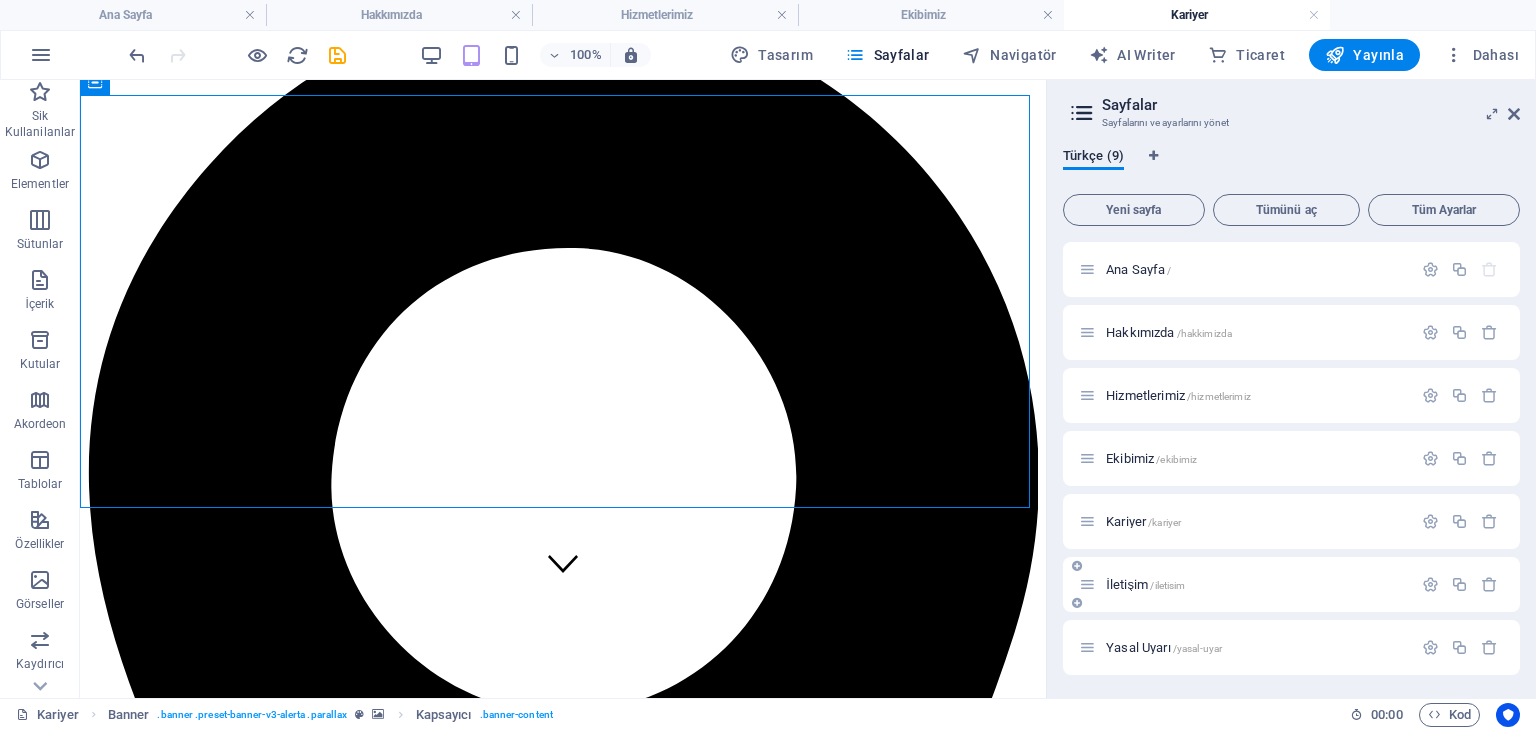 click on "İletişim /iletisim" at bounding box center (1146, 584) 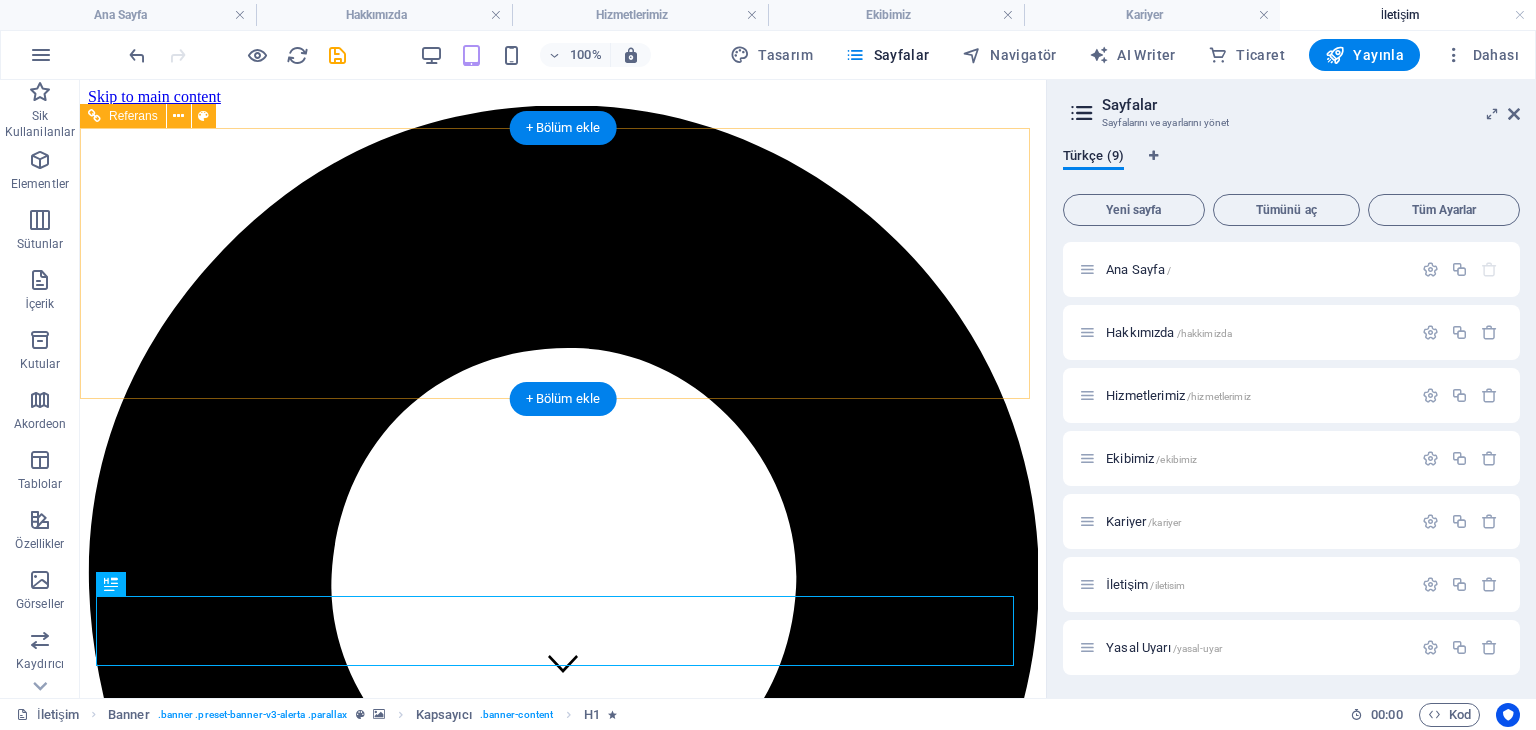 scroll, scrollTop: 0, scrollLeft: 0, axis: both 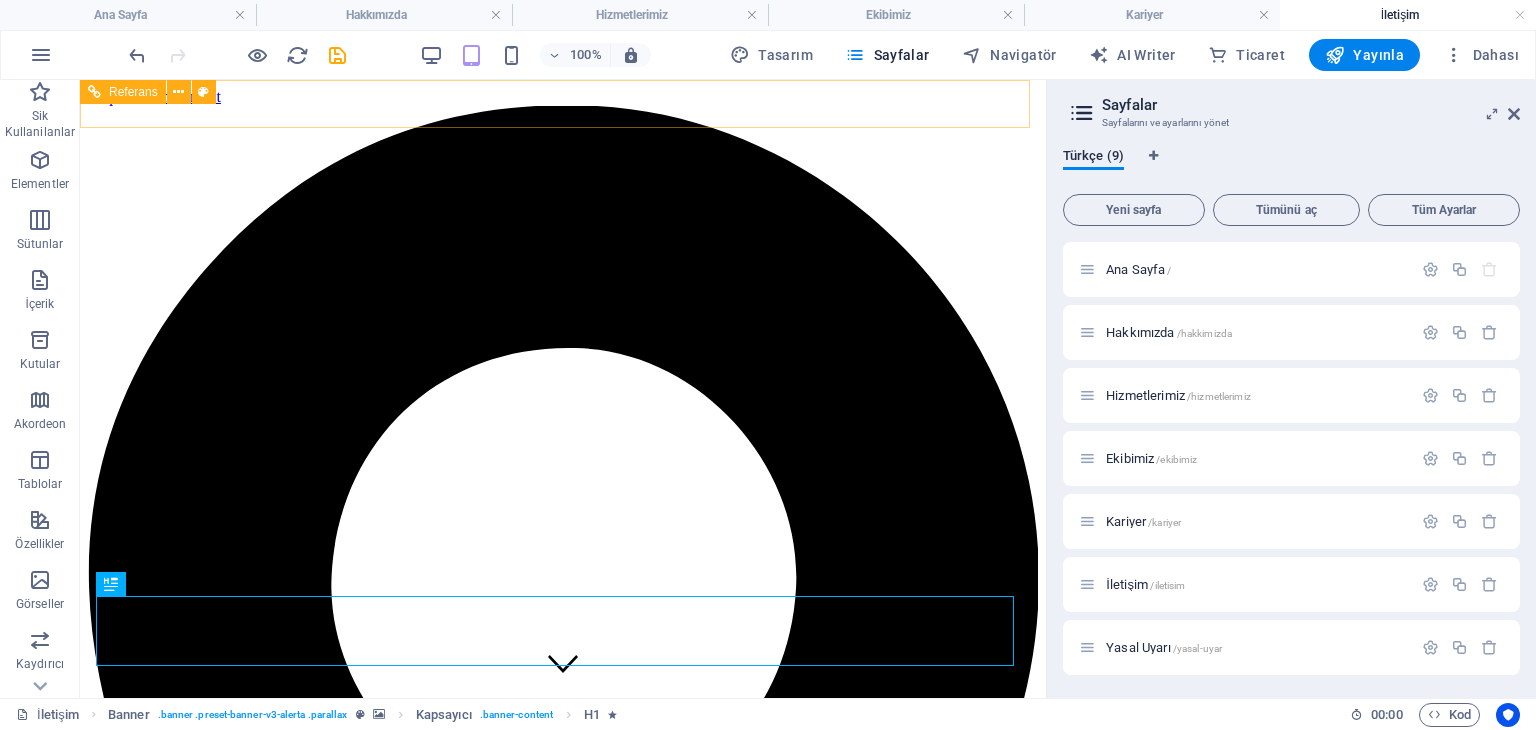click on "Referans" at bounding box center [123, 92] 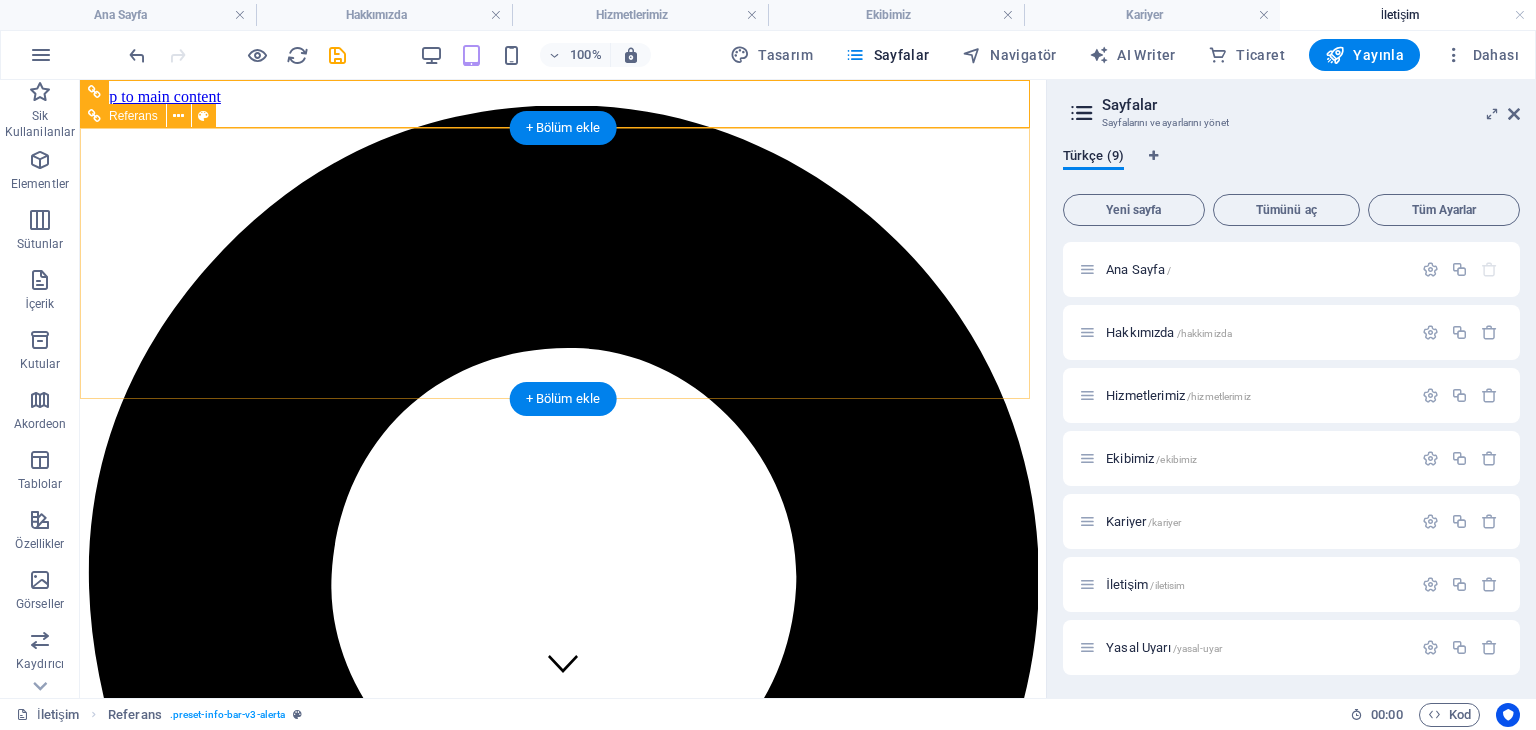 click at bounding box center [563, 5421] 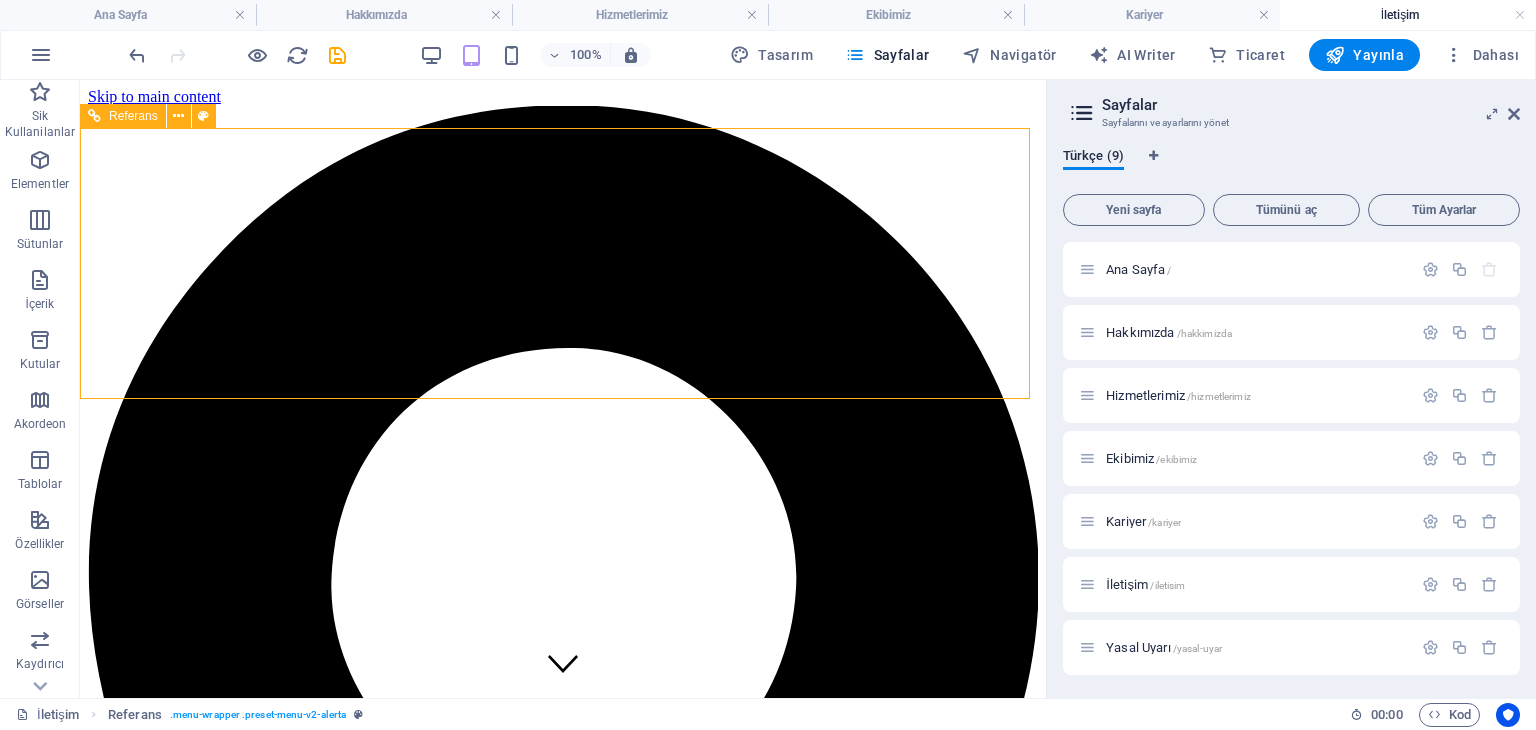 click on "Referans" at bounding box center (133, 116) 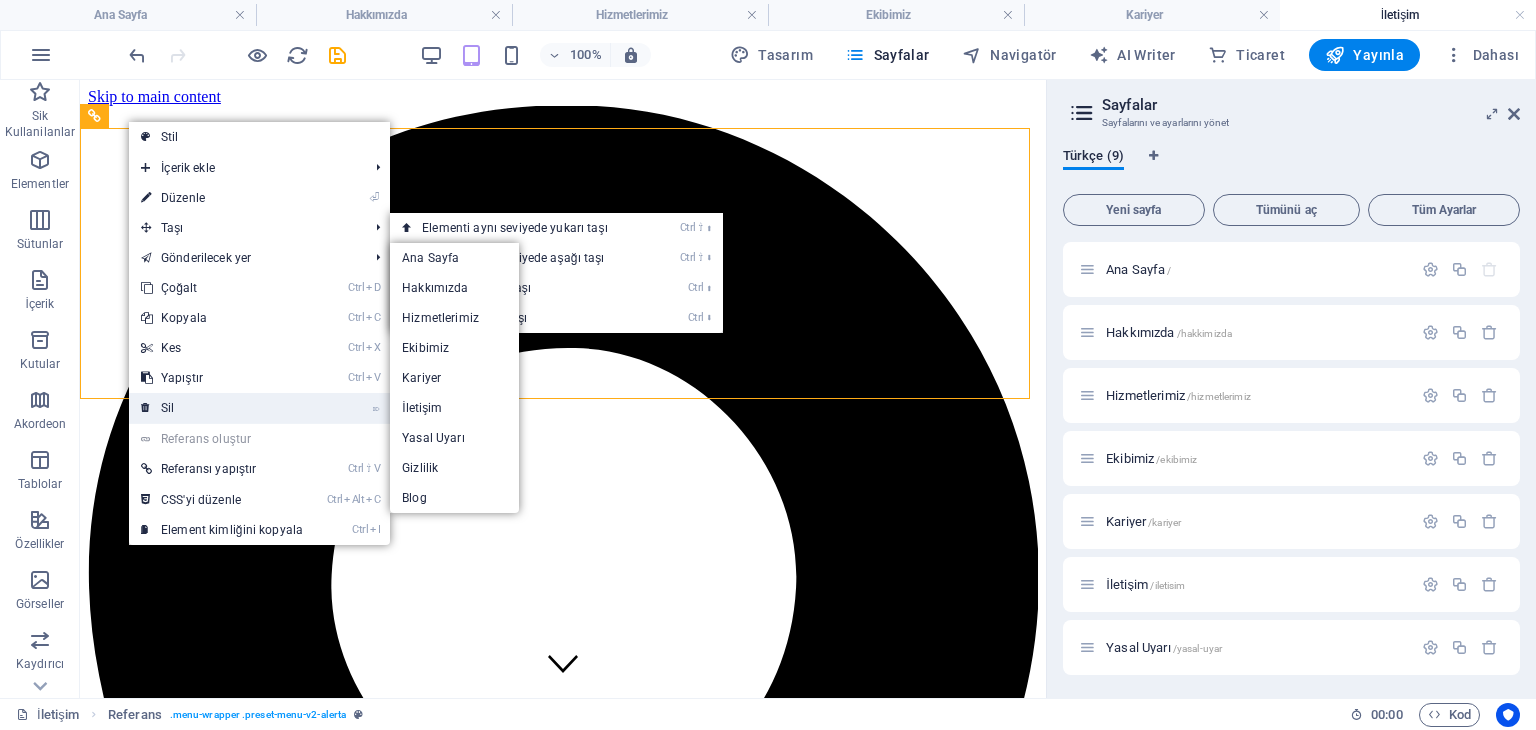 click on "⌦  Sil" at bounding box center (222, 408) 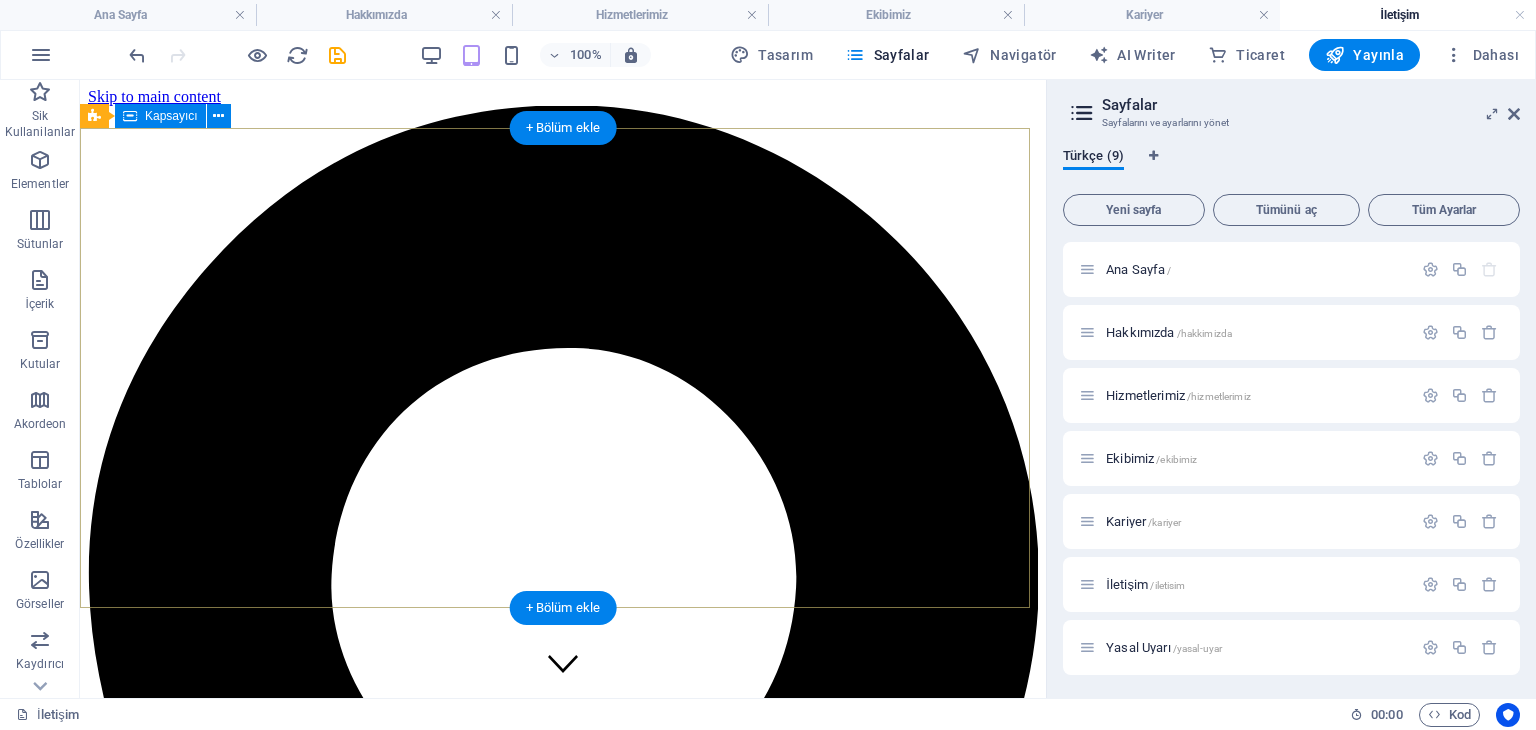 click on "İLETİŞİM" at bounding box center [563, 5917] 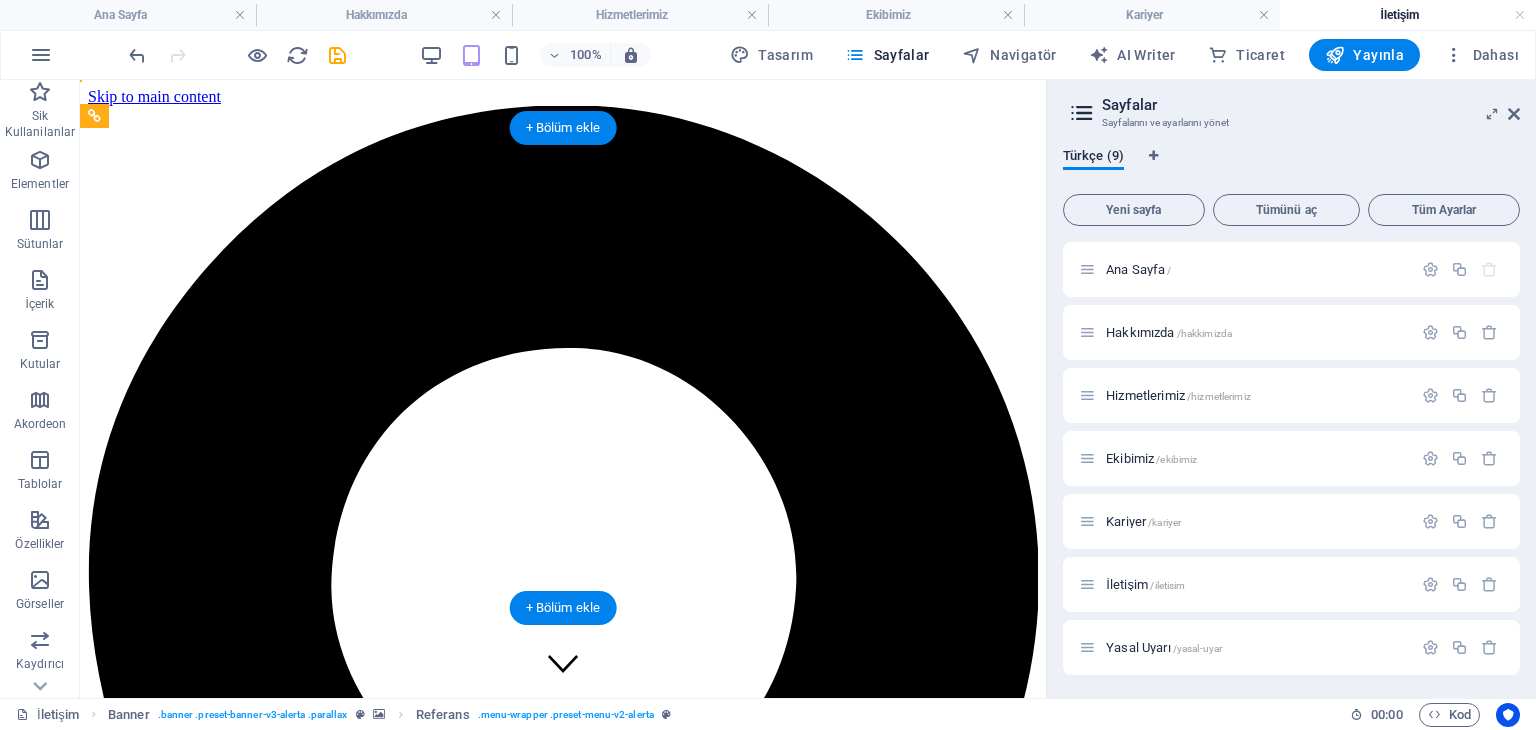drag, startPoint x: 181, startPoint y: 613, endPoint x: 152, endPoint y: 128, distance: 485.86624 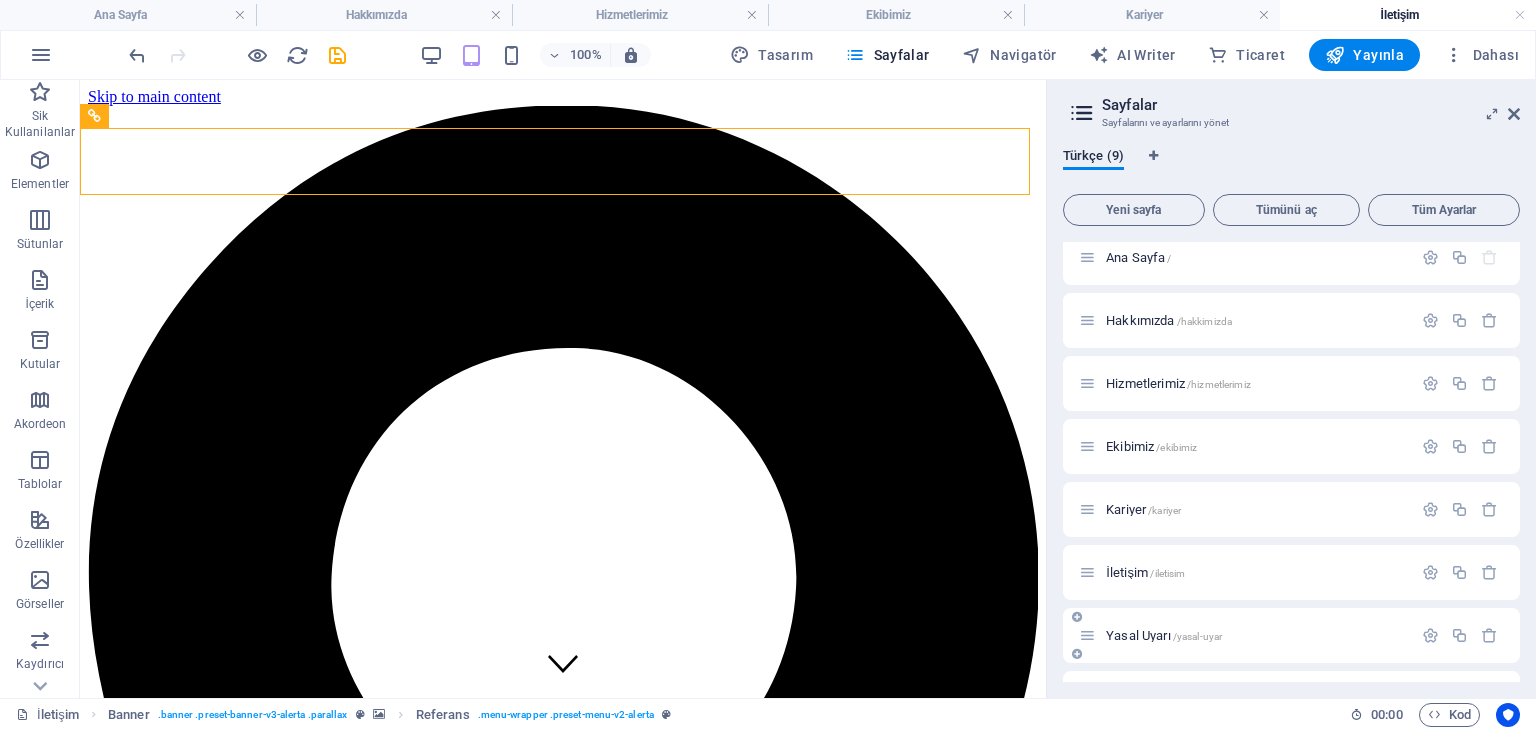 scroll, scrollTop: 0, scrollLeft: 0, axis: both 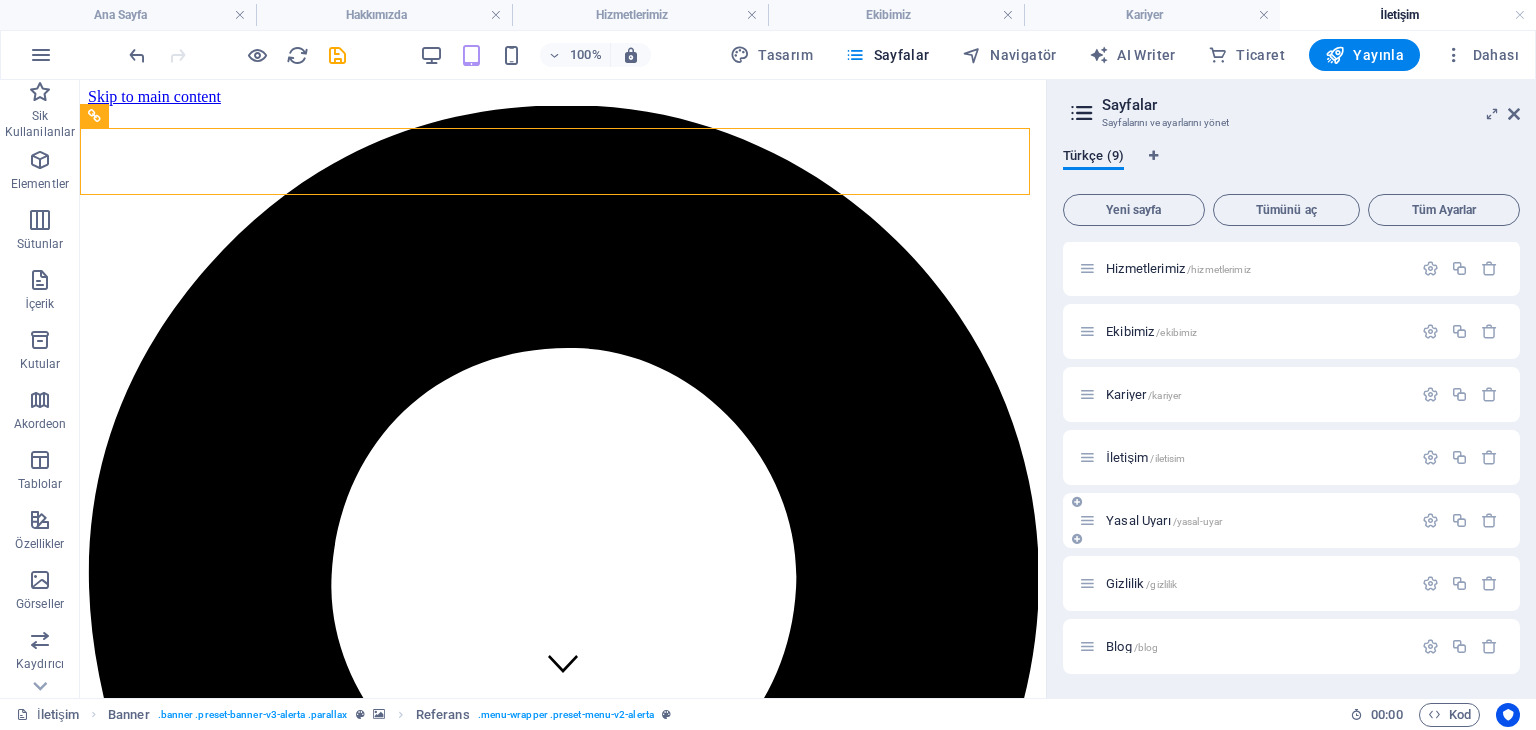 click on "Yasal Uyarı /yasal-uyar" at bounding box center (1164, 520) 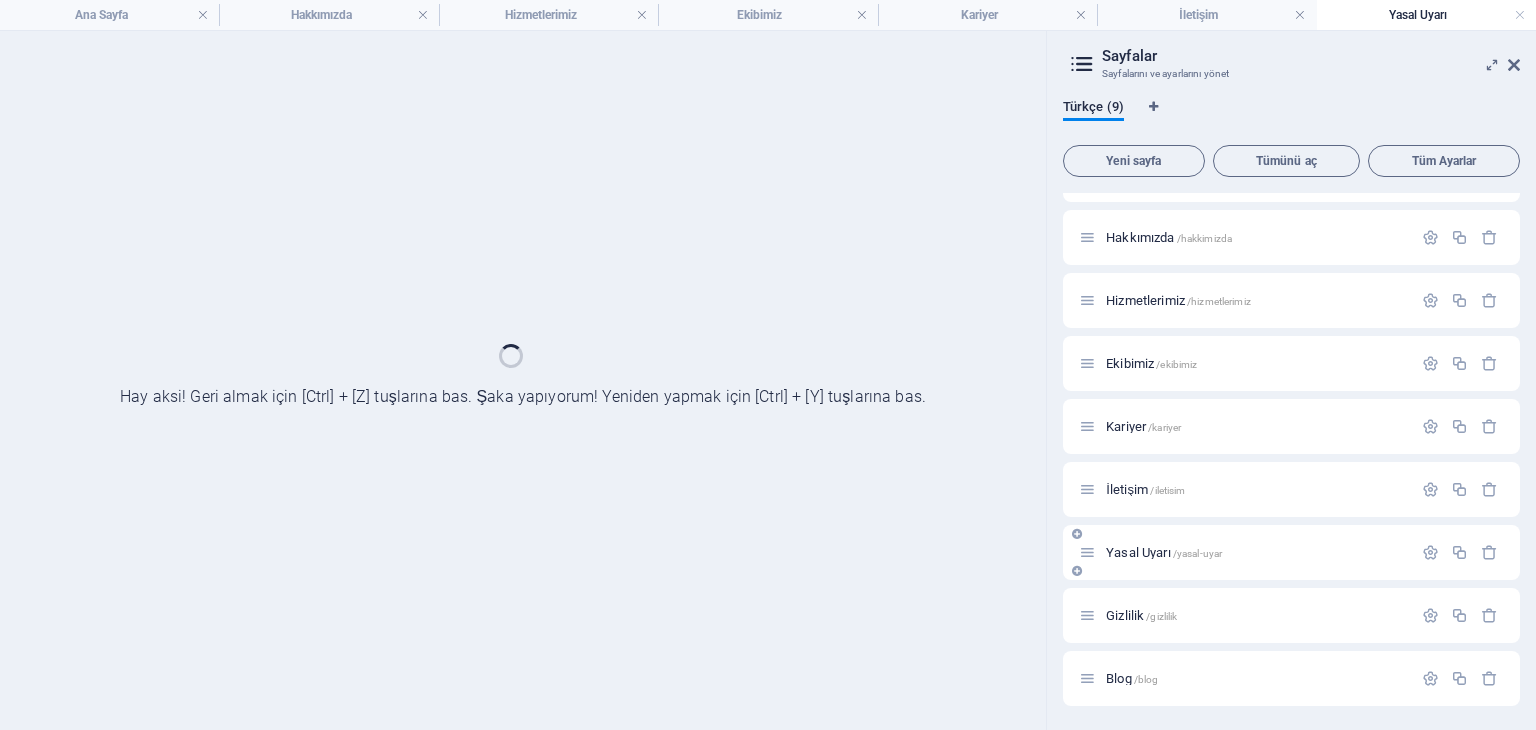 scroll, scrollTop: 46, scrollLeft: 0, axis: vertical 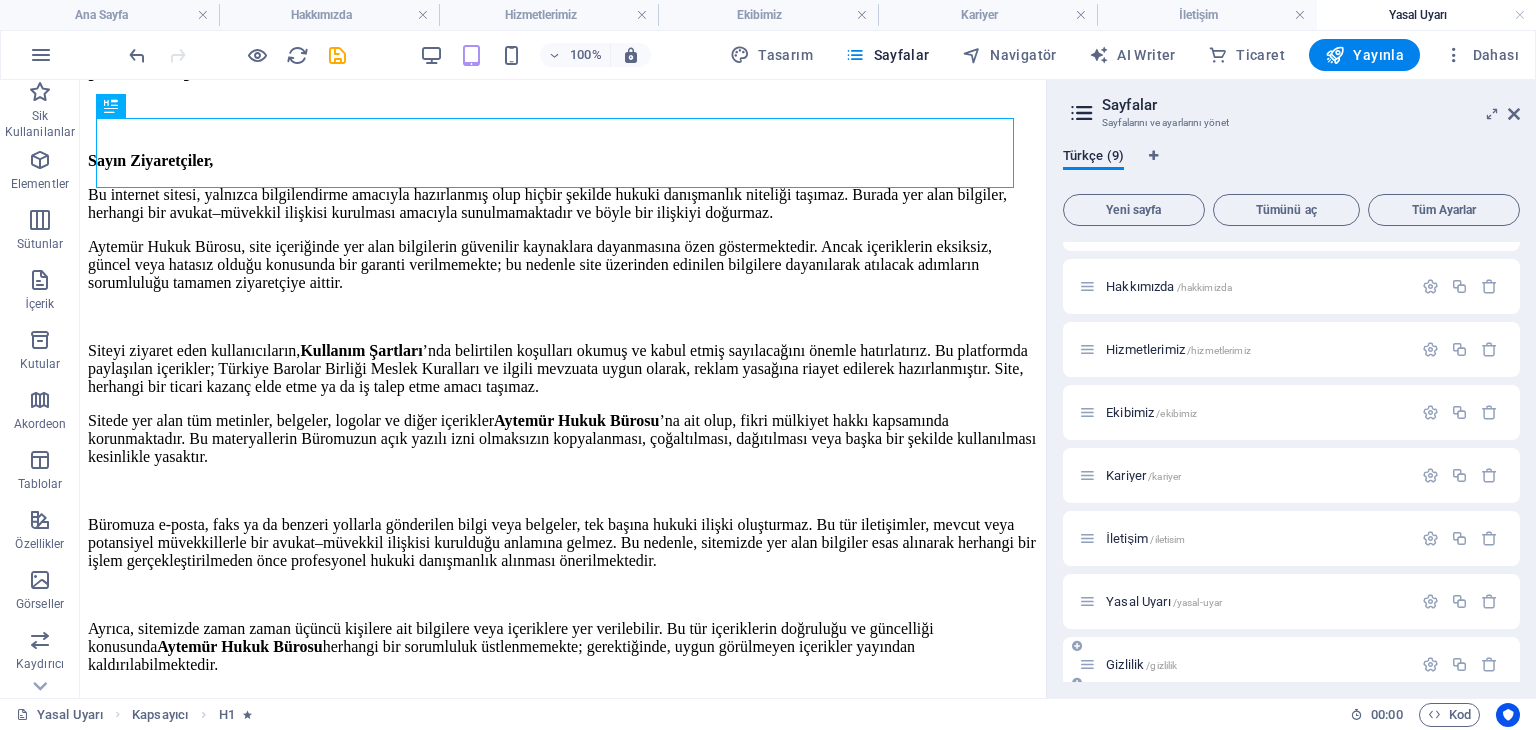 click on "Gizlilik /gizlilik" at bounding box center (1141, 664) 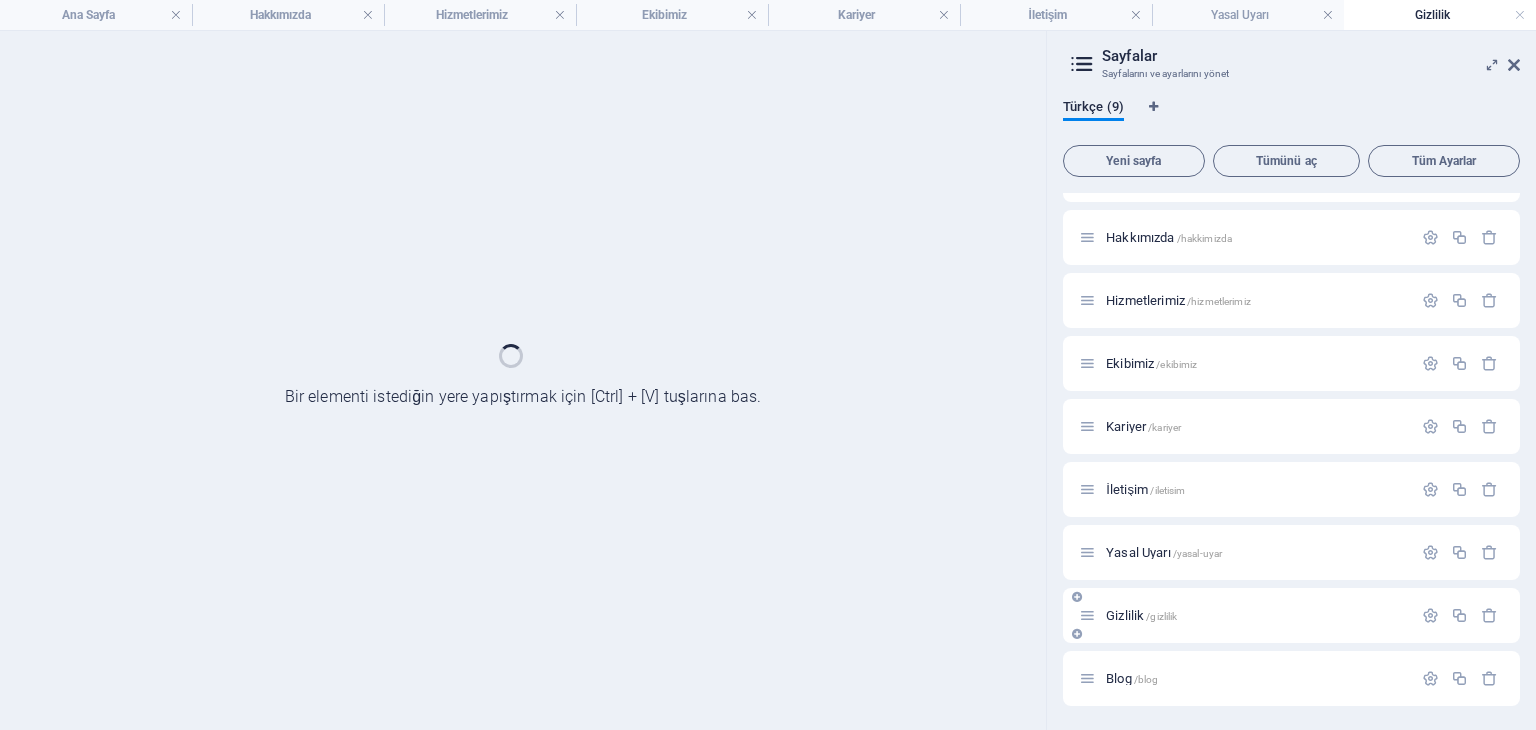 scroll, scrollTop: 0, scrollLeft: 0, axis: both 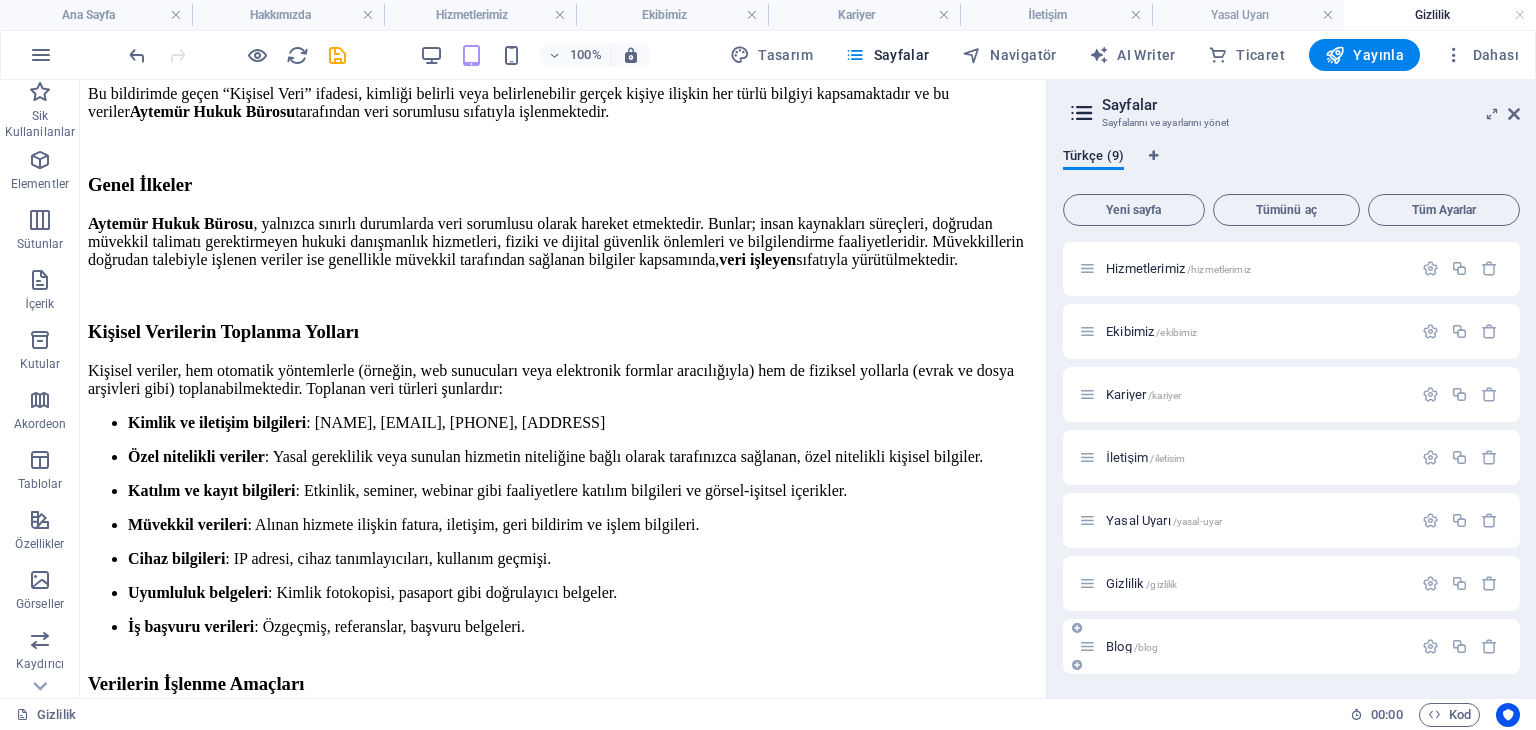 click on "Blog /blog" at bounding box center (1132, 646) 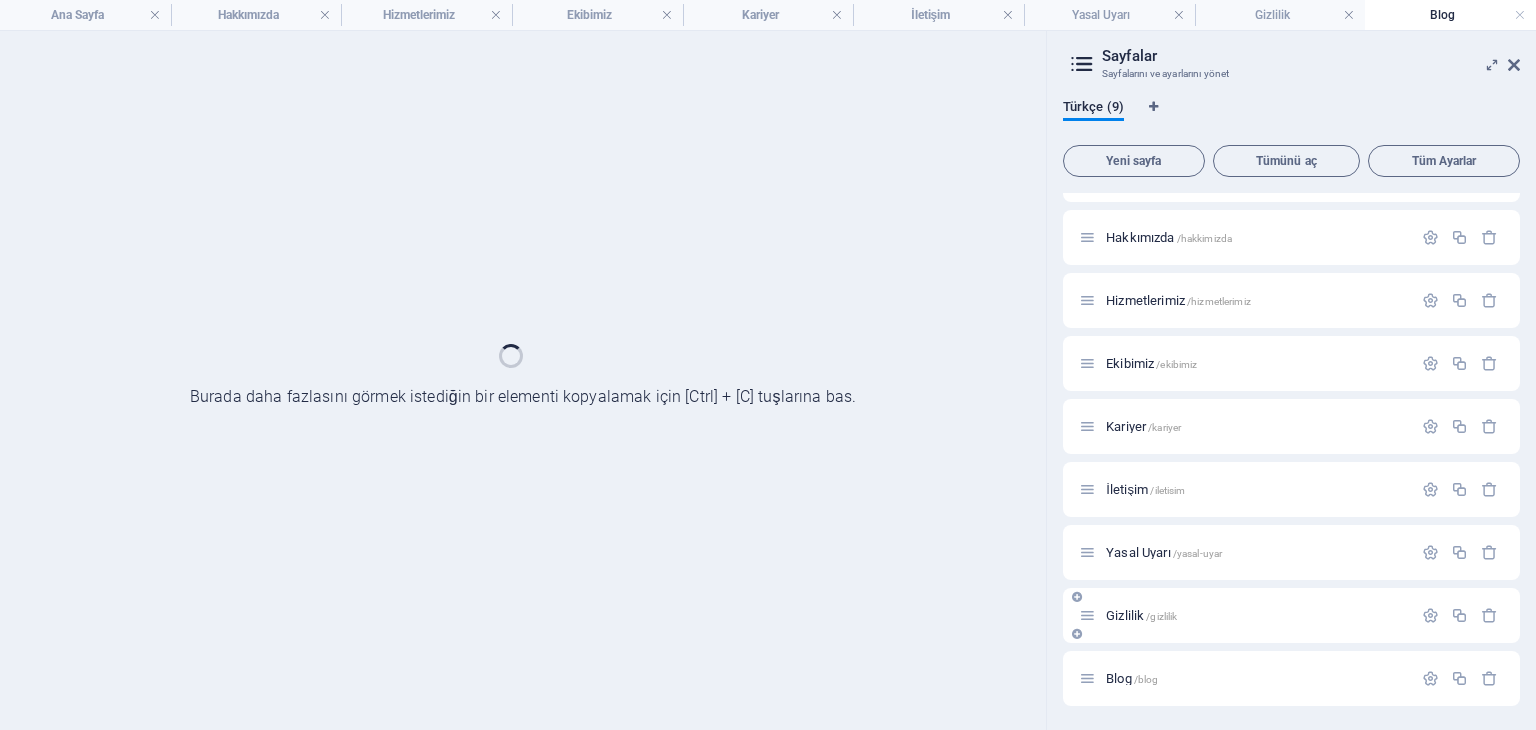 scroll, scrollTop: 0, scrollLeft: 0, axis: both 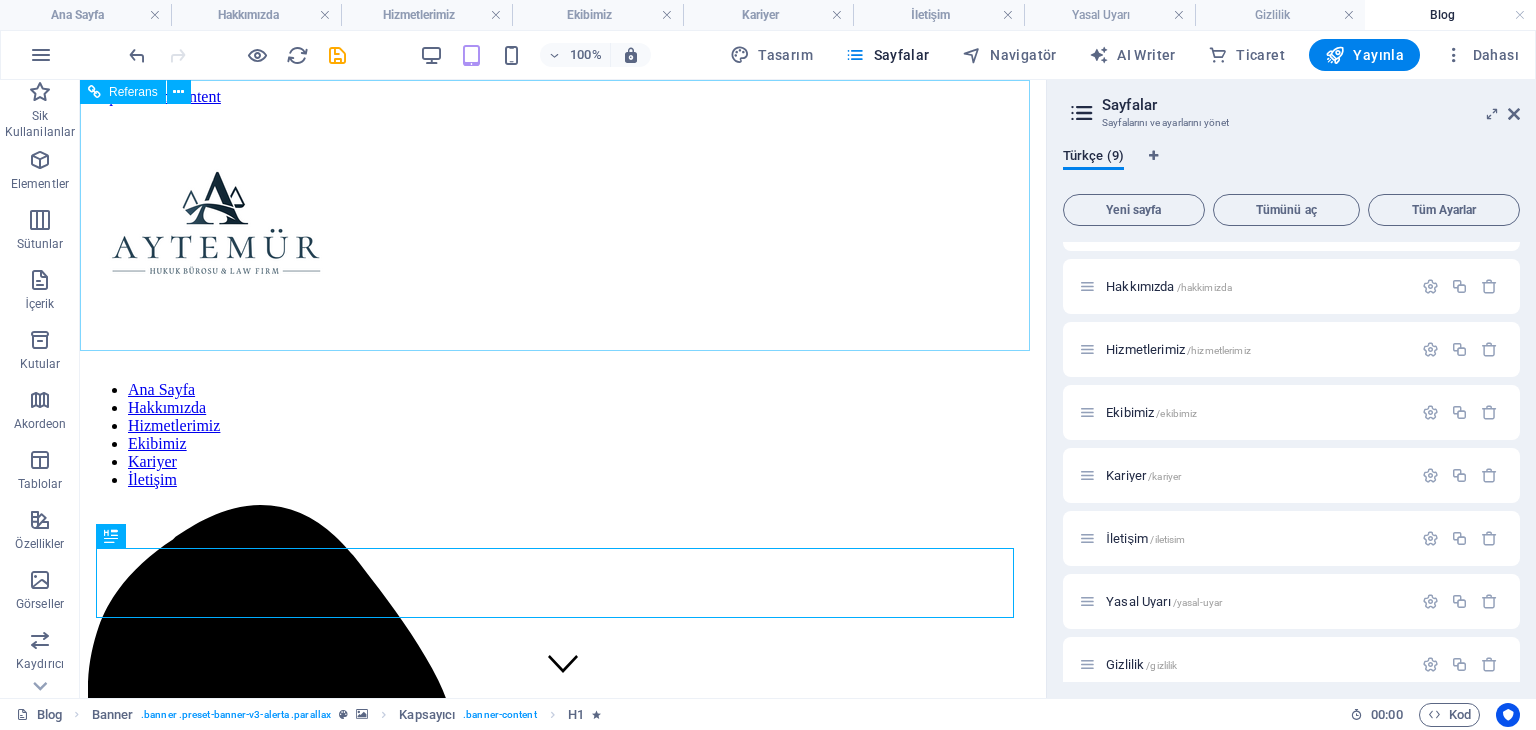 click on "Referans" at bounding box center [133, 92] 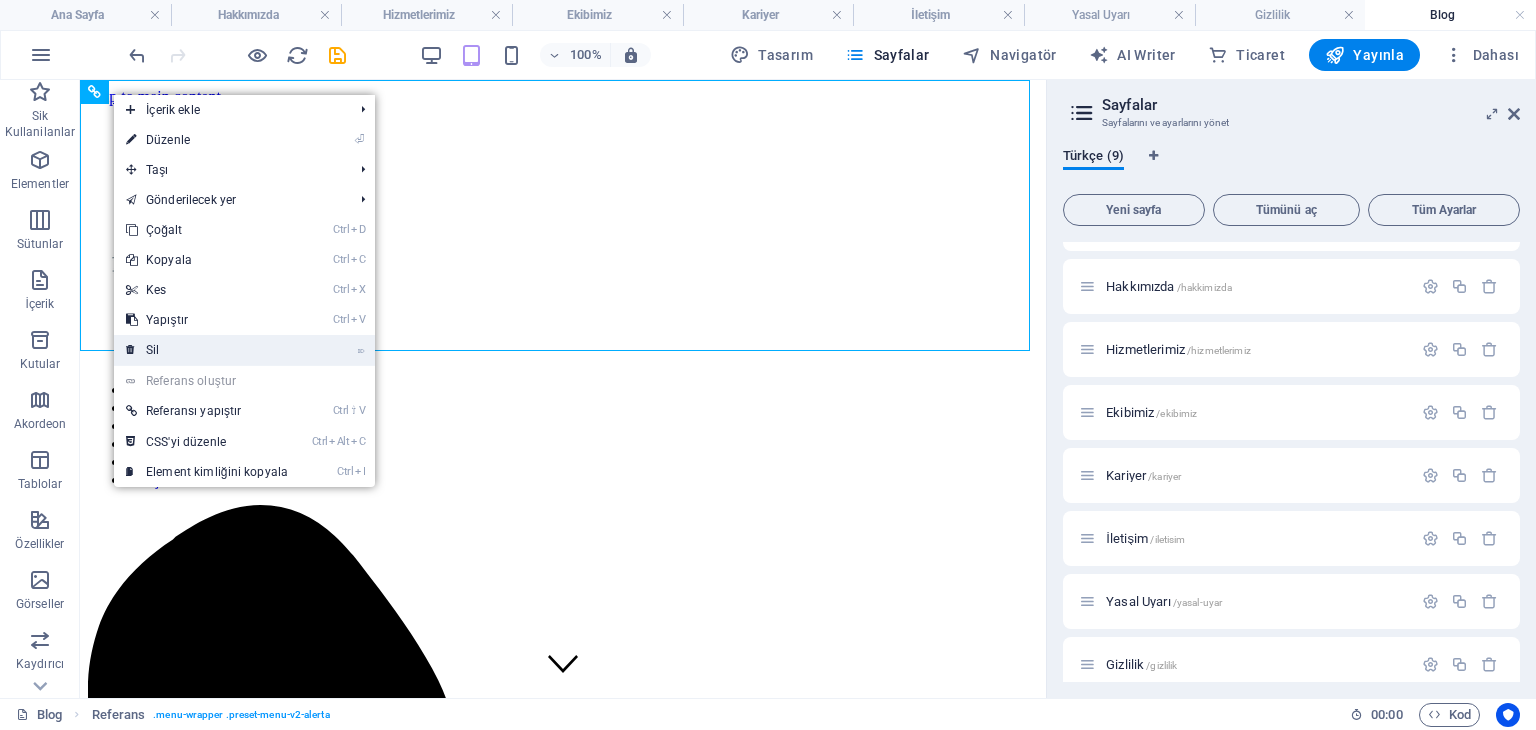 click on "⌦  Sil" at bounding box center [207, 350] 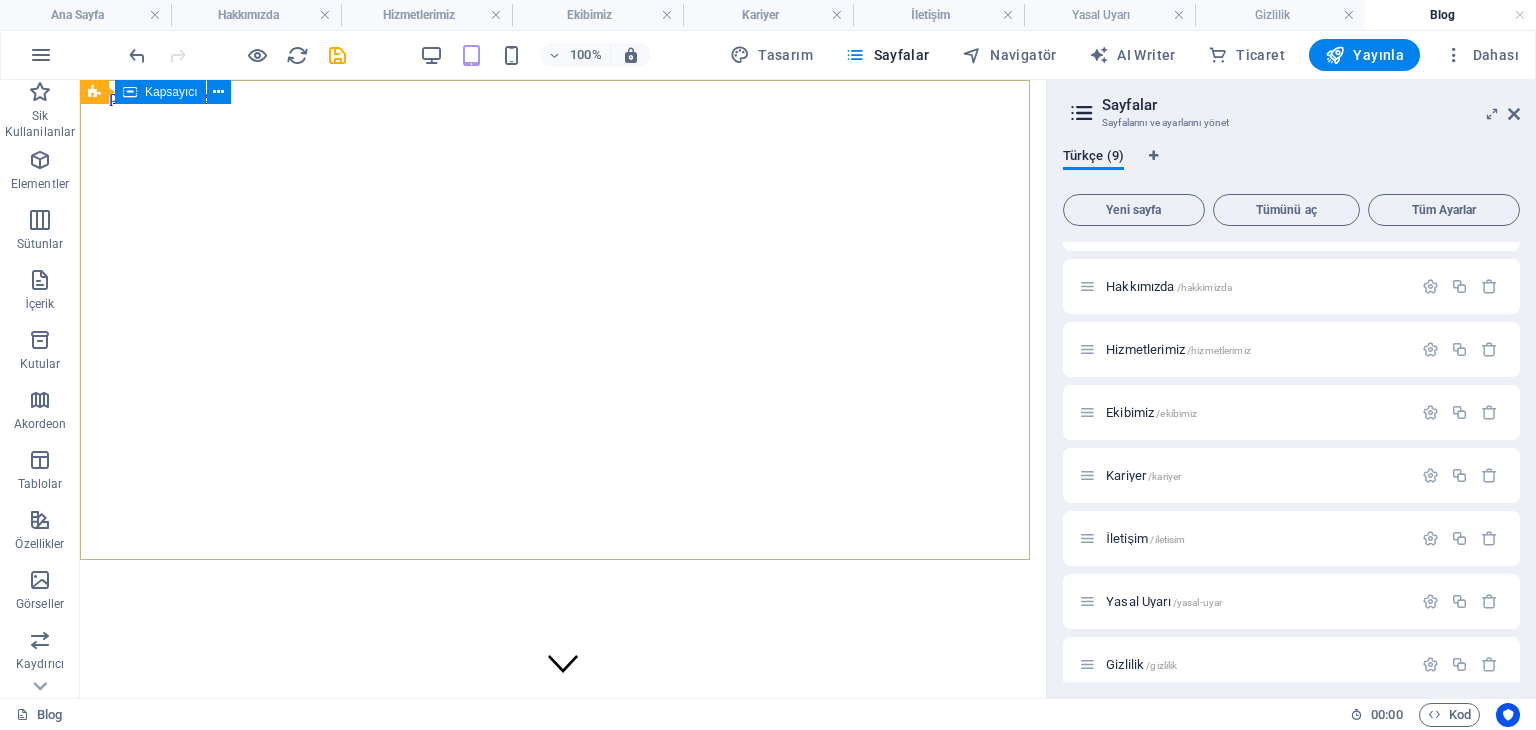 click on "Kapsayıcı" at bounding box center (171, 92) 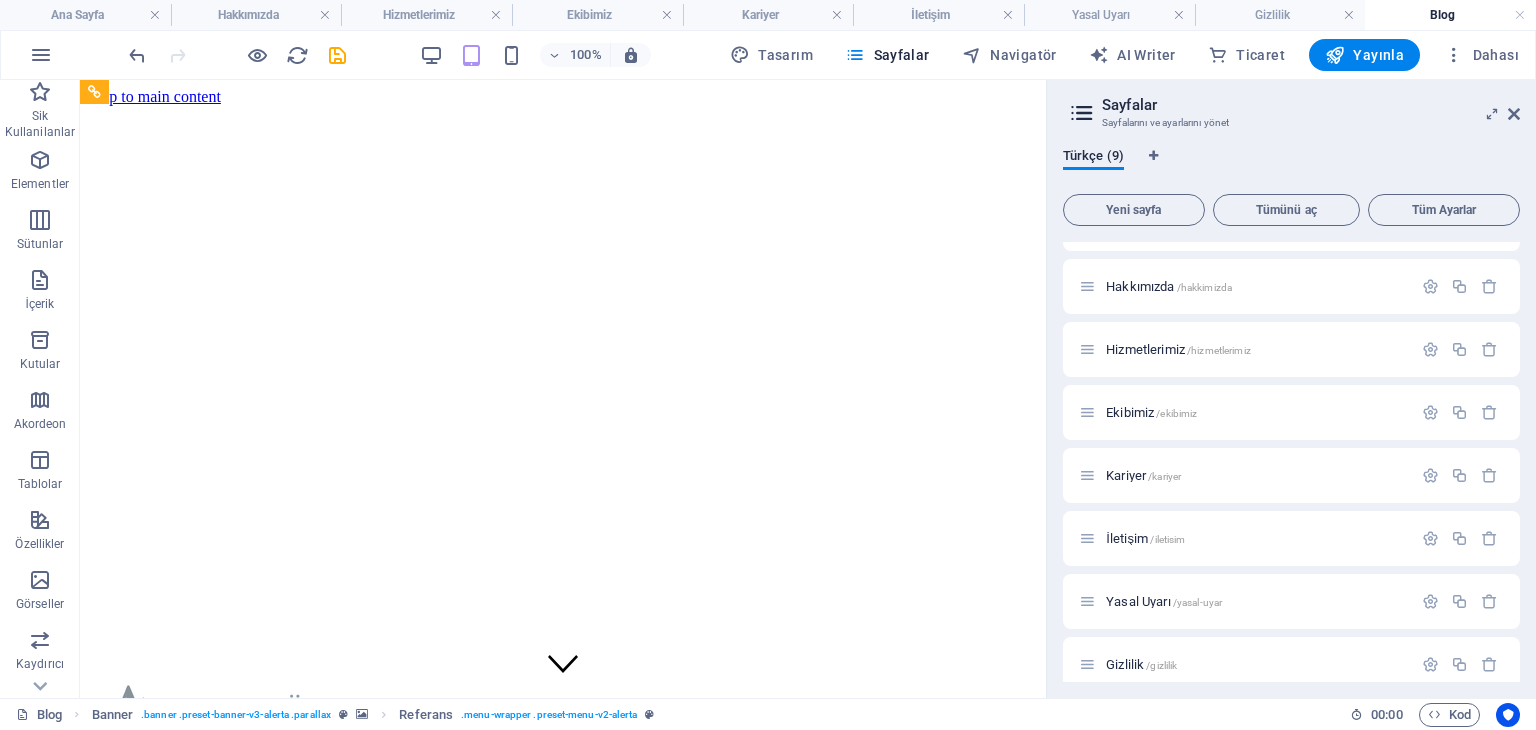 drag, startPoint x: 100, startPoint y: 477, endPoint x: 122, endPoint y: 85, distance: 392.61685 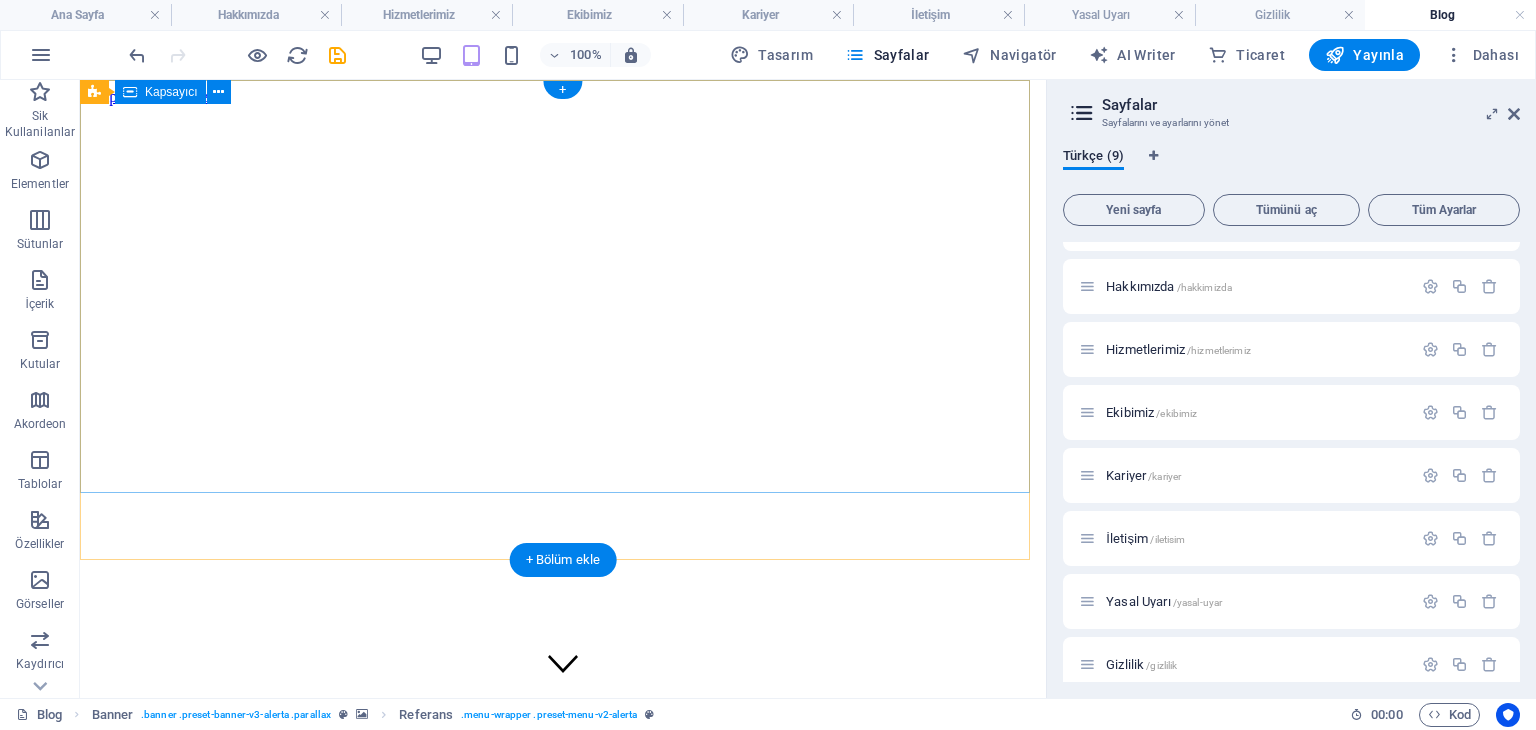 click on "Ana Sayfa Hakkımızda Hizmetlerimiz Ekibimiz Kariyer İletişim" at bounding box center (563, 1354) 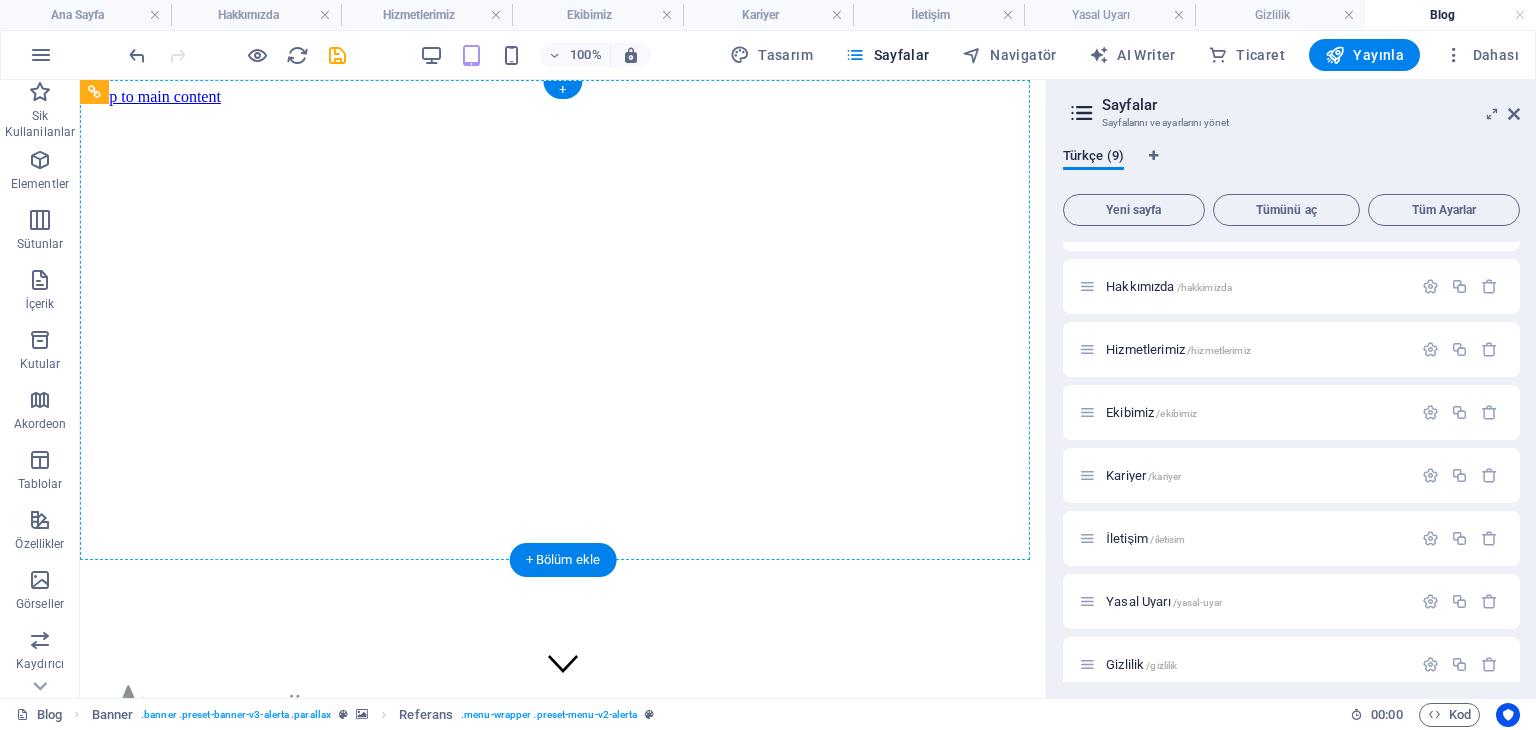 drag, startPoint x: 185, startPoint y: 563, endPoint x: 164, endPoint y: 94, distance: 469.4699 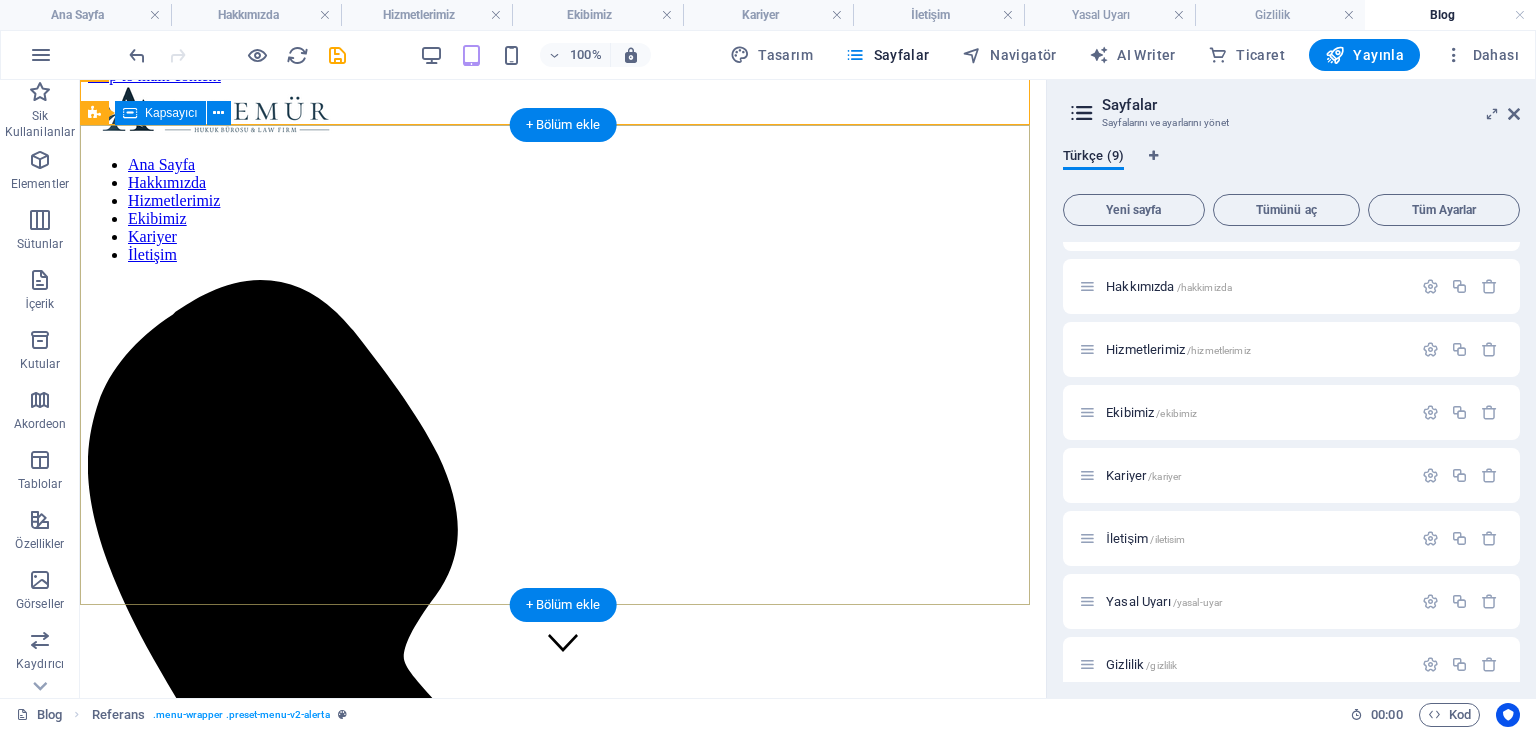 scroll, scrollTop: 0, scrollLeft: 0, axis: both 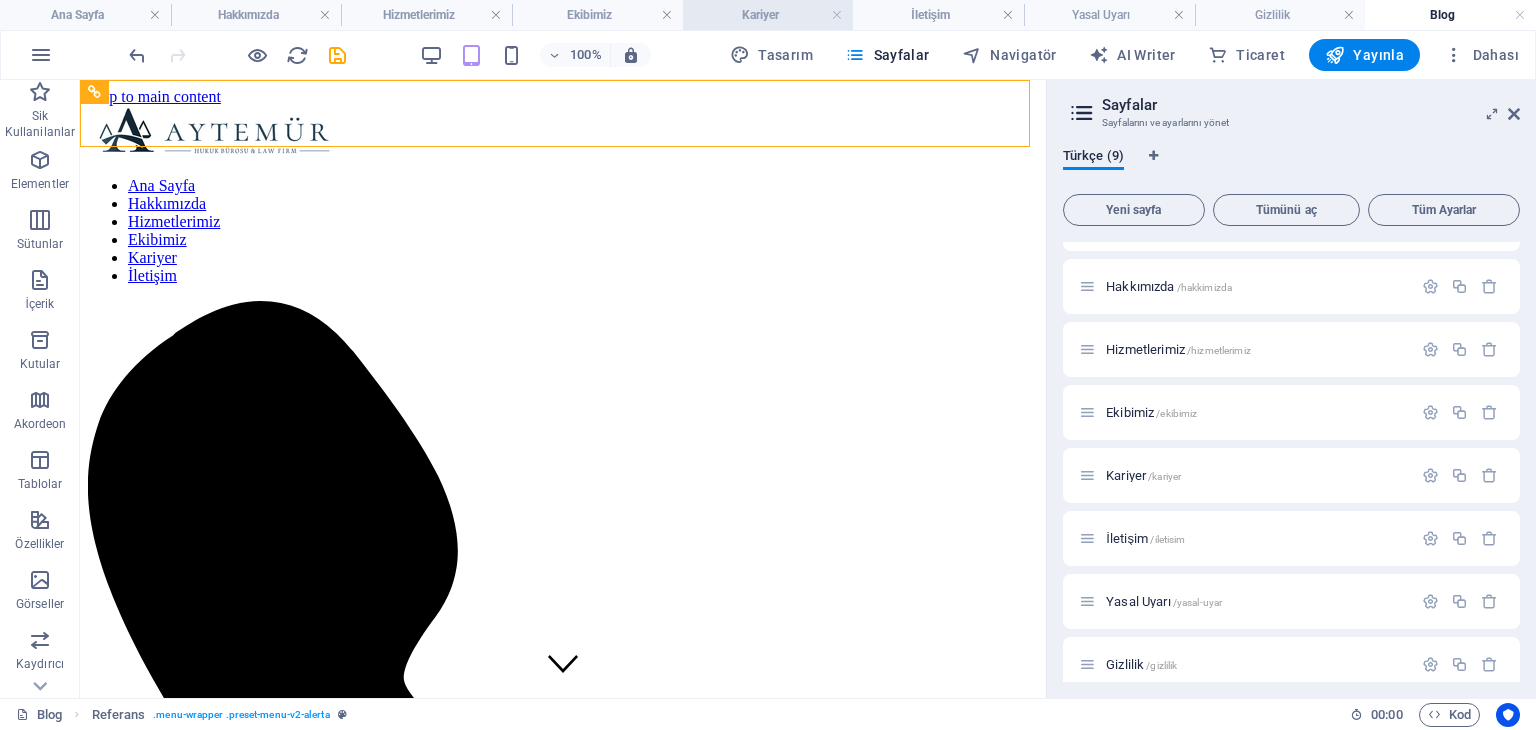 click on "Kariyer" at bounding box center [768, 15] 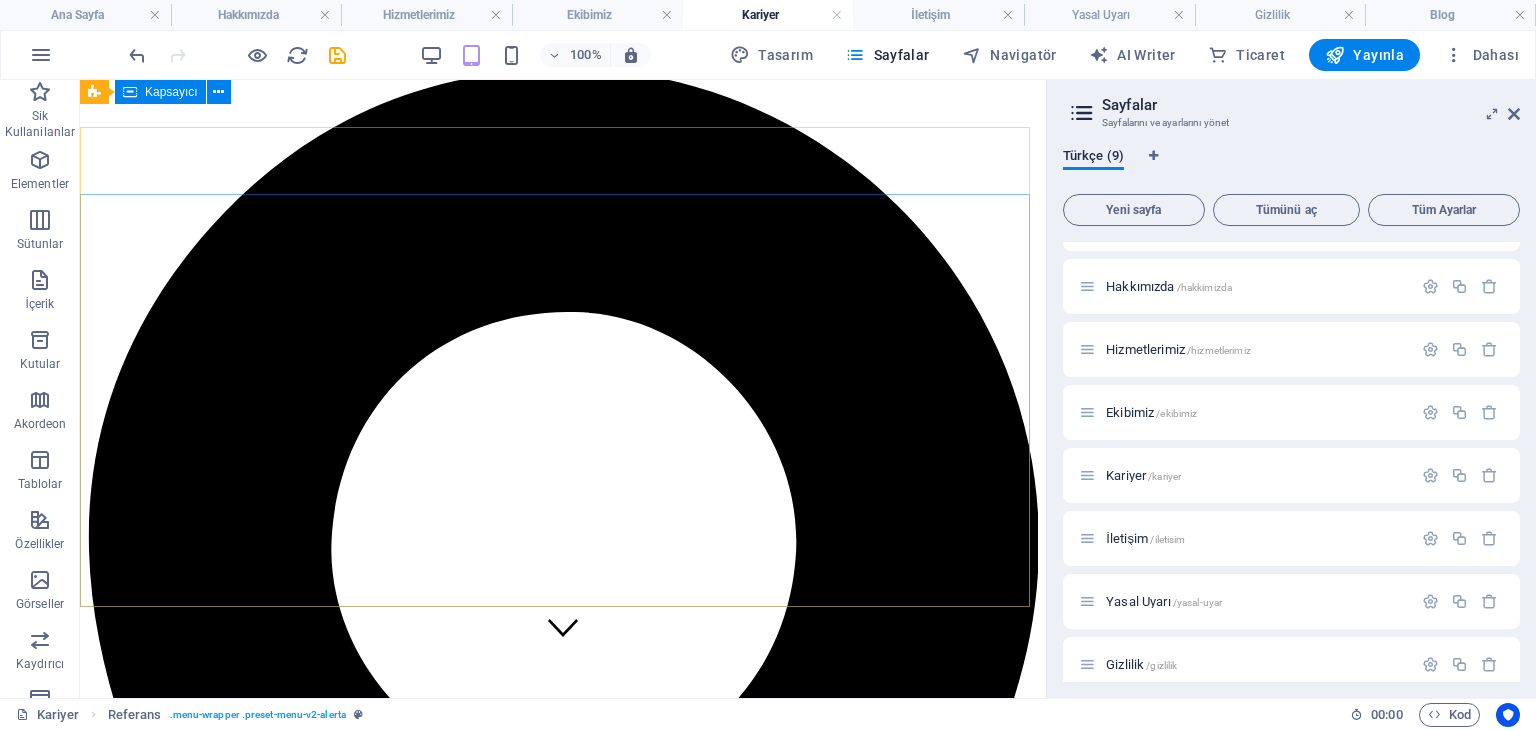 scroll, scrollTop: 0, scrollLeft: 0, axis: both 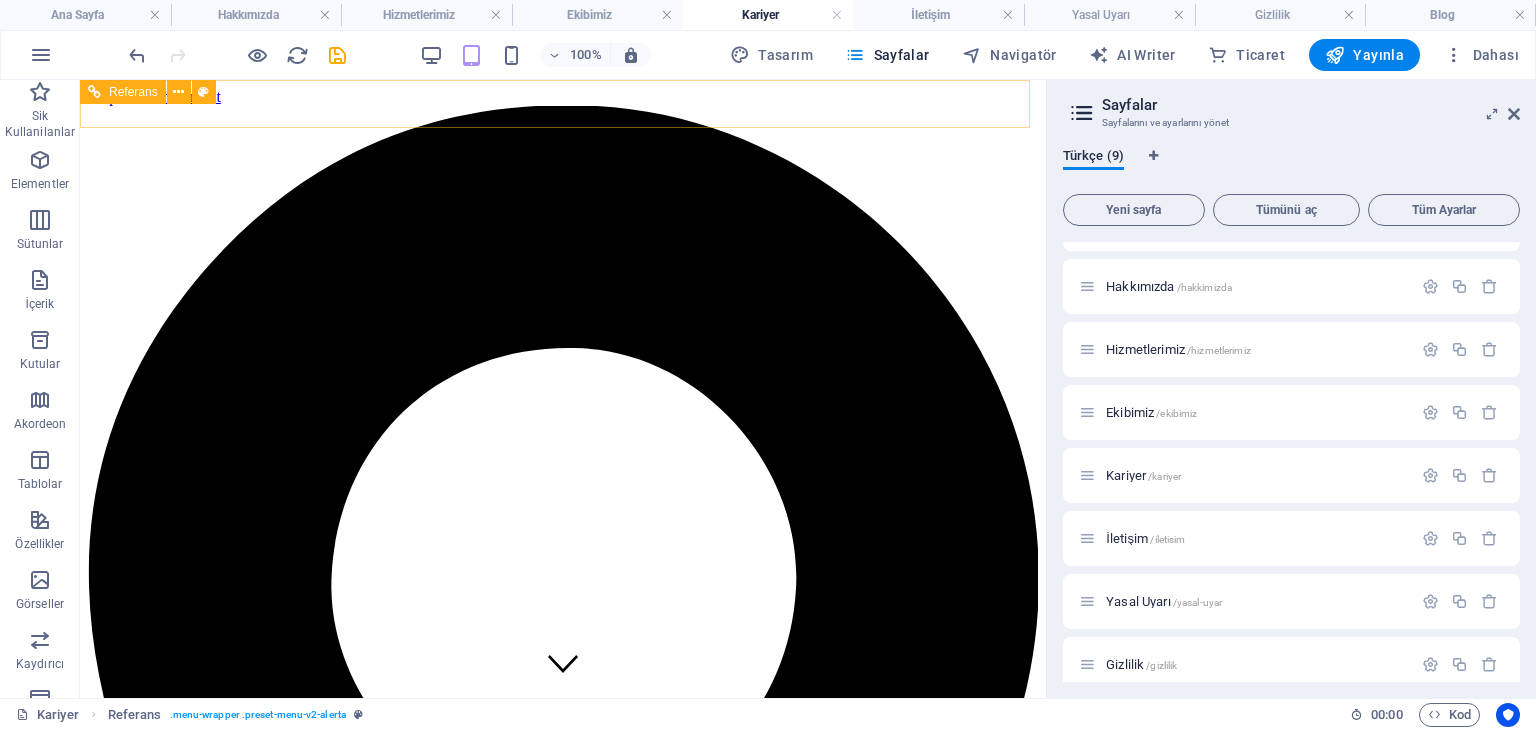 click on "Referans" at bounding box center (133, 92) 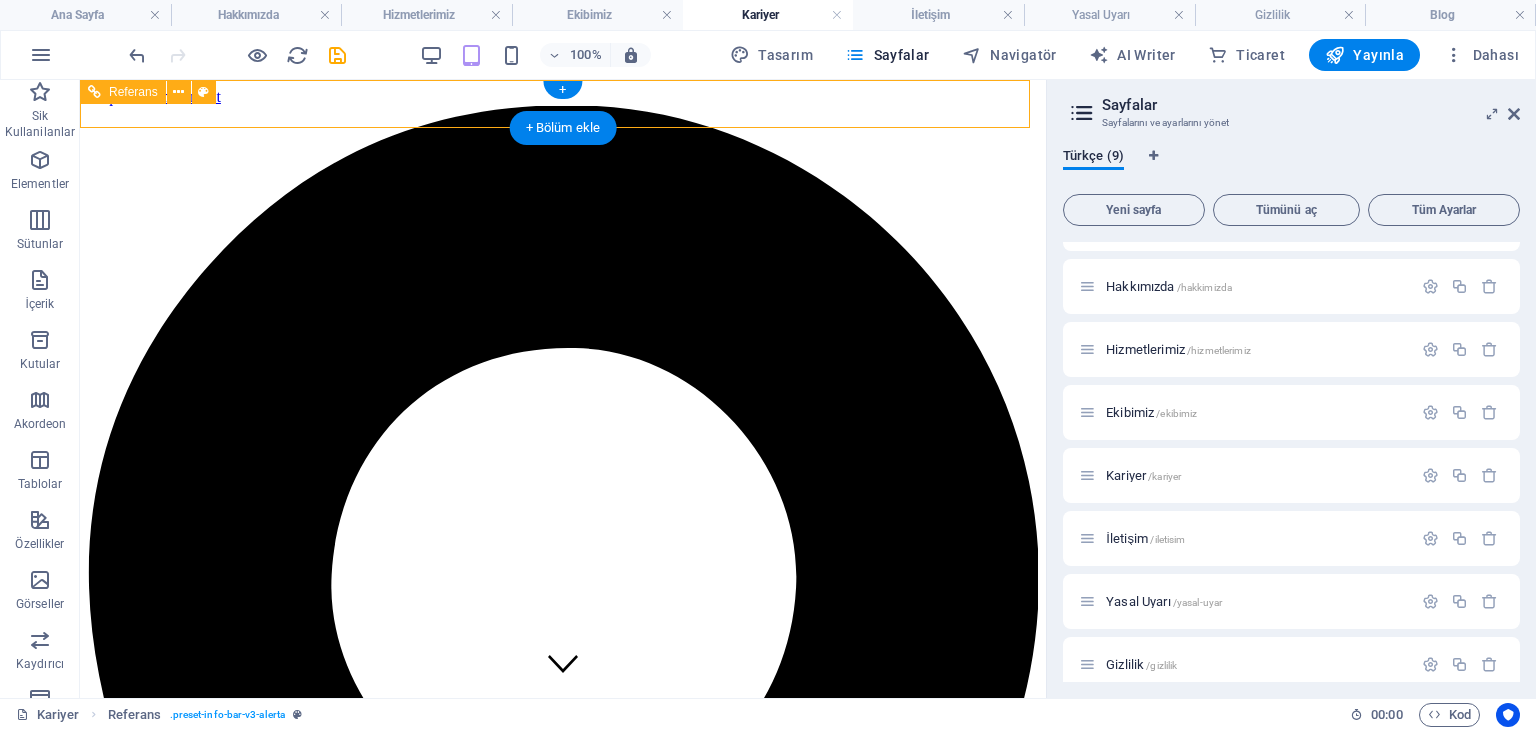 click on "Hamidiye Mah. Alp Sk. No:7 ,  İstanbul, Kağıthane   34408" at bounding box center [563, 1532] 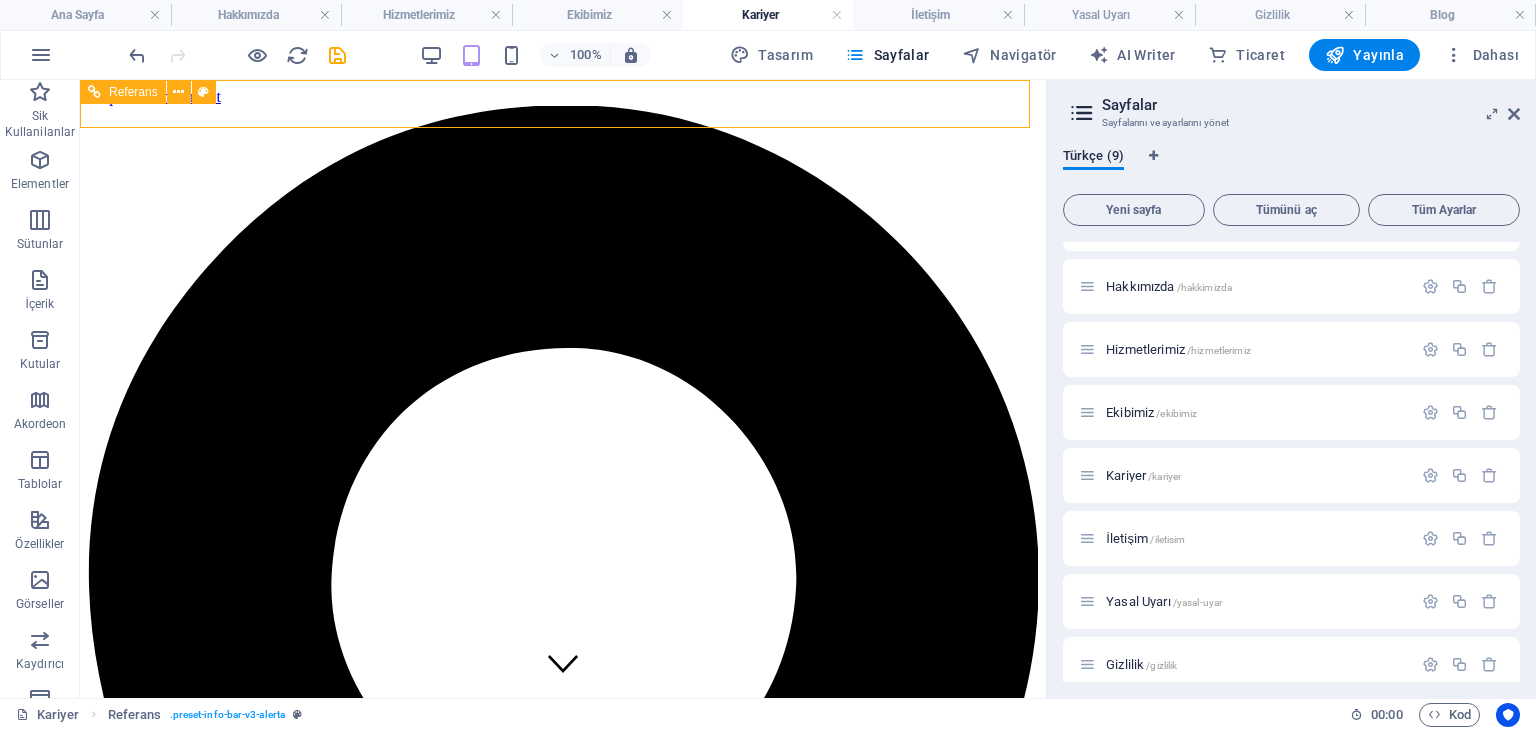 click at bounding box center [94, 92] 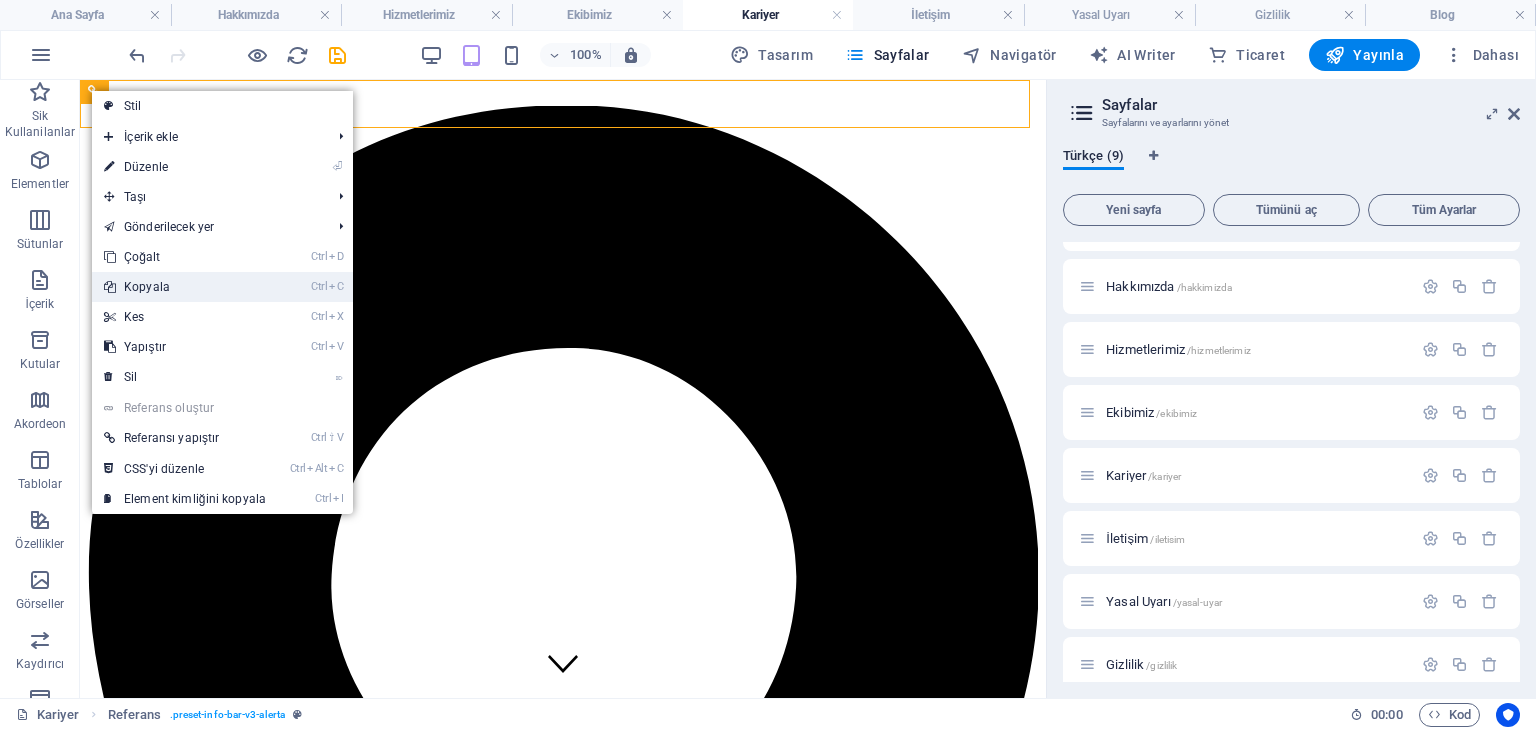 click on "Ctrl C  Kopyala" at bounding box center [185, 287] 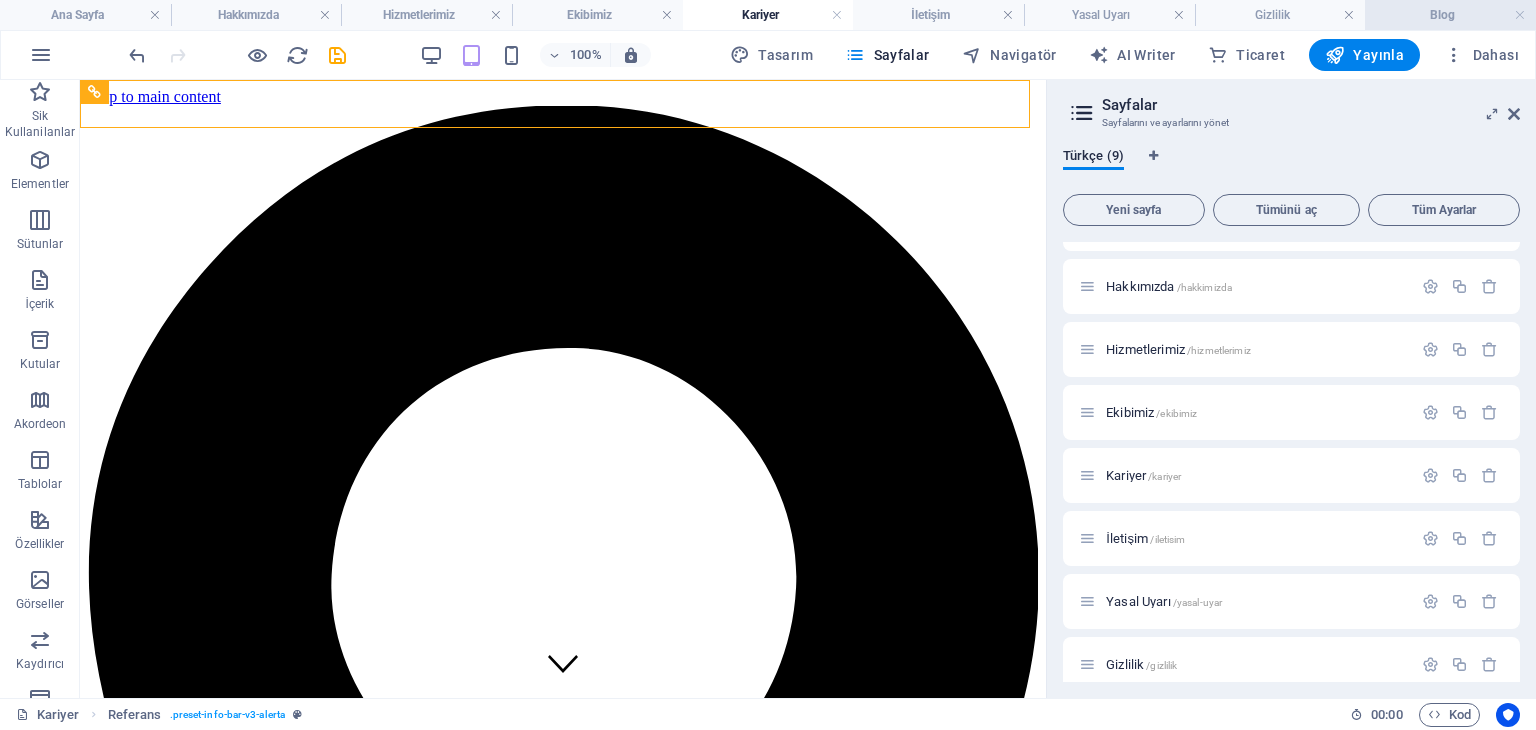 click on "Blog" at bounding box center (1450, 15) 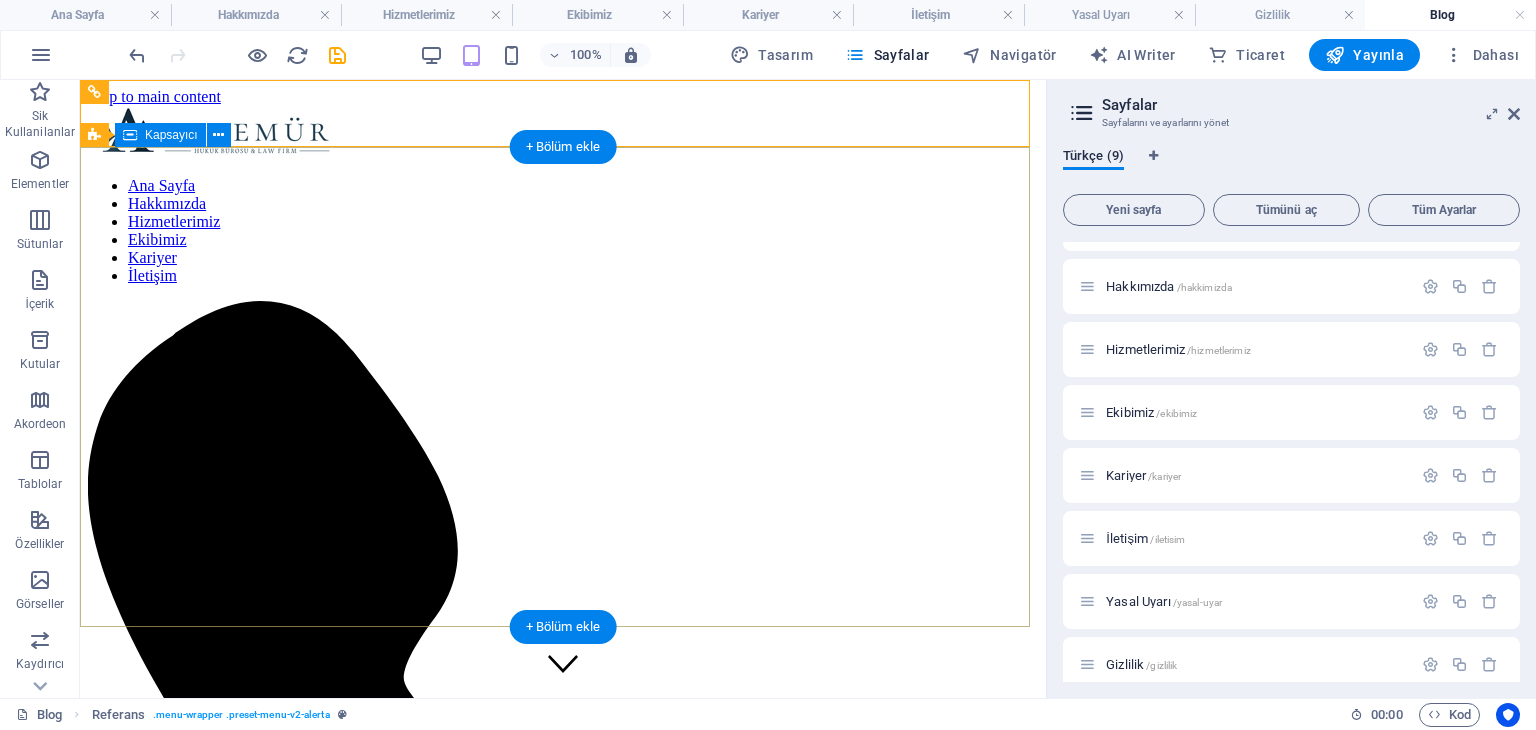 click on "BLOG" at bounding box center [563, 1882] 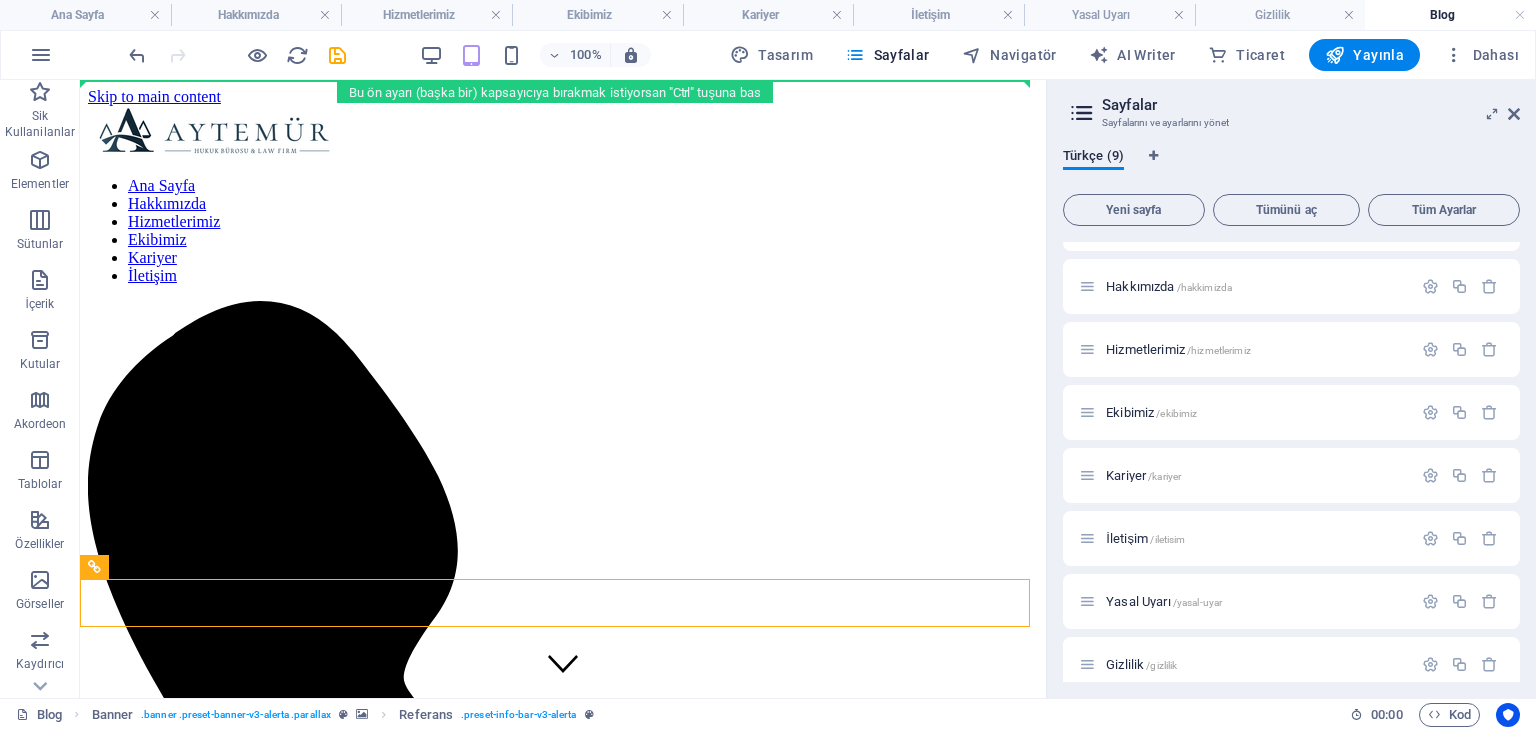 drag, startPoint x: 93, startPoint y: 567, endPoint x: 111, endPoint y: 62, distance: 505.32068 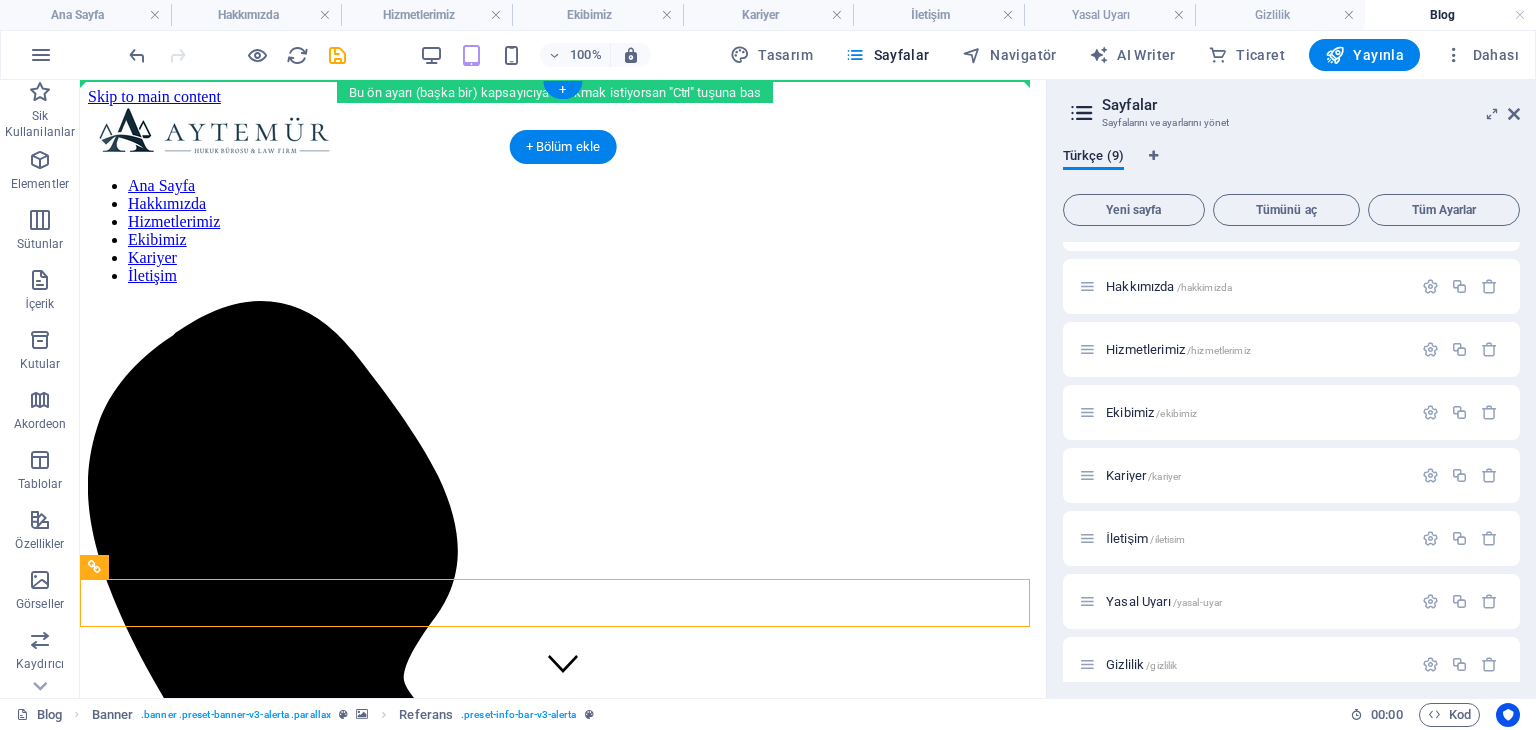 drag, startPoint x: 189, startPoint y: 229, endPoint x: 184, endPoint y: 83, distance: 146.08559 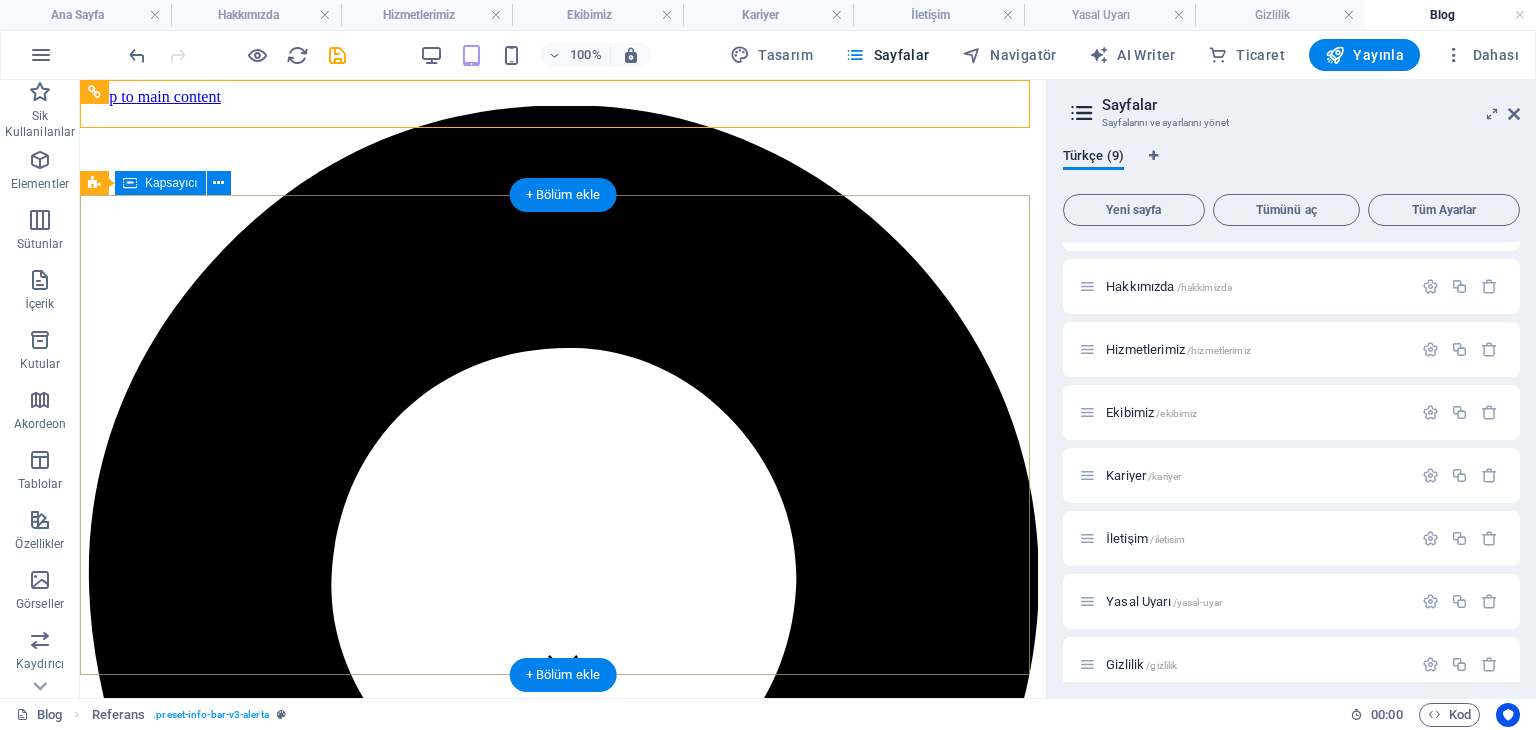 click on "Ana Sayfa Hakkımızda Hizmetlerimiz Ekibimiz Kariyer İletişim" at bounding box center (563, 5867) 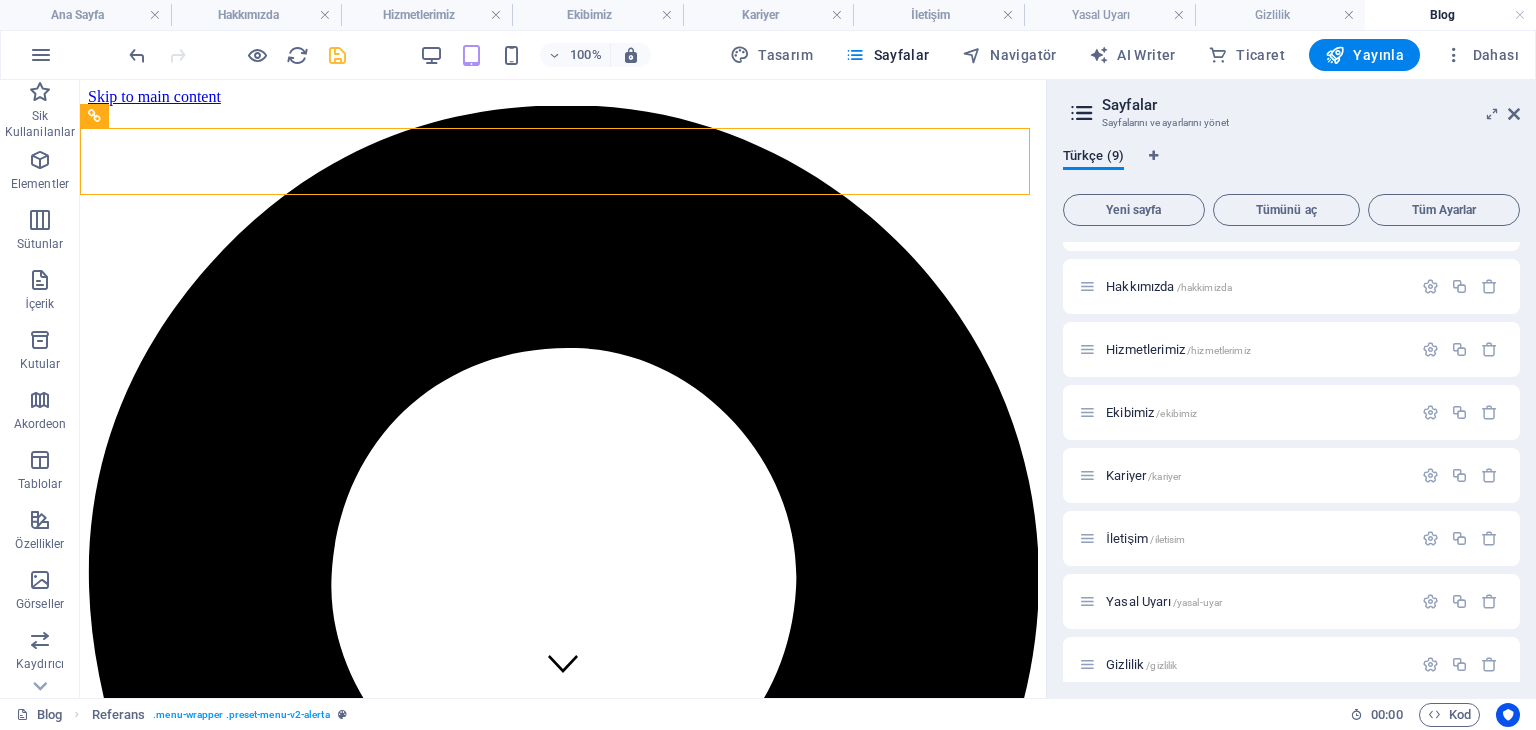 click at bounding box center [337, 55] 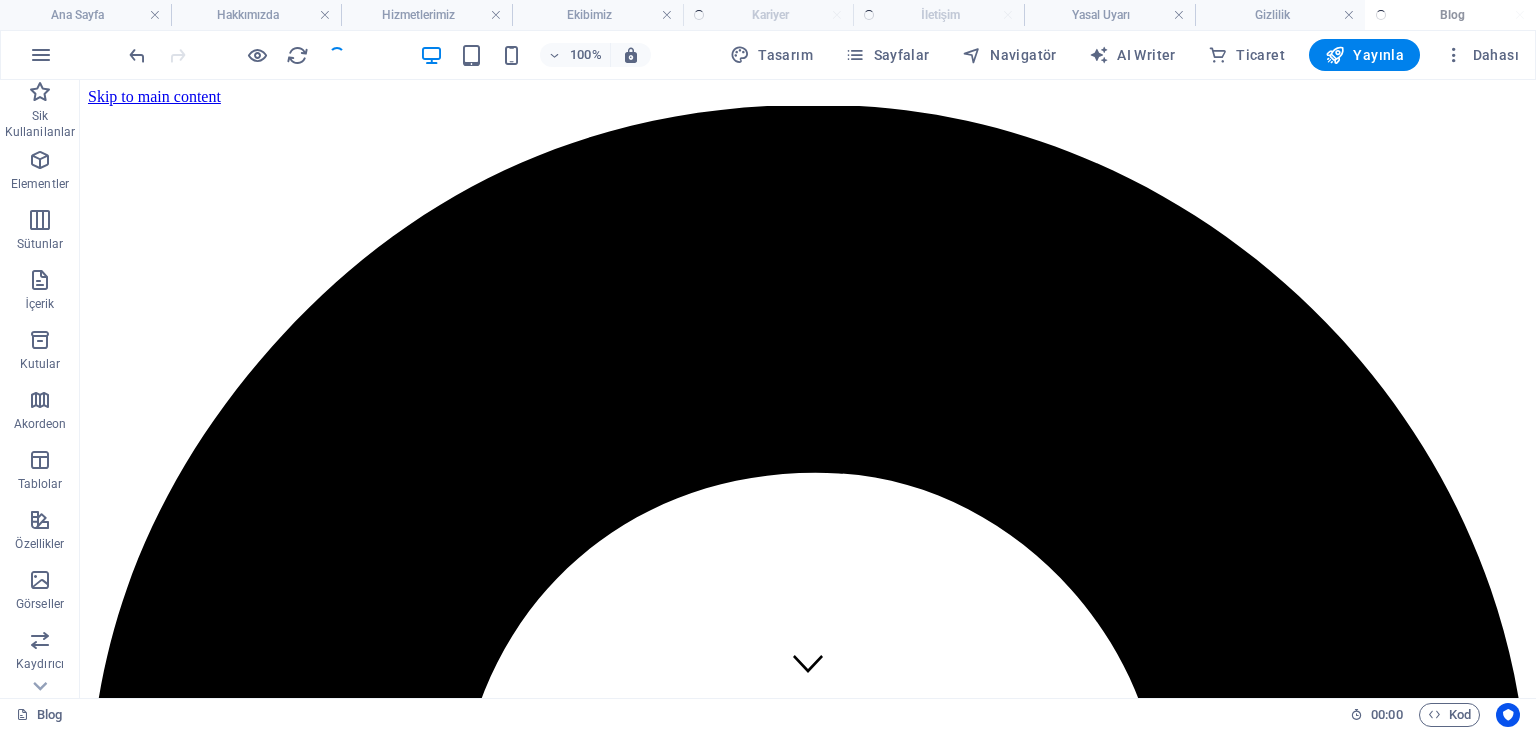 click at bounding box center [325, 15] 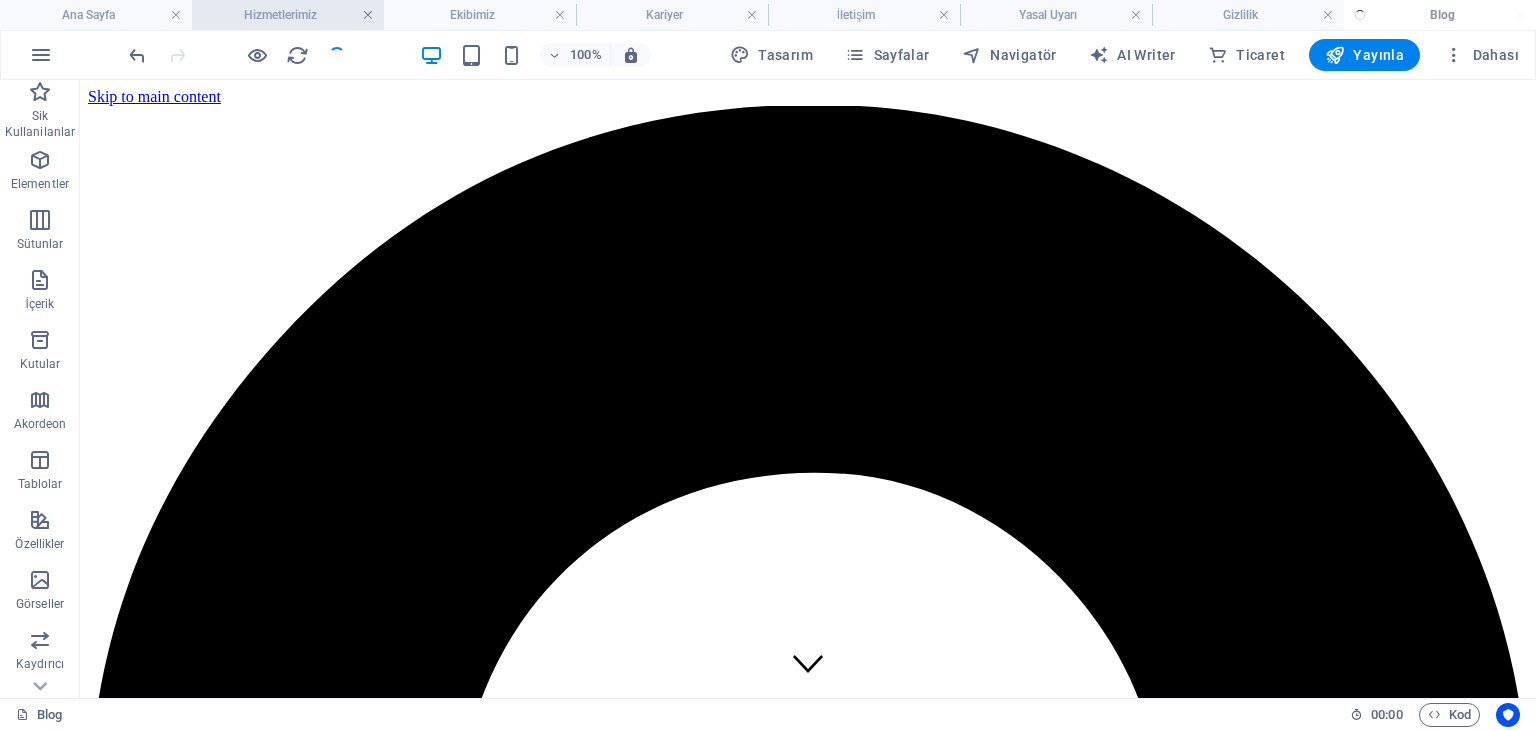 click at bounding box center [368, 15] 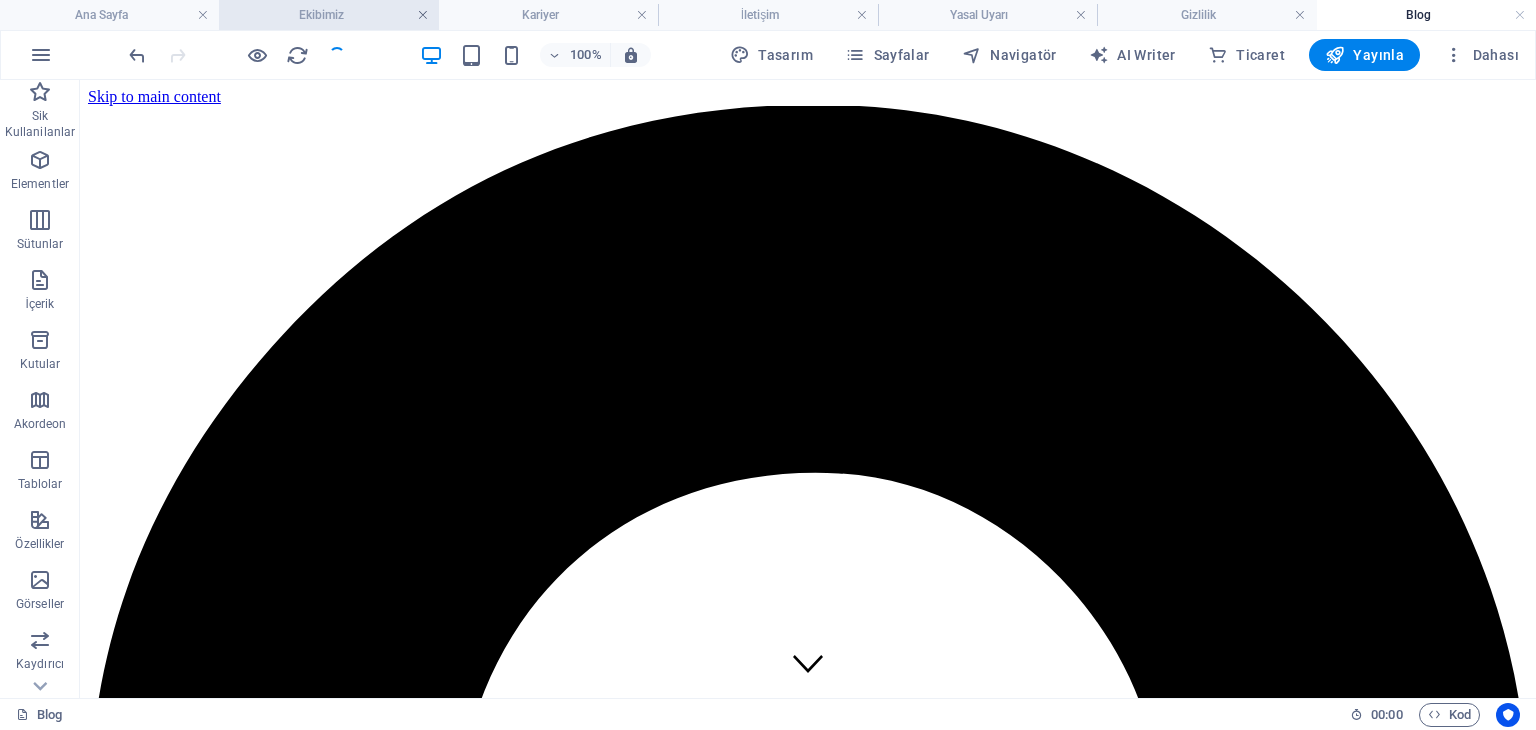 click at bounding box center [423, 15] 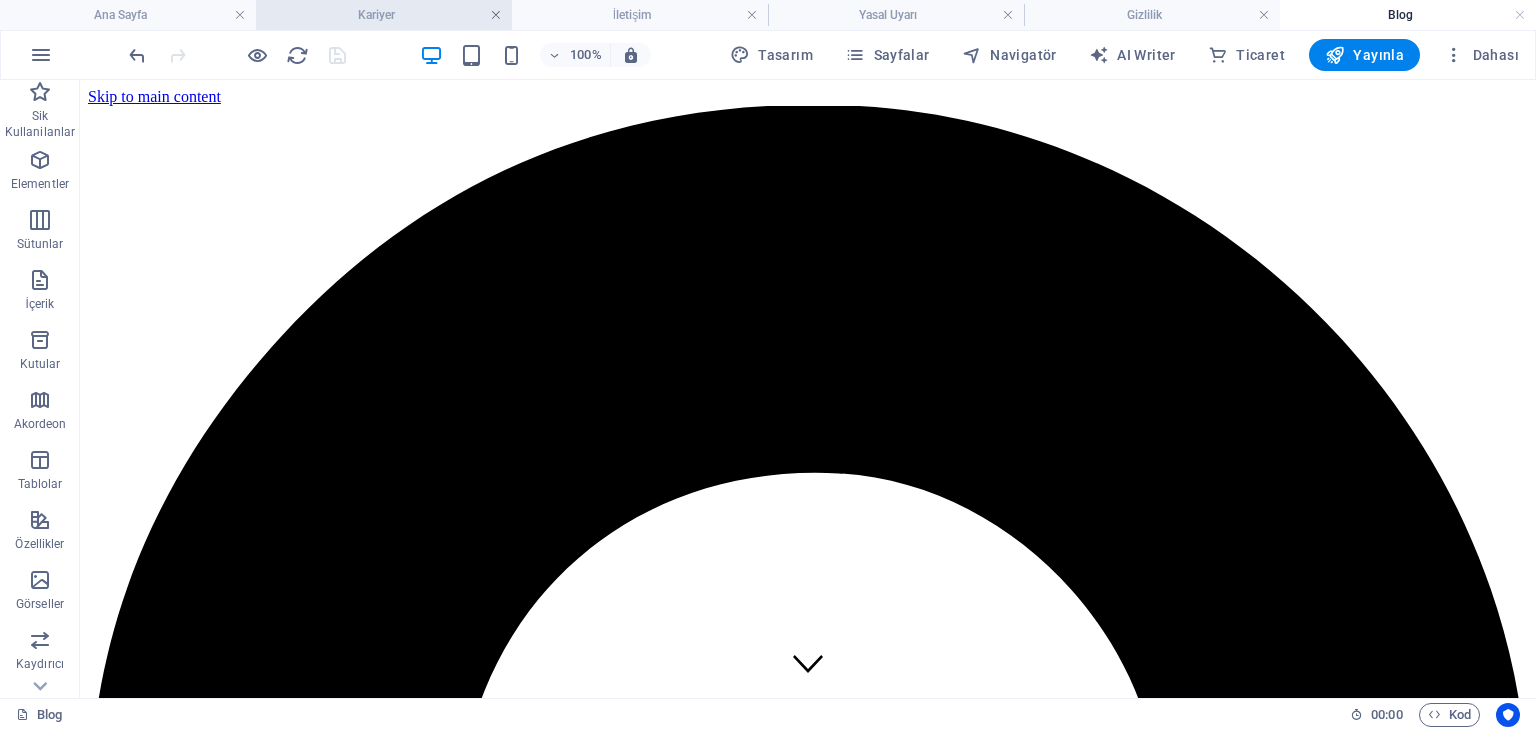 click at bounding box center [496, 15] 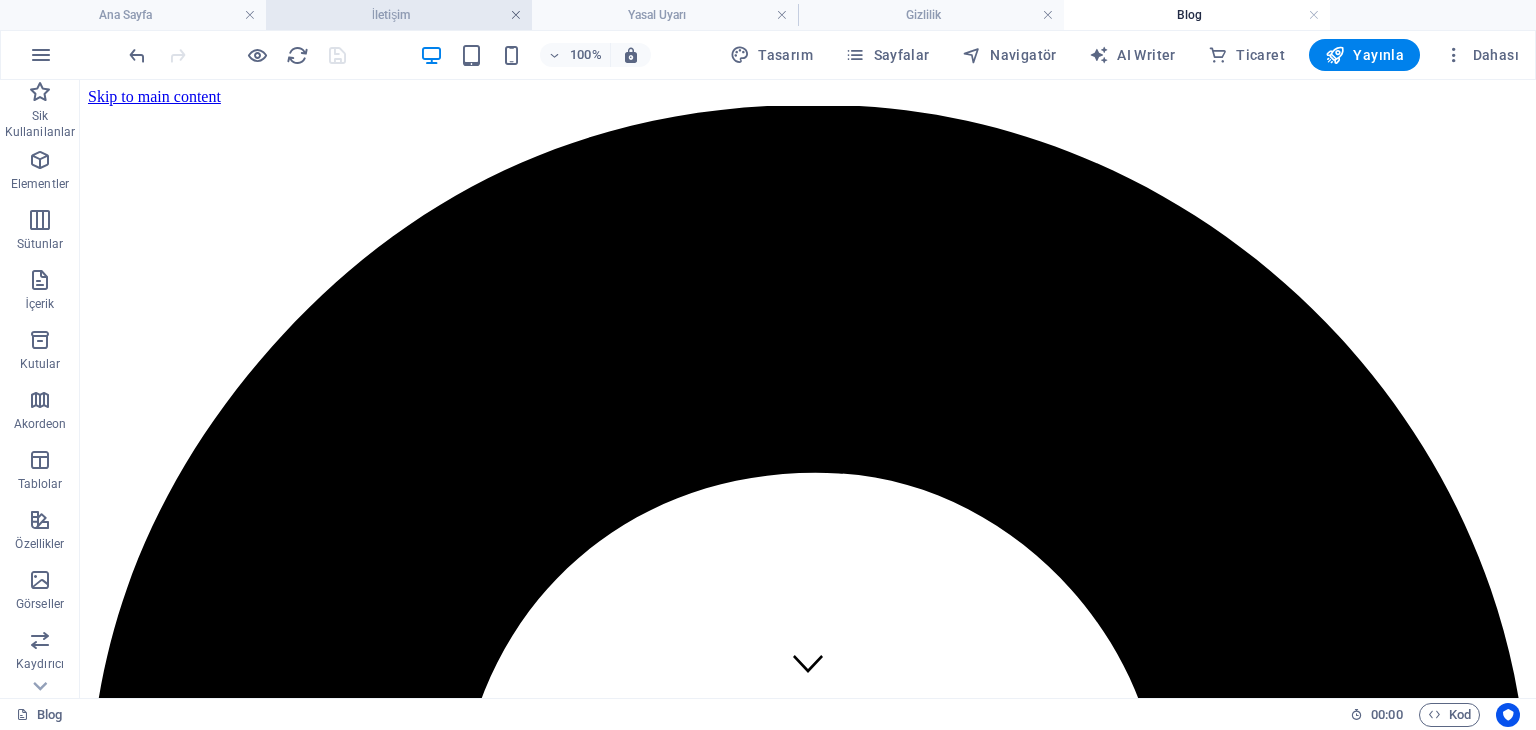 click at bounding box center [516, 15] 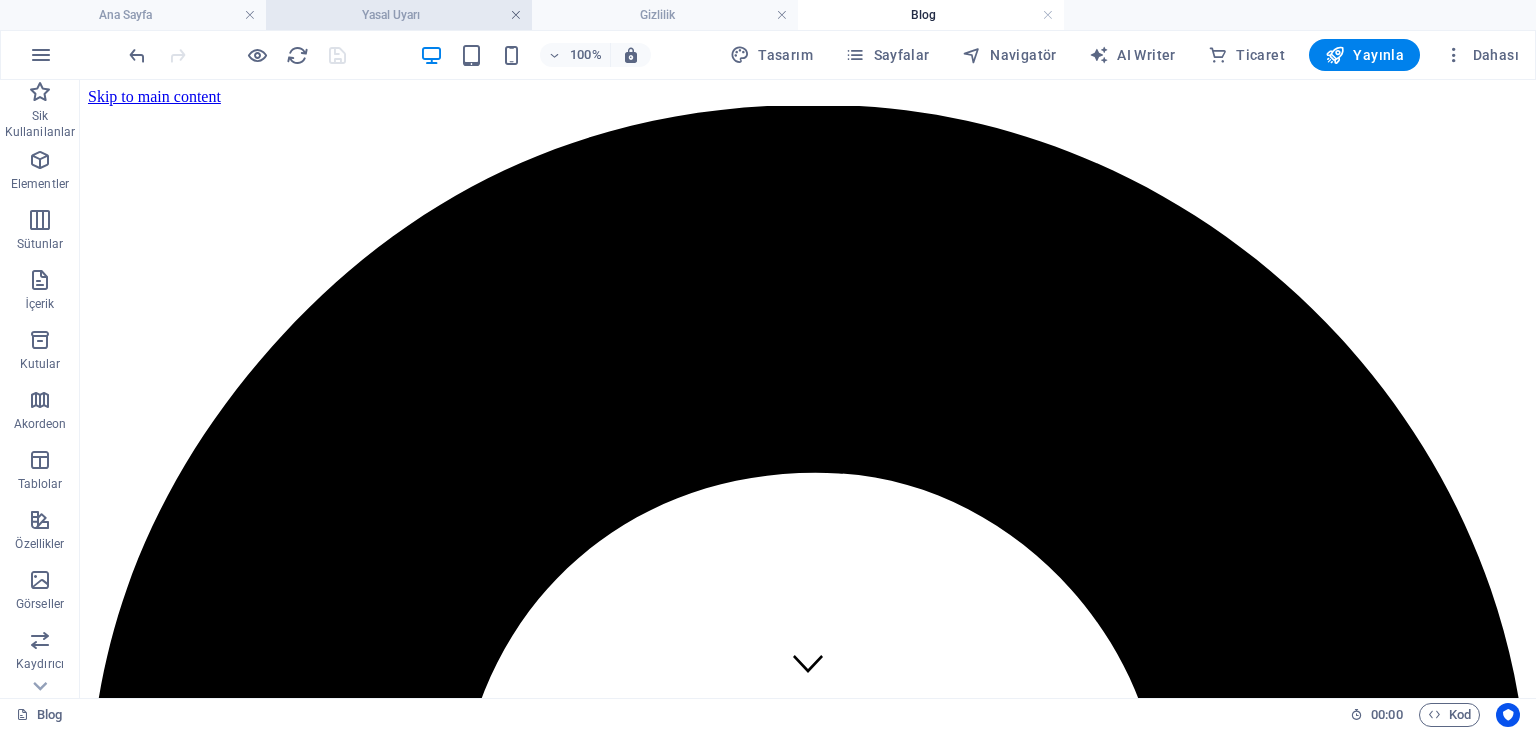 click at bounding box center [516, 15] 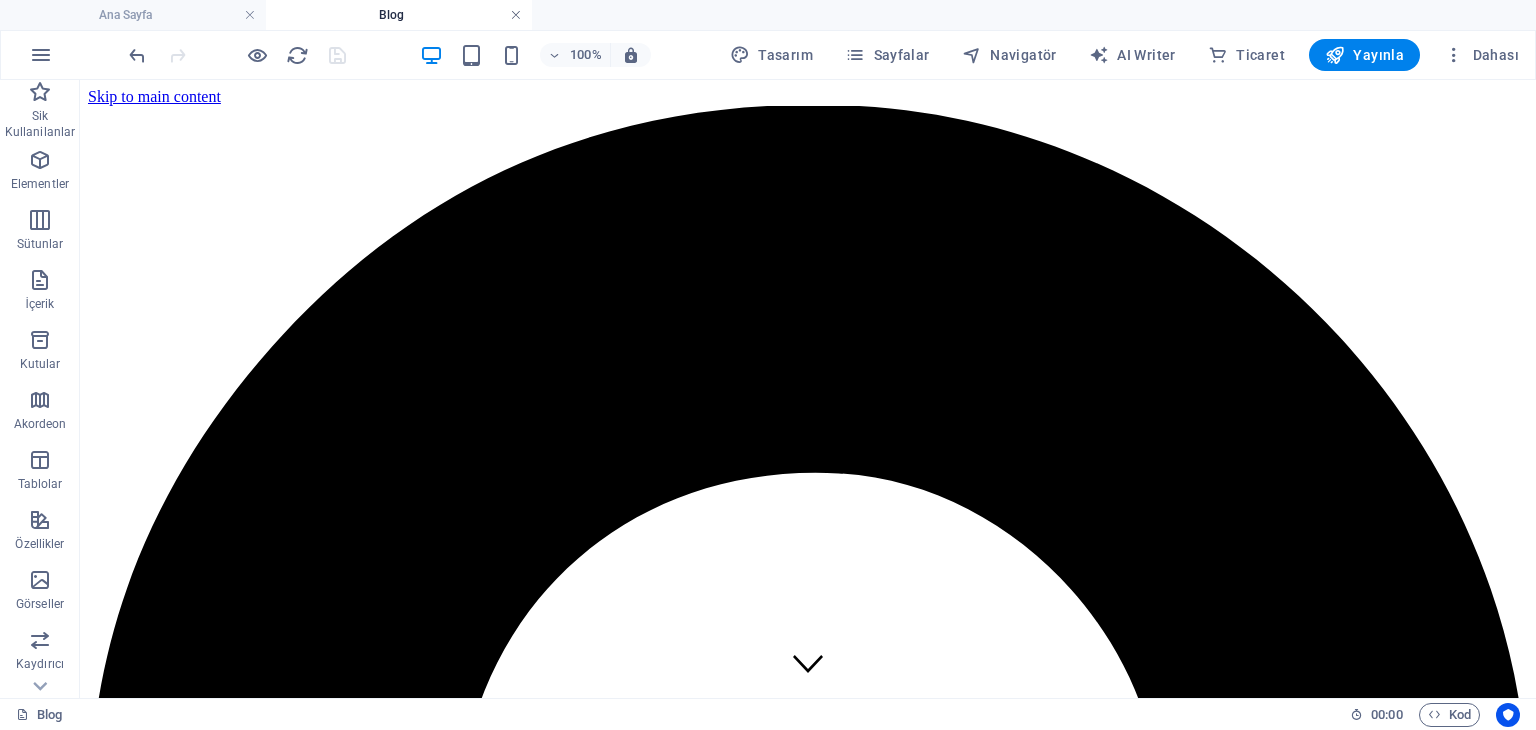 click at bounding box center [516, 15] 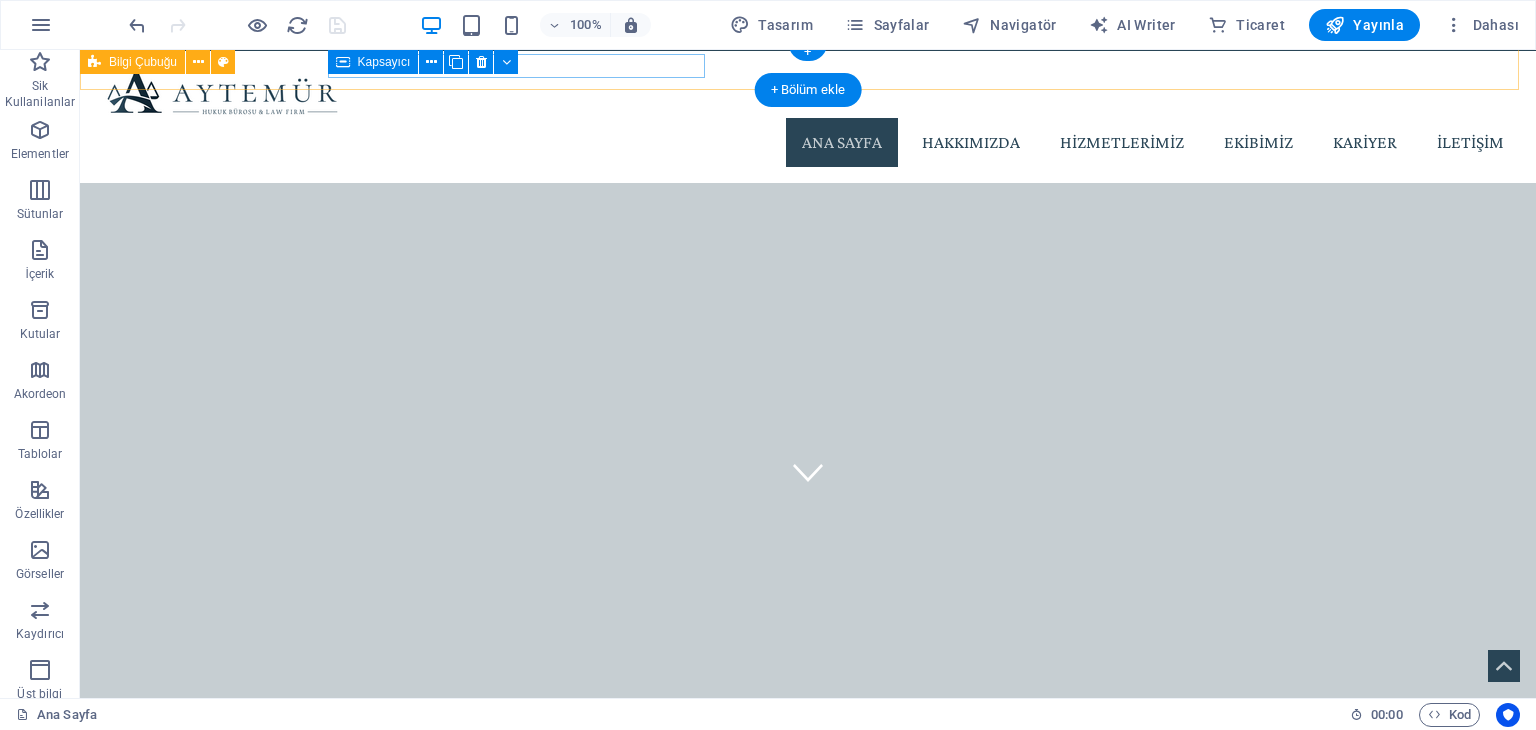 scroll, scrollTop: 0, scrollLeft: 0, axis: both 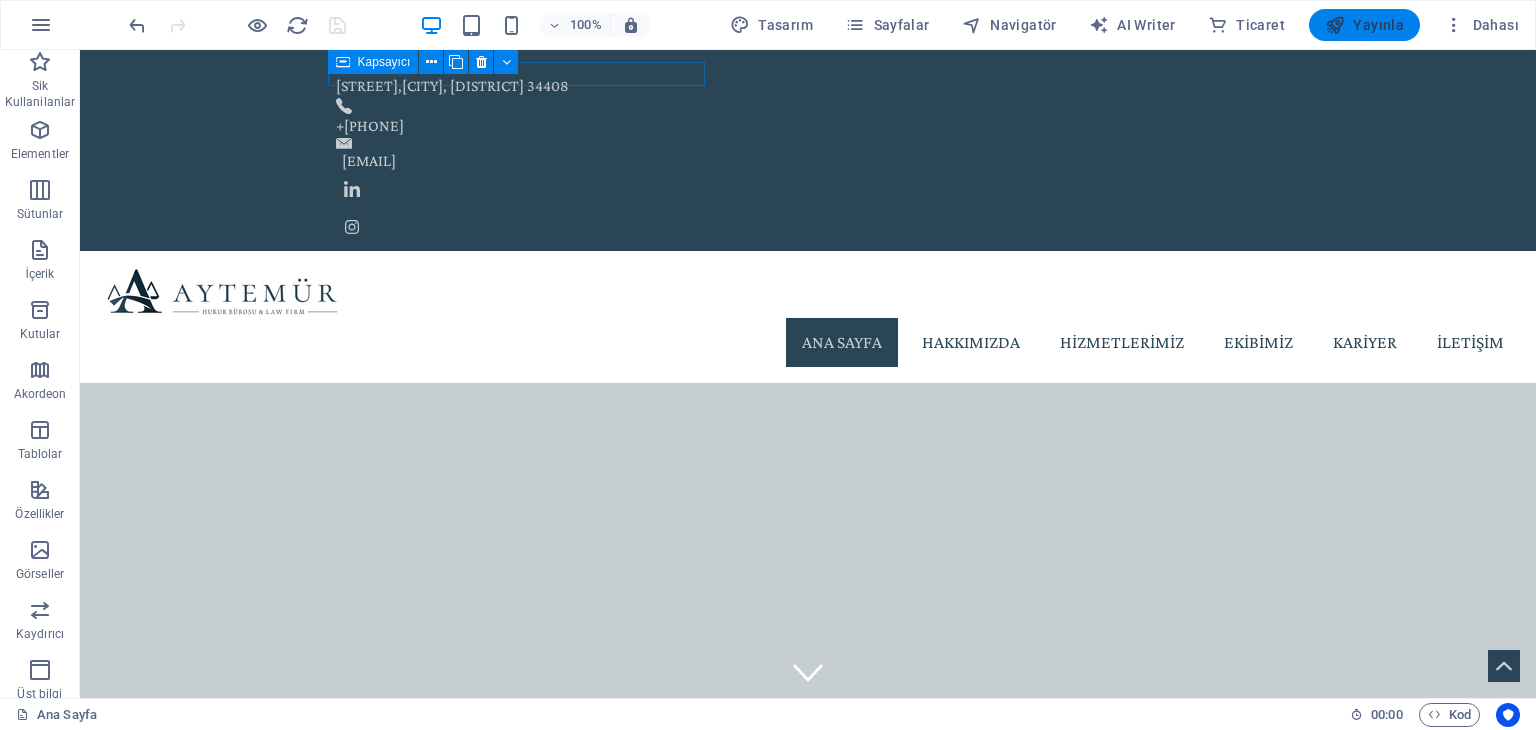 click on "Yayınla" at bounding box center [1364, 25] 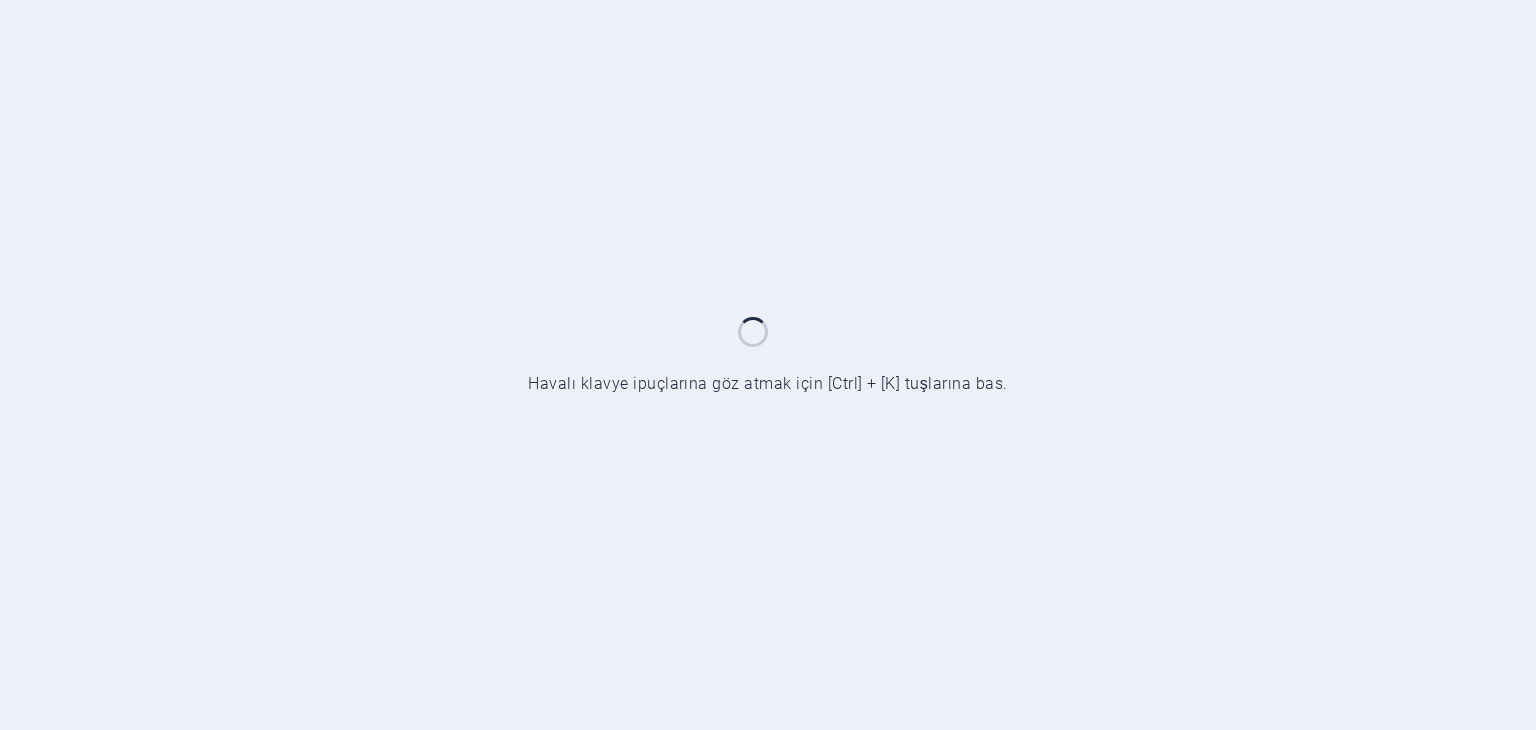 scroll, scrollTop: 0, scrollLeft: 0, axis: both 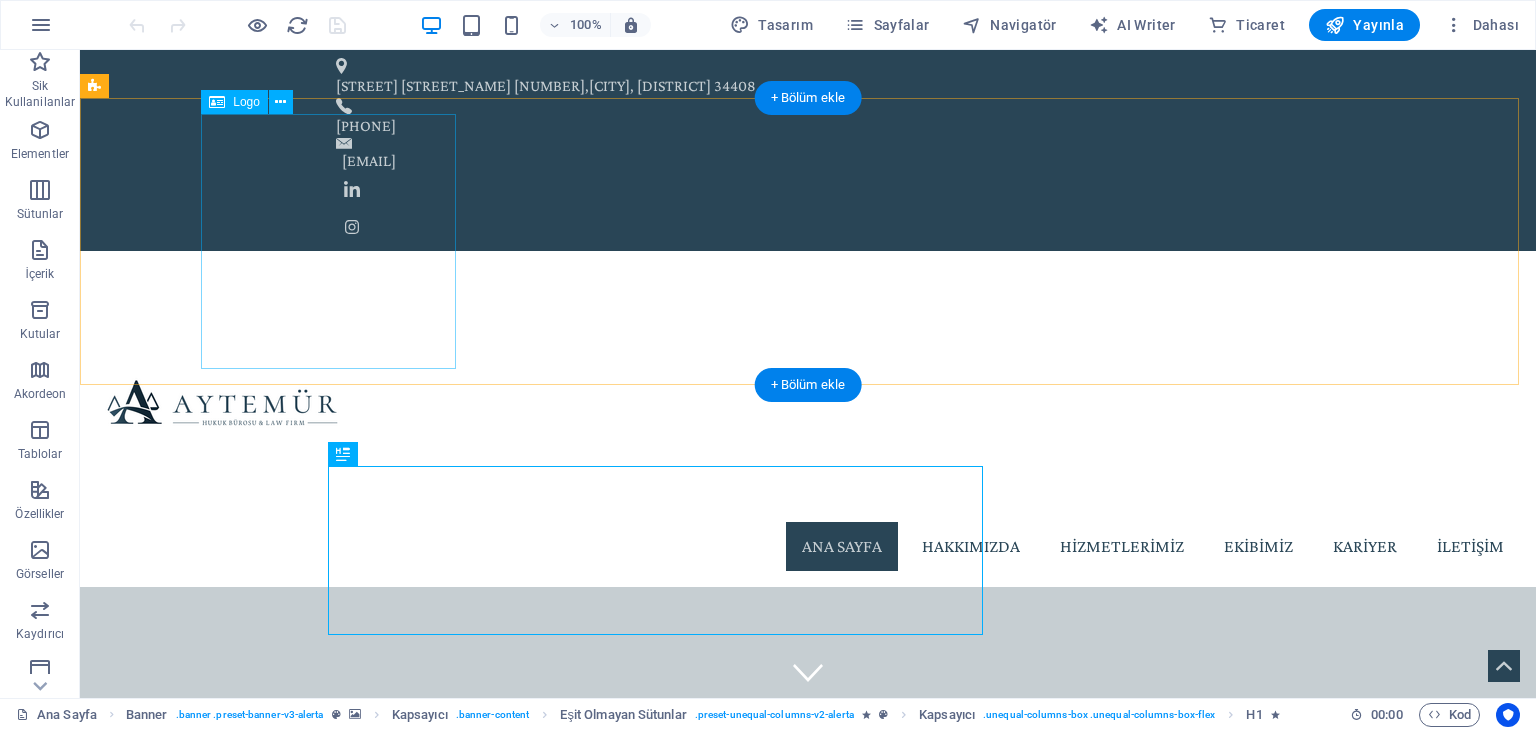 click at bounding box center [808, 394] 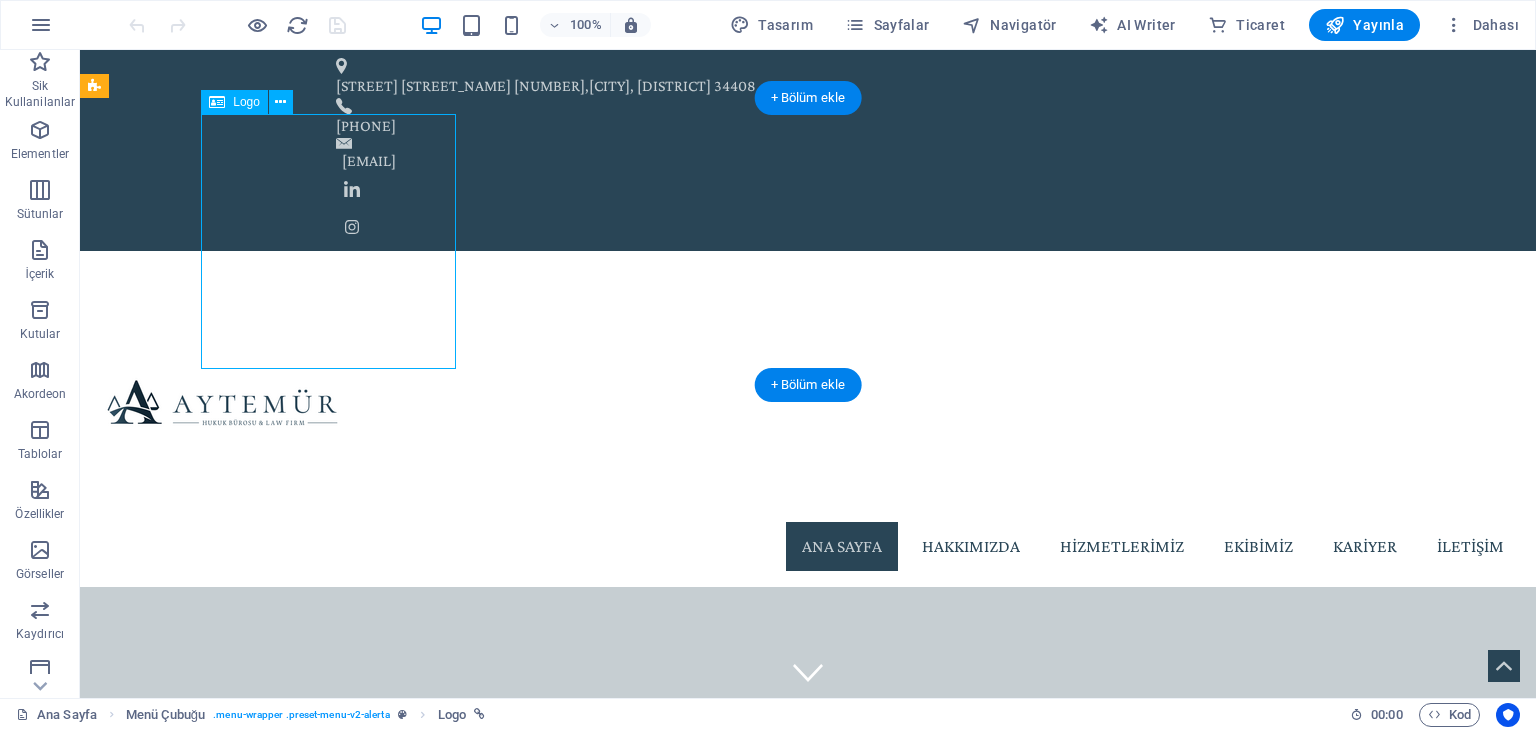 click at bounding box center (808, 394) 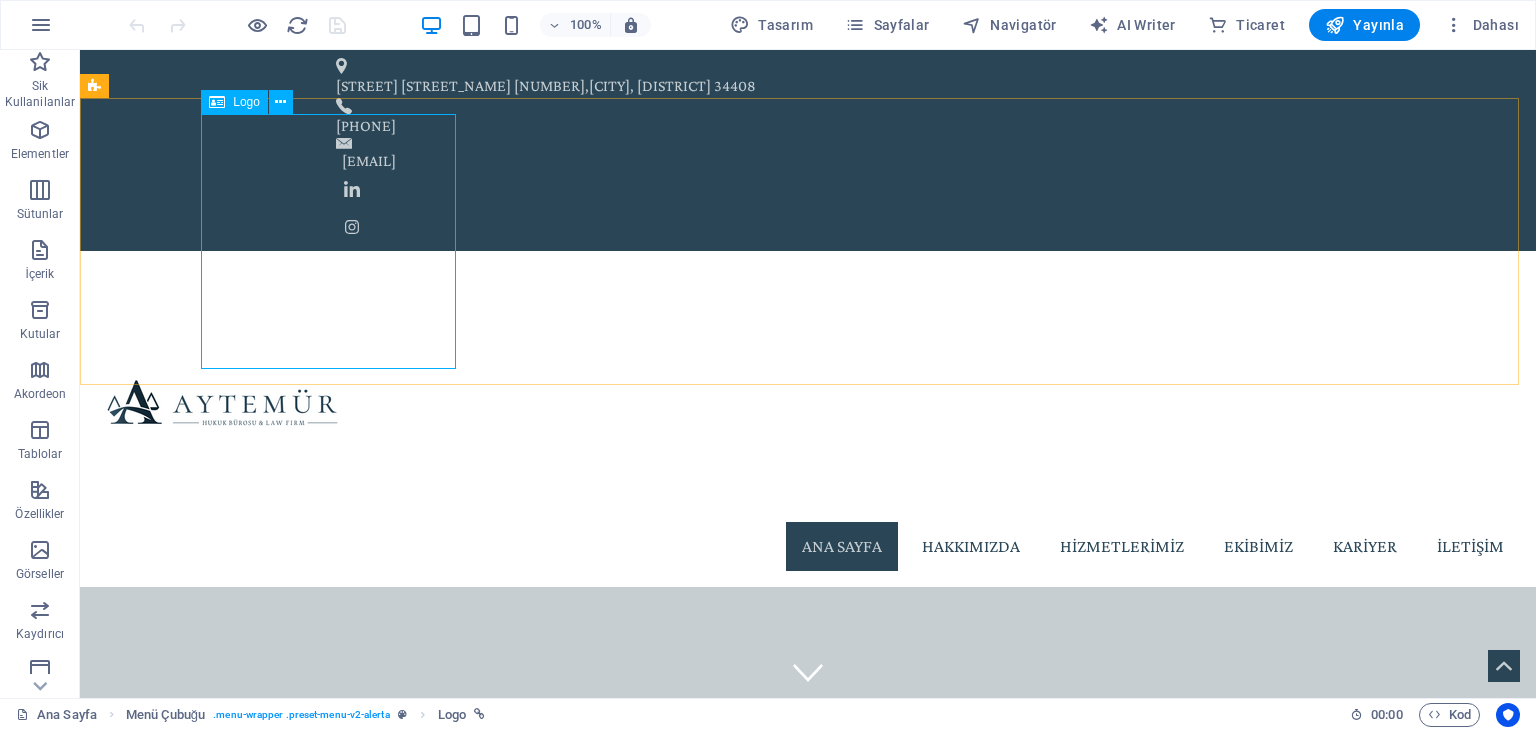 click on "Logo" at bounding box center (234, 102) 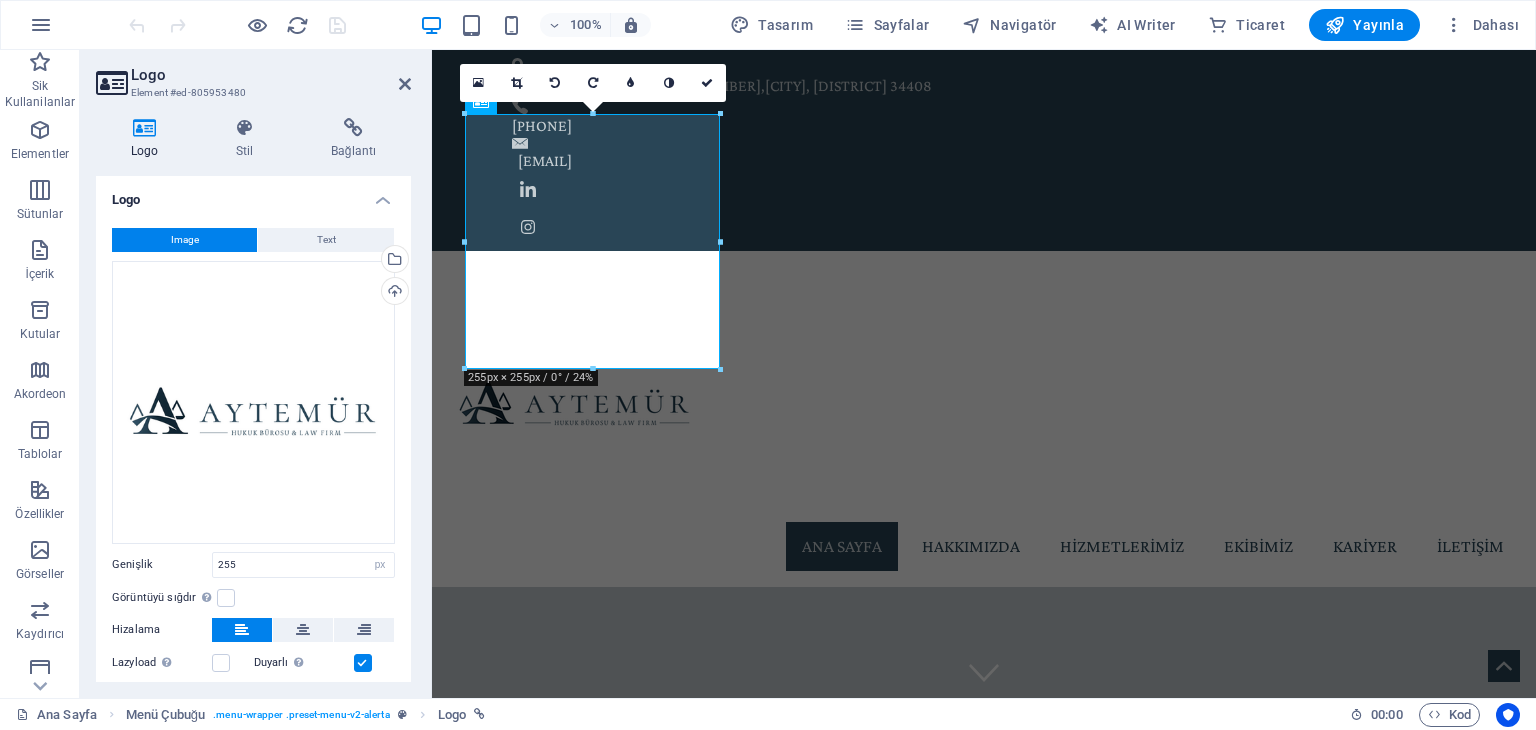 click on "180 170 160 150 140 130 120 110 100 90 80 70 60 50 40 30 20 10 0 -10 -20 -30 -40 -50 -60 -70 -80 -90 -100 -110 -120 -130 -140 -150 -160 -170 255px × 255px / 0° / 24% 16:10 16:9 4:3 1:1 1:2 0" at bounding box center [592, 241] 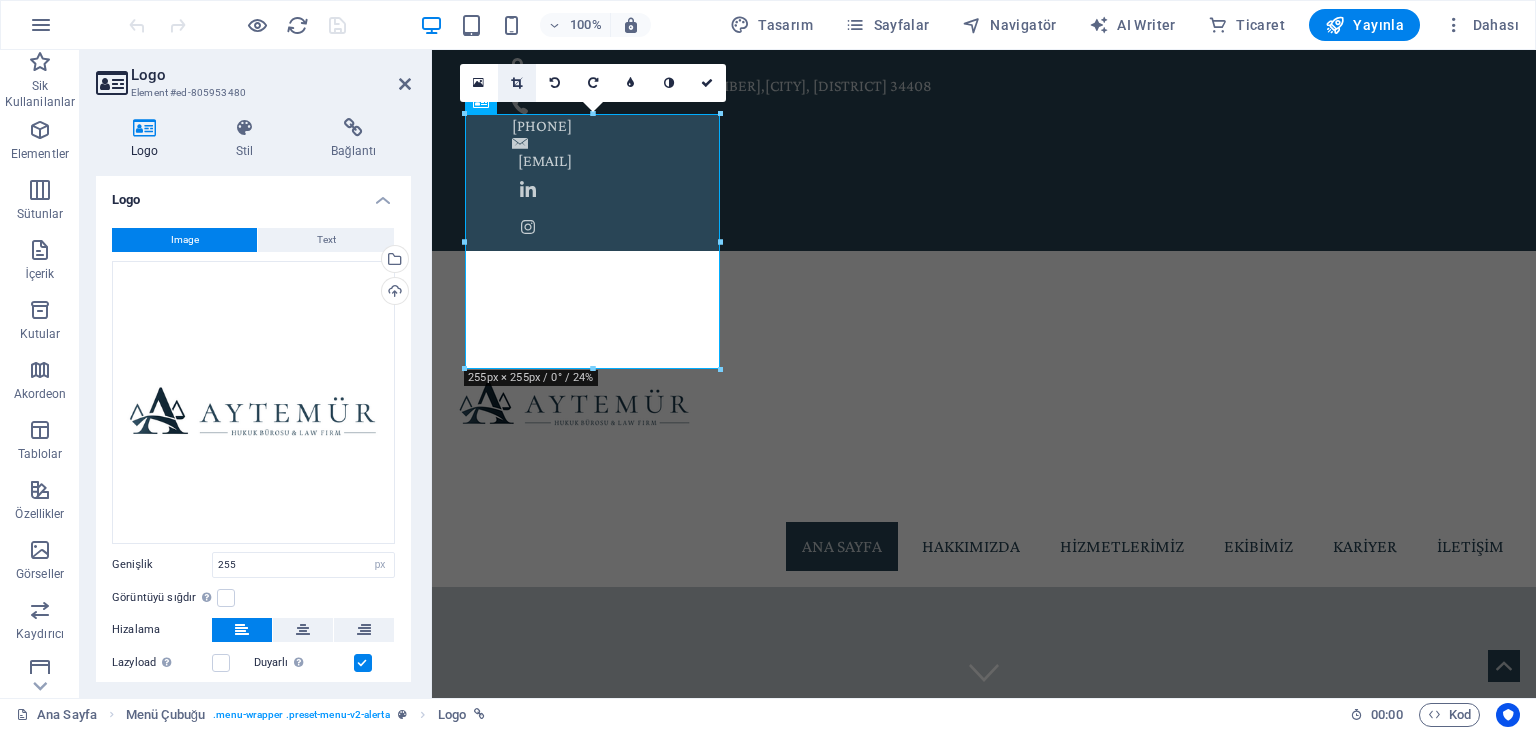 click at bounding box center [516, 83] 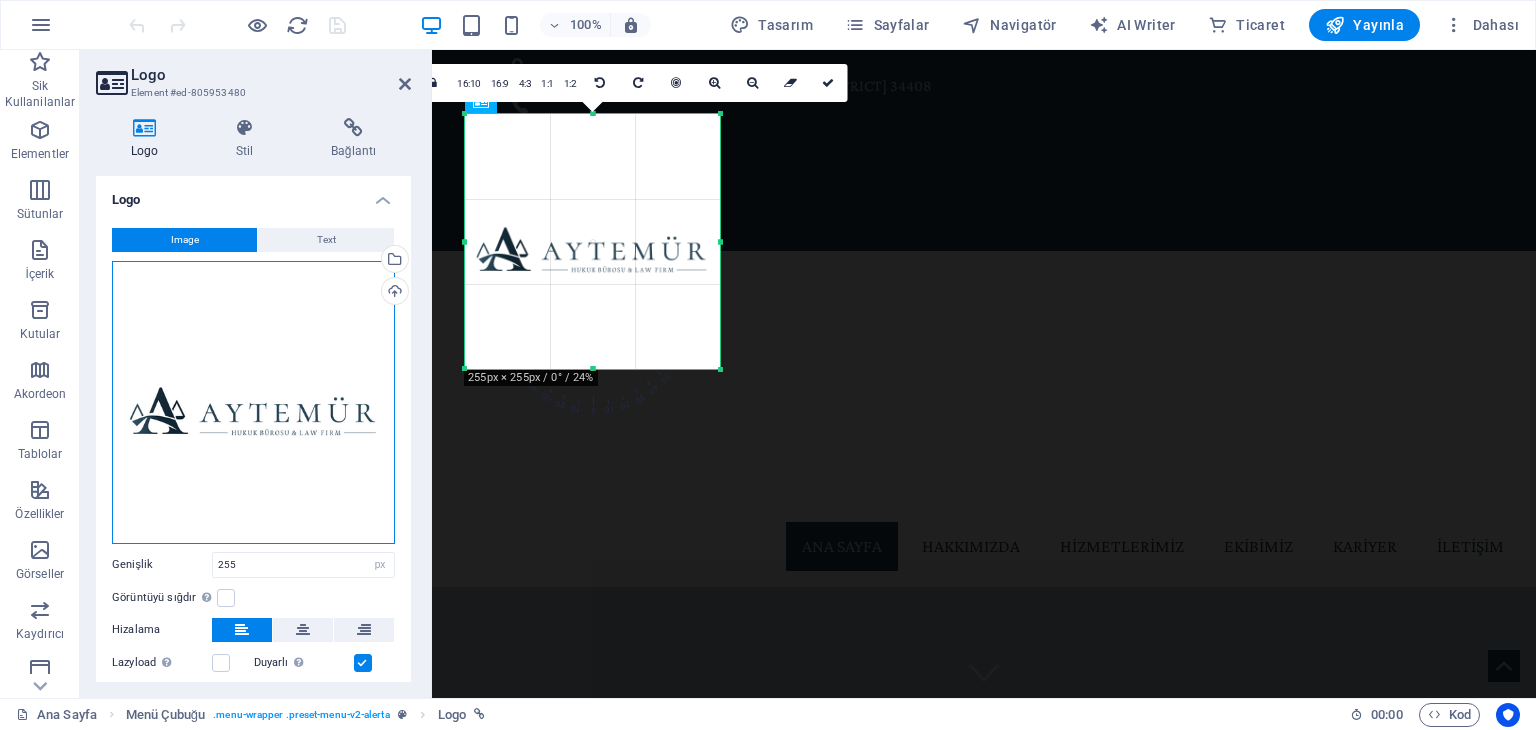 click on "Dosyaları buraya sürükleyin, dosyaları seçmek için tıklayın veya Dosyalardan ya da ücretsiz stok fotoğraf ve videolarımızdan dosyalar seçin" at bounding box center (253, 402) 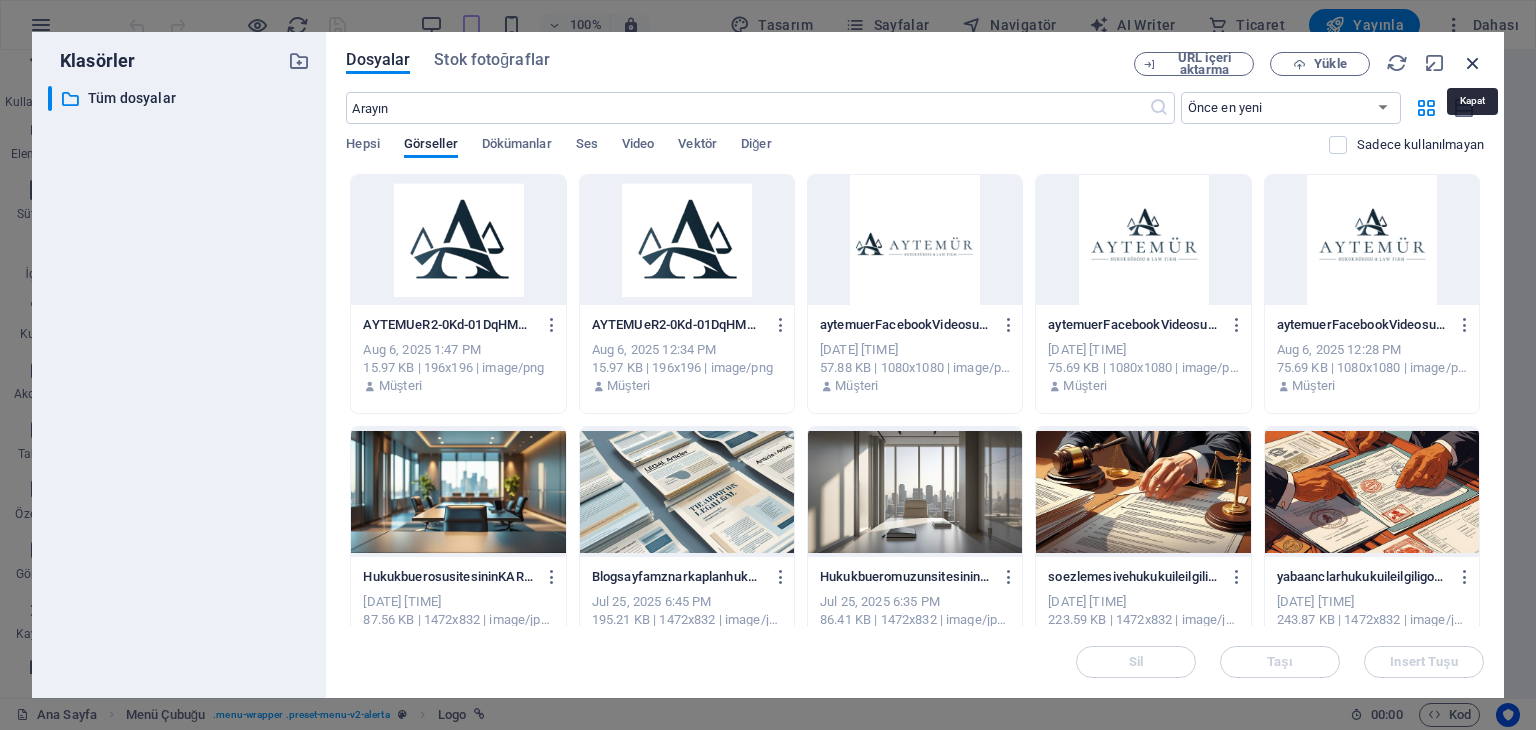 click at bounding box center [1473, 63] 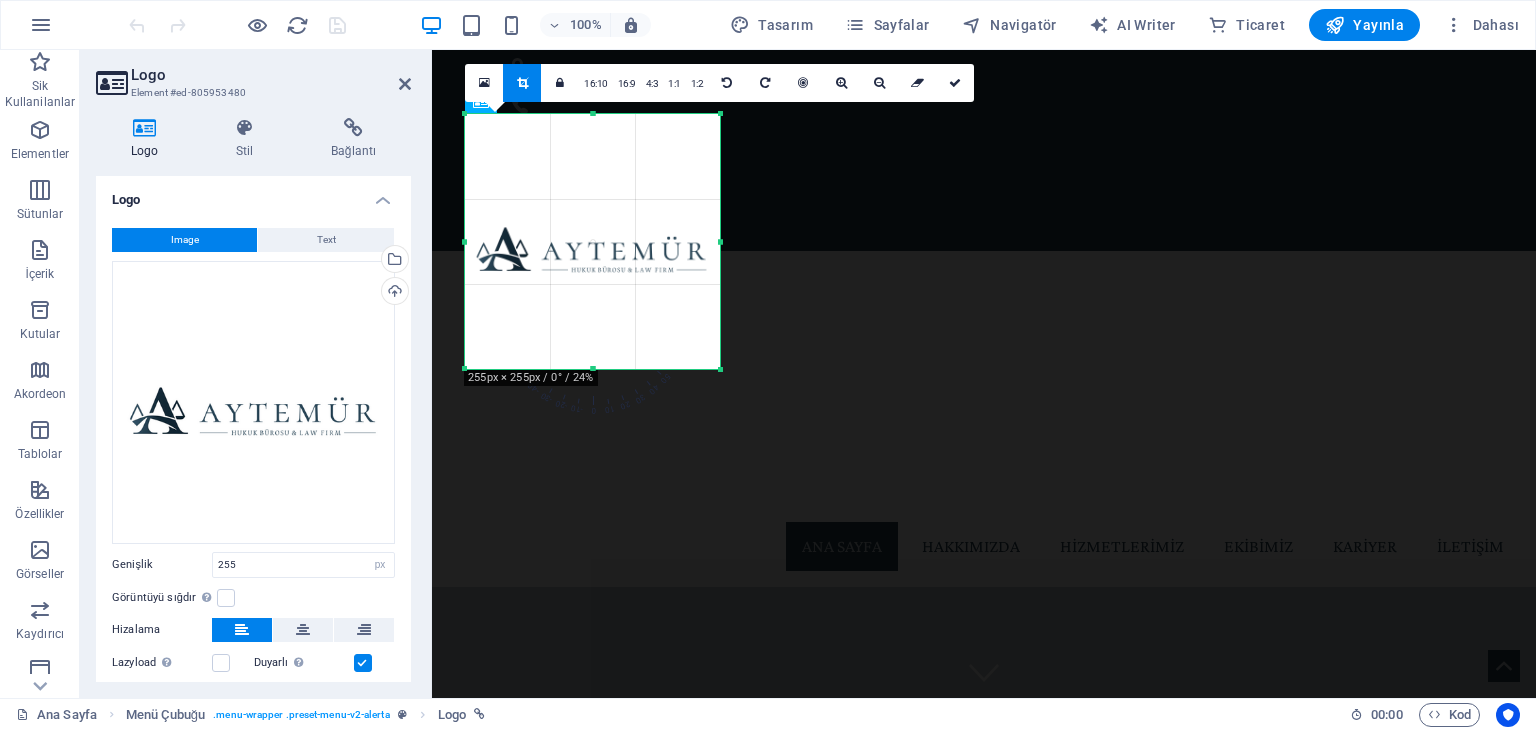 click at bounding box center (592, 241) 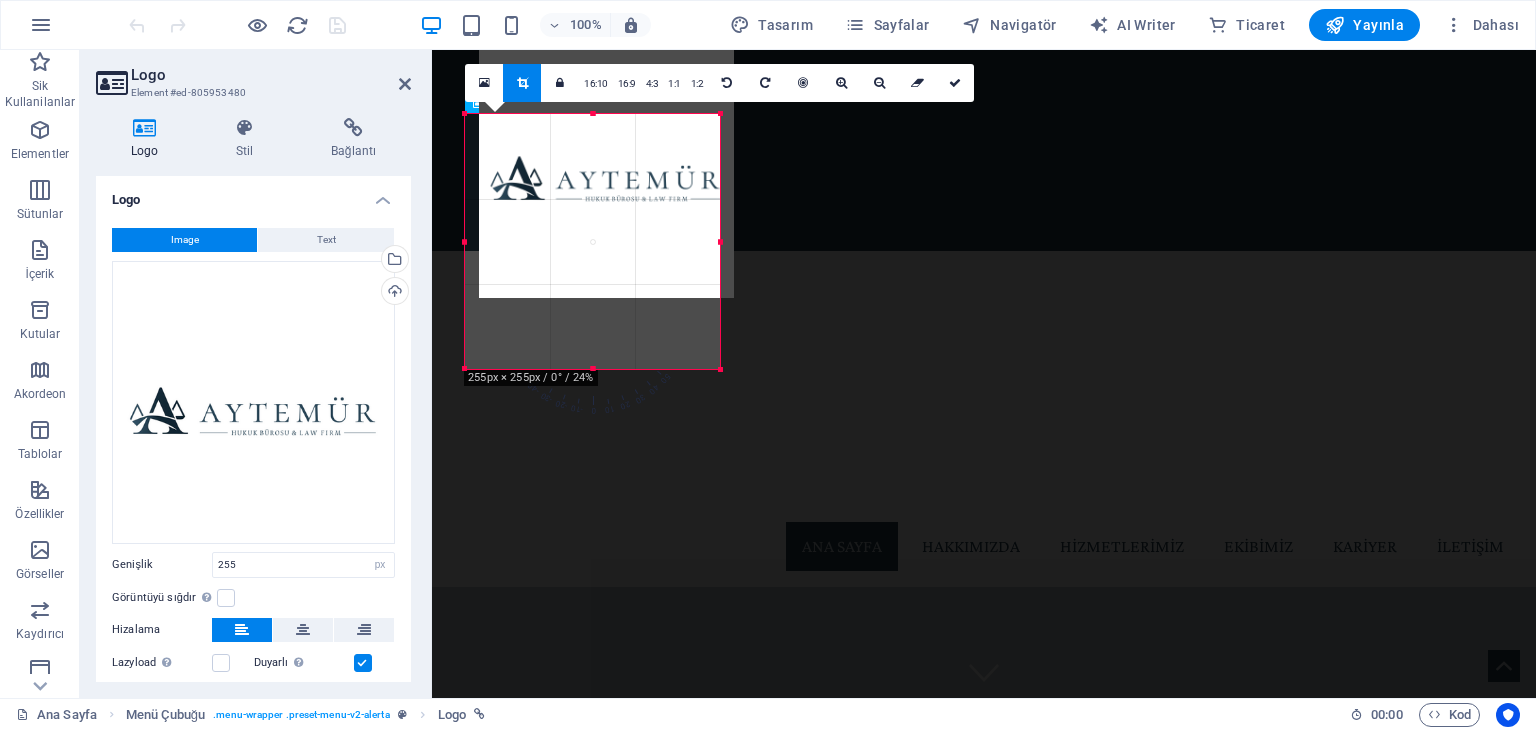 drag, startPoint x: 590, startPoint y: 365, endPoint x: 587, endPoint y: 312, distance: 53.08484 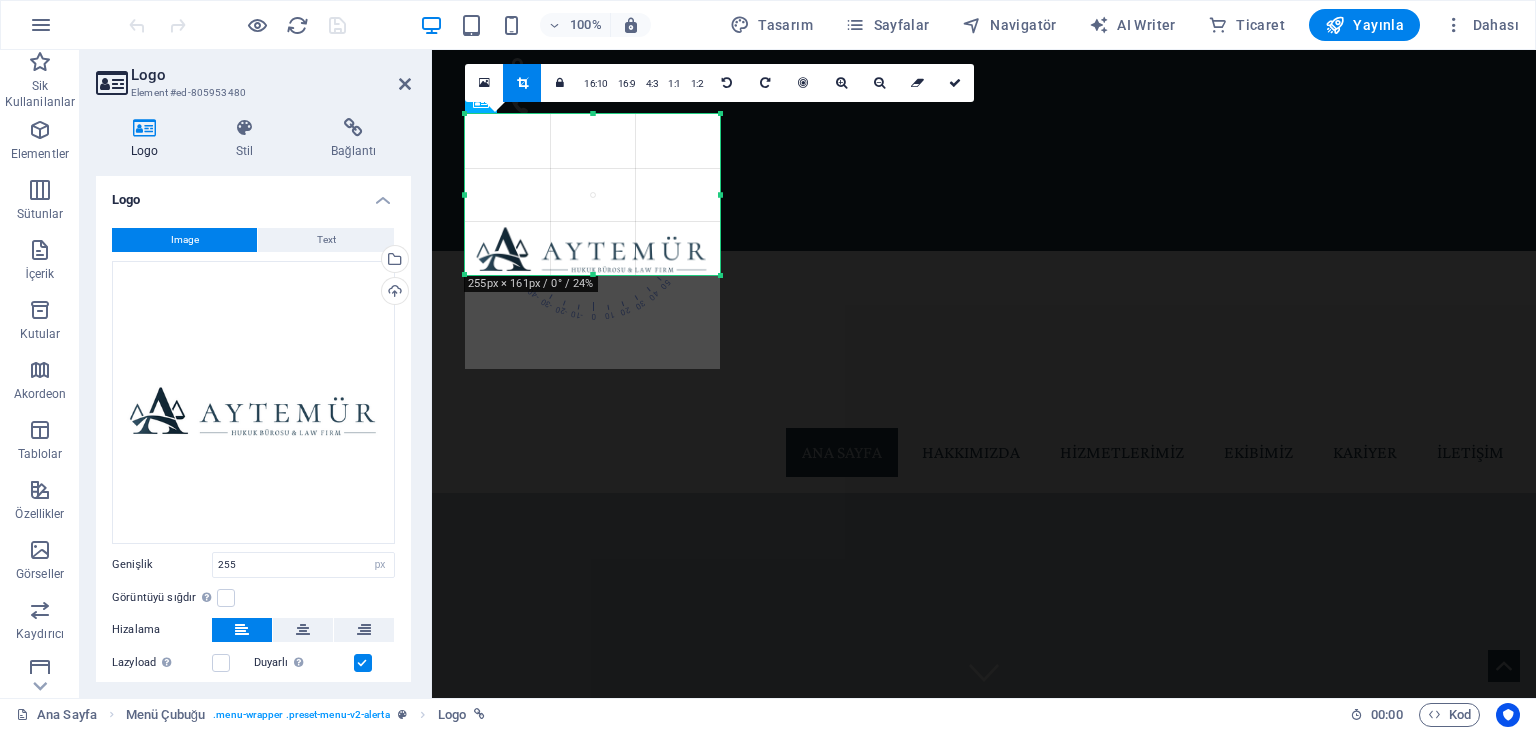 drag, startPoint x: 595, startPoint y: 369, endPoint x: 603, endPoint y: 275, distance: 94.33981 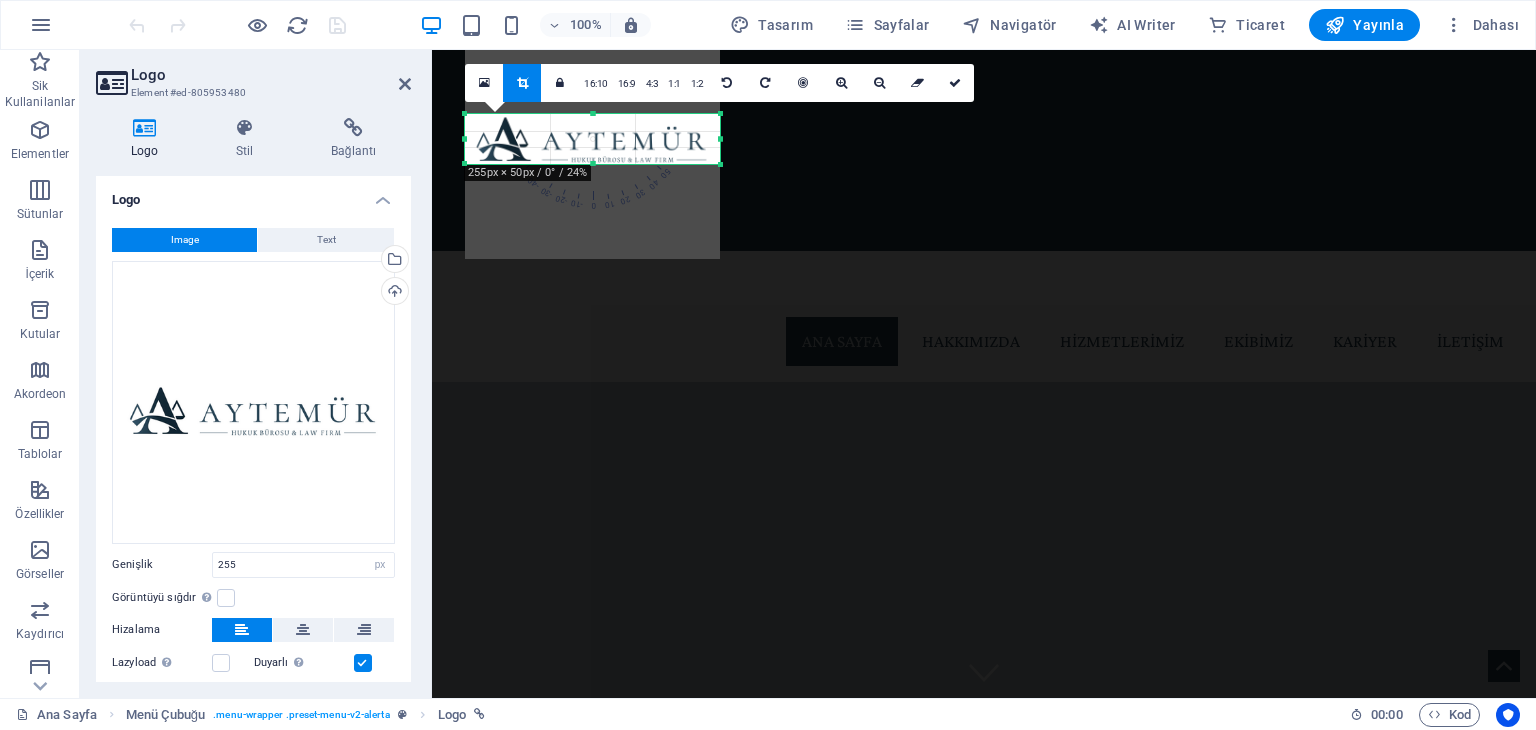 drag, startPoint x: 590, startPoint y: 112, endPoint x: 601, endPoint y: 222, distance: 110.54863 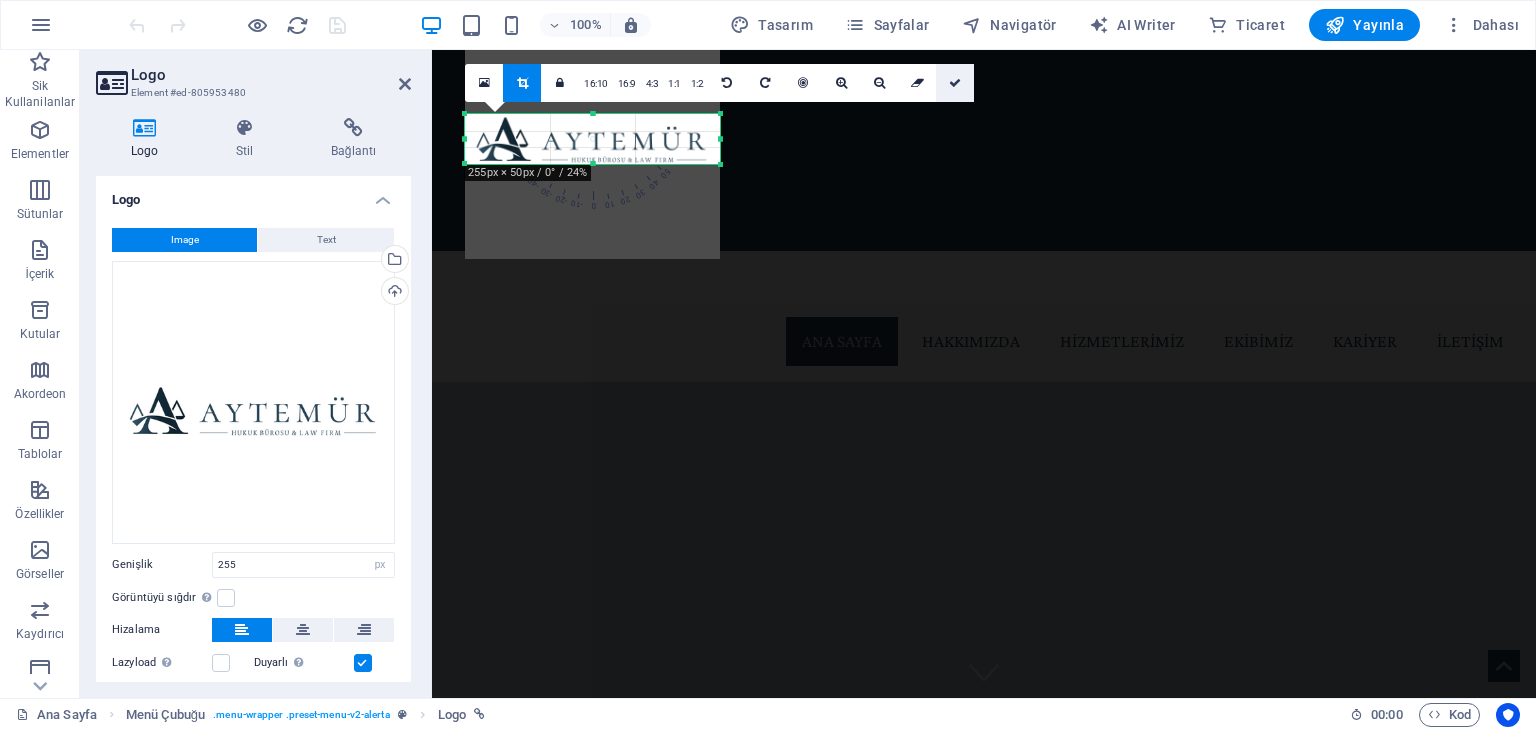 drag, startPoint x: 954, startPoint y: 82, endPoint x: 521, endPoint y: 31, distance: 435.99313 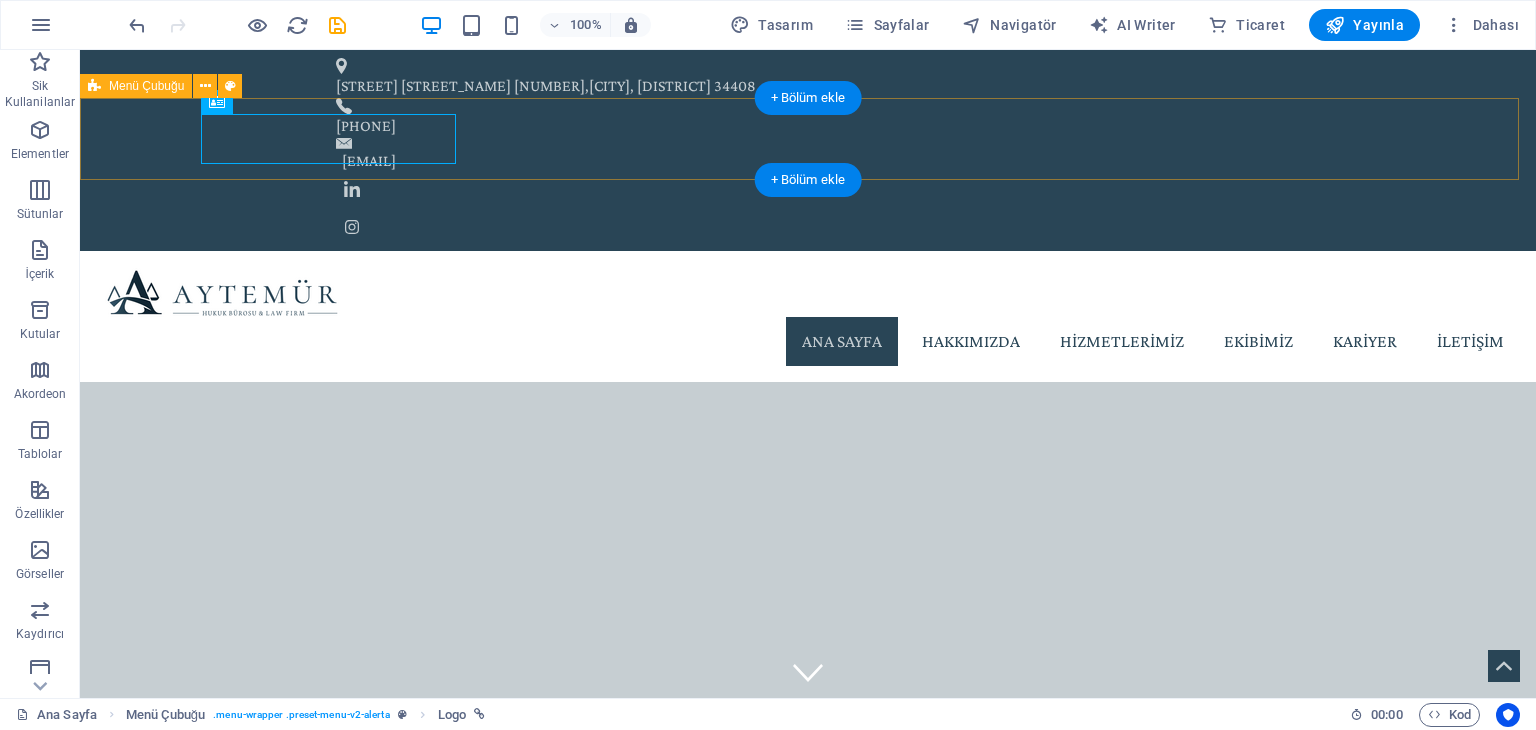 scroll, scrollTop: 0, scrollLeft: 0, axis: both 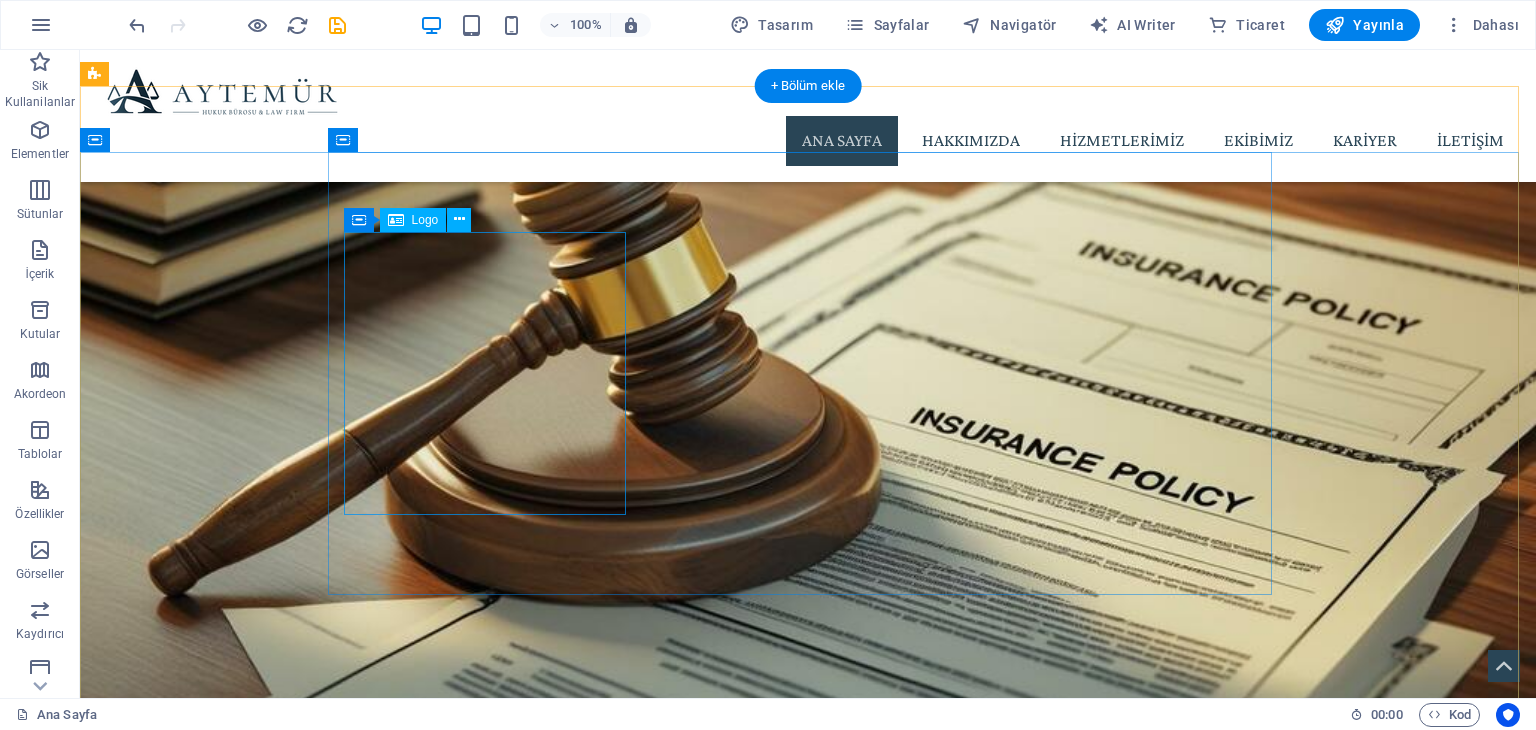 click at bounding box center [808, 8114] 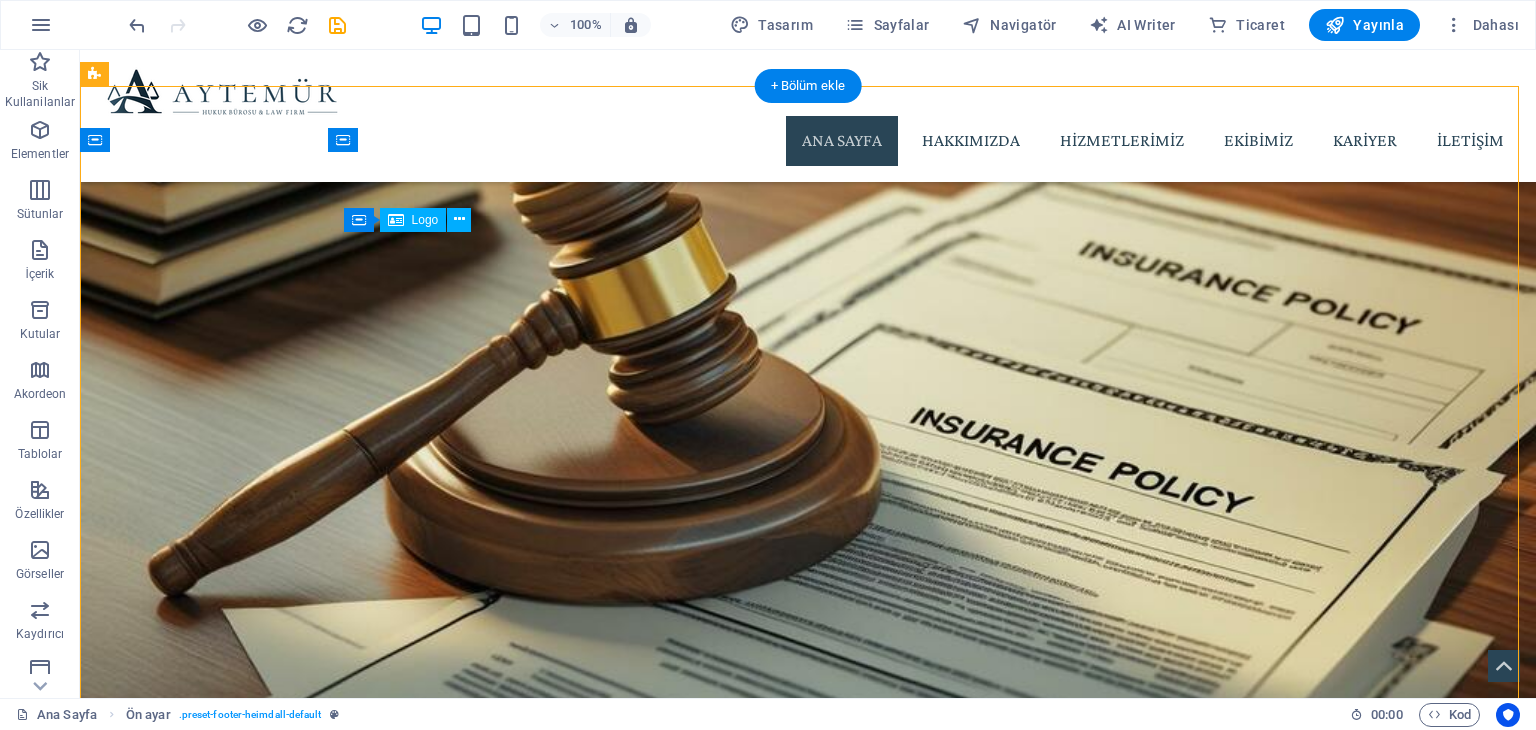 click at bounding box center (808, 8114) 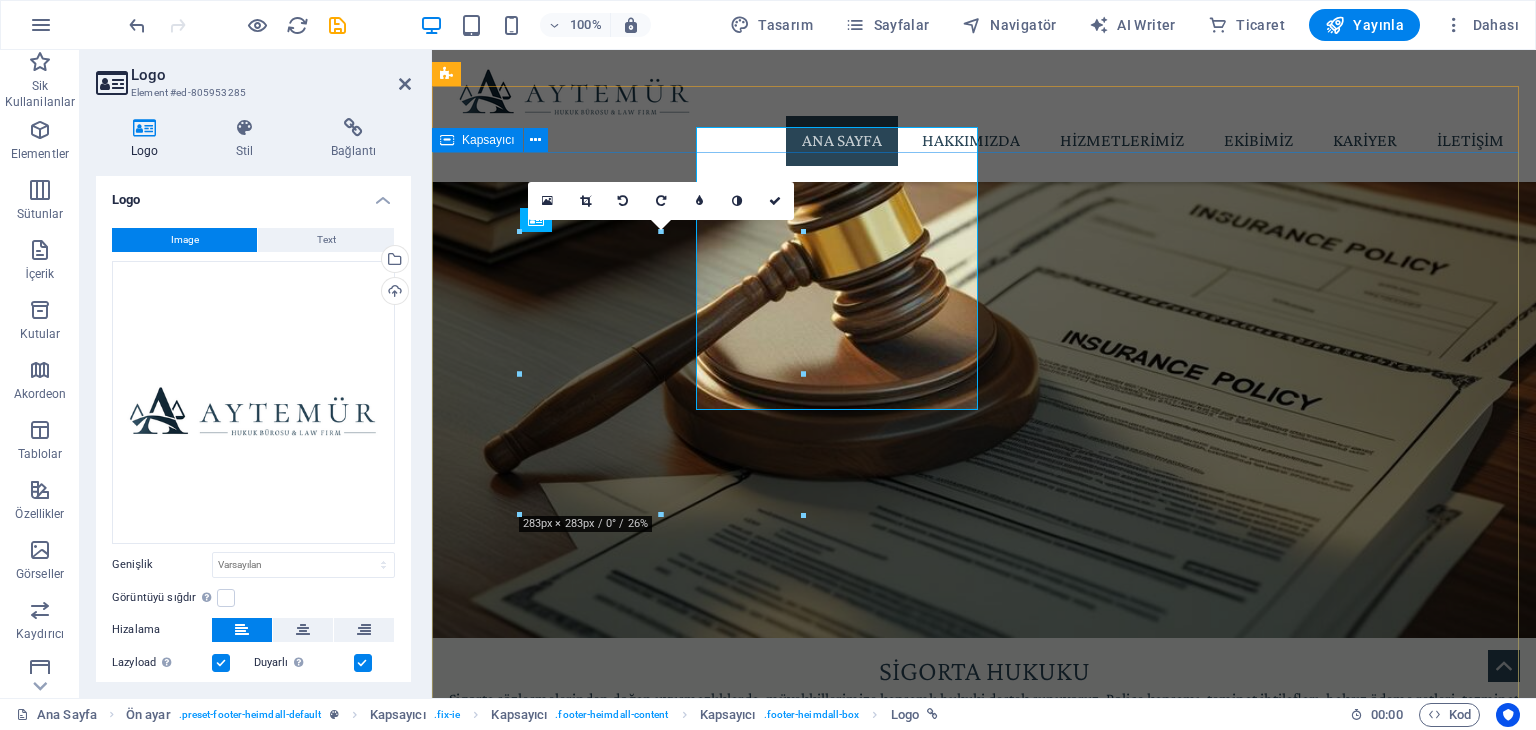 scroll, scrollTop: 2524, scrollLeft: 0, axis: vertical 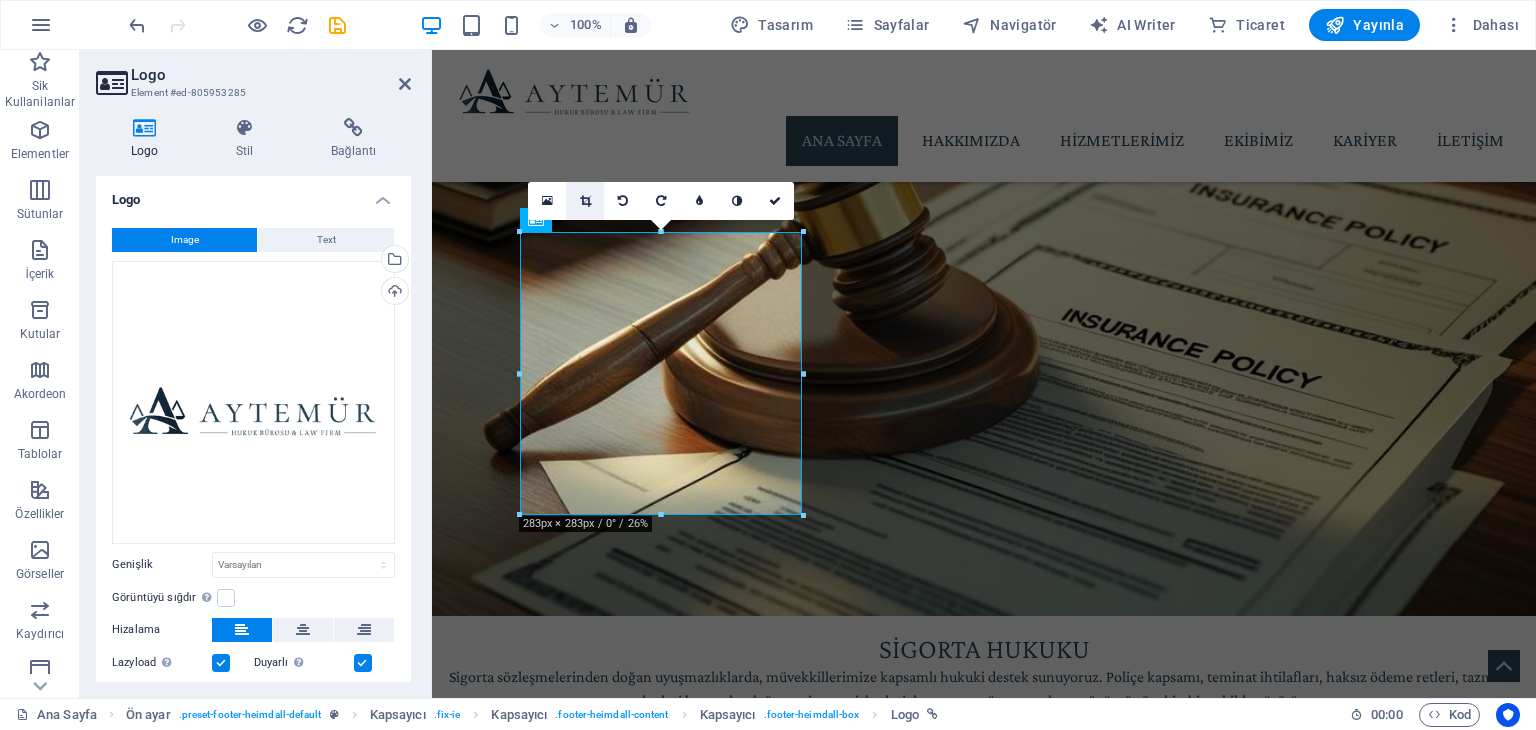 click at bounding box center (585, 201) 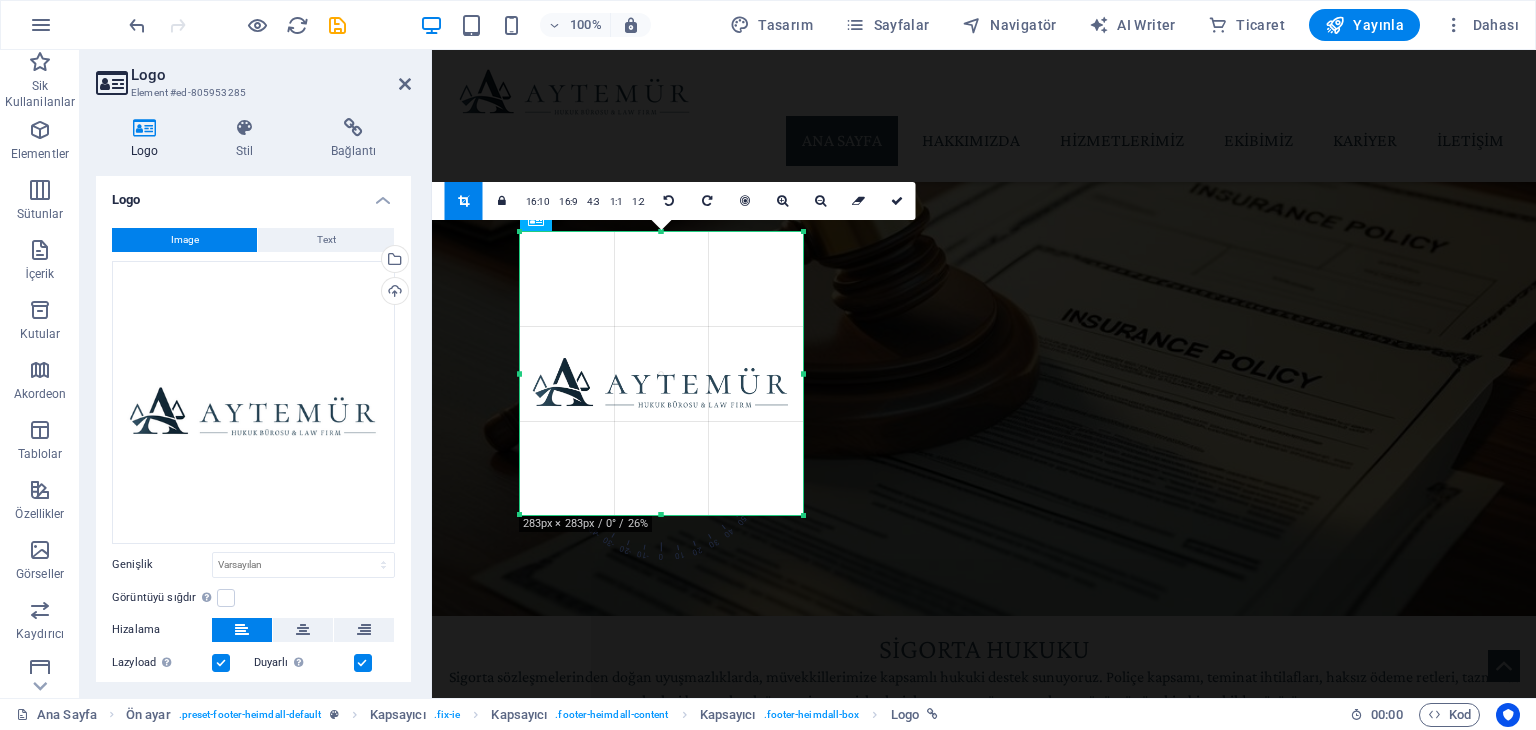 click at bounding box center (661, 373) 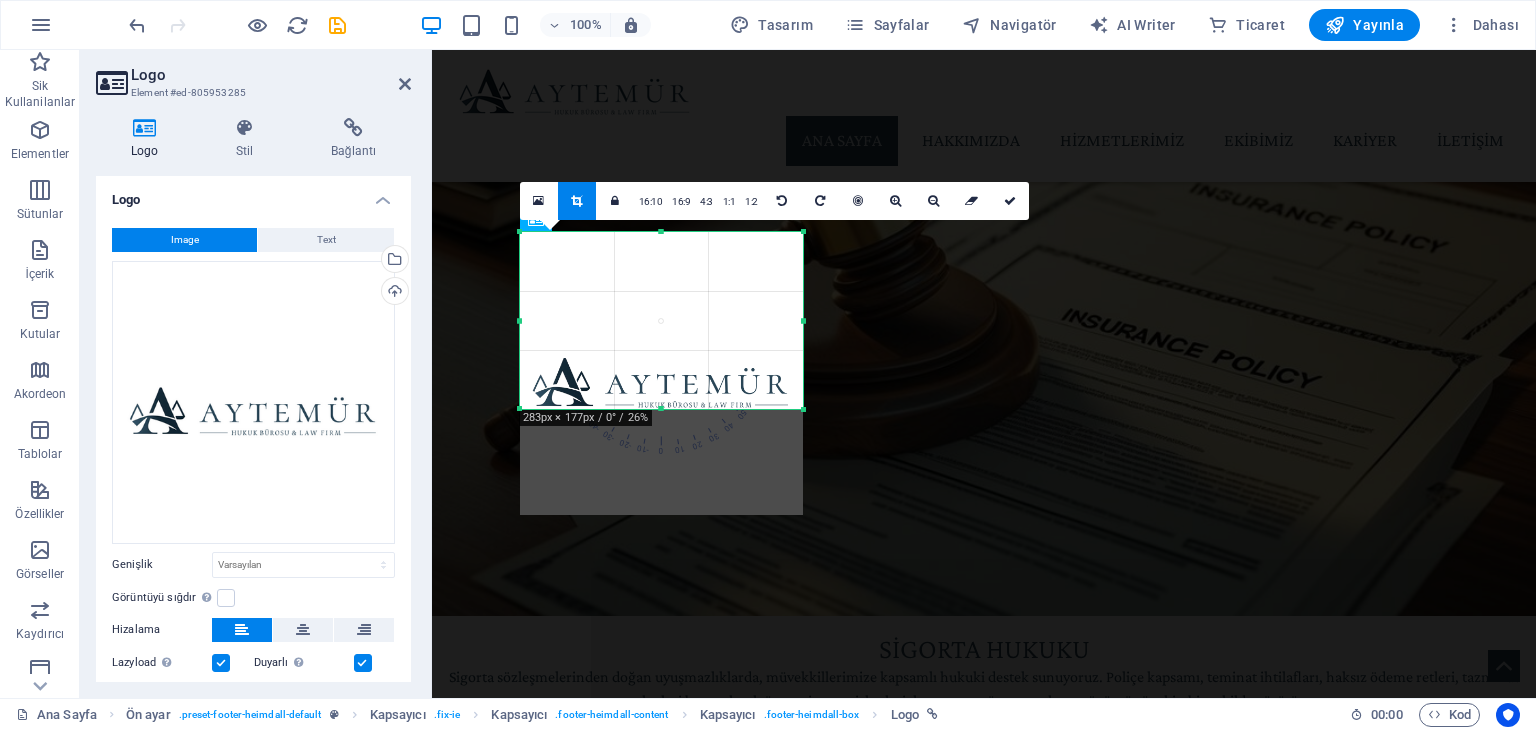 drag, startPoint x: 661, startPoint y: 517, endPoint x: 674, endPoint y: 411, distance: 106.7942 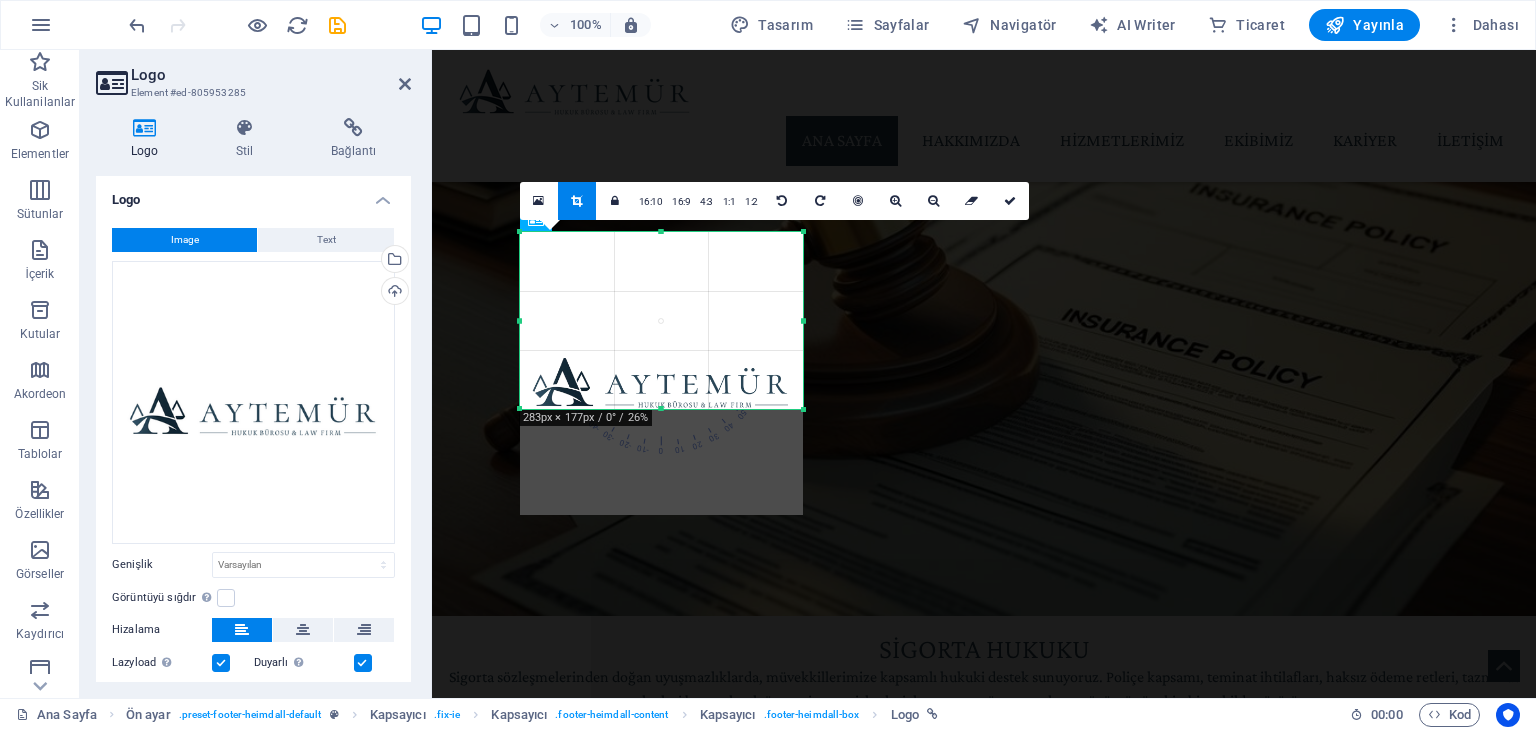 click at bounding box center (661, 409) 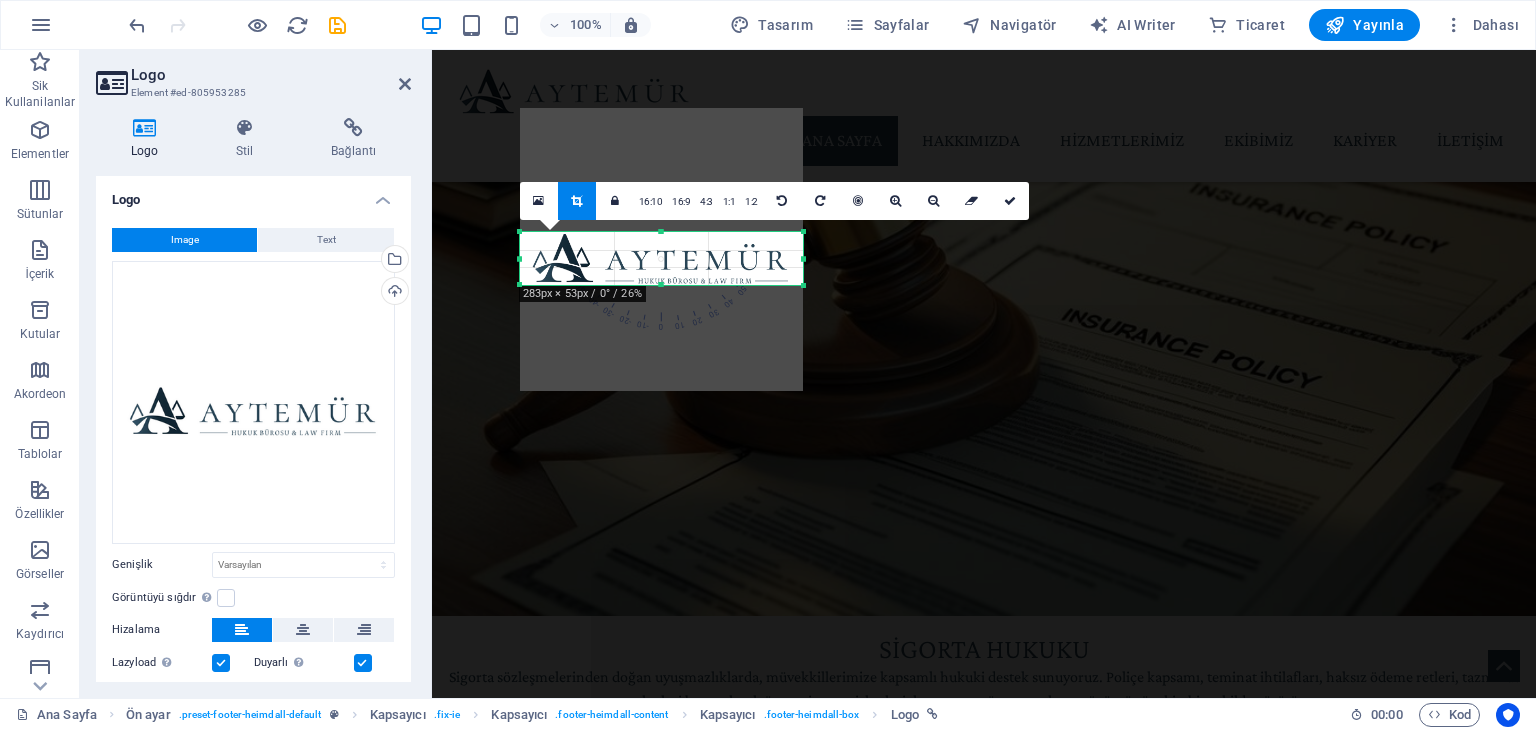 drag, startPoint x: 660, startPoint y: 233, endPoint x: 674, endPoint y: 358, distance: 125.781555 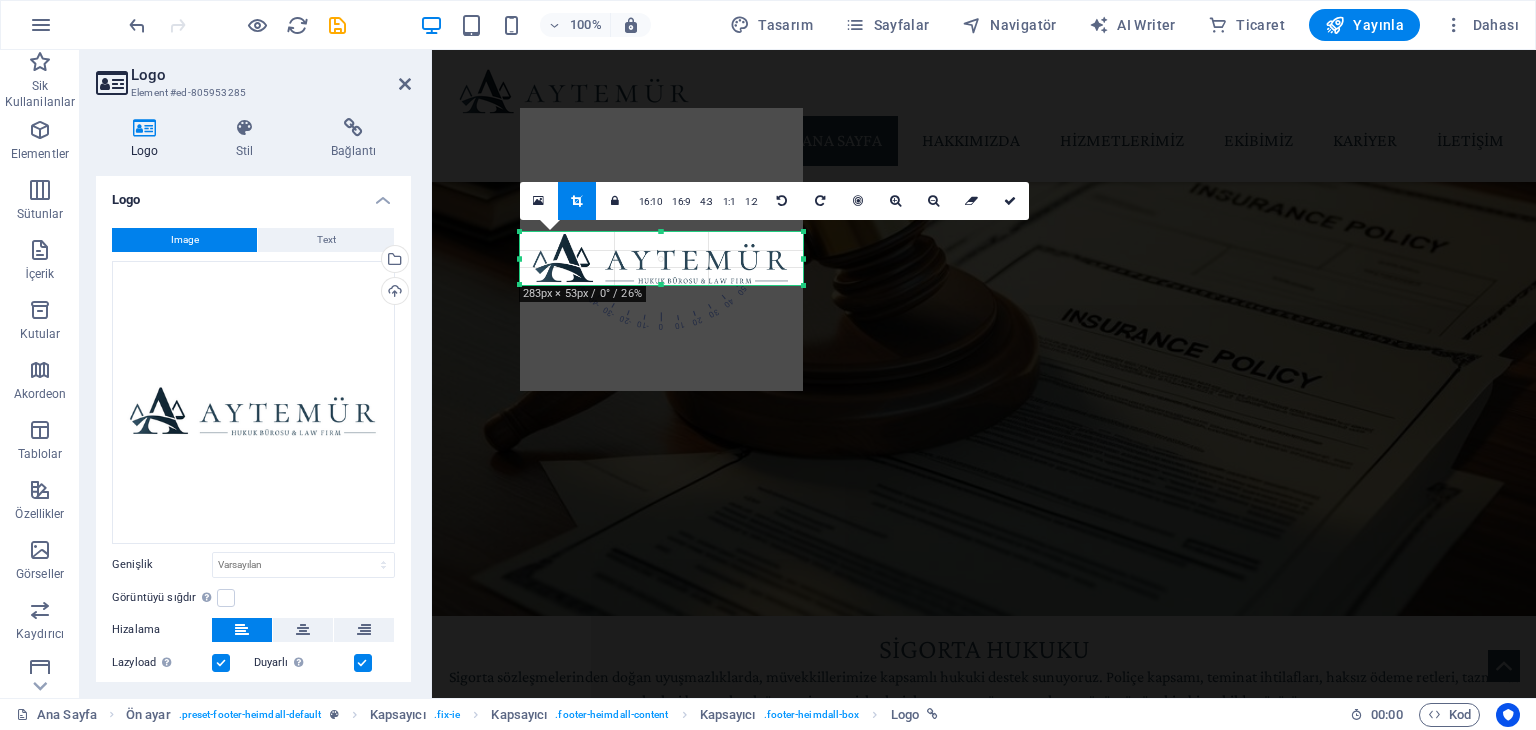 click on "180 170 160 150 140 130 120 110 100 90 80 70 60 50 40 30 20 10 0 -10 -20 -30 -40 -50 -60 -70 -80 -90 -100 -110 -120 -130 -140 -150 -160 -170 283px × 53px / 0° / 26% 16:10 16:9 4:3 1:1 1:2 0" at bounding box center (661, 258) 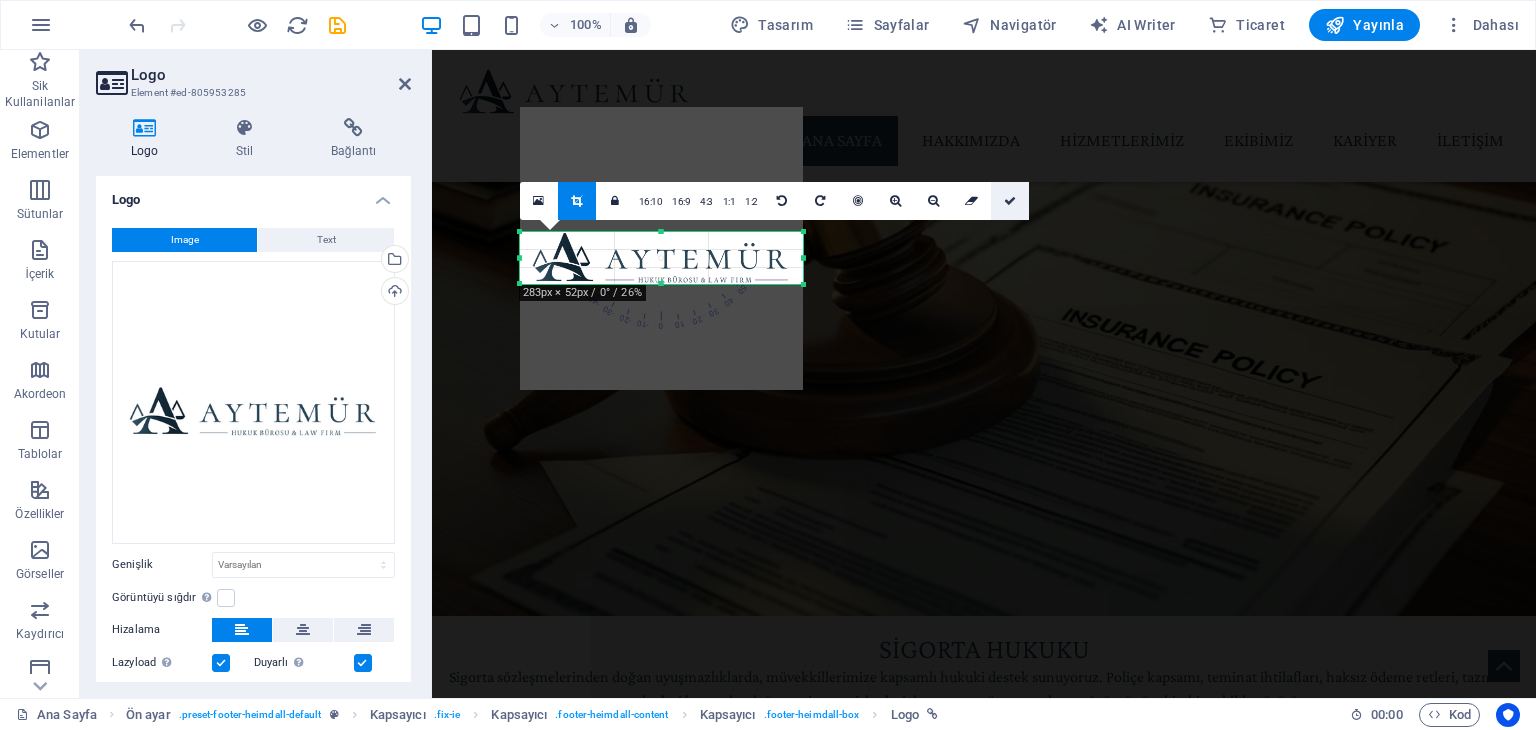 click at bounding box center (1010, 201) 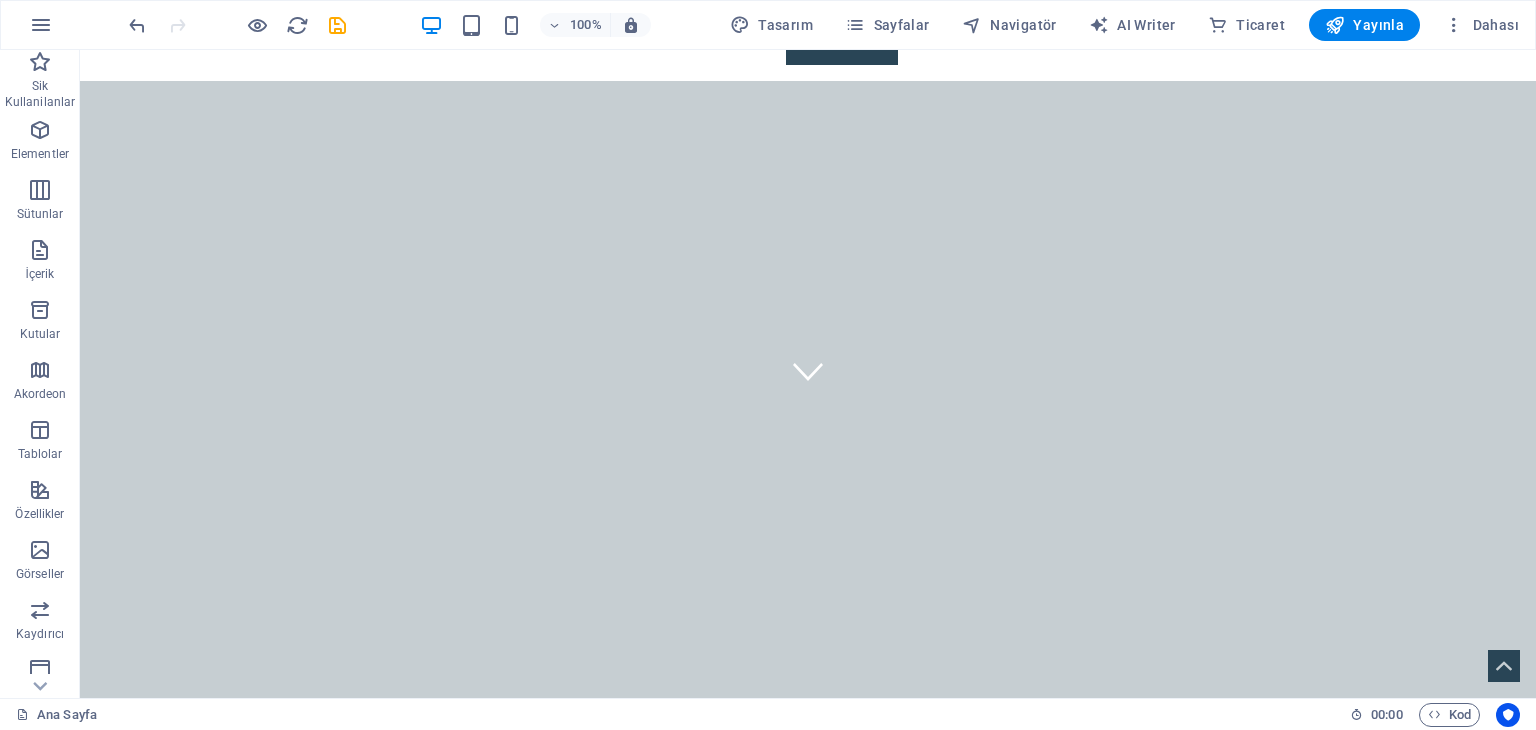 scroll, scrollTop: 0, scrollLeft: 0, axis: both 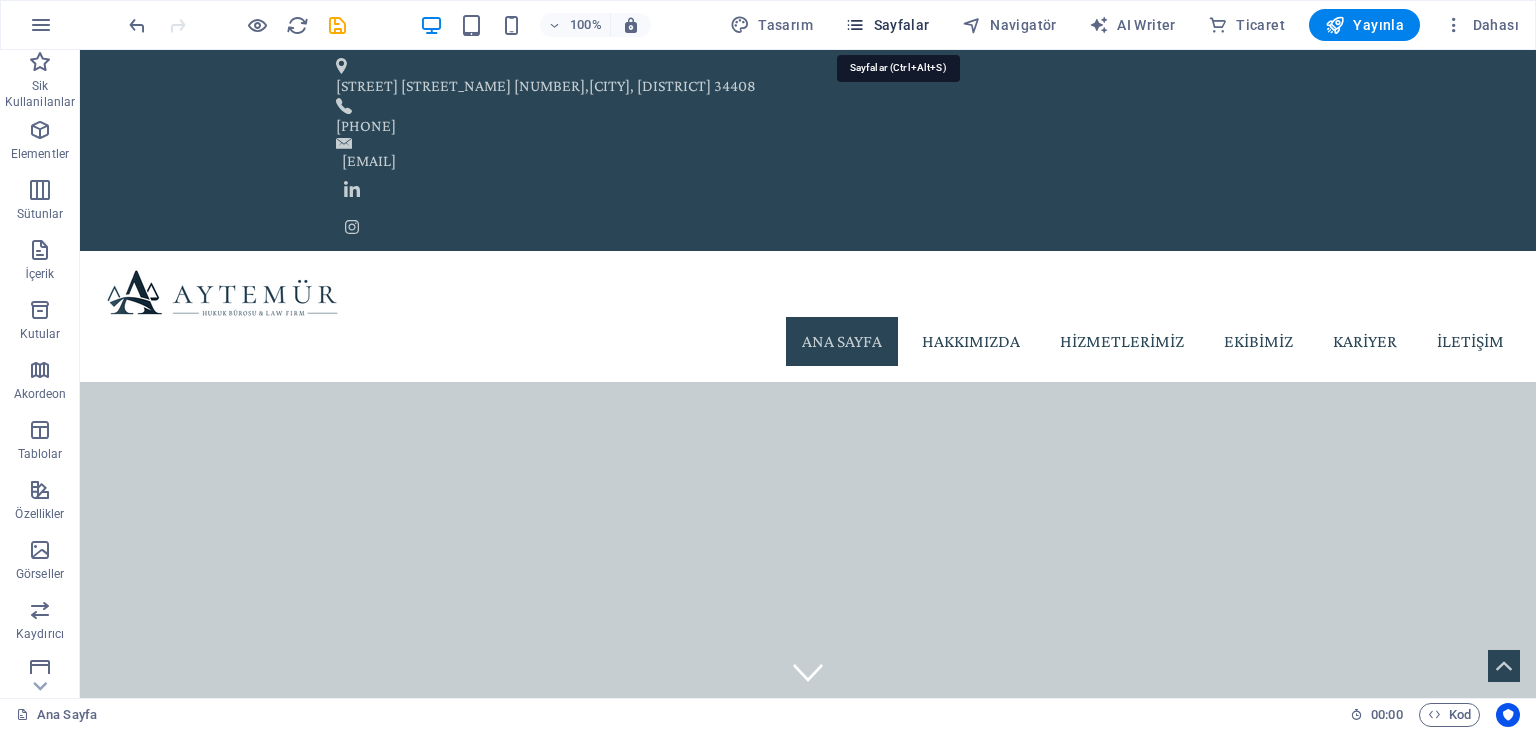 click on "Sayfalar" at bounding box center (887, 25) 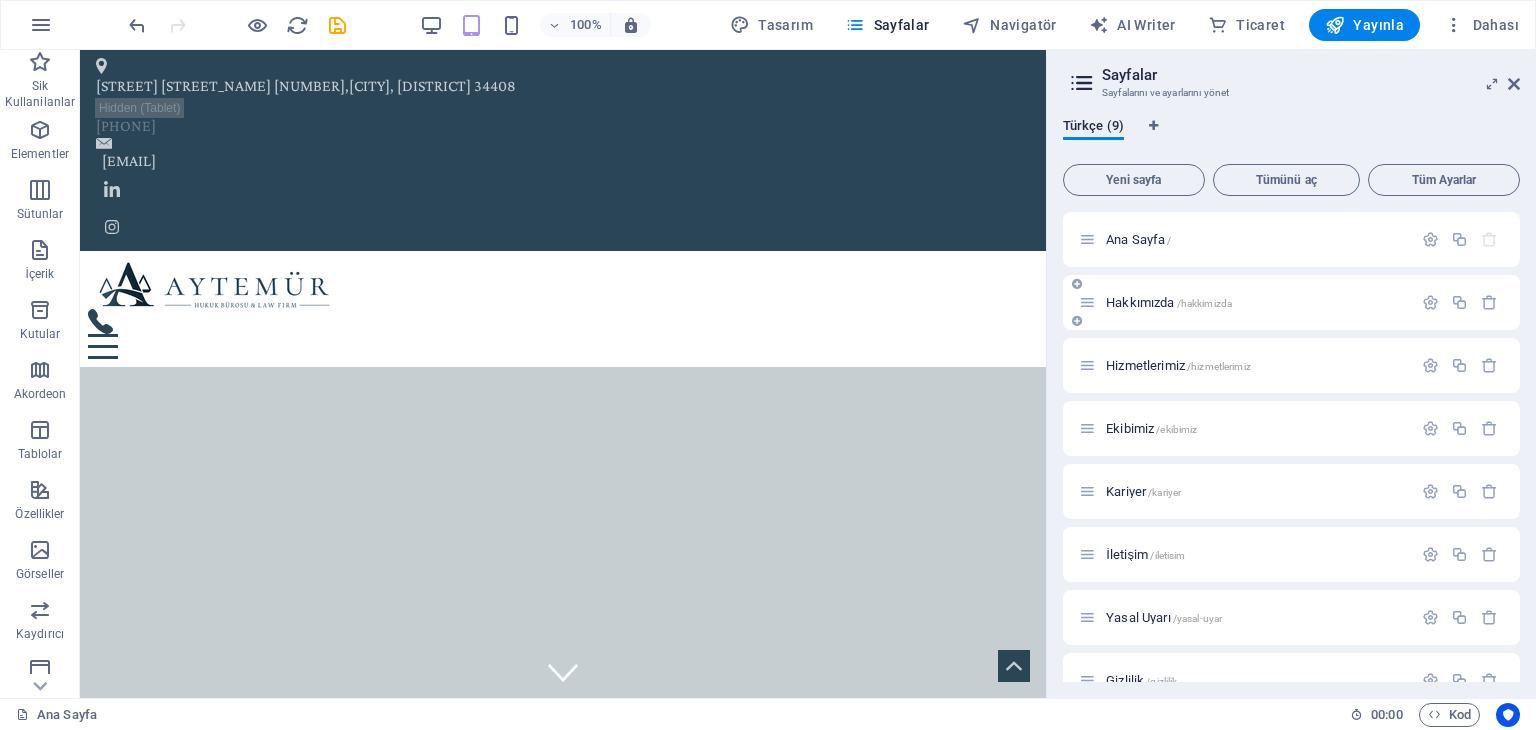 click on "Hakkımızda /hakkimizda" at bounding box center (1169, 302) 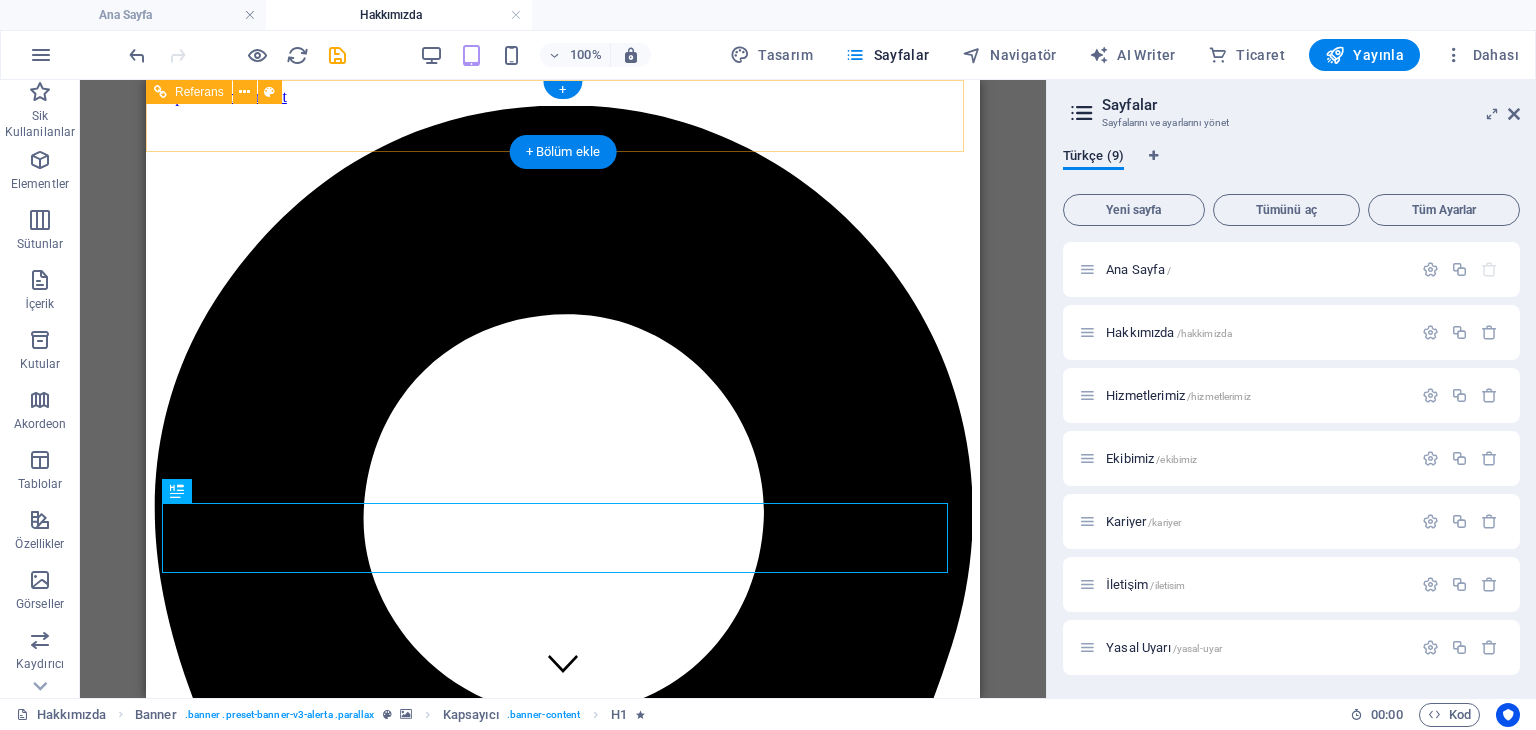 scroll, scrollTop: 0, scrollLeft: 0, axis: both 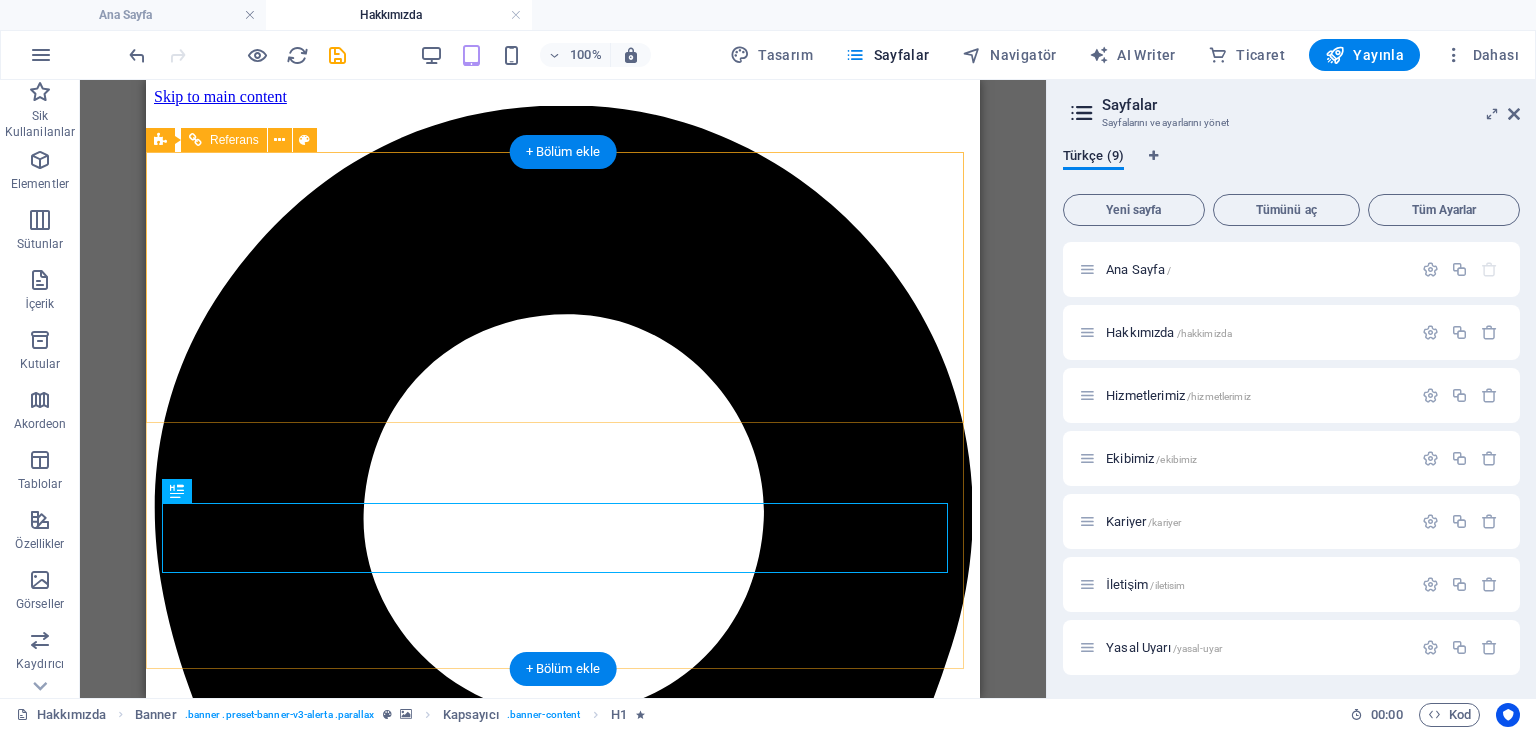 click at bounding box center (563, 5312) 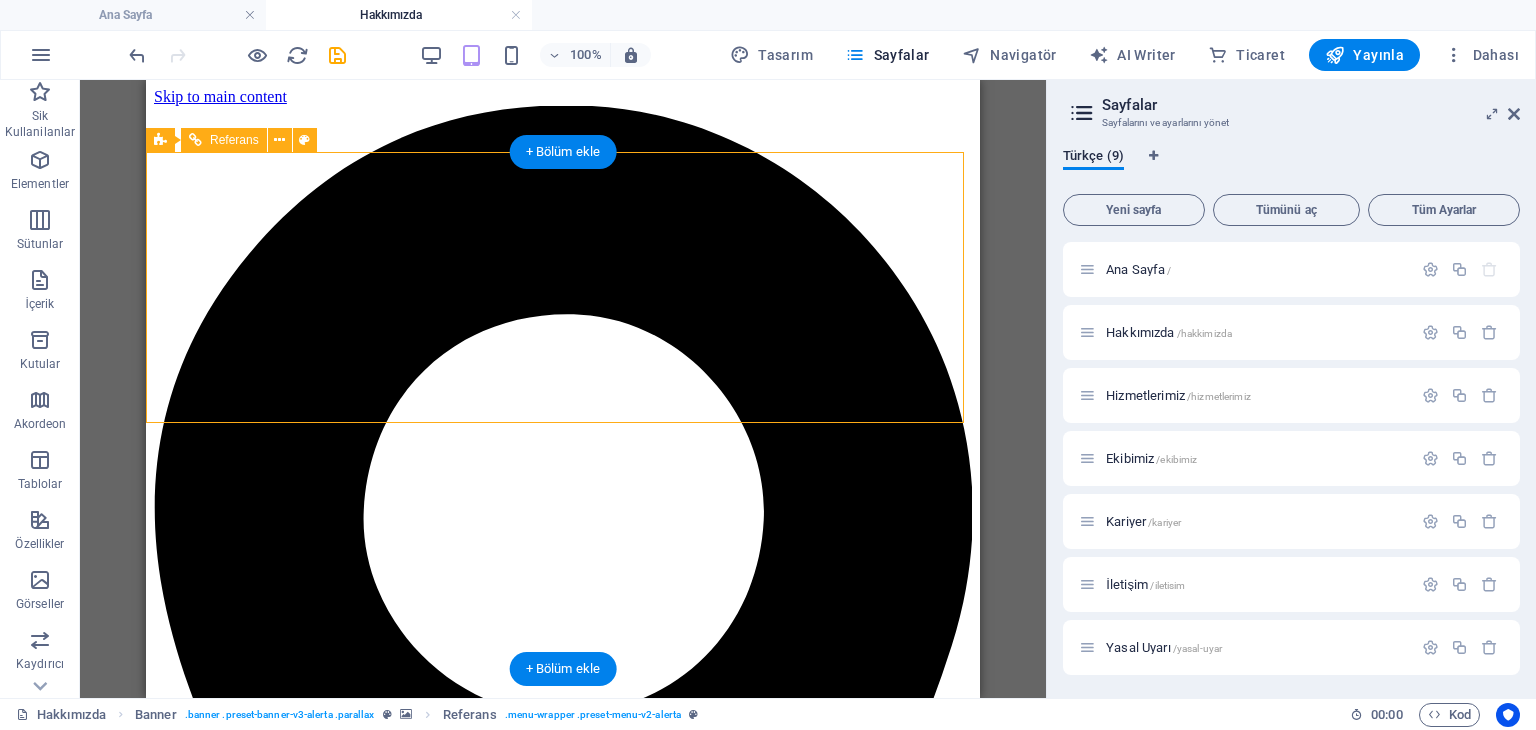 click at bounding box center (563, 5312) 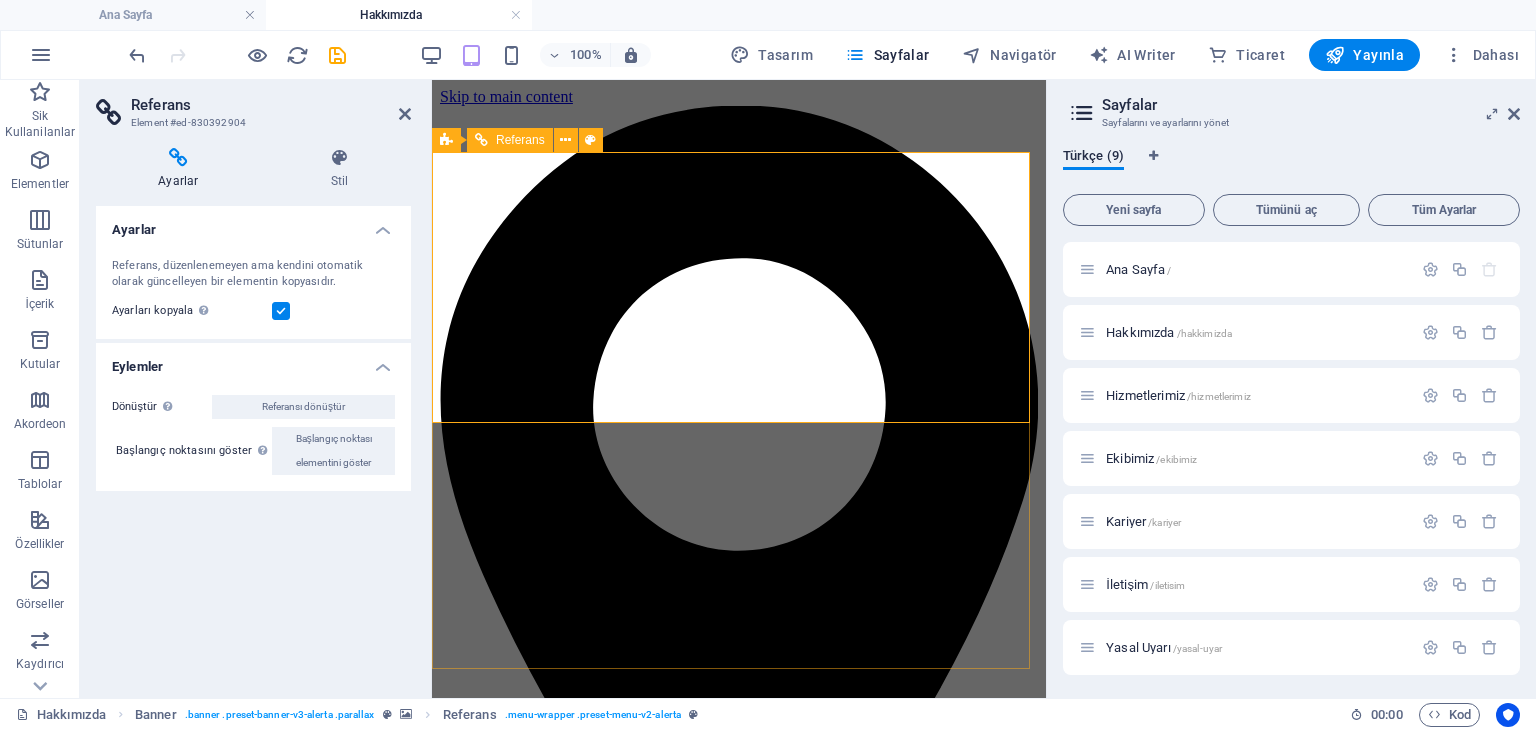 click at bounding box center (739, 4150) 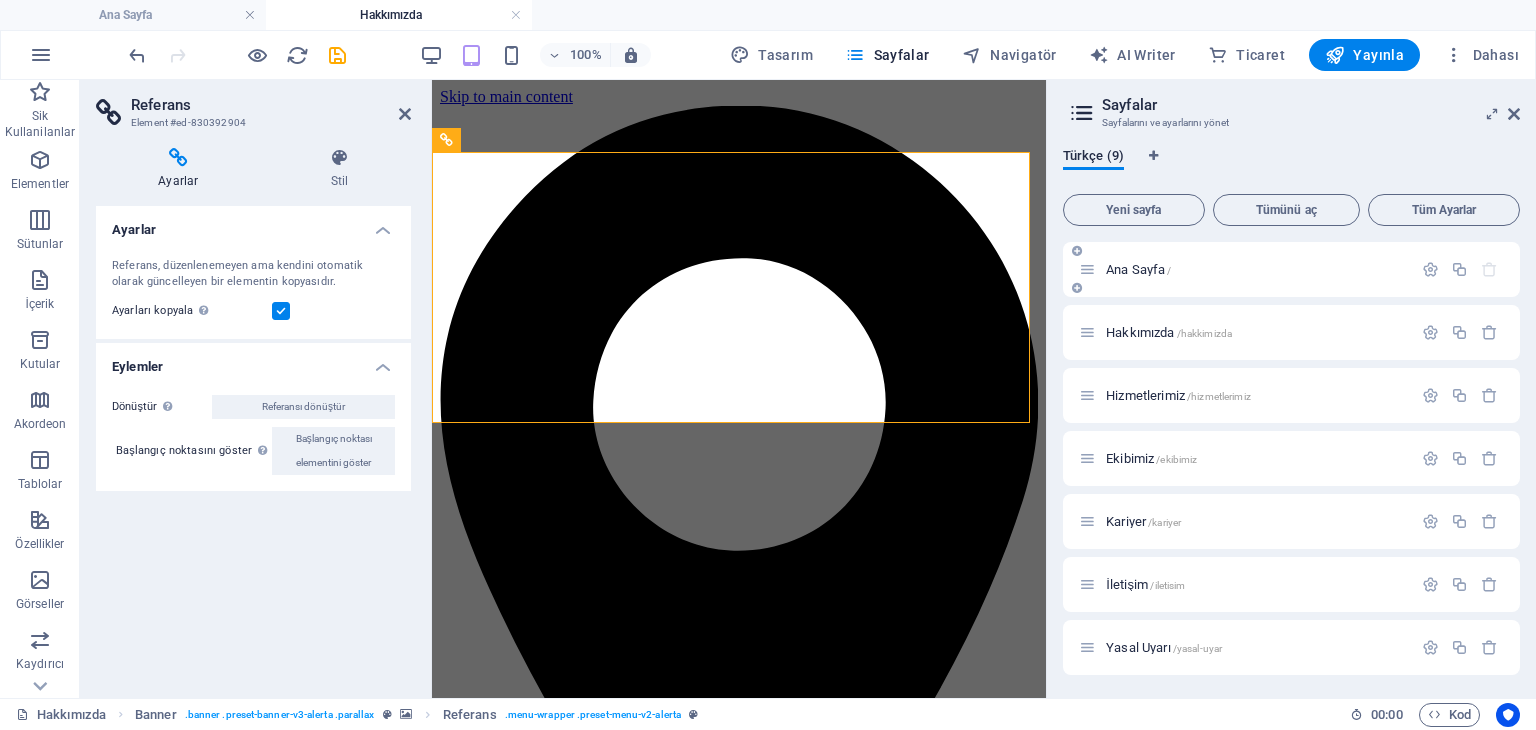 click on "Ana Sayfa /" at bounding box center [1245, 269] 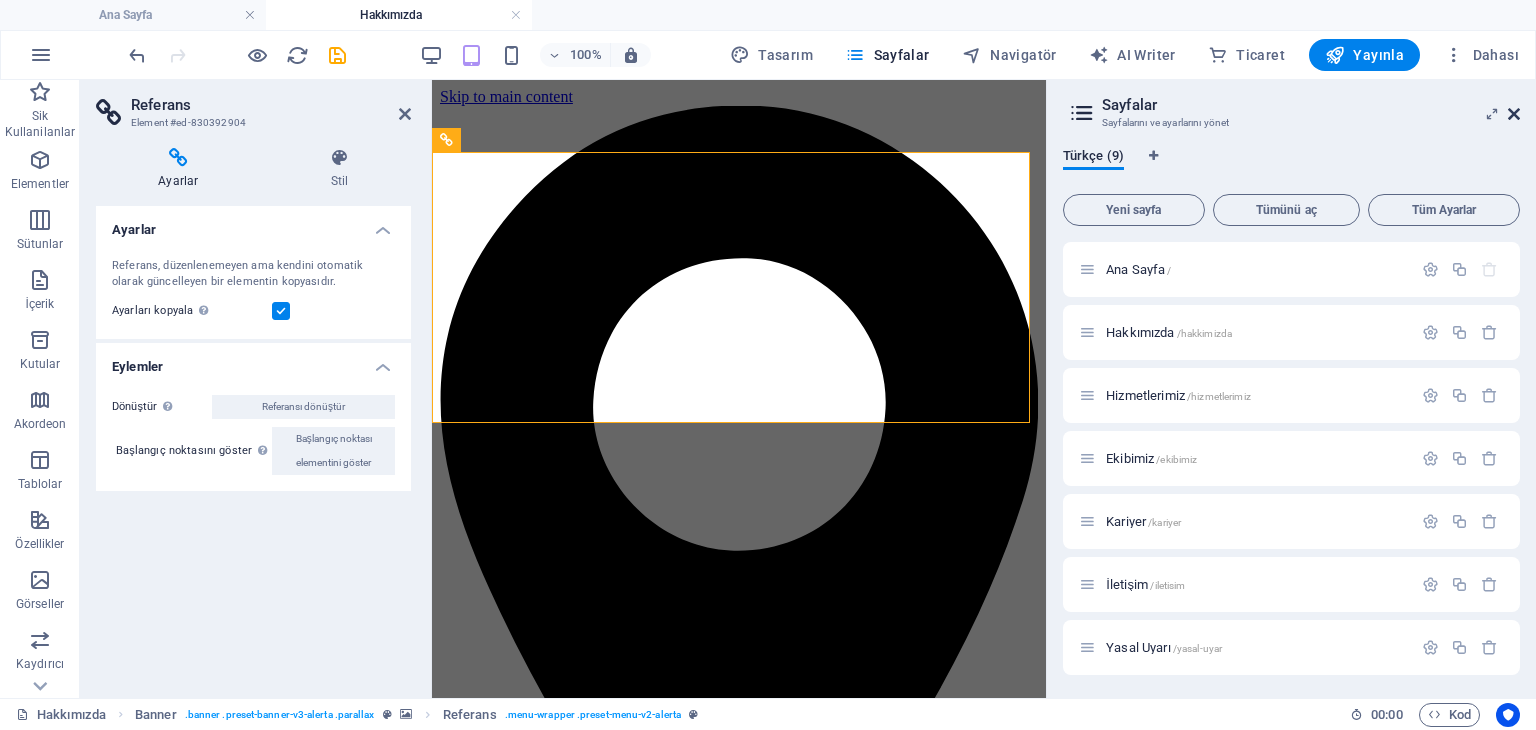 click at bounding box center (1514, 114) 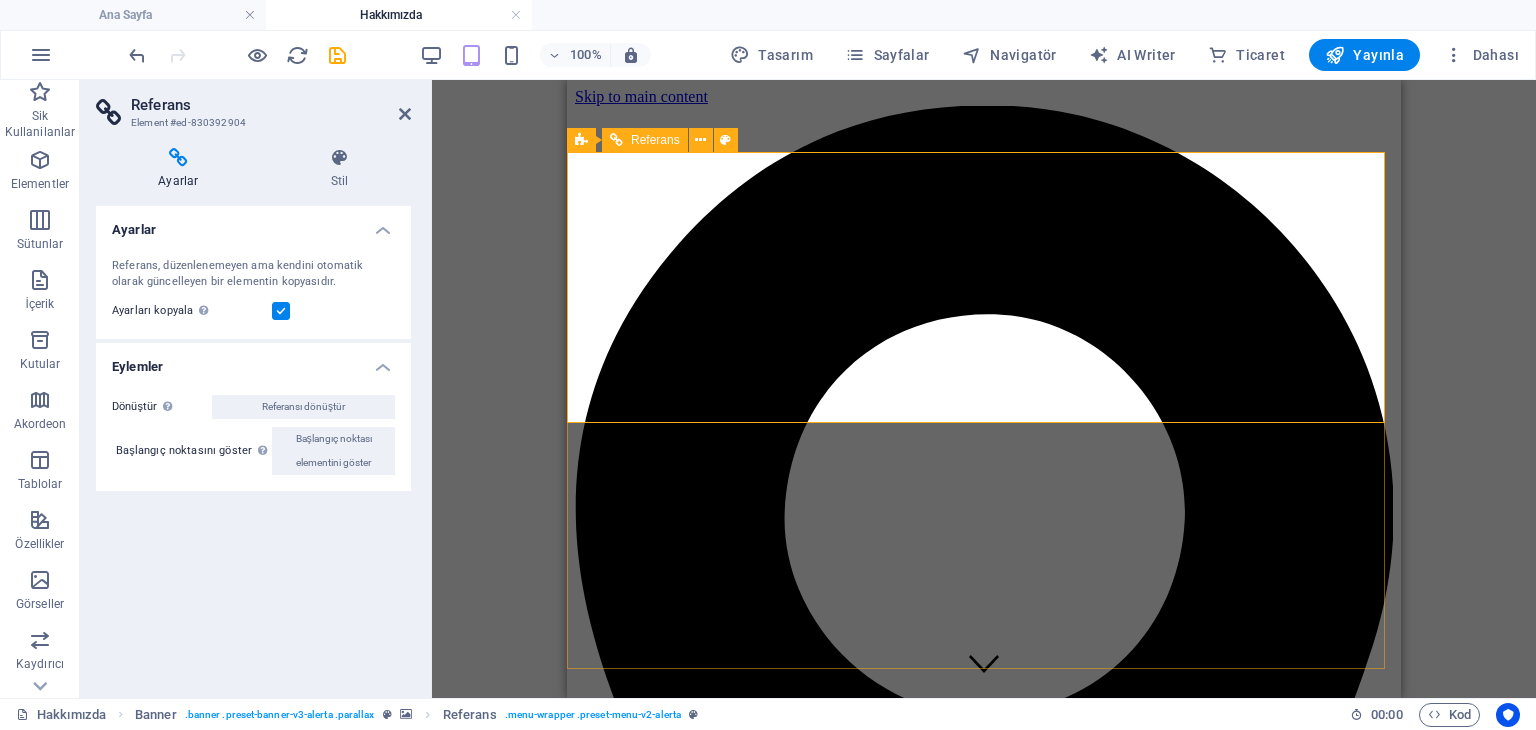 click at bounding box center [984, 5312] 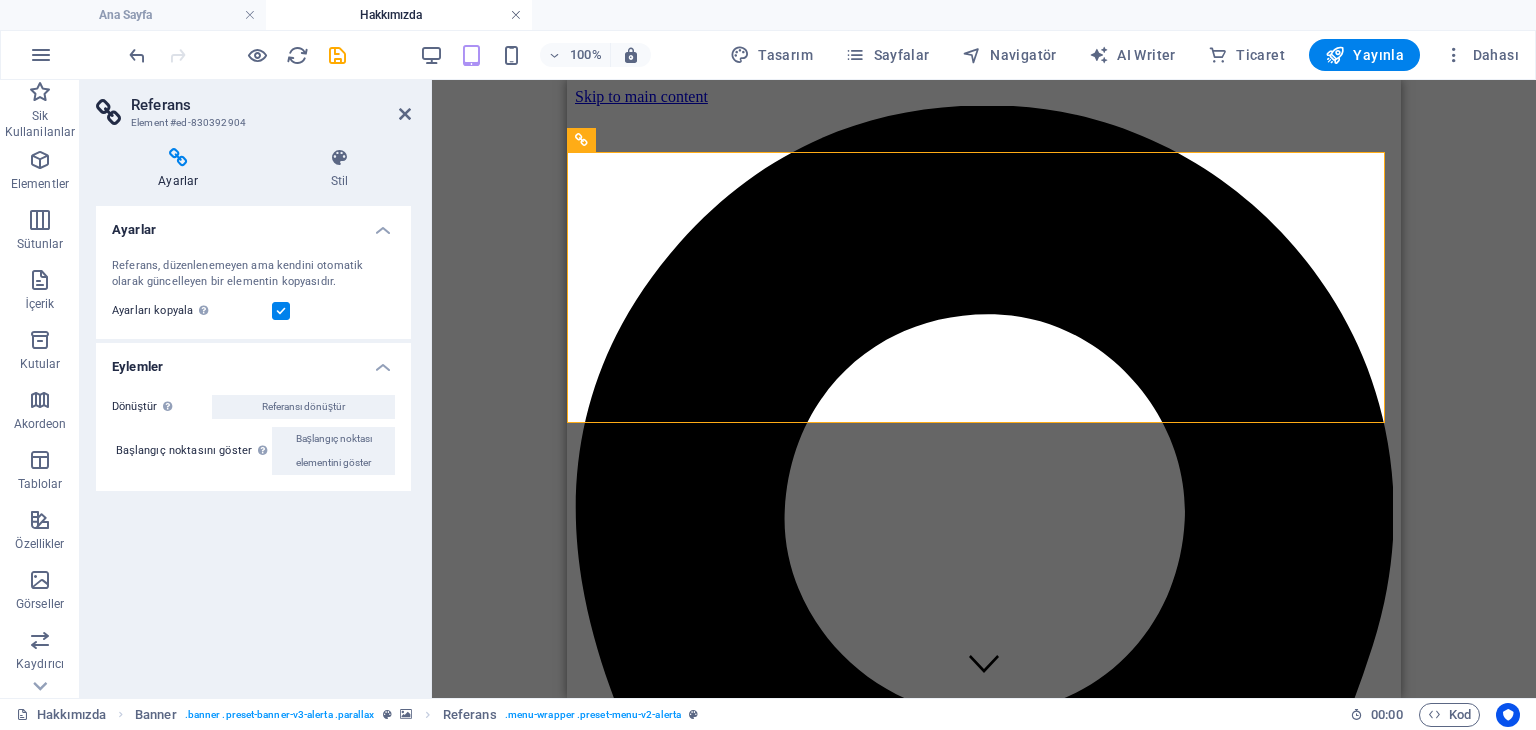 click at bounding box center (516, 15) 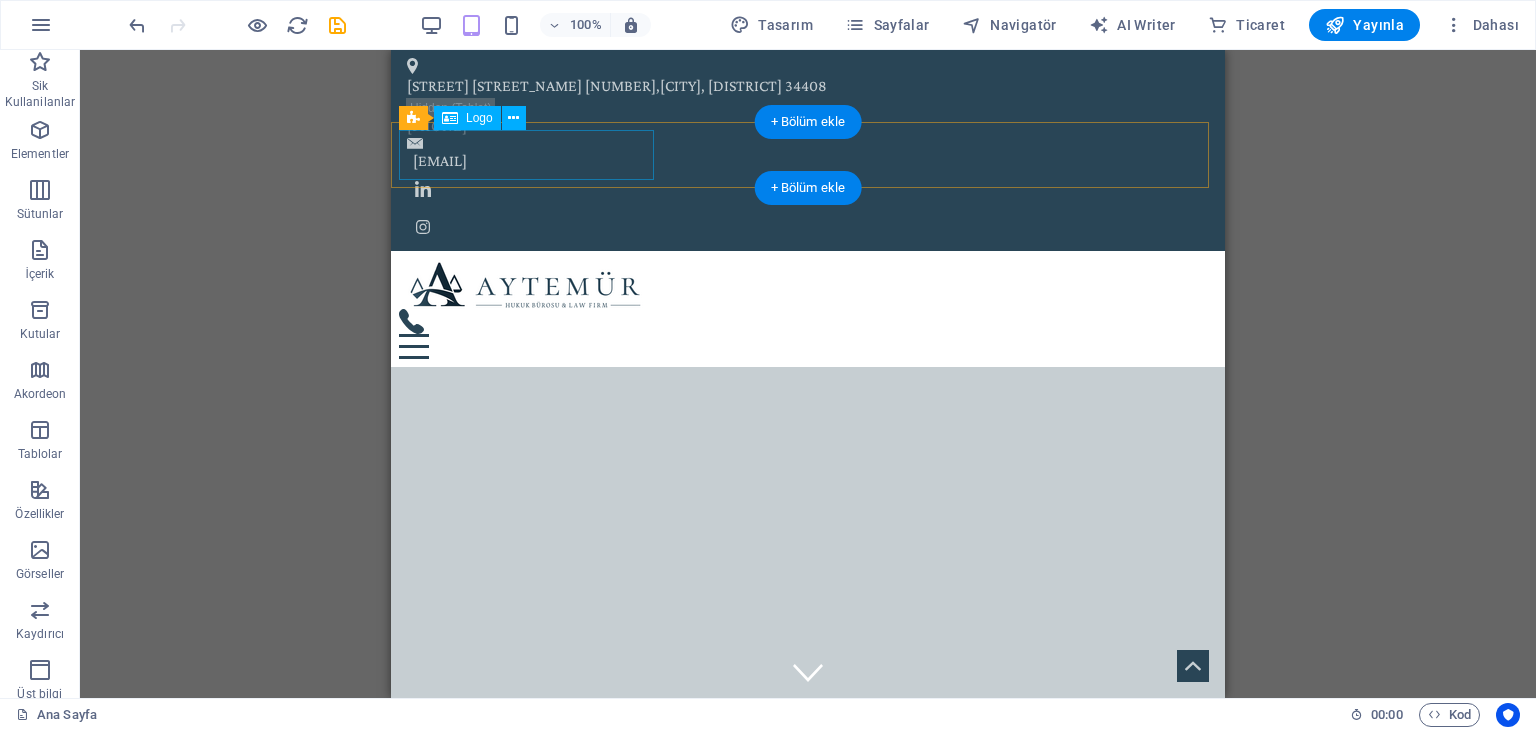 click at bounding box center [808, 284] 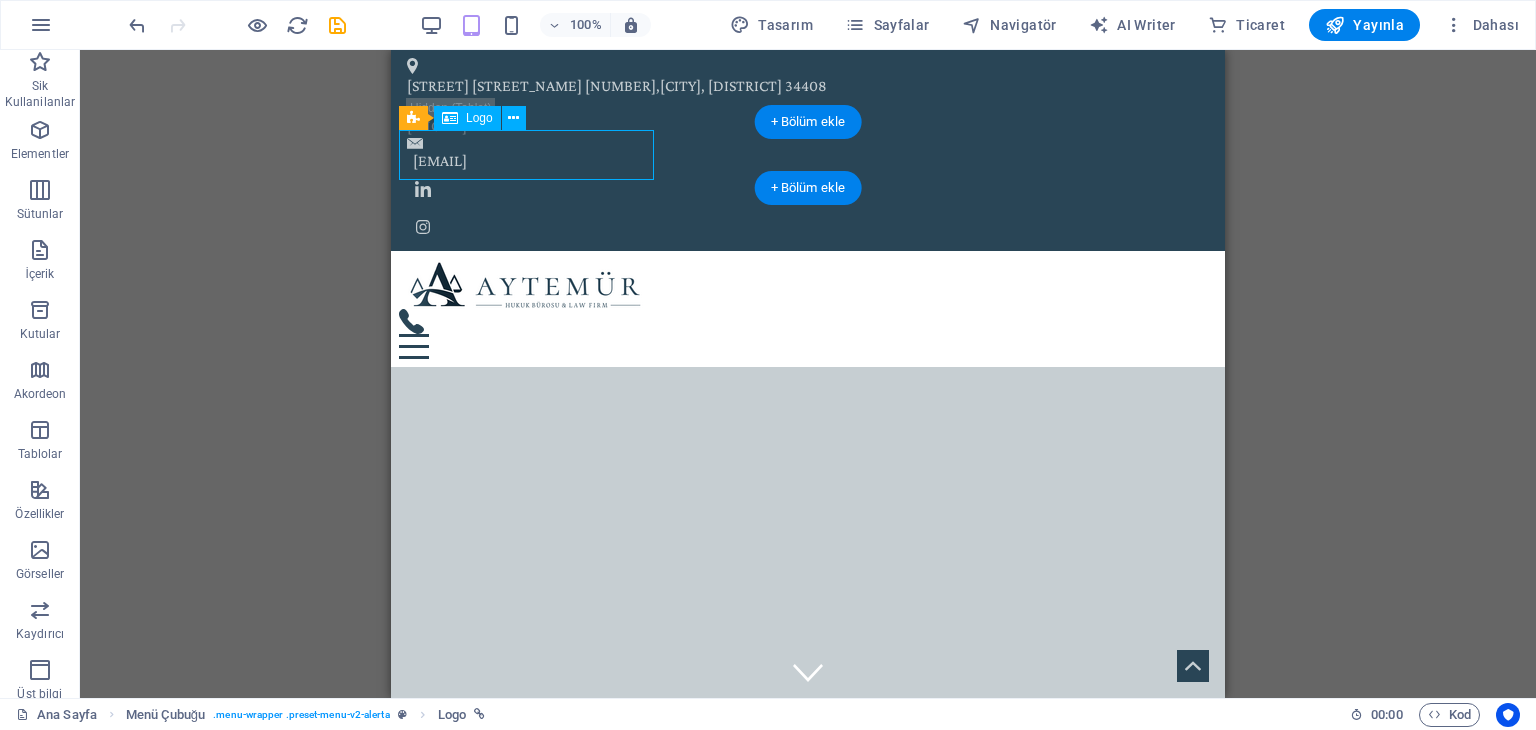 click at bounding box center (808, 284) 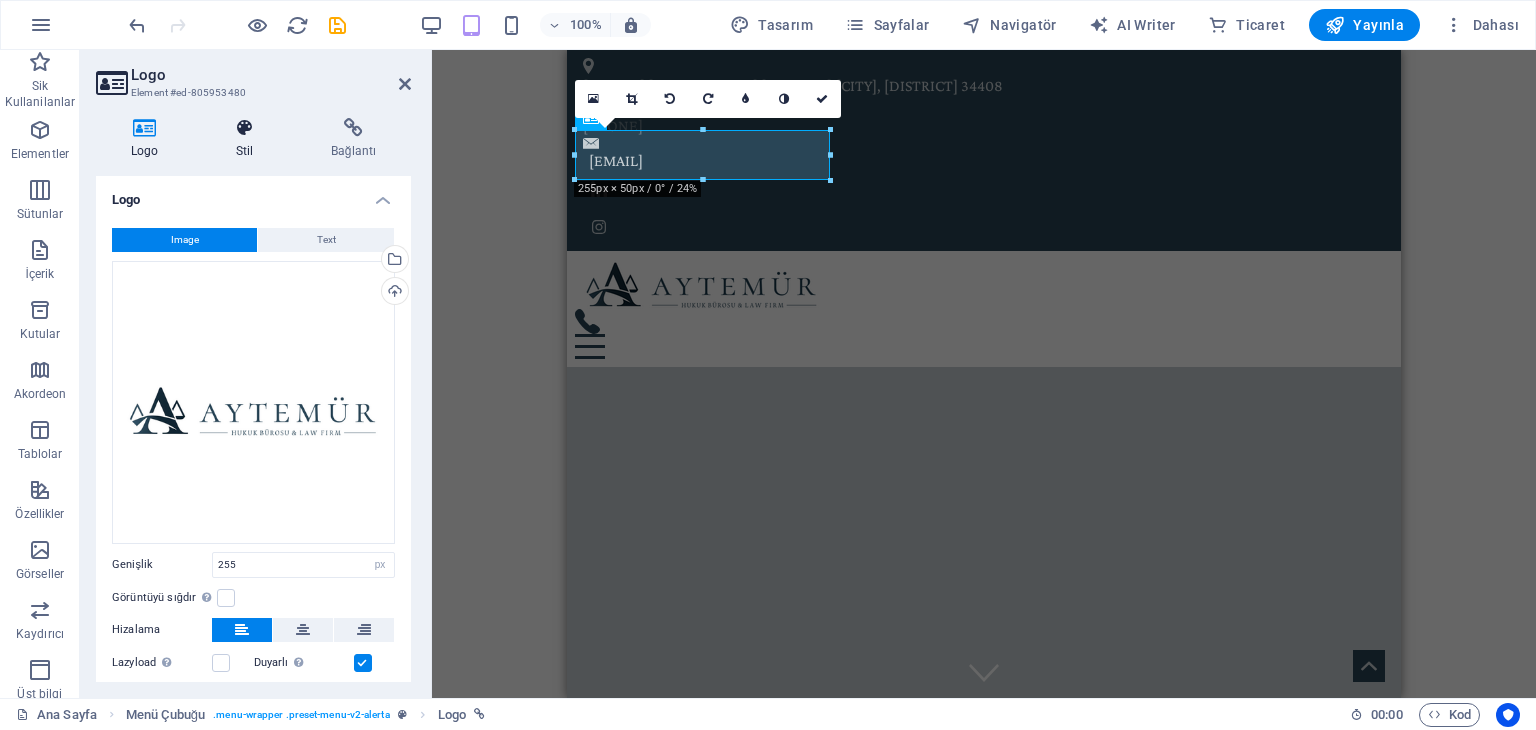 click at bounding box center [244, 128] 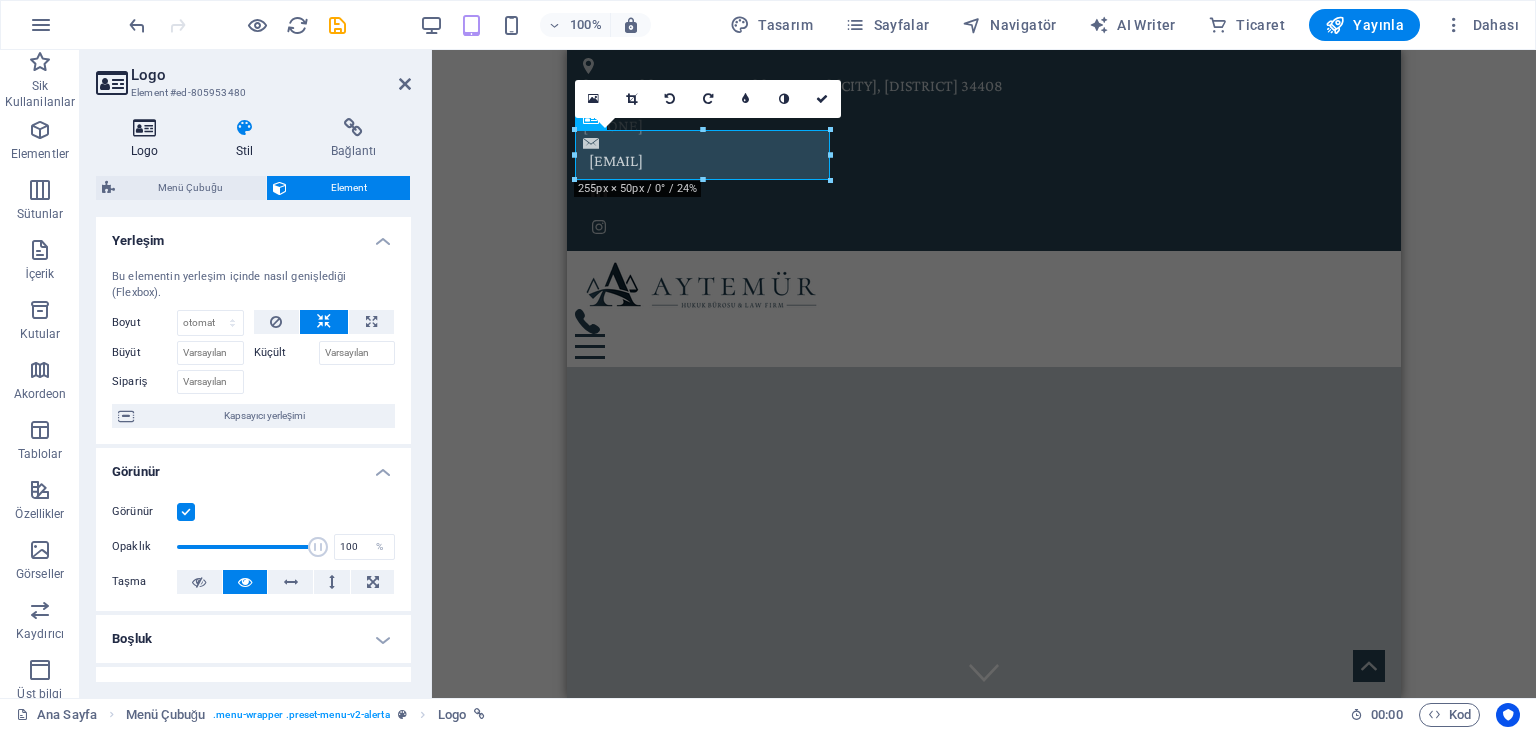 drag, startPoint x: 140, startPoint y: 133, endPoint x: 148, endPoint y: 125, distance: 11.313708 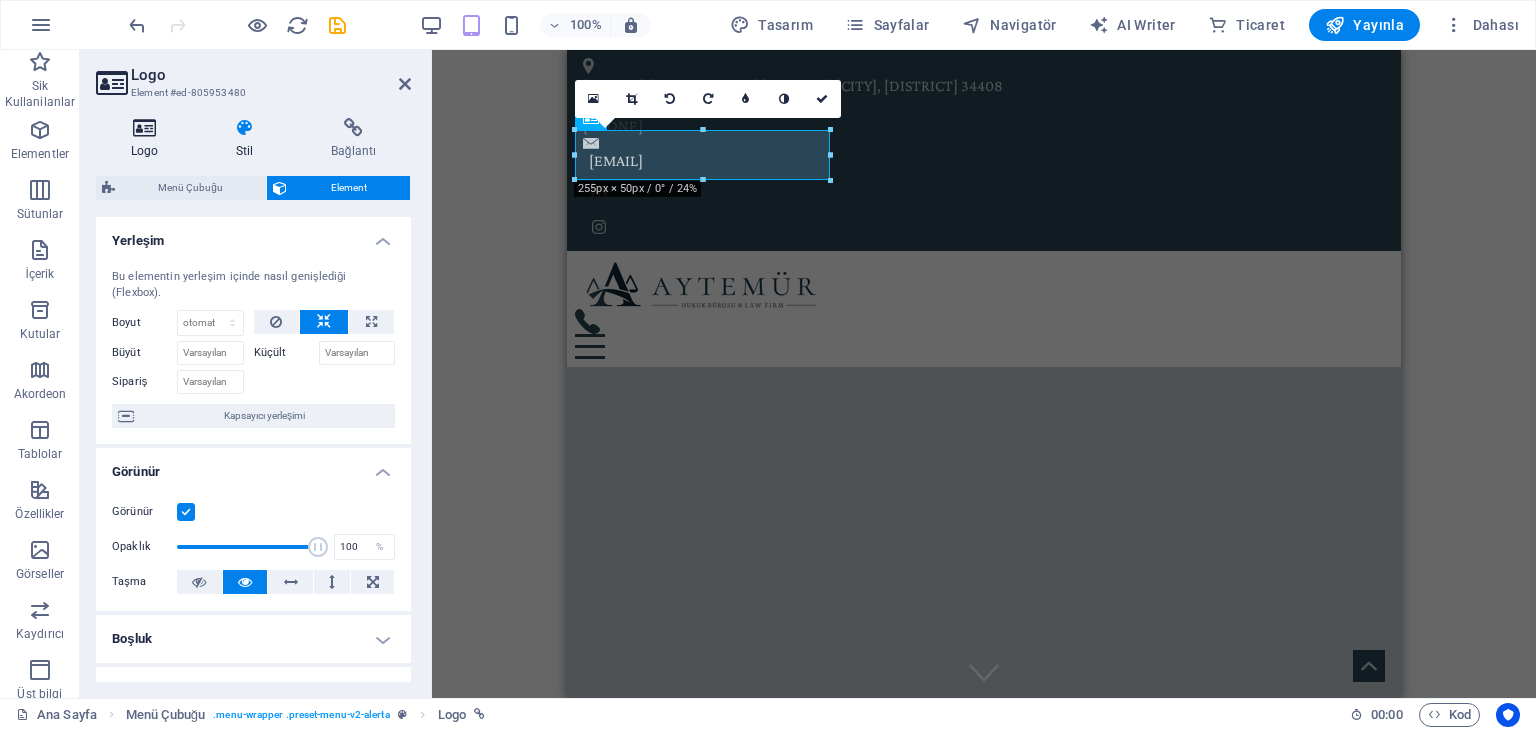 click at bounding box center [144, 128] 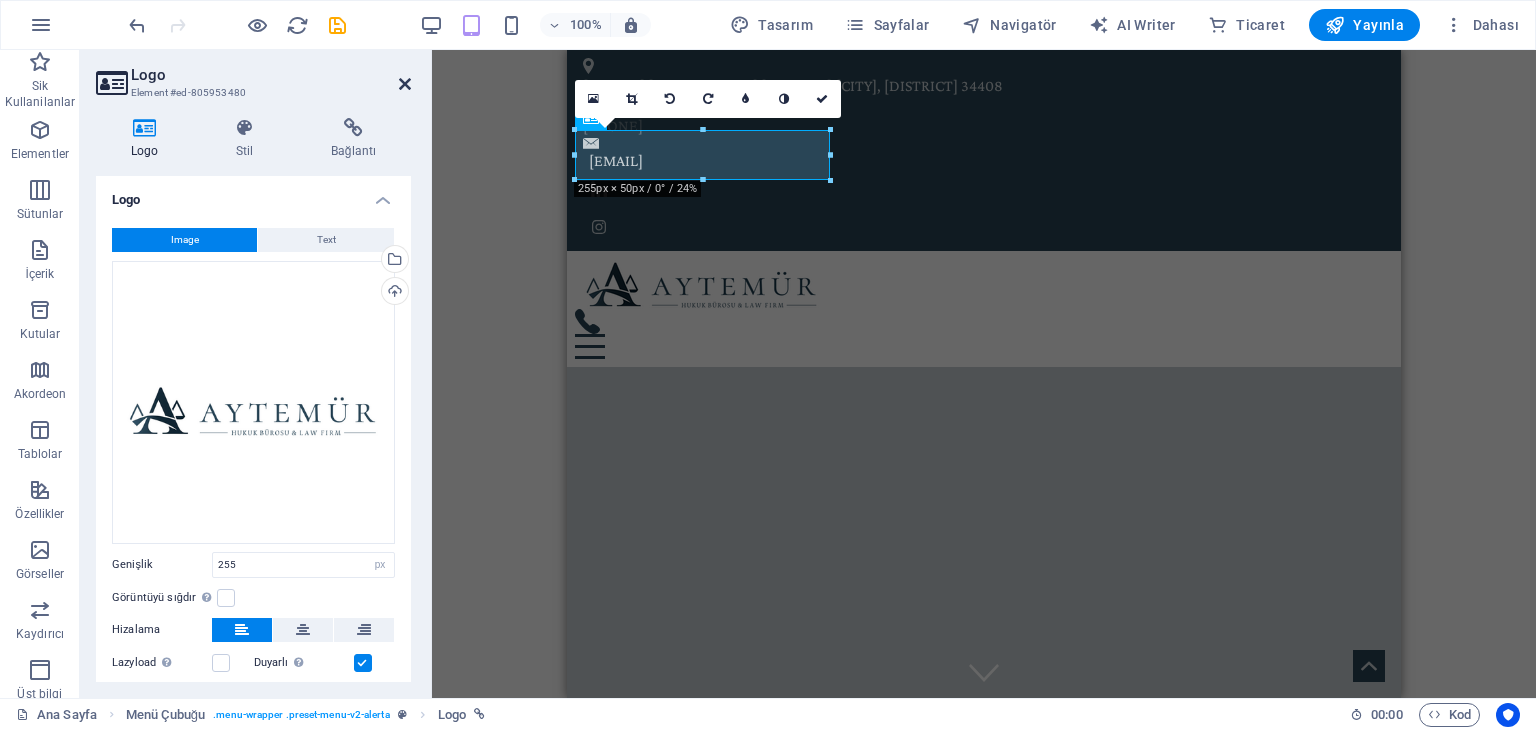 click at bounding box center [405, 84] 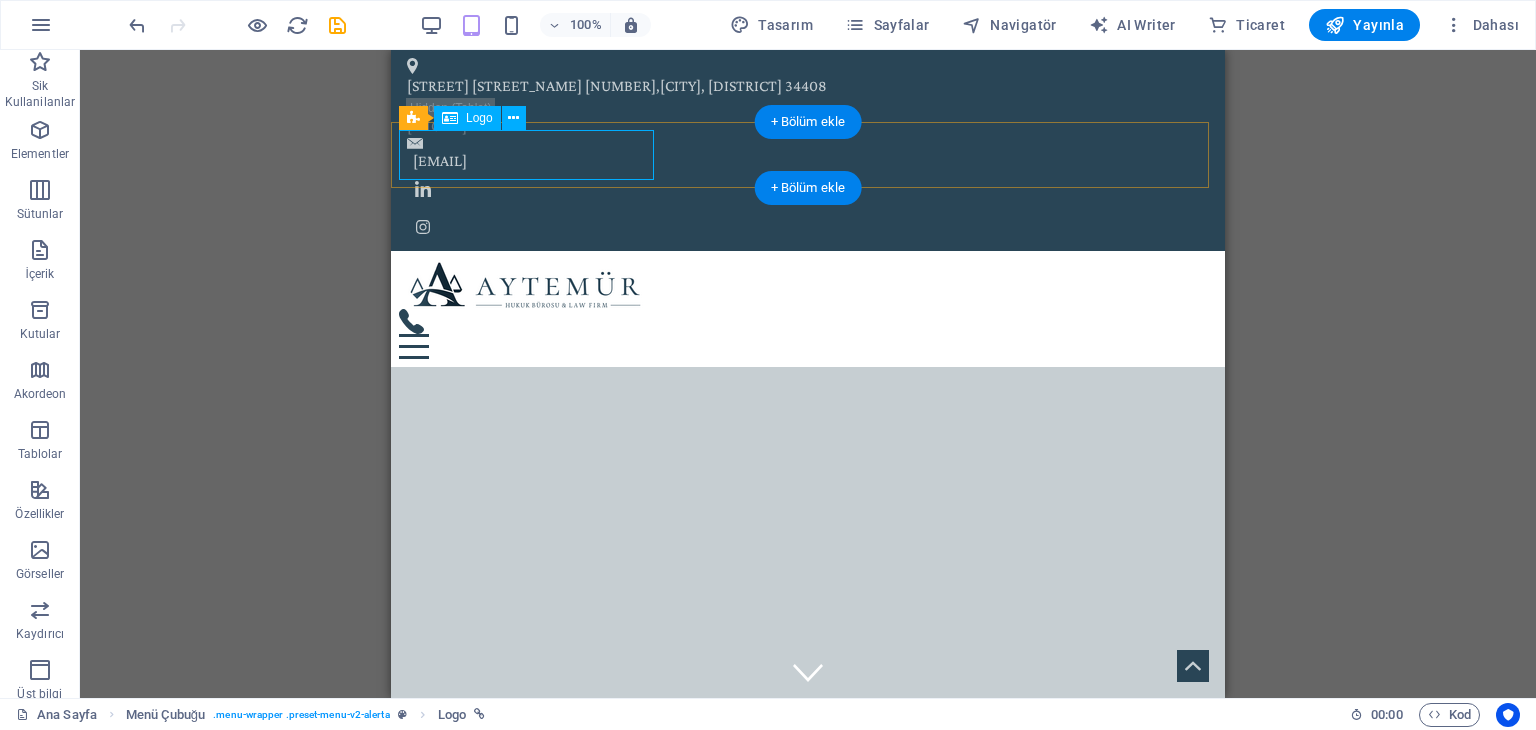 click at bounding box center (808, 284) 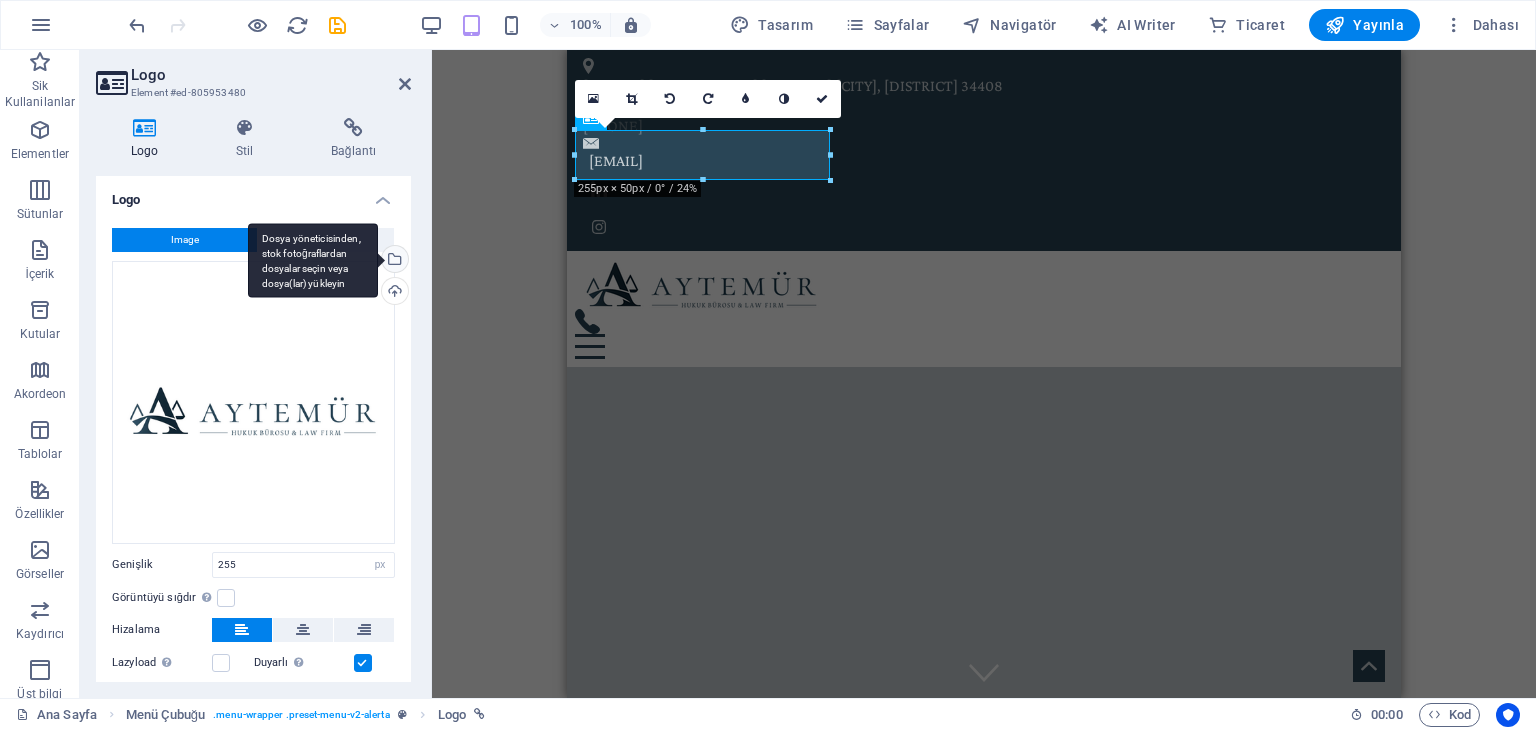 click on "Dosya yöneticisinden, stok fotoğraflardan dosyalar seçin veya dosya(lar) yükleyin" at bounding box center [393, 261] 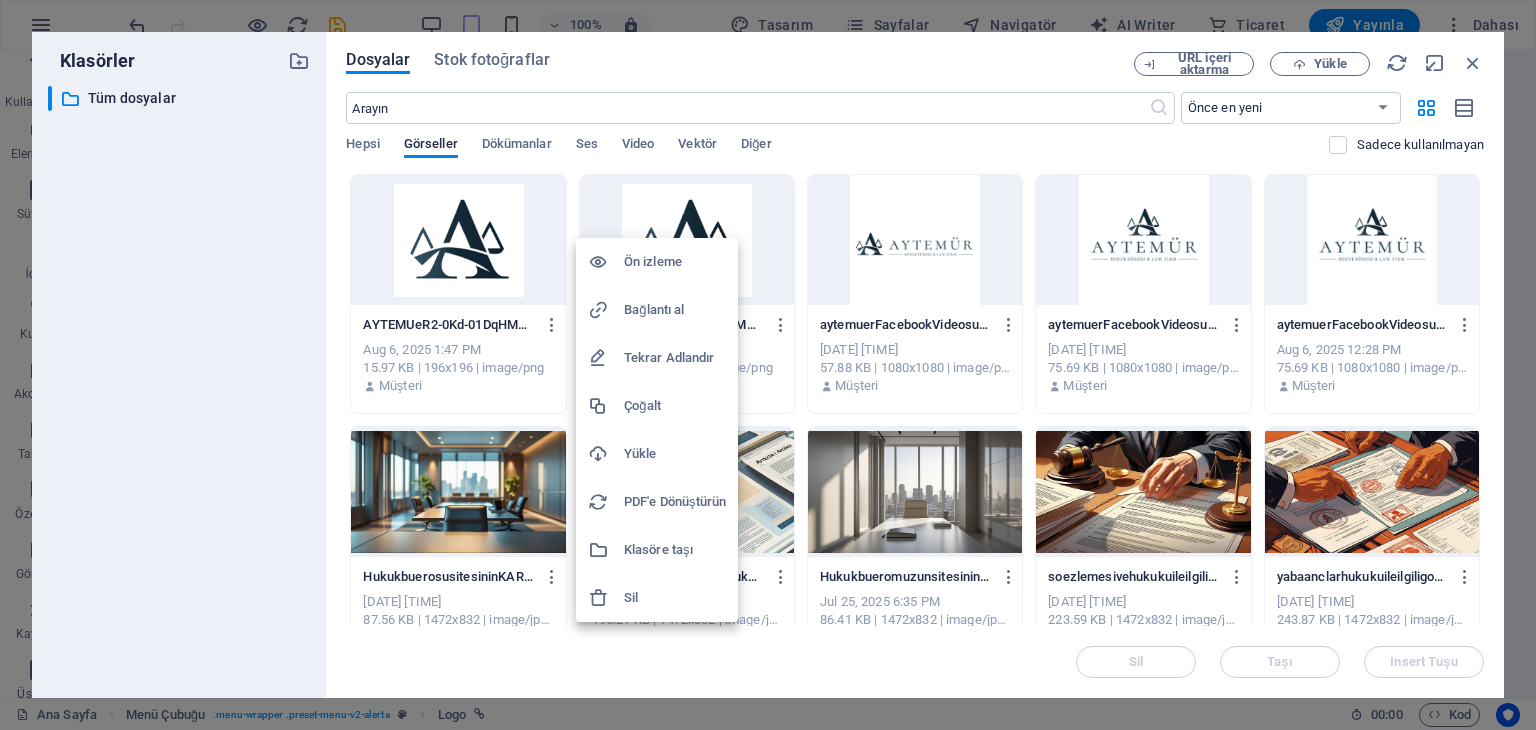 click at bounding box center [768, 365] 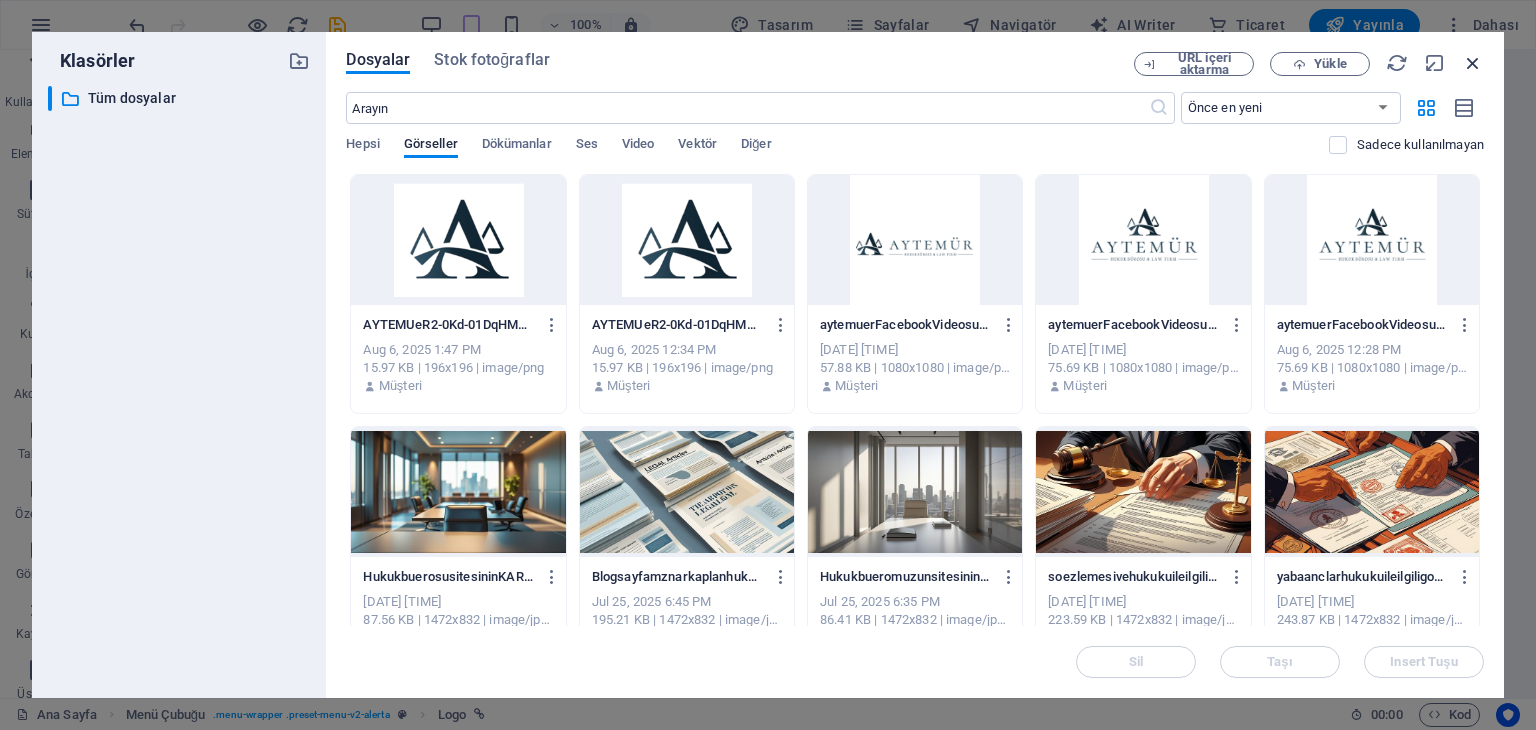 click at bounding box center [1473, 63] 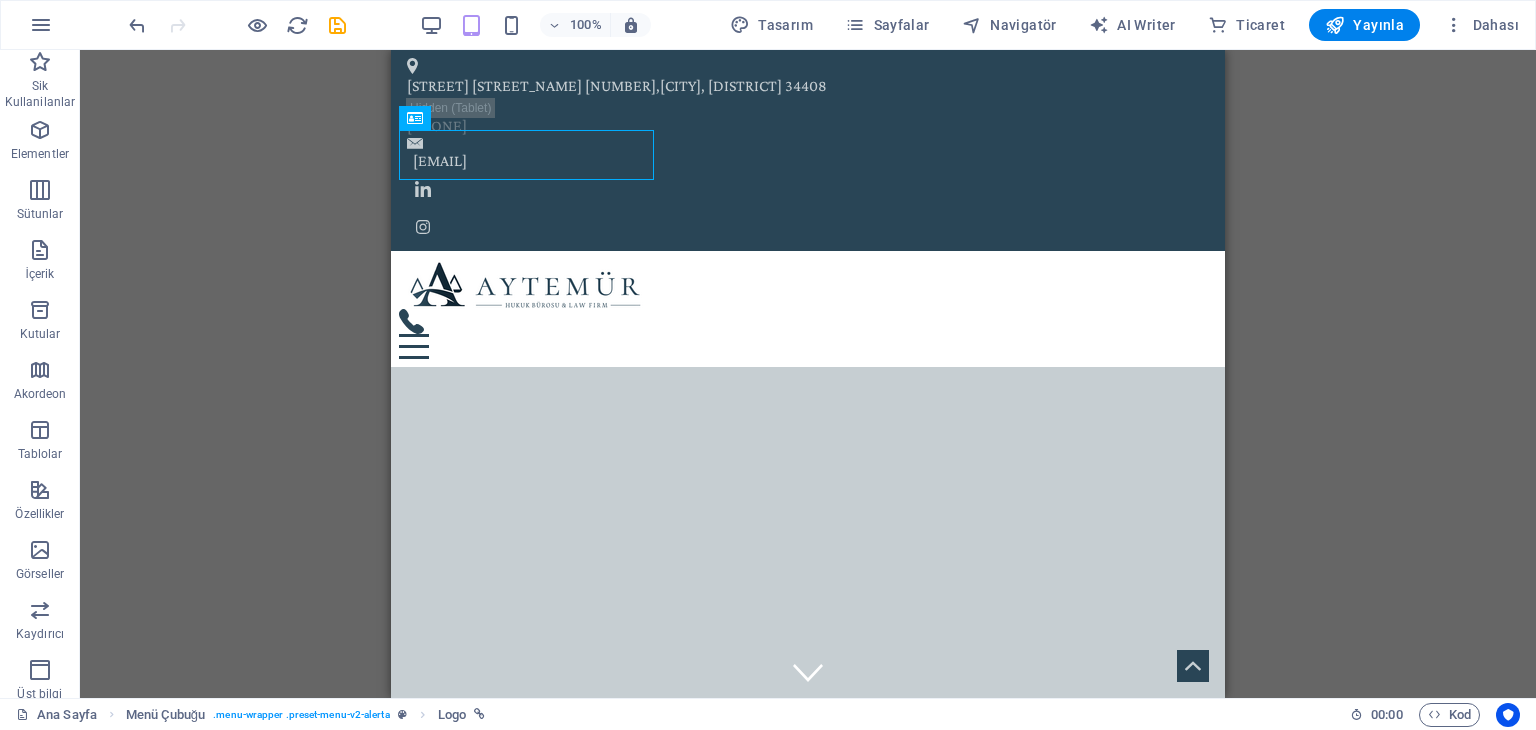 click at bounding box center (337, 25) 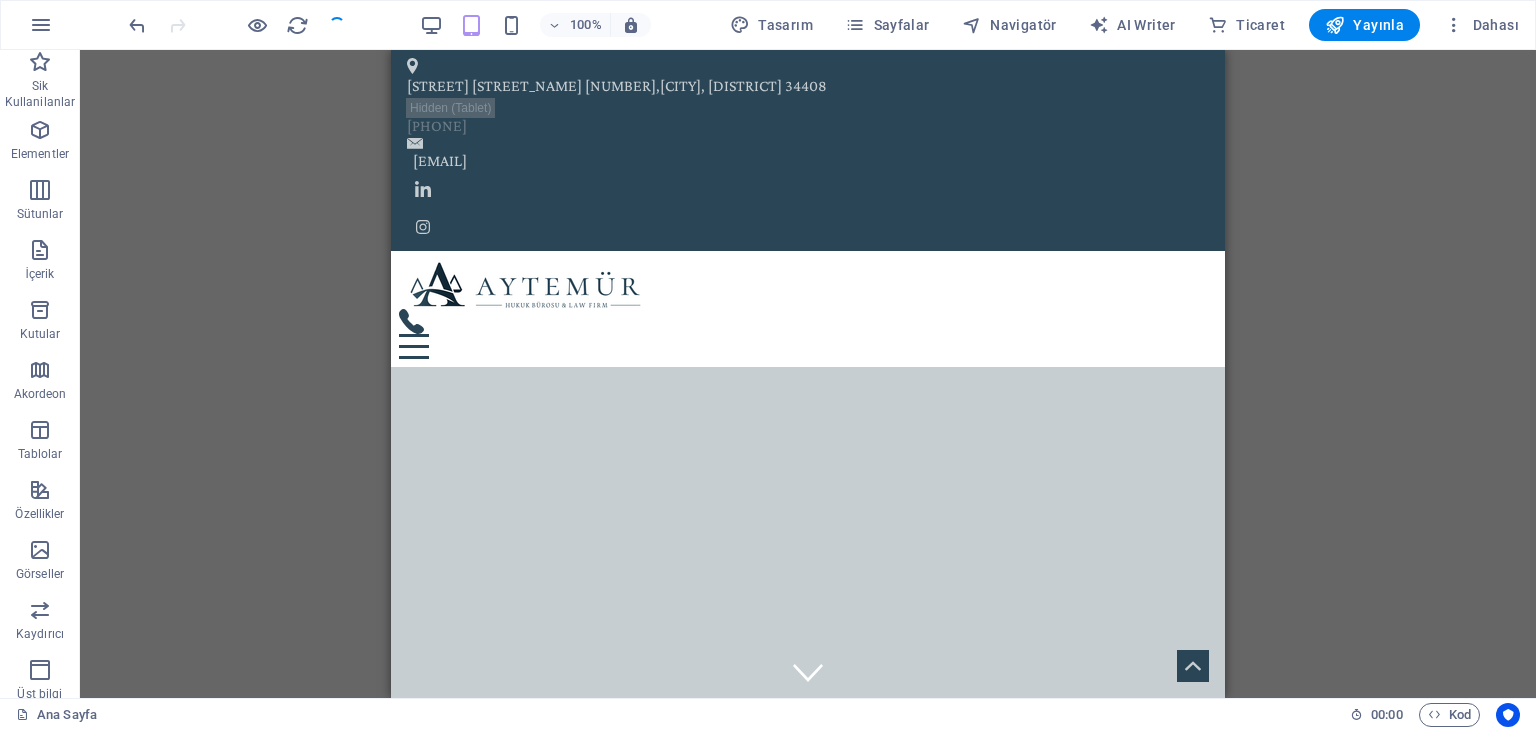 click on "Eşit Olmayan Sütunlar   Kapsayıcı   H1   Banner   Banner   Kapsayıcı   Eşit Olmayan Sütunlar   Eşit Olmayan Sütunlar   Kapsayıcı   Kapsayıcı   Metin   Bilgi Çubuğu   Kapsayıcı   Menü   Menü Çubuğu   Aralık   Aralık   Metin   Menü Çubuğu   Logo   Simge   Kapsayıcı   Metin   Kapsayıcı   Kapsayıcı   Kapsayıcı   Ön ayar   Kapsayıcı   Kapsayıcı   Kapsayıcı   Logo   Kapsayıcı   Metin   Metin   Menü   Kapsayıcı   Metin   Kapsayıcı   Sosyal Medya Simgeleri   Simge   Sosyal Medya Simgeleri   Kapsayıcı   Kapsayıcı   Bilgi Çubuğu   Simge" at bounding box center (808, 374) 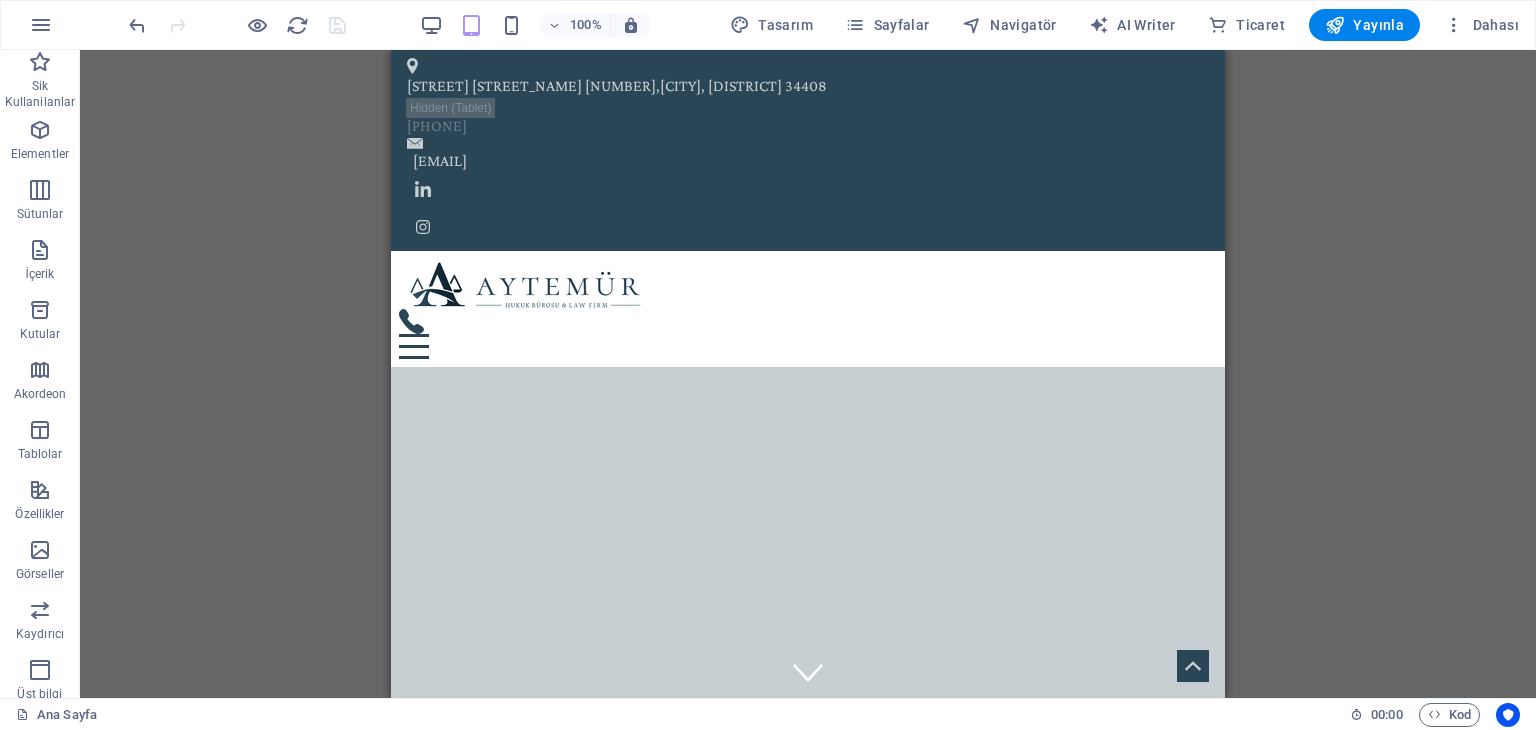 click on "100% Tasarım Sayfalar Navigatör AI Writer Ticaret Yayınla Dahası" at bounding box center [826, 25] 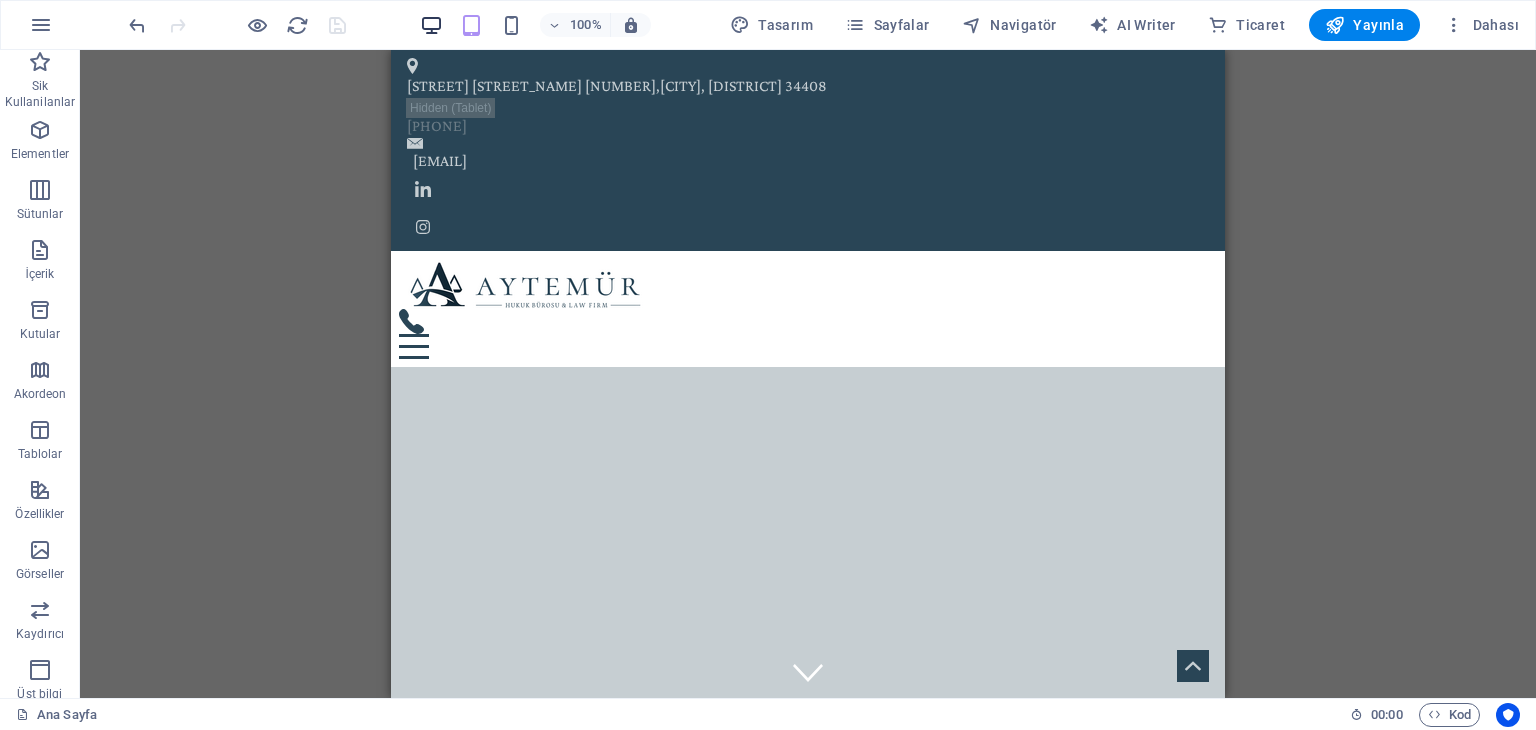click at bounding box center (431, 25) 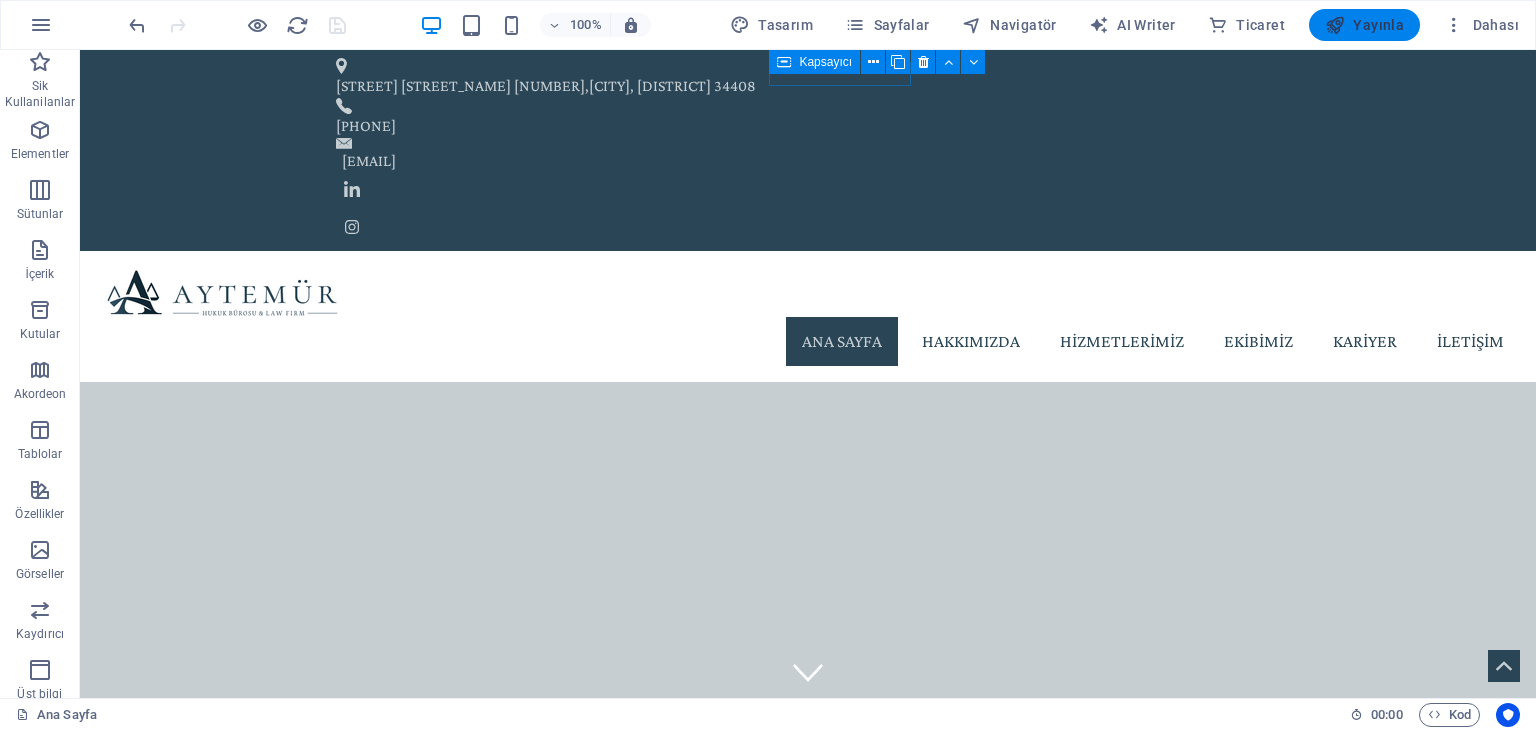 click on "Yayınla" at bounding box center (1364, 25) 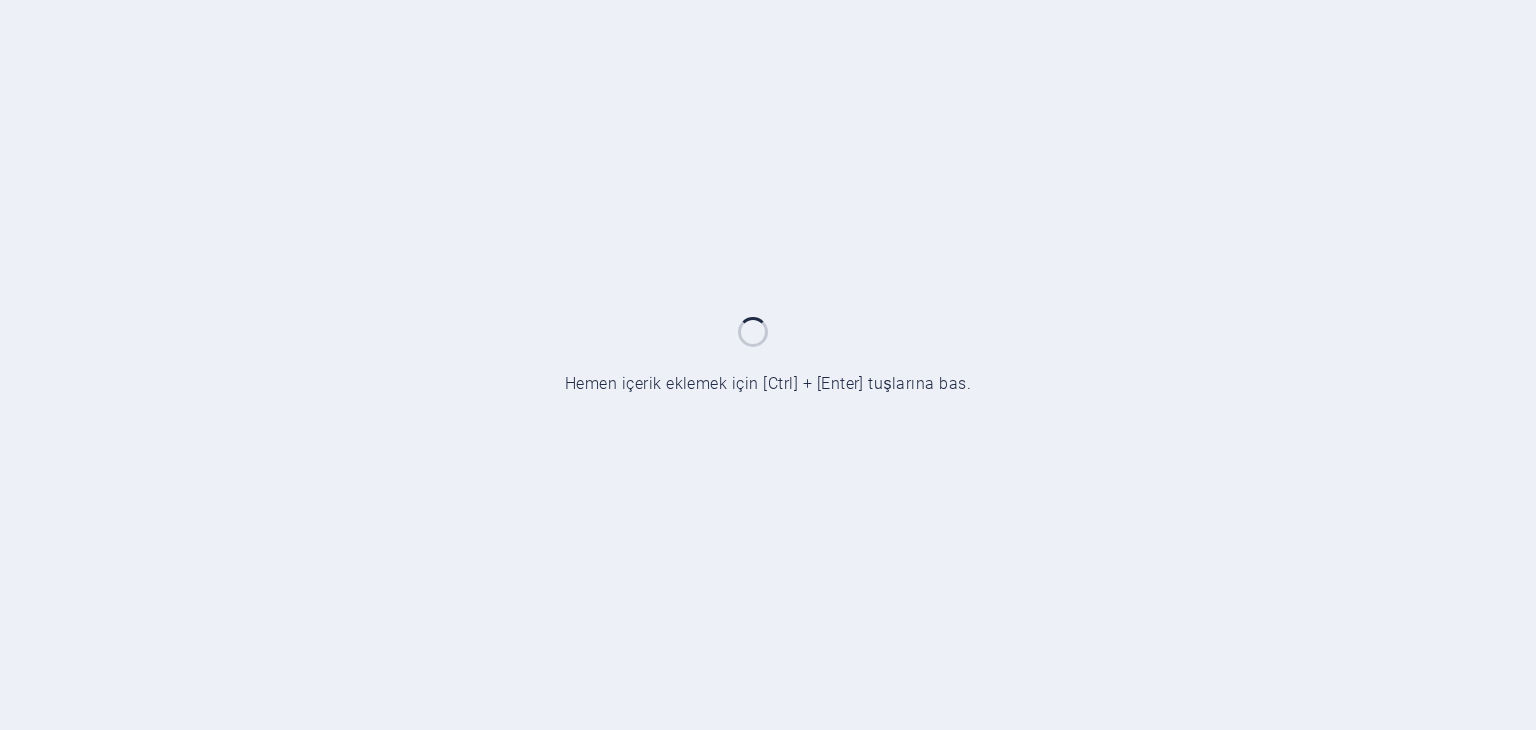 scroll, scrollTop: 0, scrollLeft: 0, axis: both 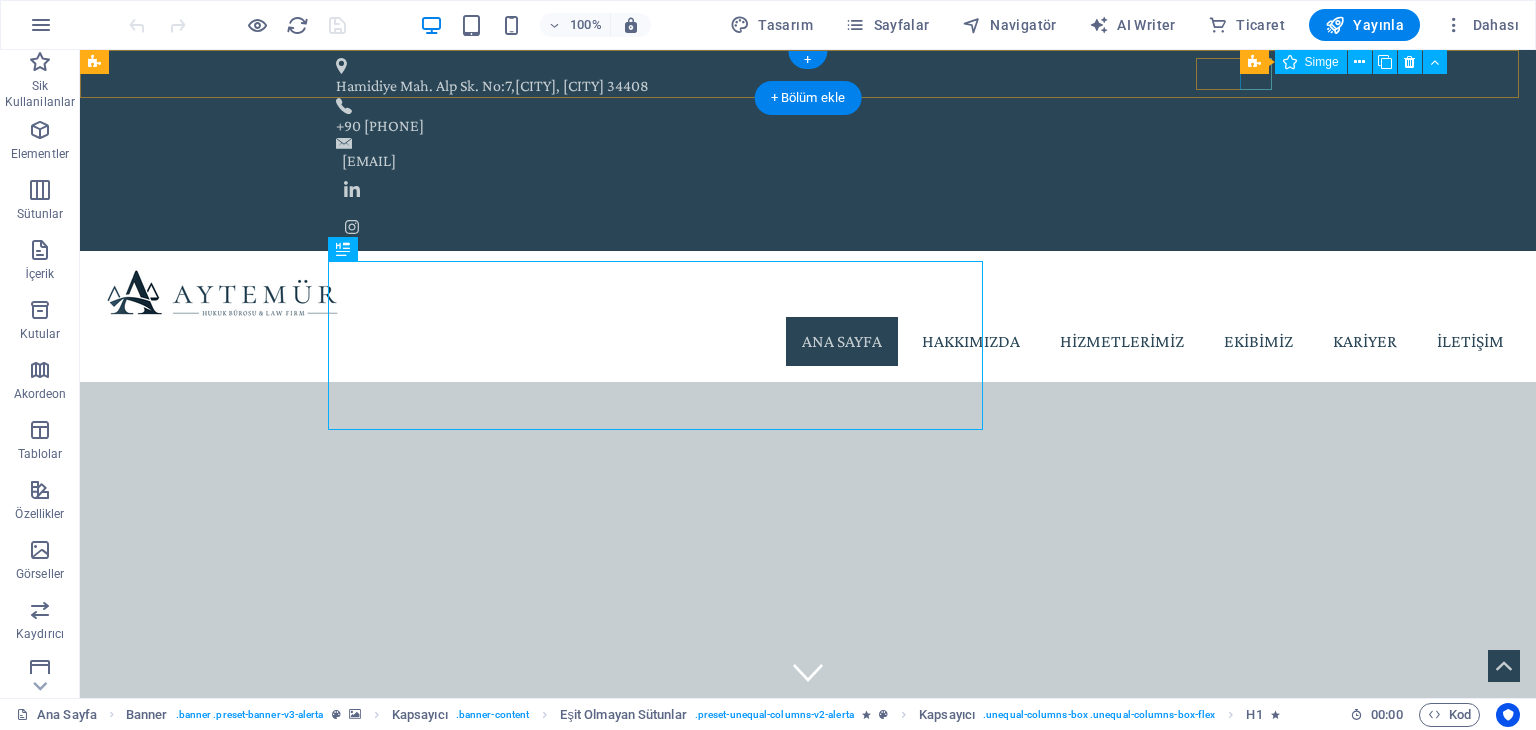 click at bounding box center [808, 227] 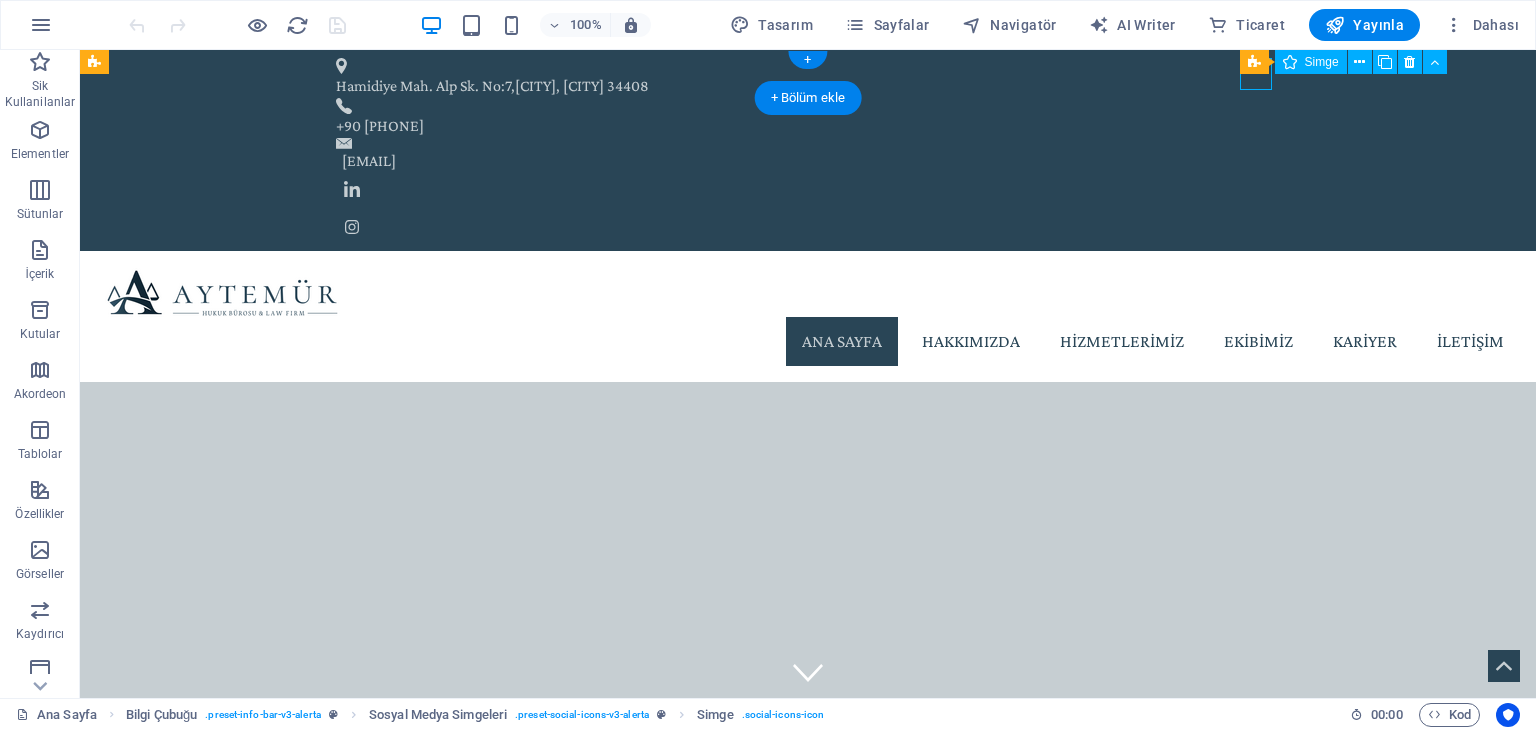 click at bounding box center [808, 227] 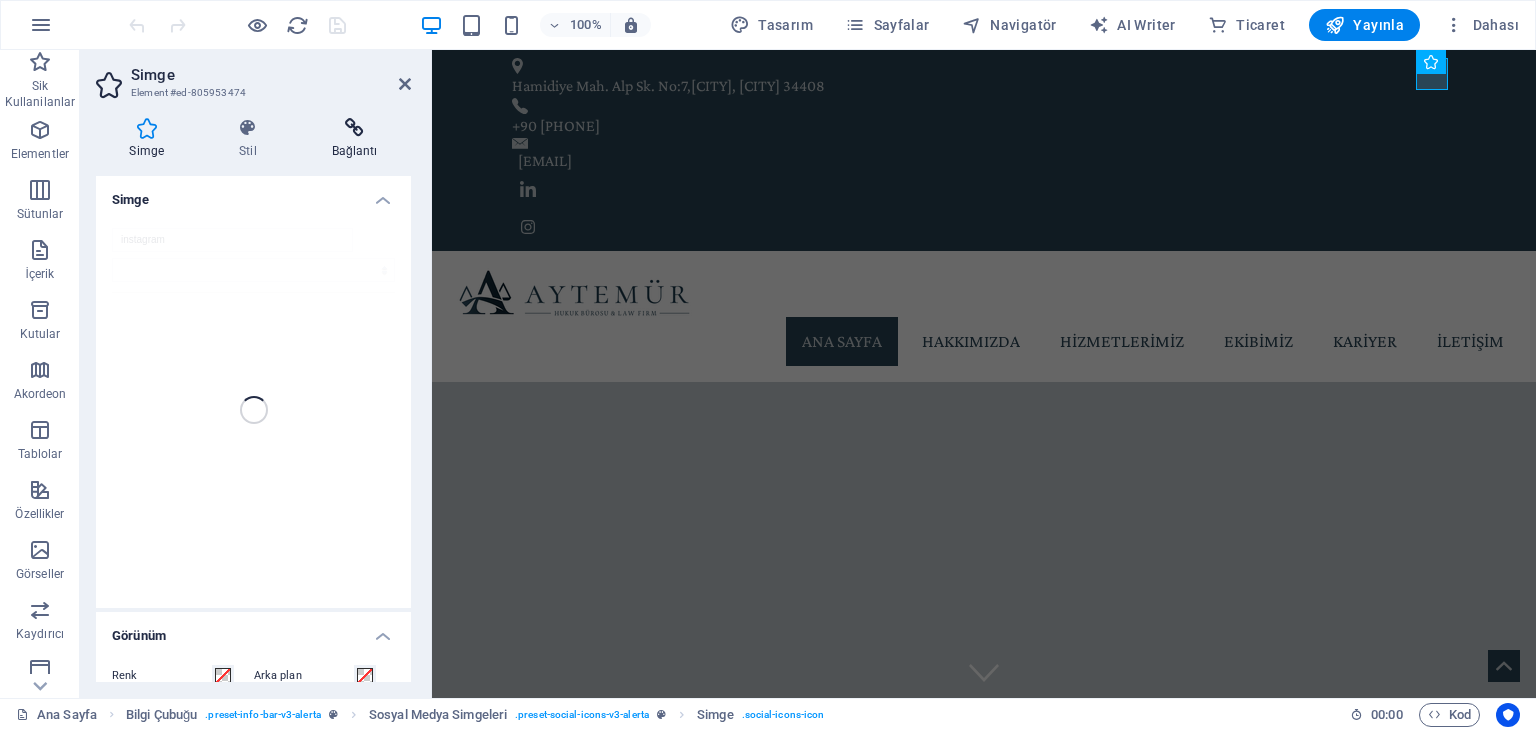 click on "Bağlantı" at bounding box center [354, 139] 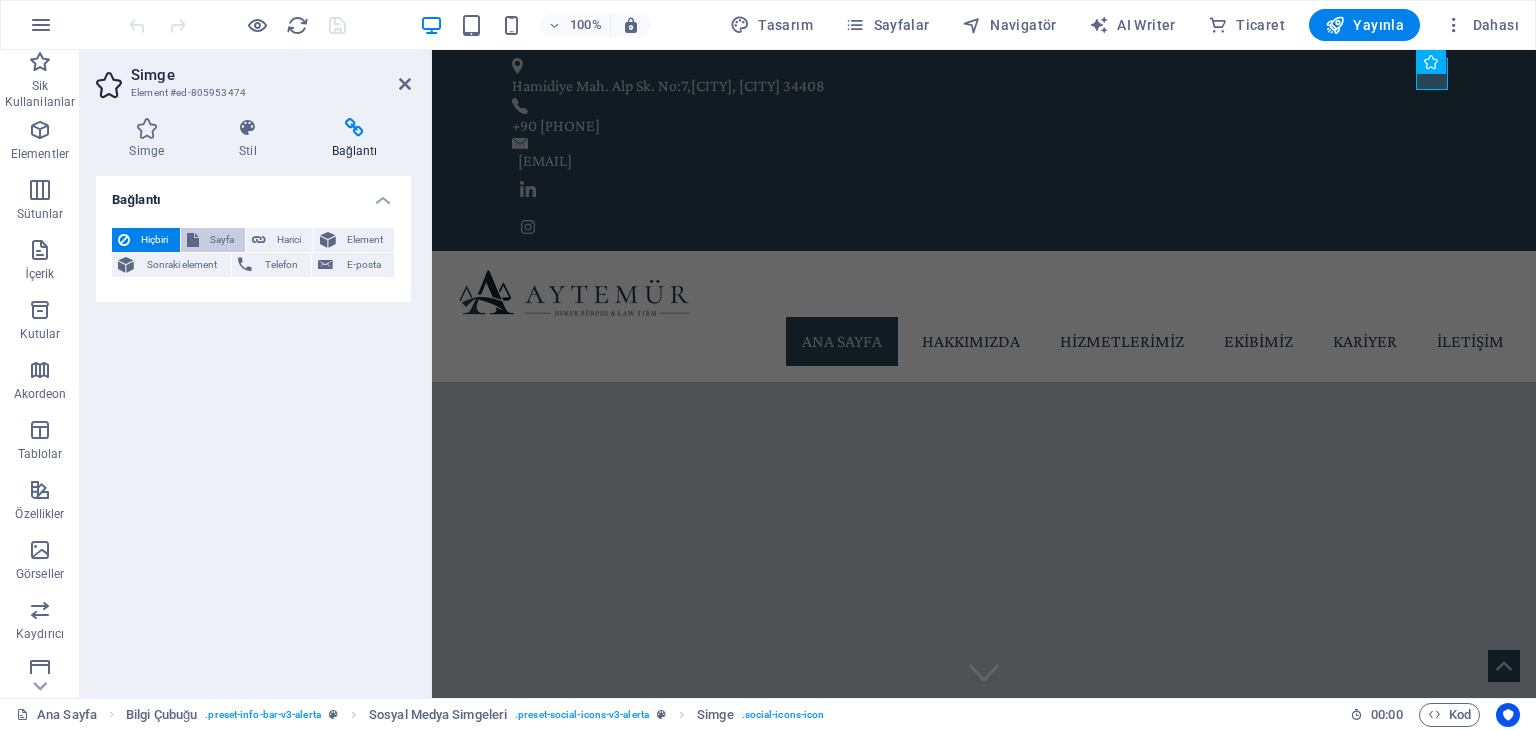 click on "Sayfa" at bounding box center [213, 240] 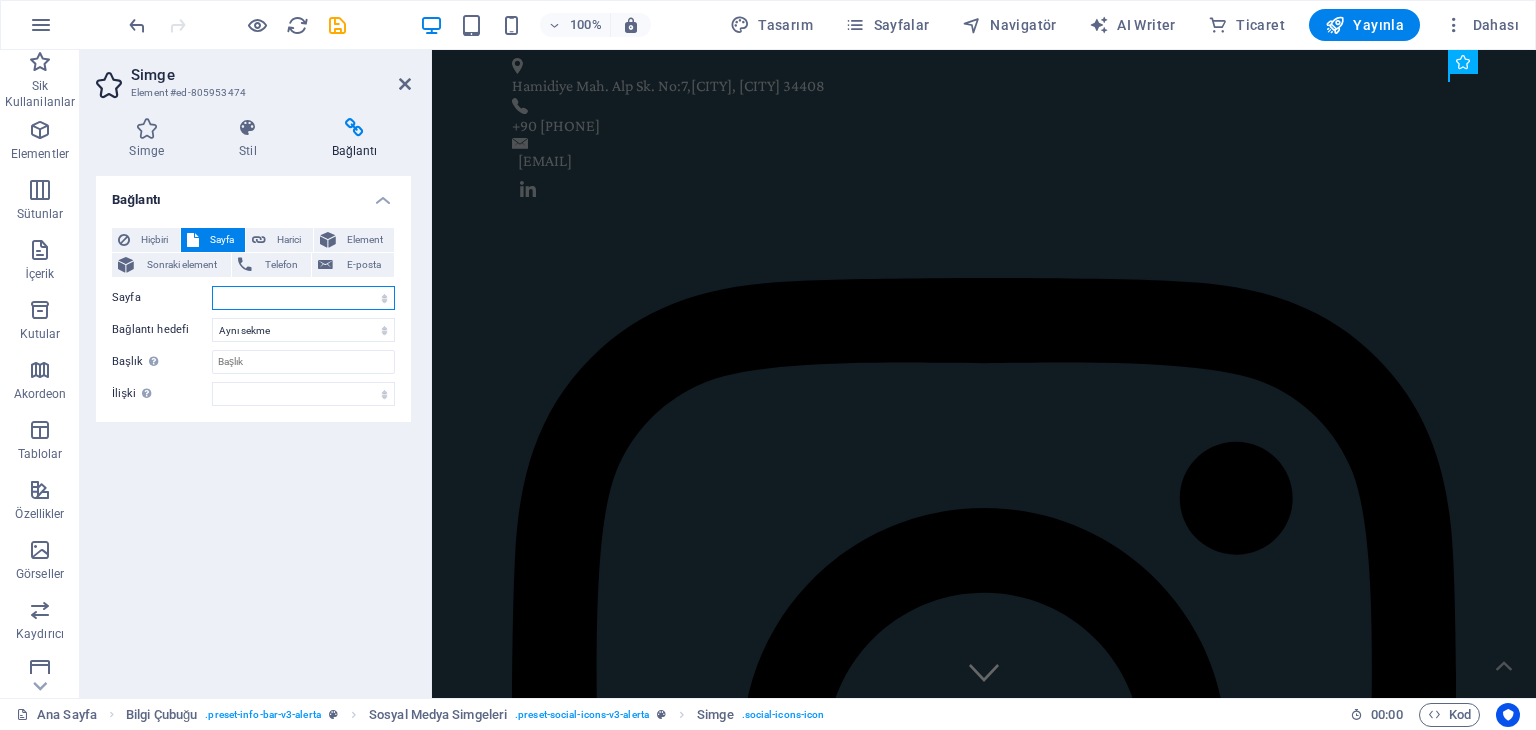 click on "Ana Sayfa Hakkımızda Hizmetlerimiz Ekibimiz Kariyer İletişim Yasal Uyarı Gizlilik Blog" at bounding box center [303, 298] 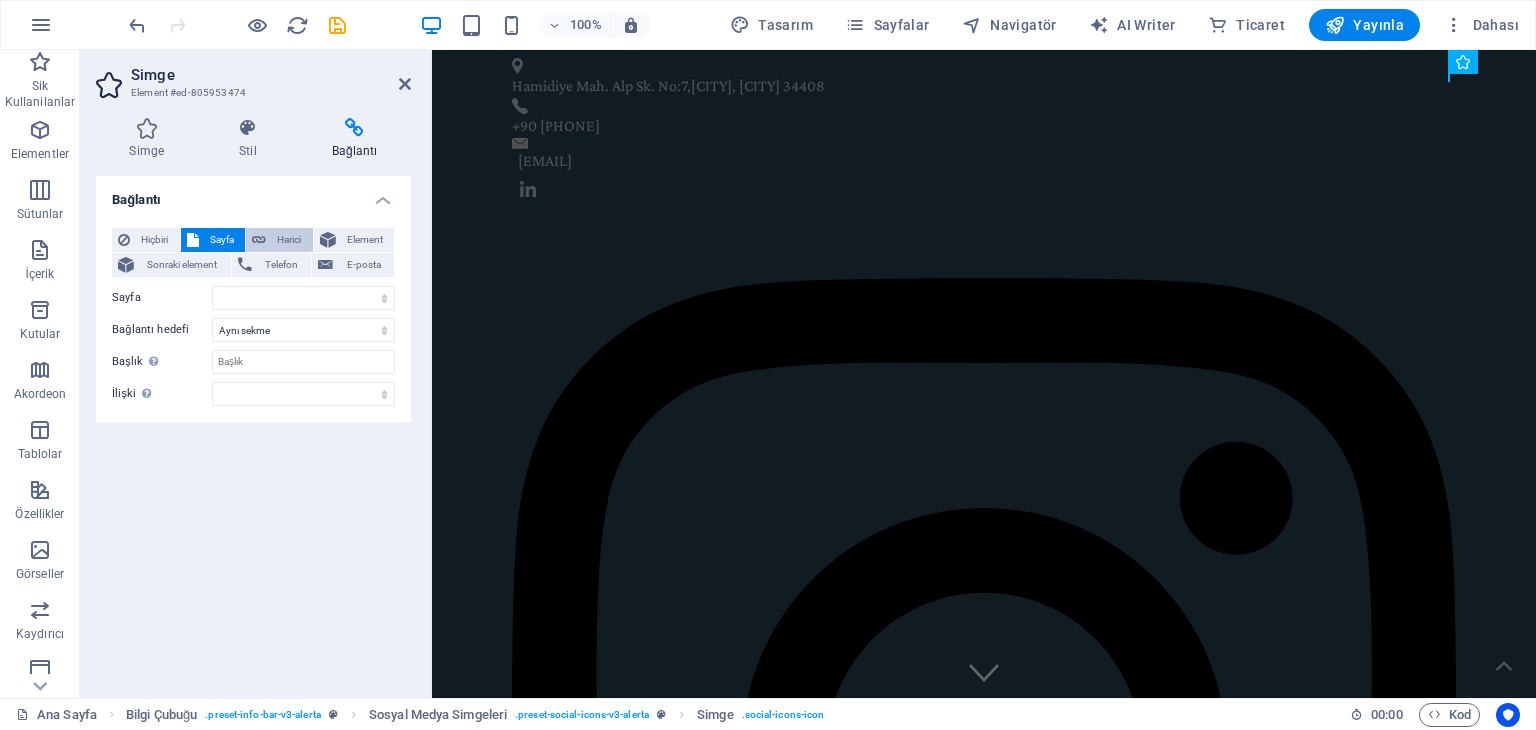 click on "Harici" at bounding box center [279, 240] 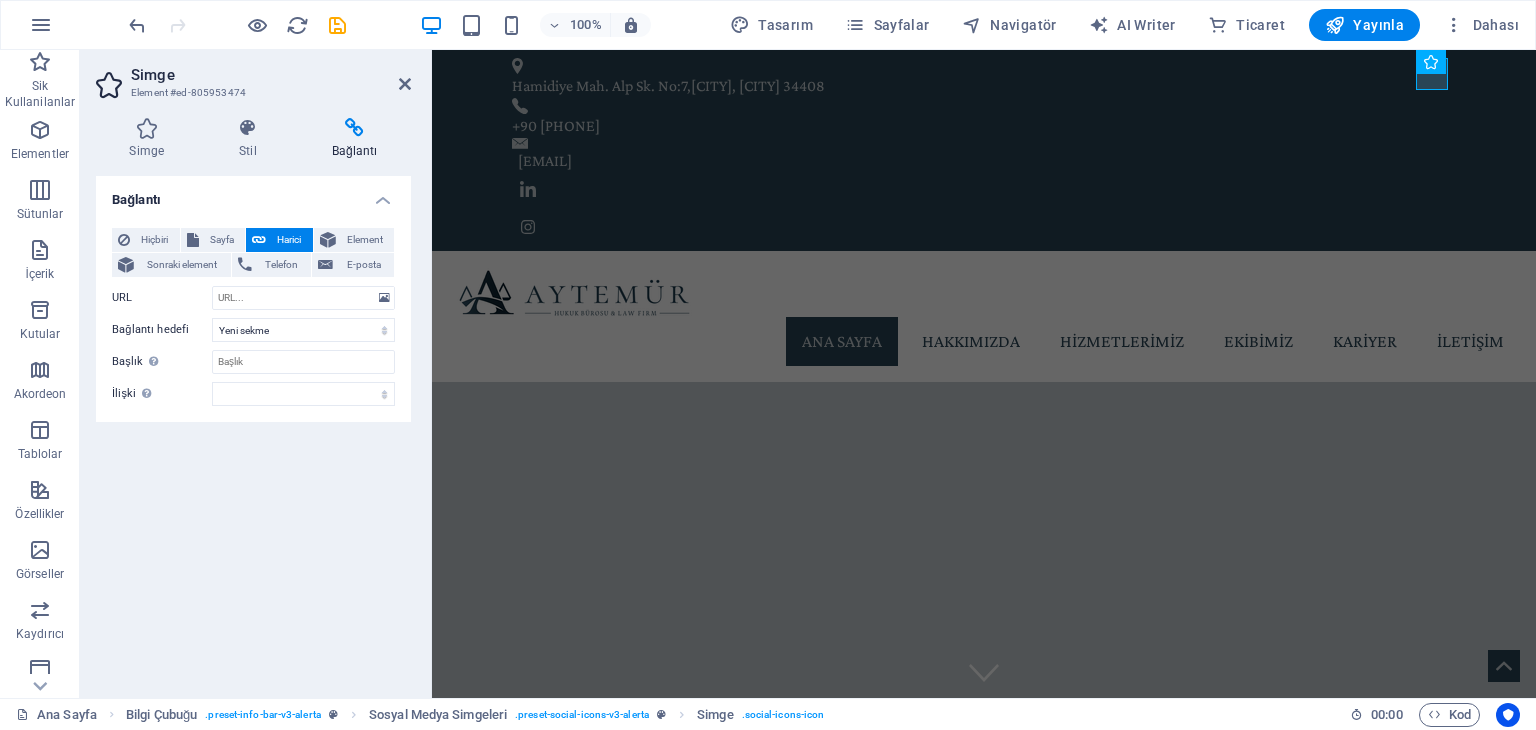 click on "Hiçbiri Sayfa Harici Element Sonraki element Telefon E-posta Sayfa Ana Sayfa Hakkımızda Hizmetlerimiz Ekibimiz Kariyer İletişim Yasal Uyarı Gizlilik Blog Element
URL Telefon E-posta Bağlantı hedefi Yeni sekme Aynı sekme Kaplama Başlık Ek bağlantı tanımının bağlantı metniyle aynı olmaması gerekir. Başlık, genellikle fare elementin üzerine geldiğinde bir araç ipucu metni olarak gösterilir. Belirsizse boş bırak. İlişki Bu bağlantının bağlantı hedefiyle ilişkisini  ayarlar. Örneğin; "nofollow" (izleme) değeri, arama motorlarına bağlantıyı izleme talimatı verir. Boş bırakılabilir. alternate oluşturan bookmark harici yardım lisans ileri nofollow noreferrer noopener önceki arayın etiket" at bounding box center [253, 317] 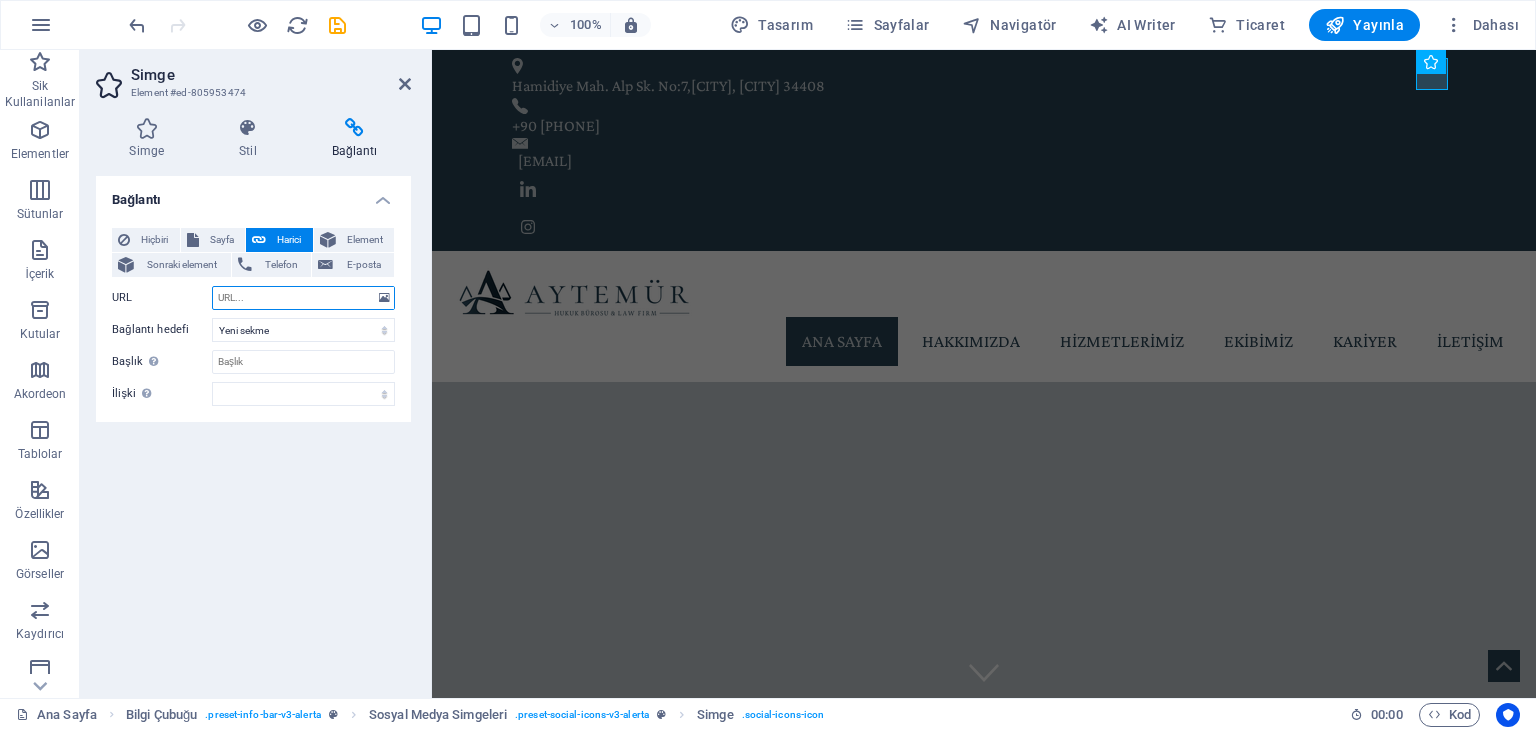 click on "URL" at bounding box center [303, 298] 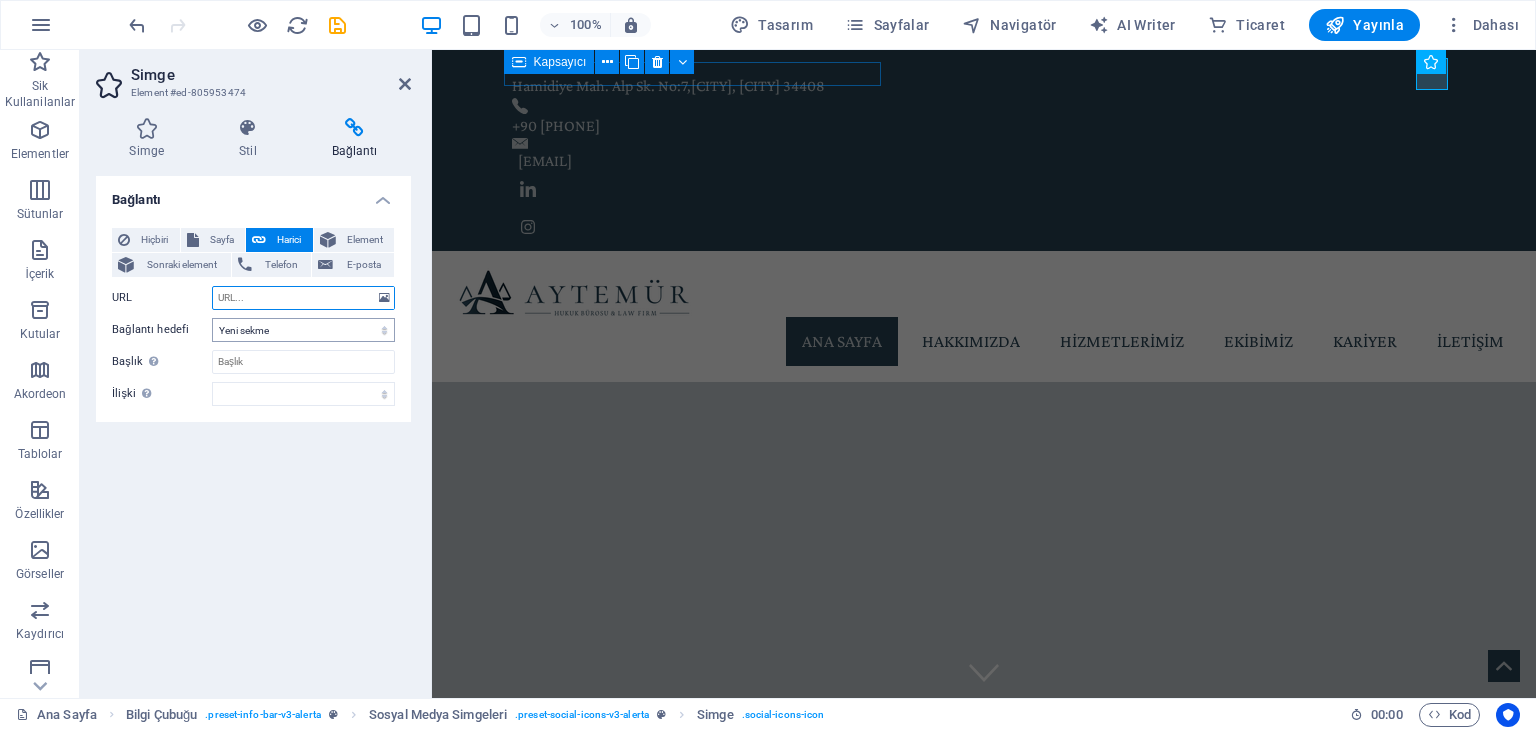 paste on "https://www.instagram.com/aytemurlaw/" 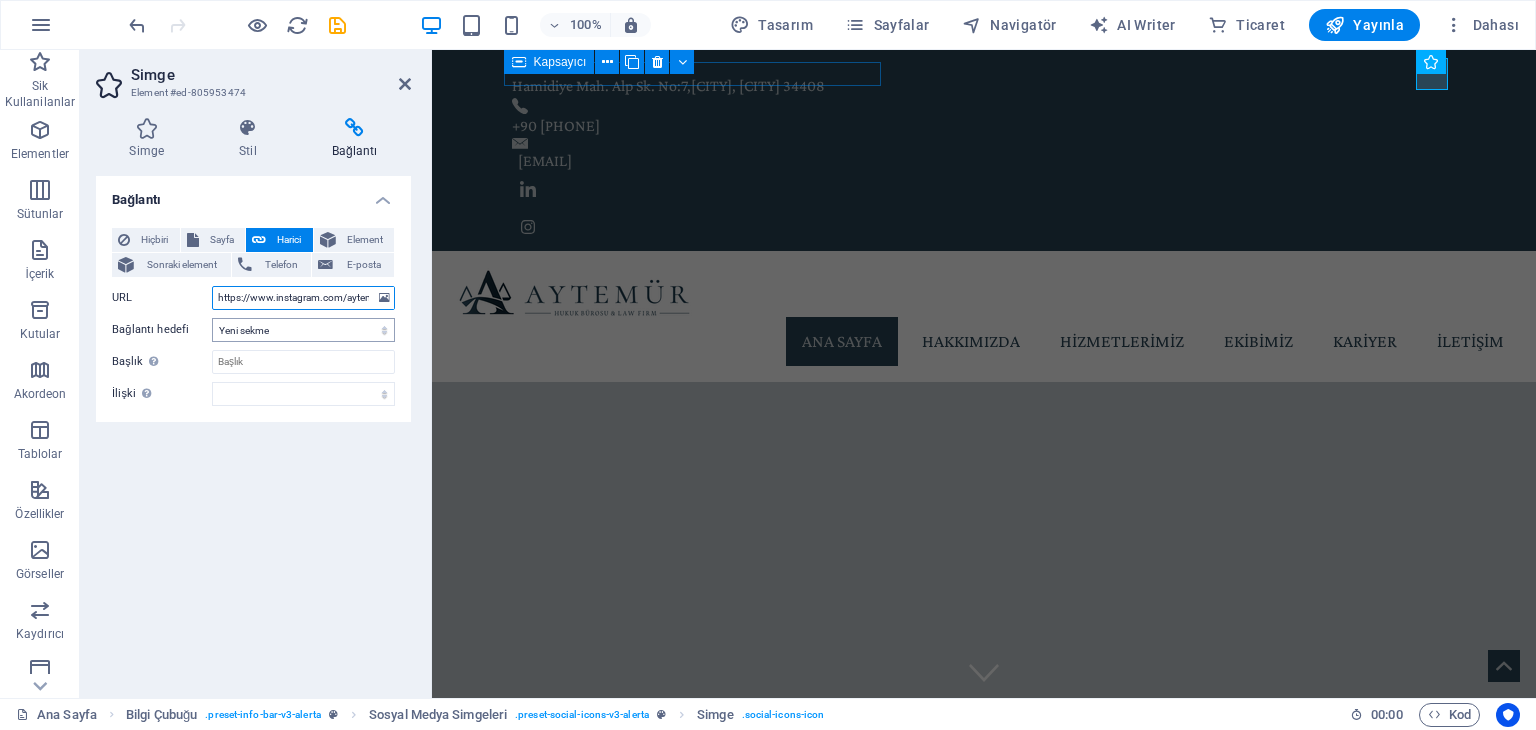 scroll, scrollTop: 0, scrollLeft: 32, axis: horizontal 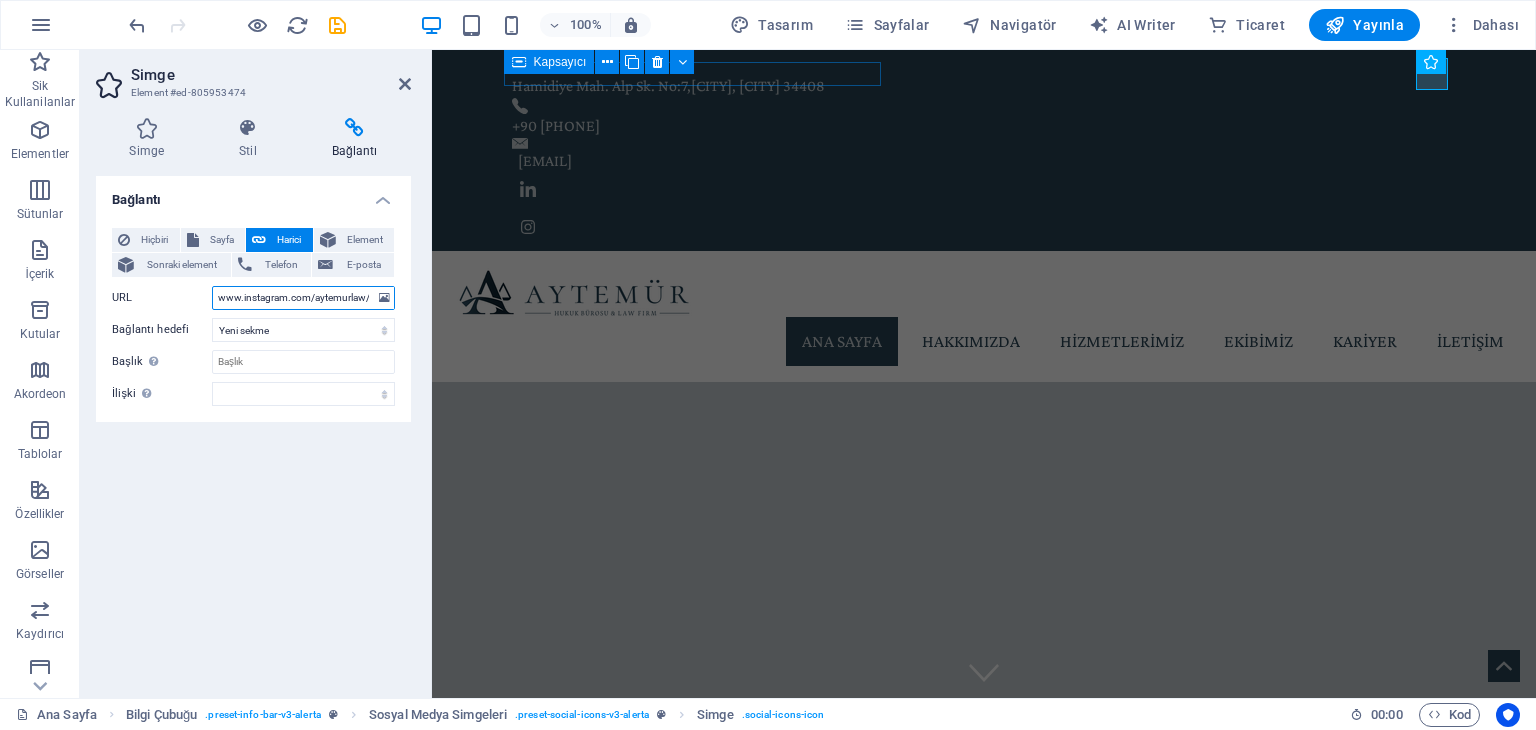 type on "https://www.instagram.com/aytemurlaw/" 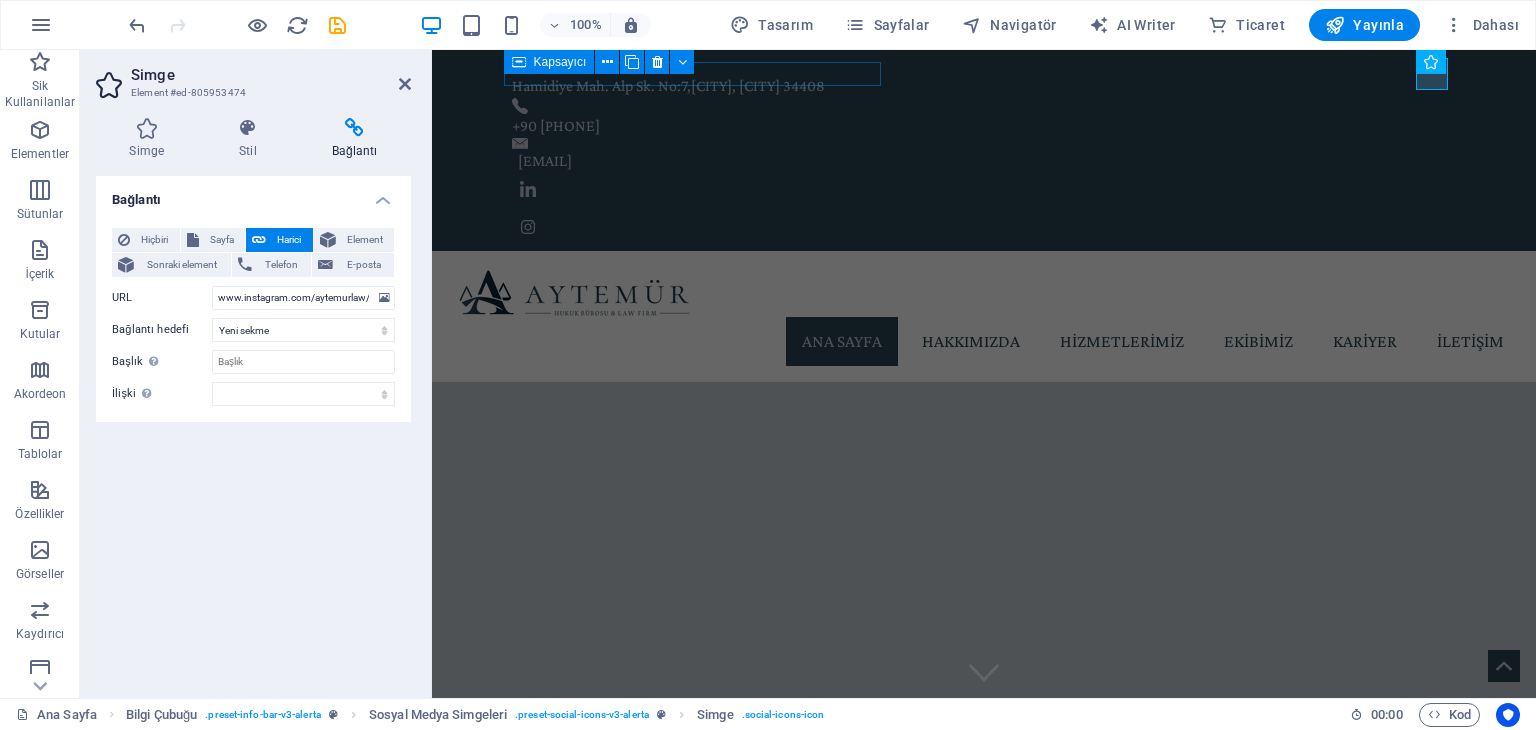 click on "URL" at bounding box center (162, 298) 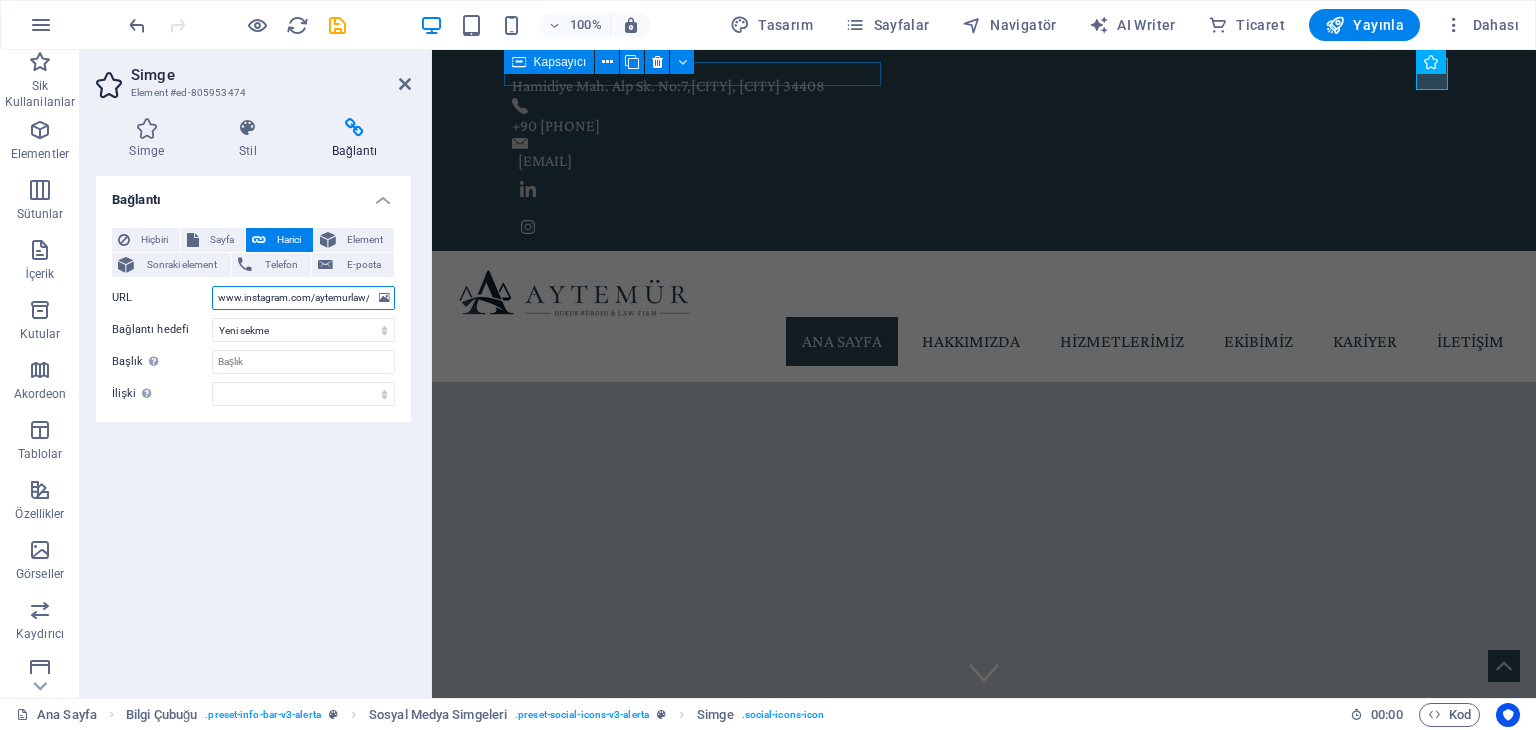 click on "https://www.instagram.com/aytemurlaw/" at bounding box center (303, 298) 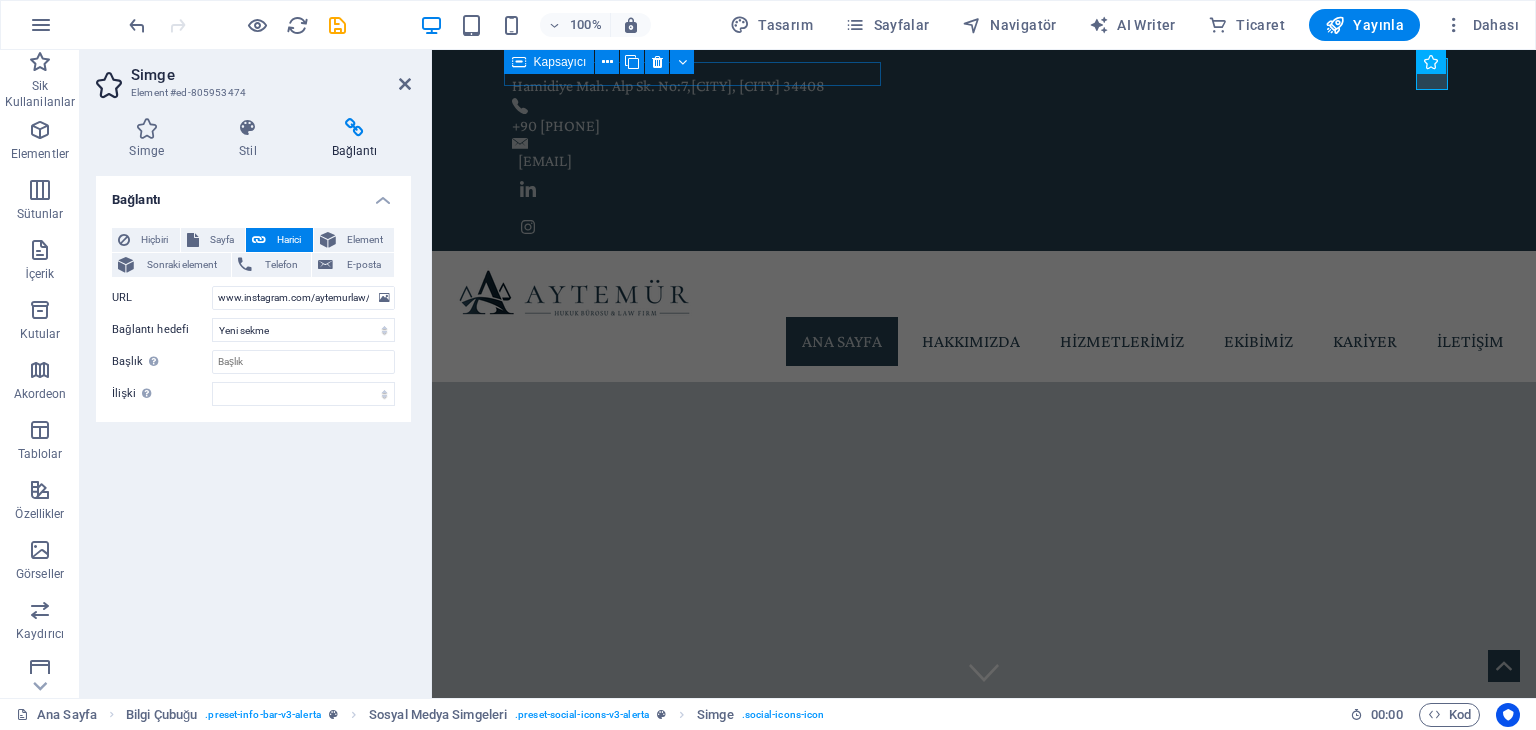 click on "Bağlantı Hiçbiri Sayfa Harici Element Sonraki element Telefon E-posta Sayfa Ana Sayfa Hakkımızda Hizmetlerimiz Ekibimiz Kariyer İletişim Yasal Uyarı Gizlilik Blog Element
URL https://www.instagram.com/aytemurlaw/ Telefon E-posta Bağlantı hedefi Yeni sekme Aynı sekme Kaplama Başlık Ek bağlantı tanımının bağlantı metniyle aynı olmaması gerekir. Başlık, genellikle fare elementin üzerine geldiğinde bir araç ipucu metni olarak gösterilir. Belirsizse boş bırak. İlişki Bu bağlantının bağlantı hedefiyle ilişkisini  ayarlar. Örneğin; "nofollow" (izleme) değeri, arama motorlarına bağlantıyı izleme talimatı verir. Boş bırakılabilir. alternate oluşturan bookmark harici yardım lisans ileri nofollow noreferrer noopener önceki arayın etiket" at bounding box center (253, 429) 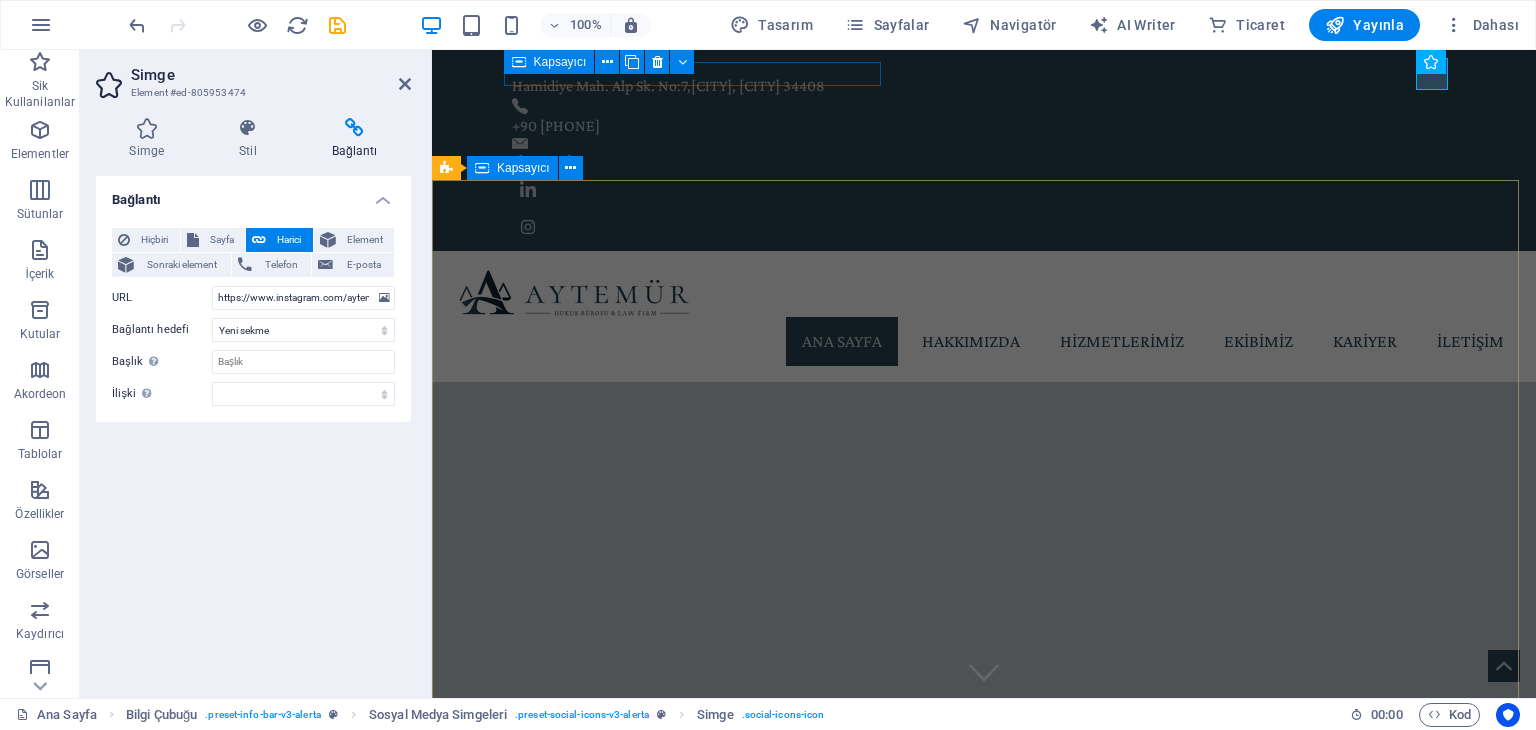 click on "AYTEMÜR HUKUK BÜROSU Aytemür Hukuk Bürosu , yalnızca hukuki süreçleri yürütmekle kalmaz; her müvekkiline özel, stratejik ve çözüm odaklı bir yaklaşım sunar. Hukuki danışmanlıktan dava takibine uzanan geniş hizmet alanımızda, deneyimli ekibimizle birlikte her dosyaya özenle yaklaşırız. Güven ilişkisini temel alan anlayışımızla, müvekkillerimizin haklarını korumayı değil, aynı zamanda onların yanında güçlü bir destek olmayı görev biliriz. Etik ilkelere bağlılık ve şeffaflık, tüm çalışmalarımızın vazgeçilmez yapı taşlarıdır. DAHA FAZLA BİLGİ ​​​​ Bize Ulaşın Ad Soyad   Gizlilik politikasını okudum ve anladım. Okunaksız mı? Yeni yükle gÖNDER" at bounding box center (984, 1731) 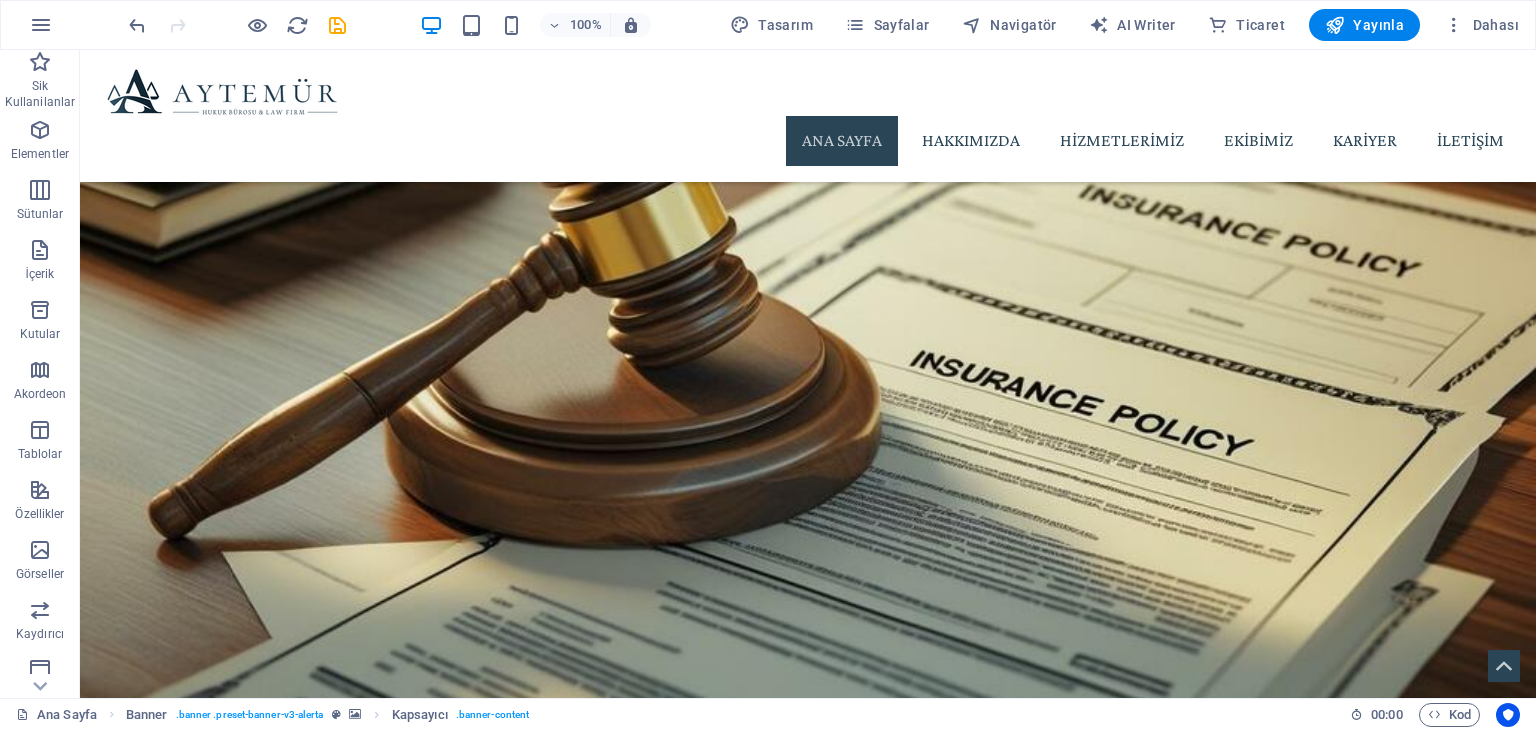 scroll, scrollTop: 2663, scrollLeft: 0, axis: vertical 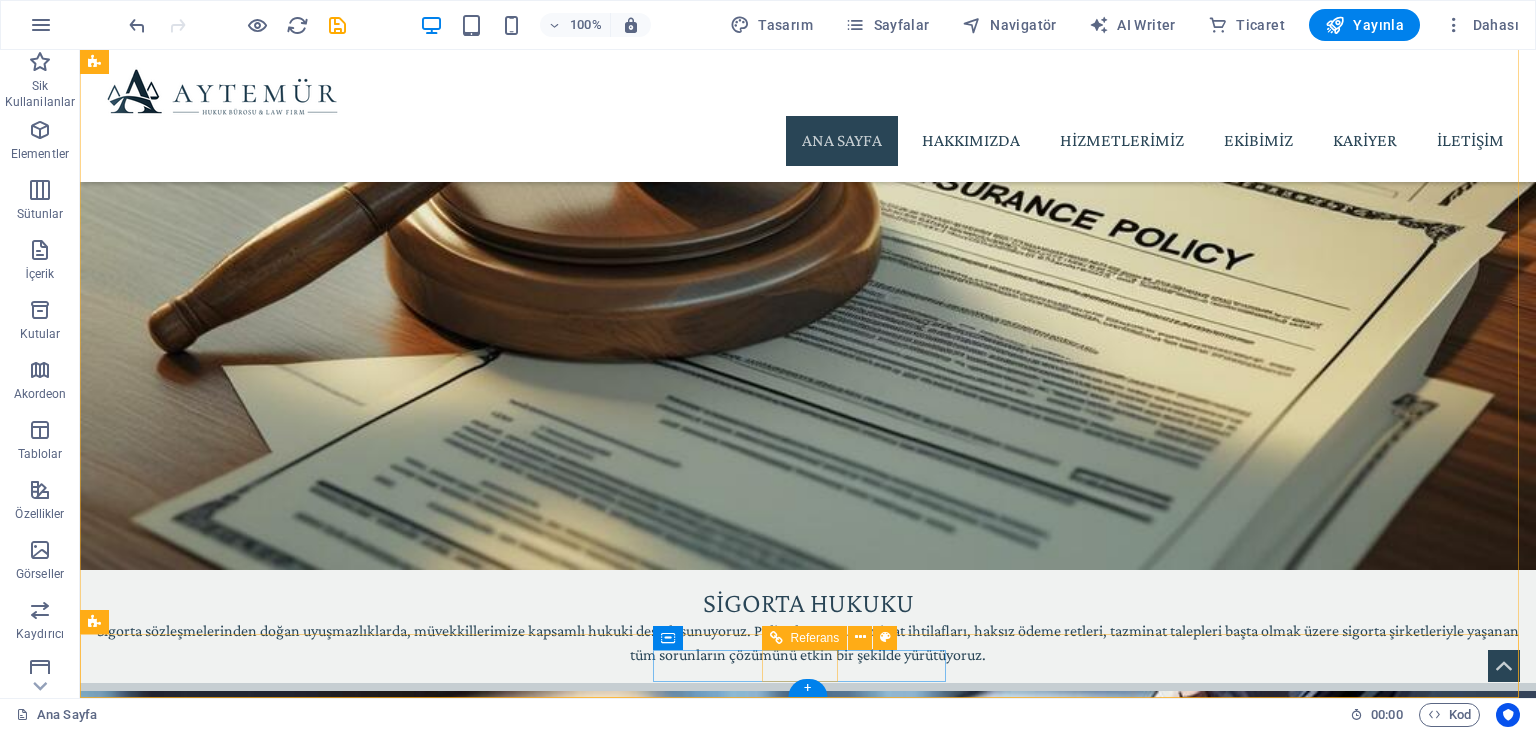 click at bounding box center [552, 8115] 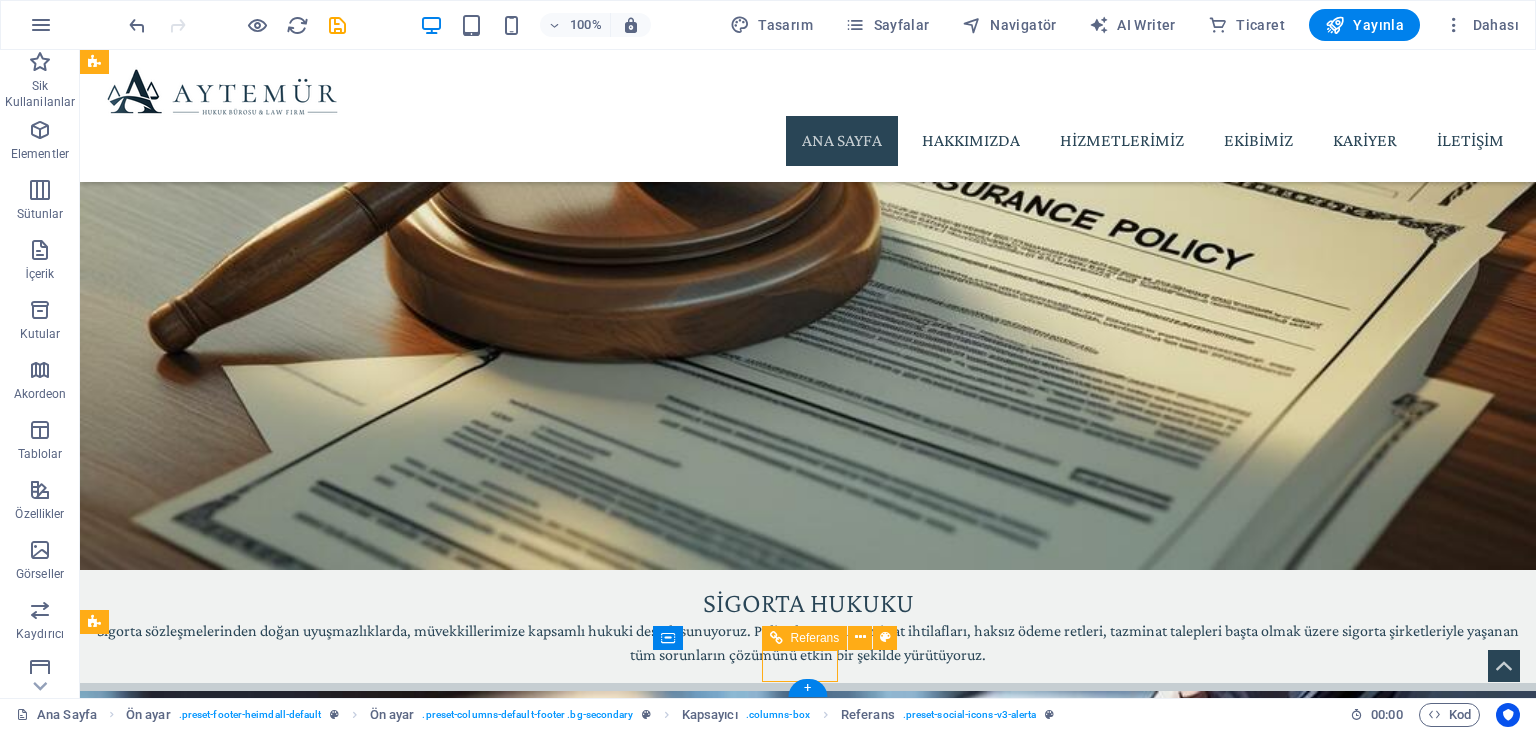click at bounding box center [552, 8115] 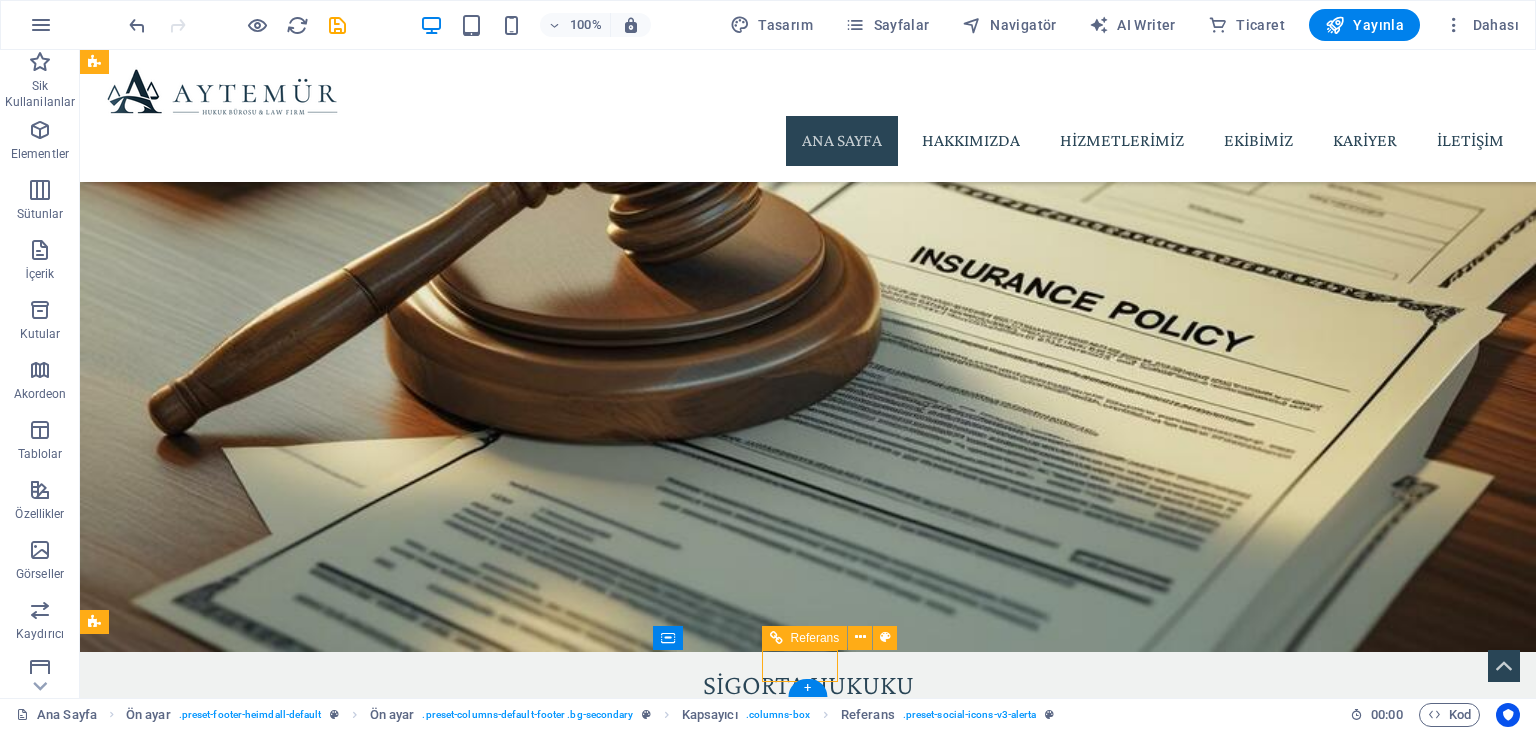 select on "rem" 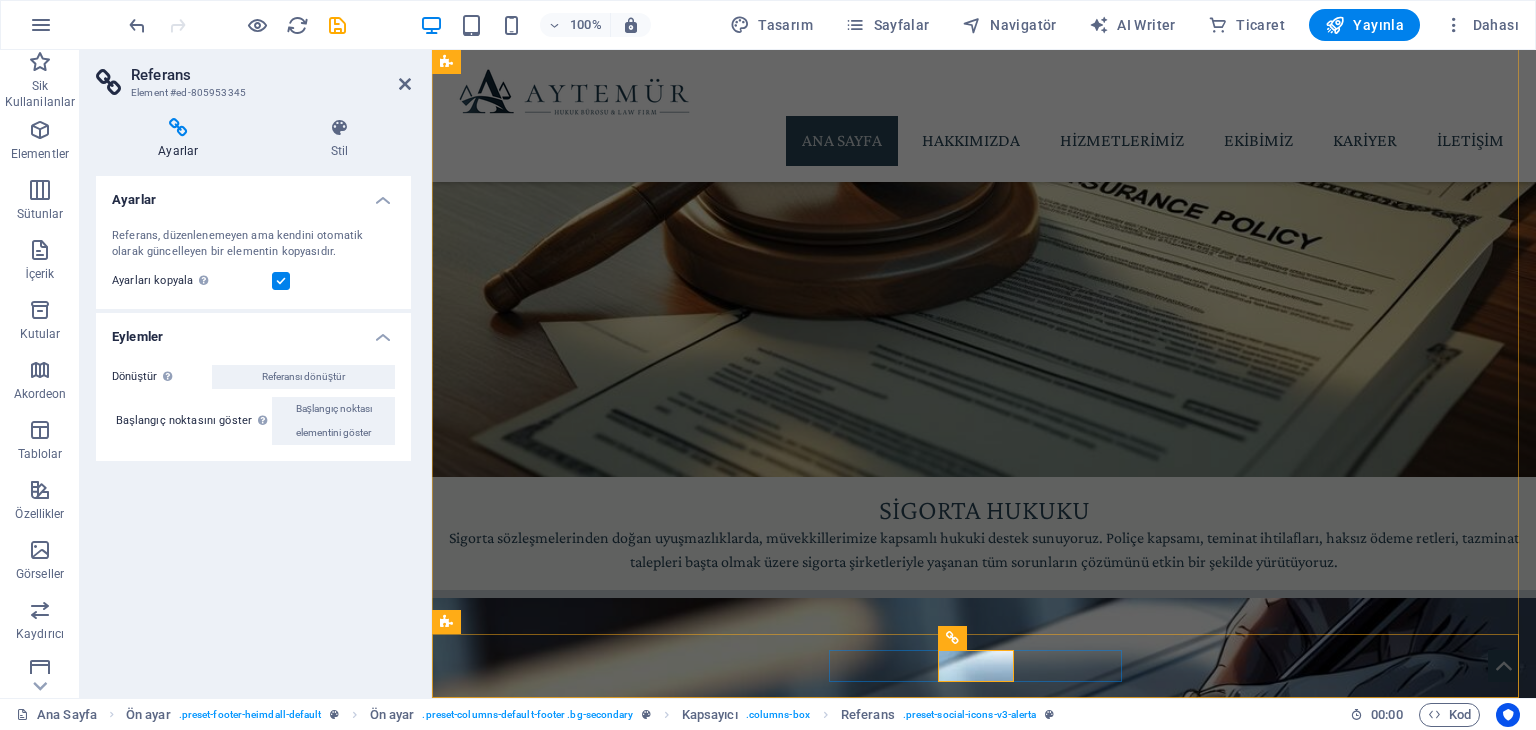 scroll, scrollTop: 2768, scrollLeft: 0, axis: vertical 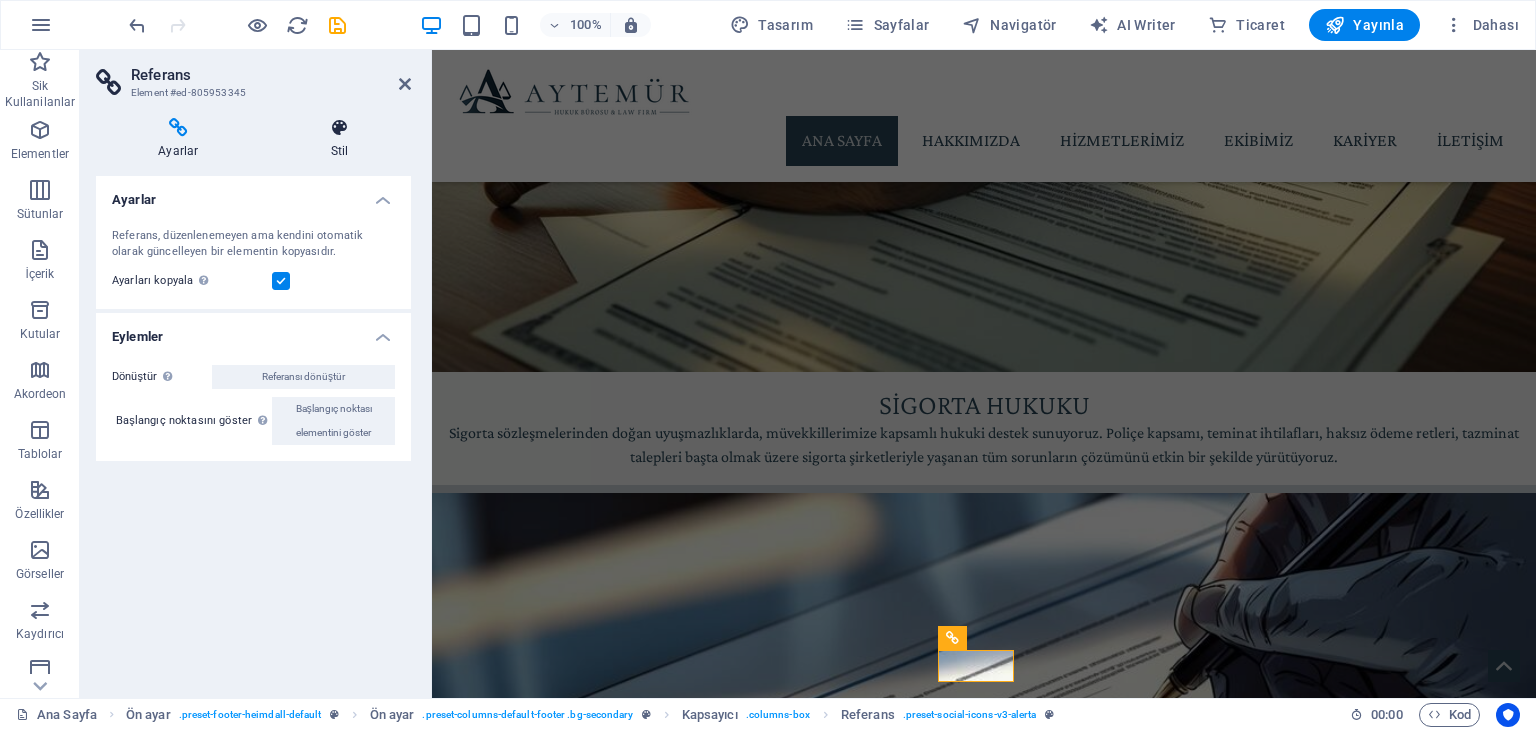 click at bounding box center [340, 128] 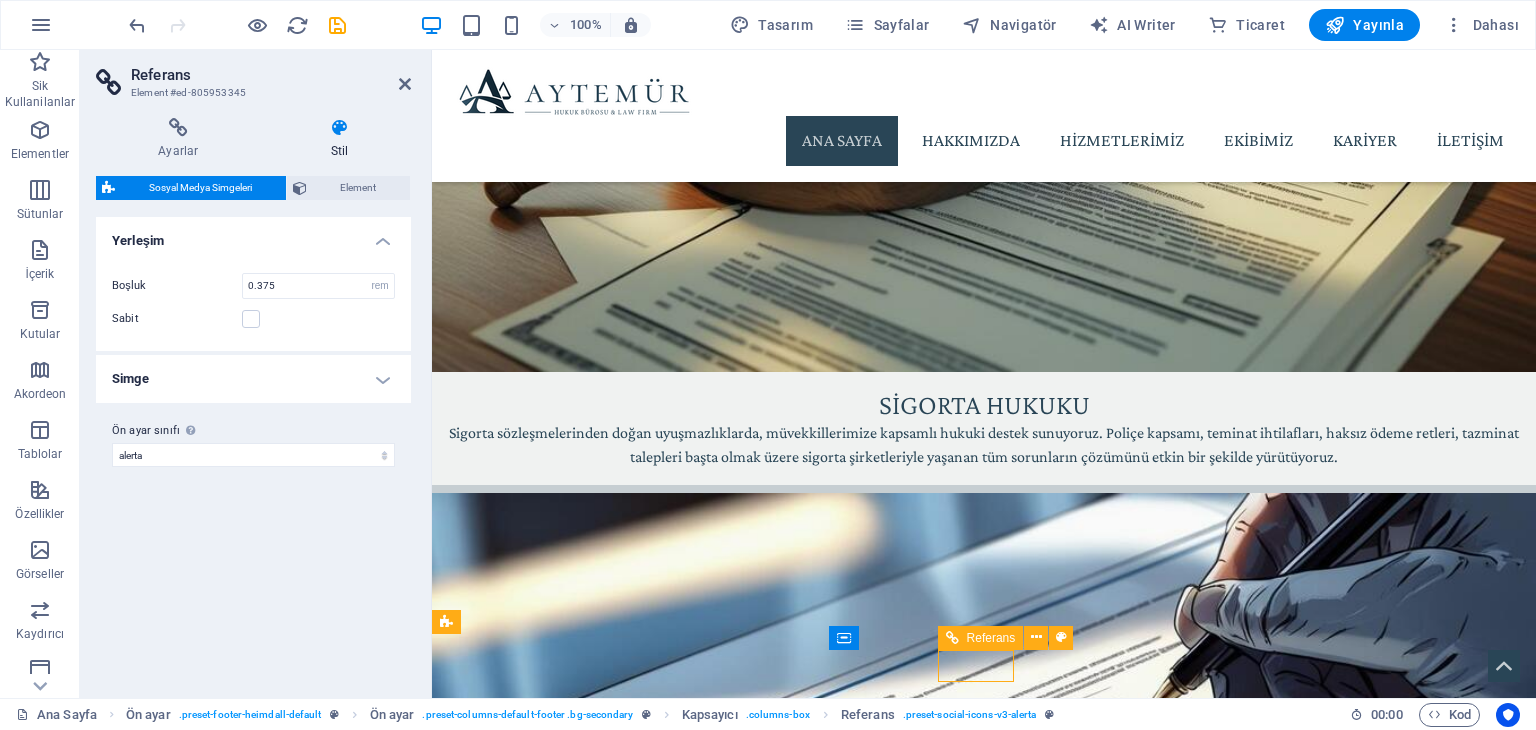 click at bounding box center (904, 7104) 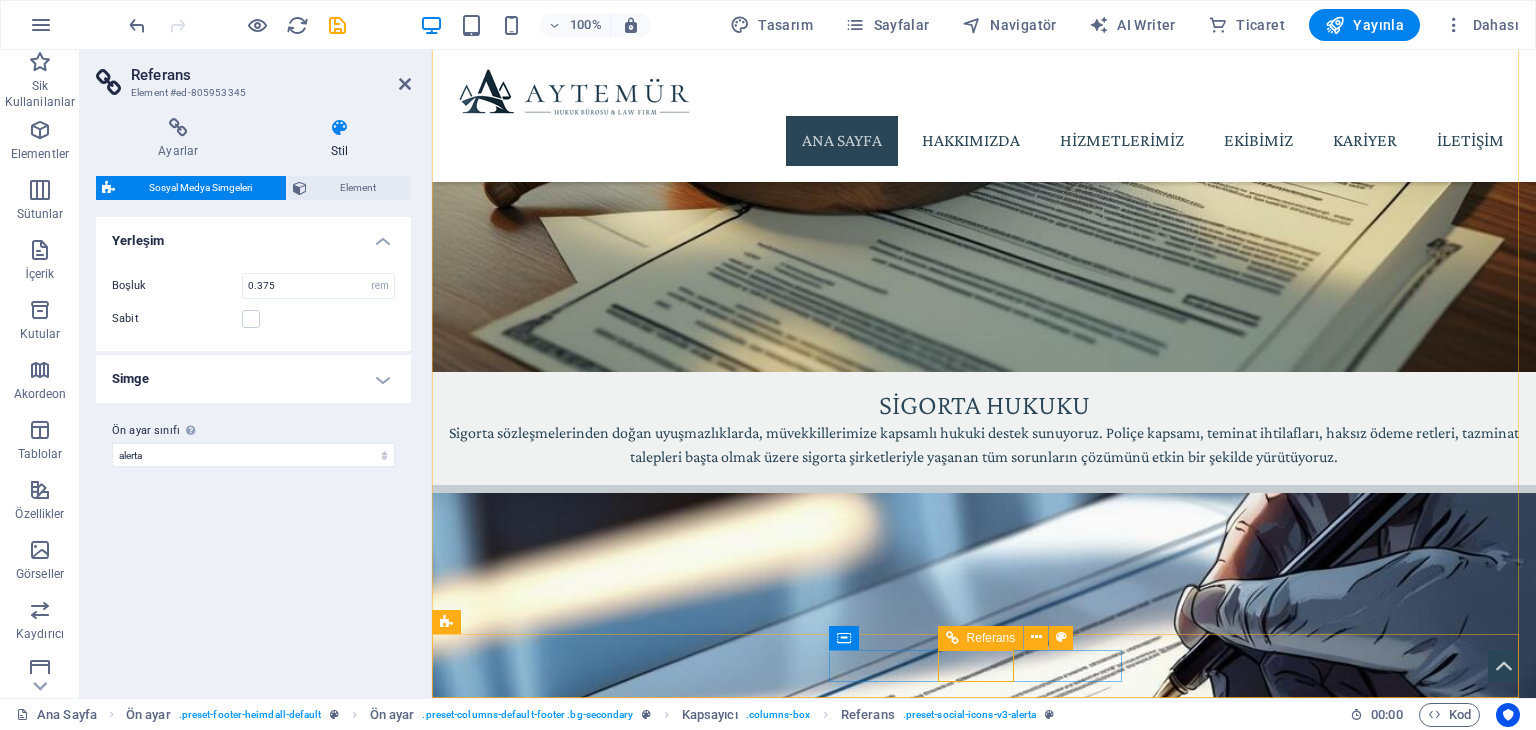 click on "Referans" at bounding box center [991, 638] 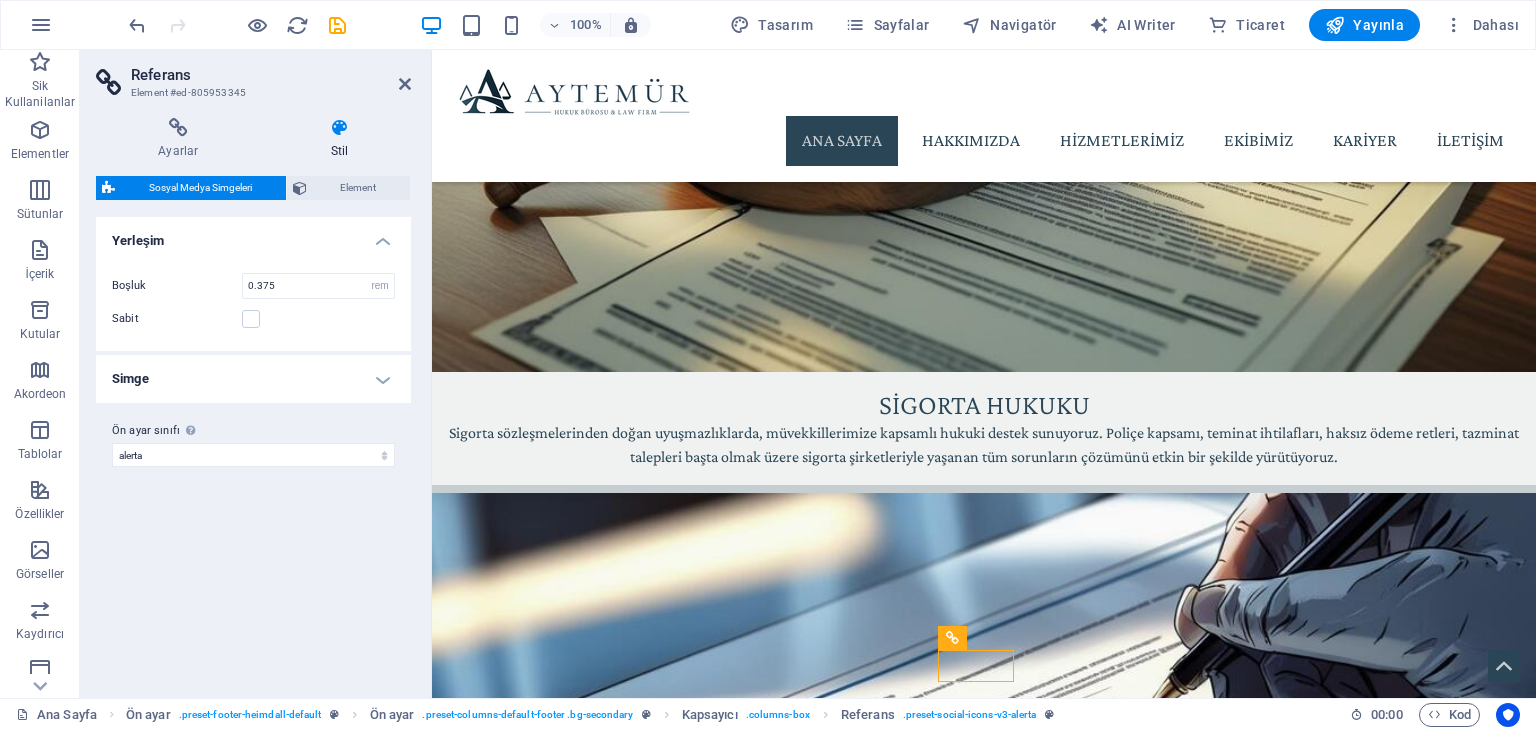 click on "Stil" at bounding box center [340, 139] 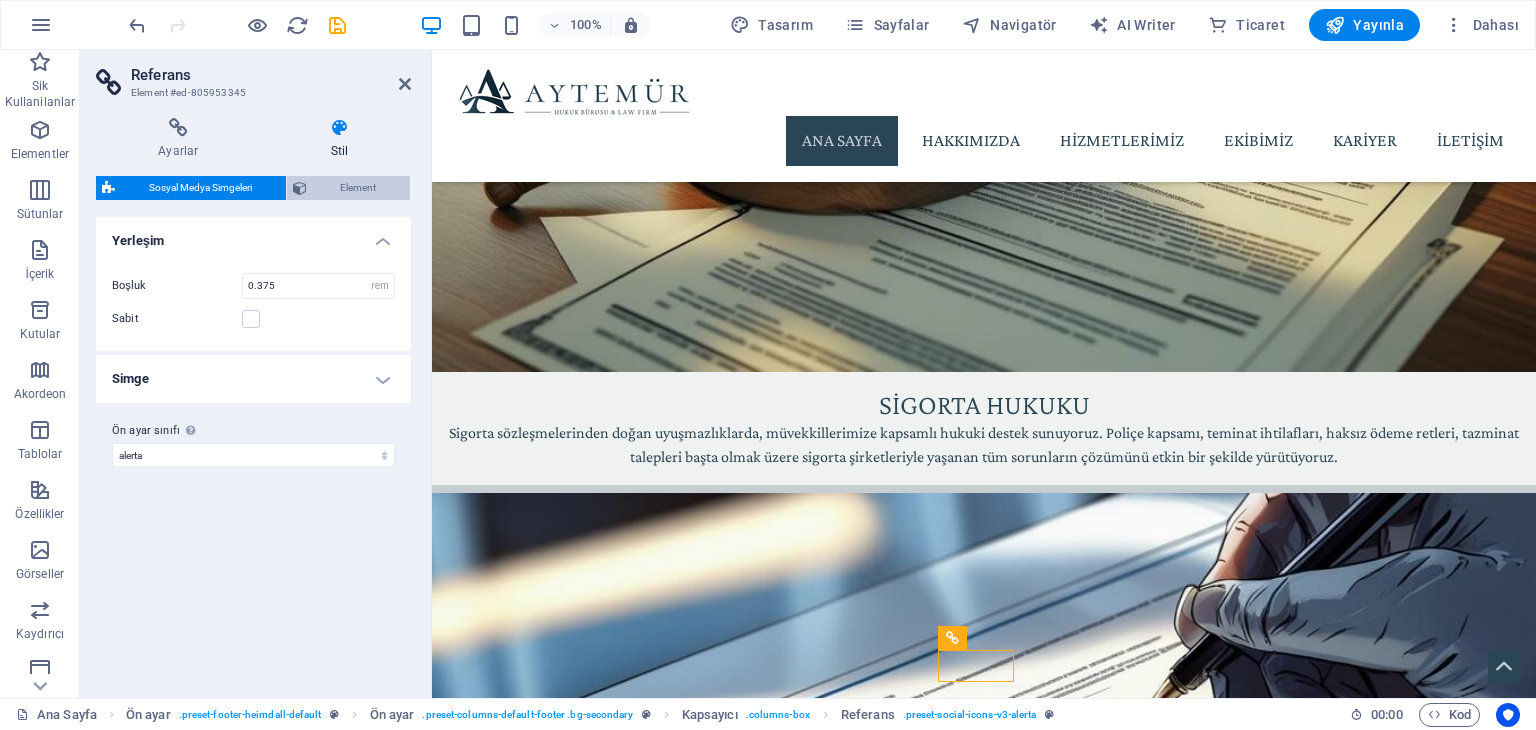 click on "Element" at bounding box center (349, 188) 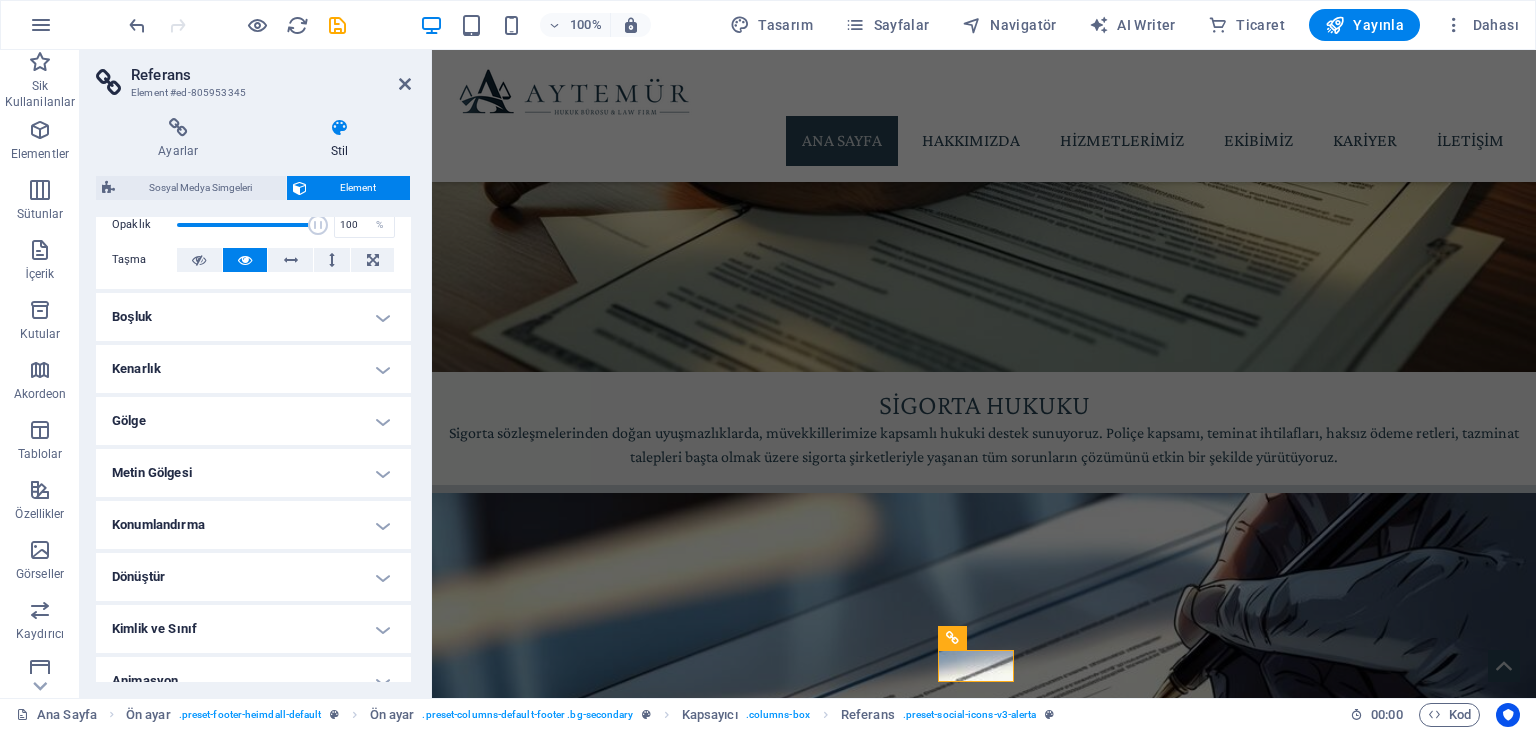 scroll, scrollTop: 396, scrollLeft: 0, axis: vertical 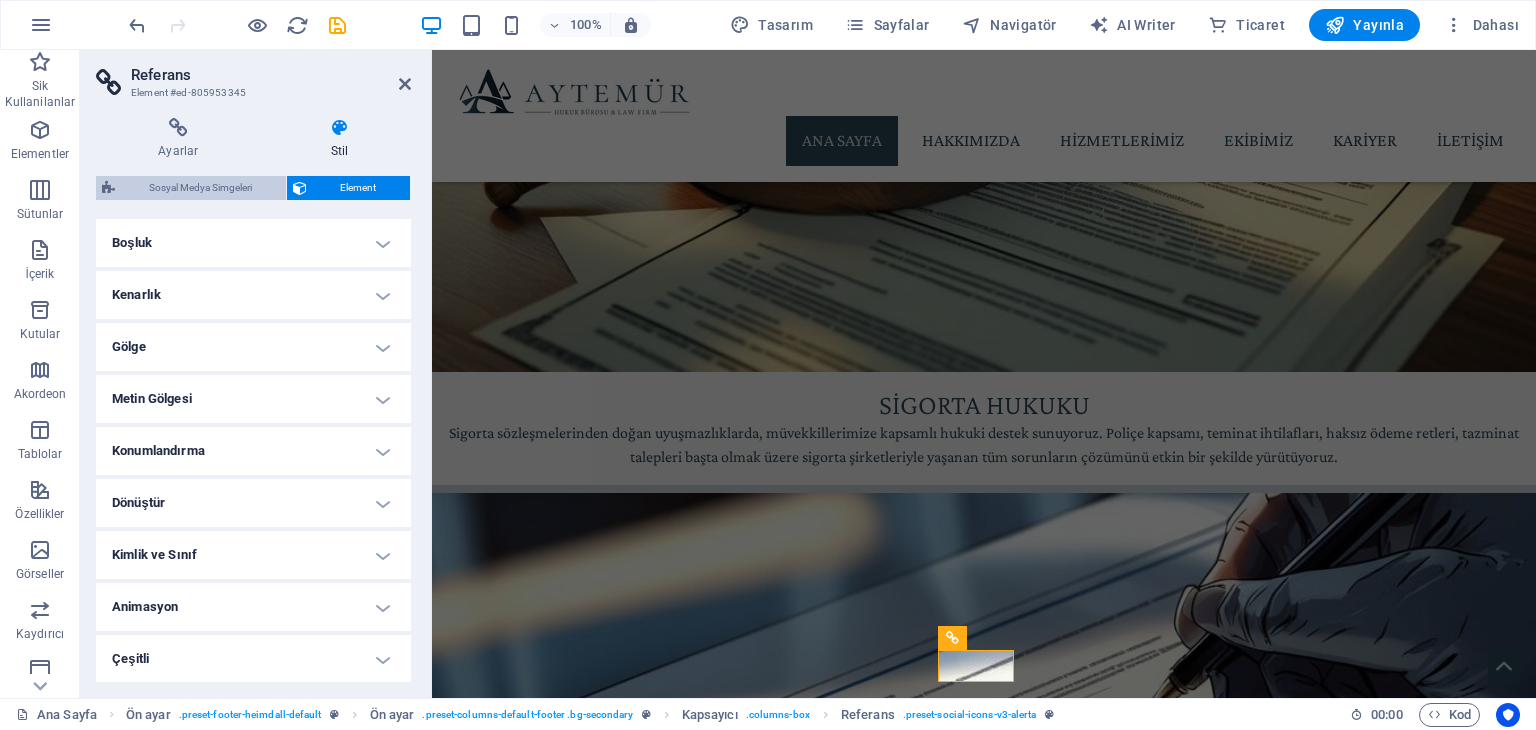 click on "Sosyal Medya Simgeleri" at bounding box center (200, 188) 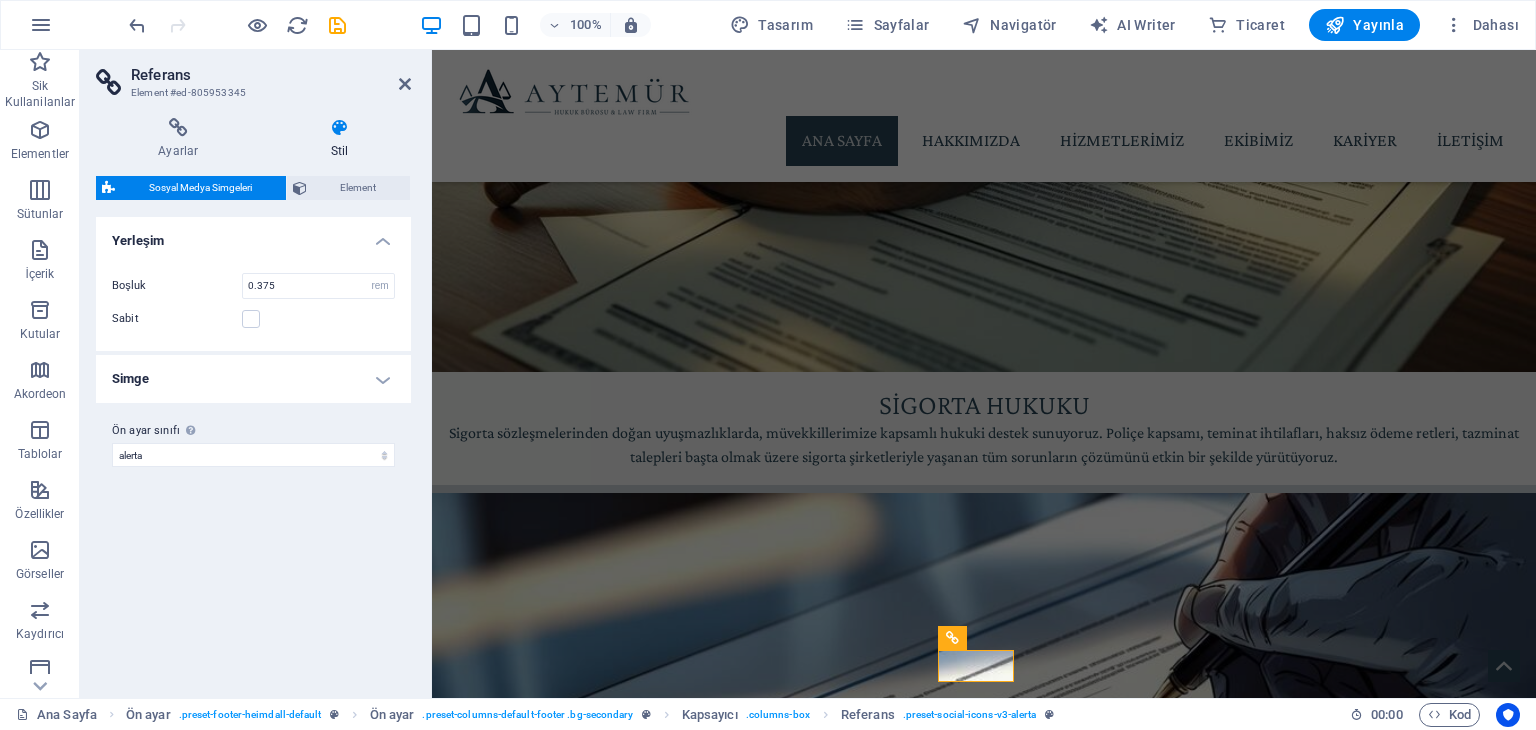 click on "Simge" at bounding box center (253, 379) 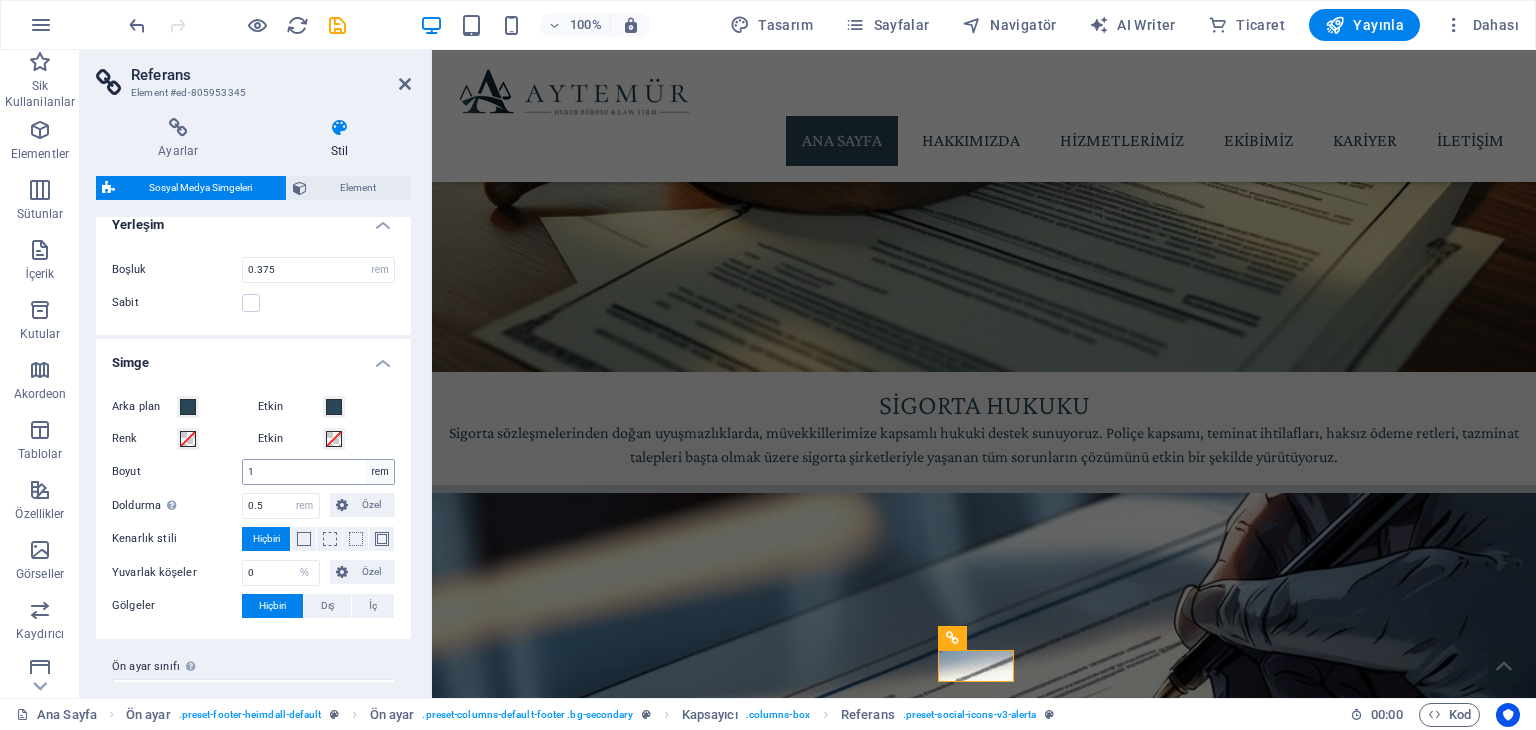scroll, scrollTop: 0, scrollLeft: 0, axis: both 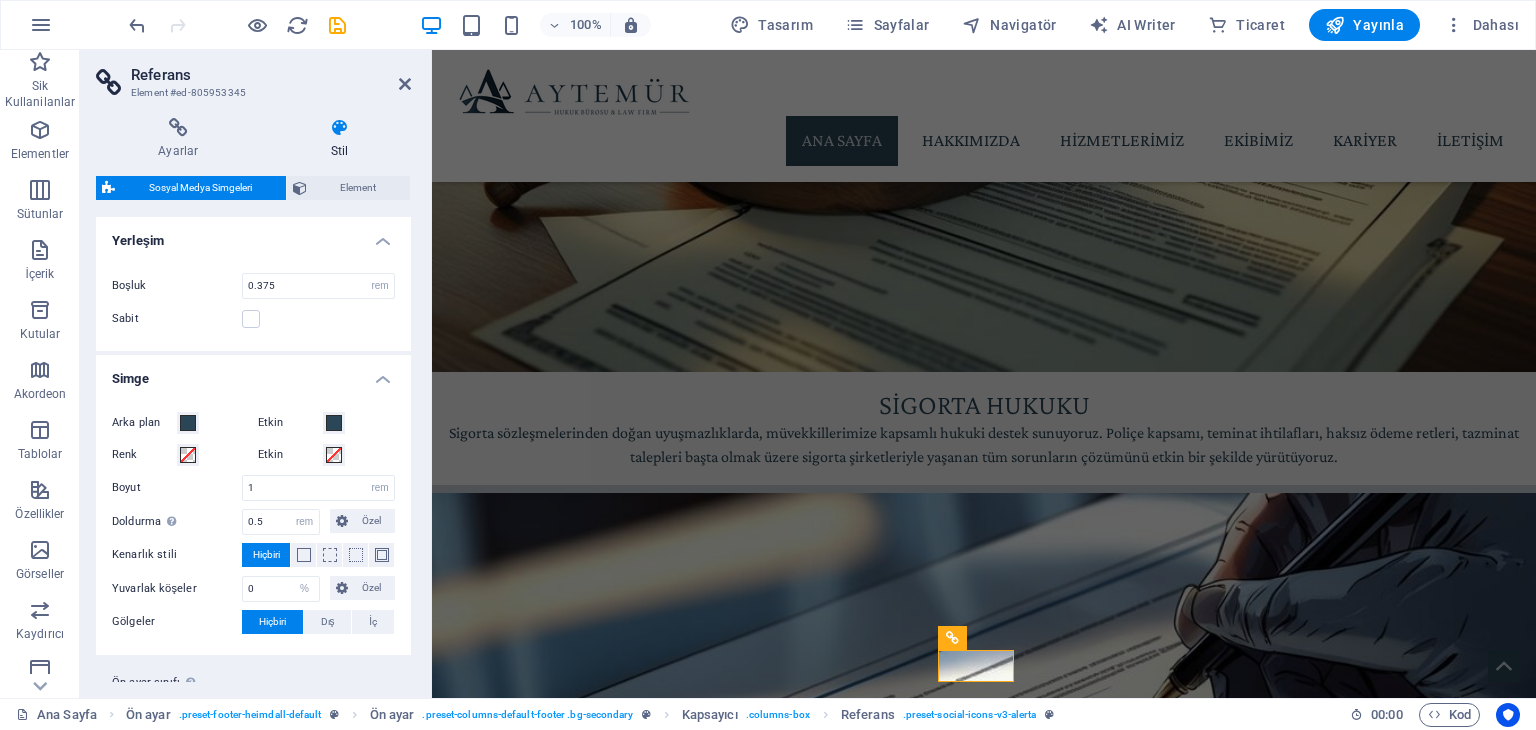 click on "Referans Element #ed-805953345 Ayarlar Stil Ayarlar Referans, düzenlenemeyen ama kendini otomatik olarak güncelleyen bir elementin kopyasıdır.  Ayarları kopyala Referans hedef elementiyle aynı ayarları (esnek, animasyon, konum, stil) kullan Eylemler Dönüştür Referansı ayrı bir elemente dönüştür. Sonradan yapılan hiçbir değişiklik, başlangıçta referans alınan elementi etkilemeyecektir. Referansı dönüştür Başlangıç noktasını göster Referans alınan elemente atla. Referans alınan element başka bir sayfadaysa yeni bir sekmede açılır. Başlangıç noktası elementini göster Sosyal Medya Simgeleri Element Yerleşim Bu elementin yerleşim içinde nasıl genişlediği (Flexbox). Boyut Varsayılan otomatik px % 1/1 1/2 1/3 1/4 1/5 1/6 1/7 1/8 1/9 1/10 Büyüt Küçült Sipariş Kapsayıcı yerleşimi Görünür Görünür Opaklık 100 % Taşma Boşluk Kenar boşluğu Varsayılan otomatik px % rem vw vh Özel Özel otomatik px % rem vw vh otomatik px % rem vw vh otomatik px % %" at bounding box center [256, 374] 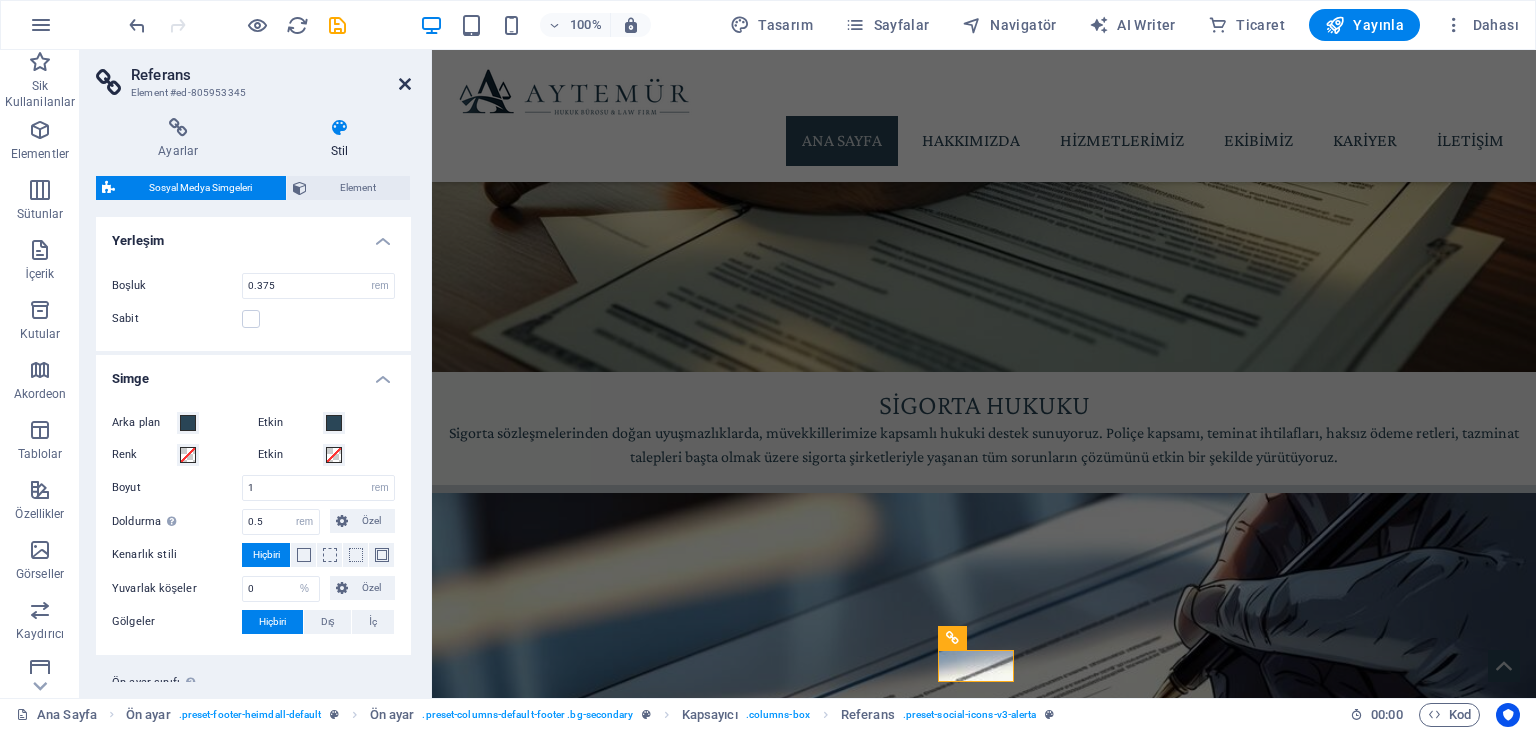 click at bounding box center [405, 84] 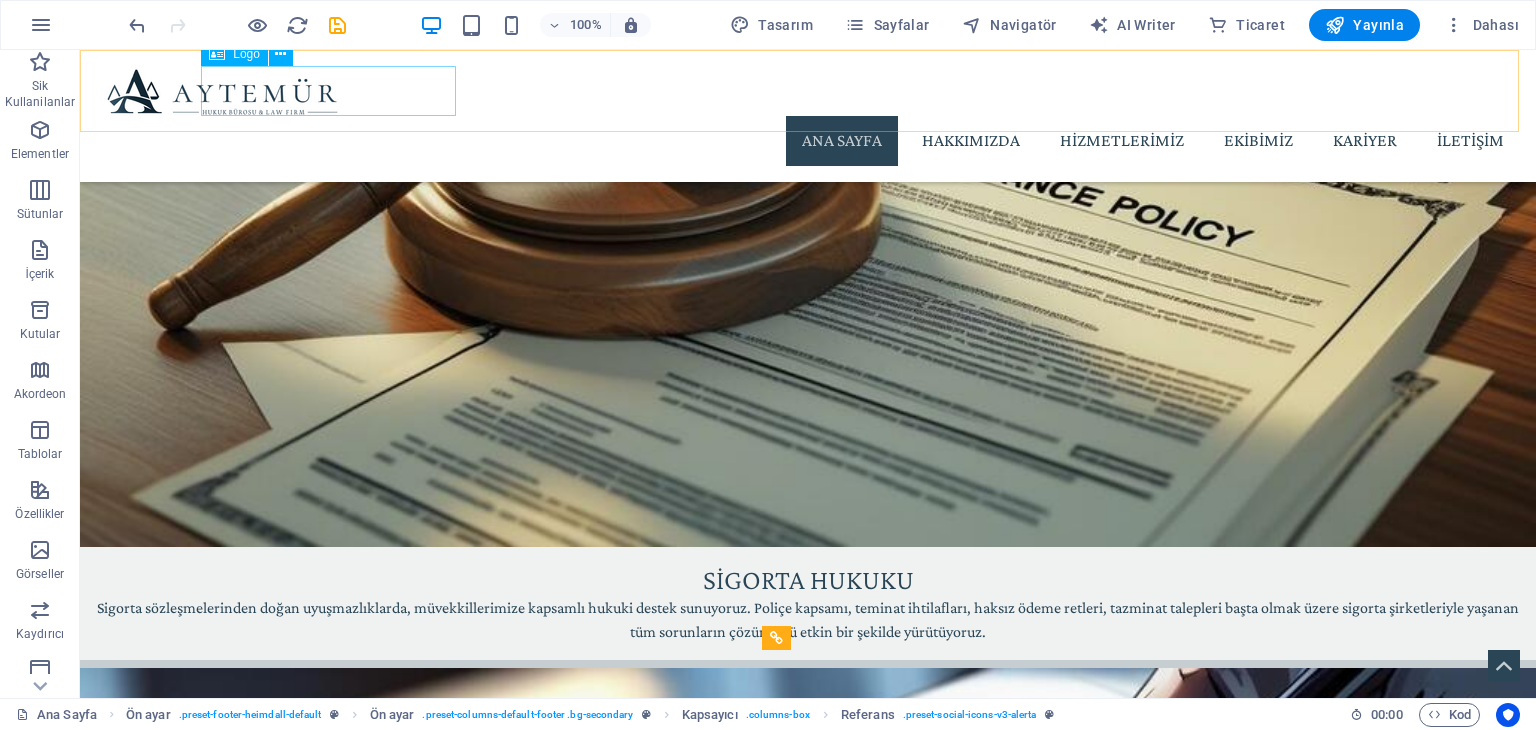 scroll, scrollTop: 2663, scrollLeft: 0, axis: vertical 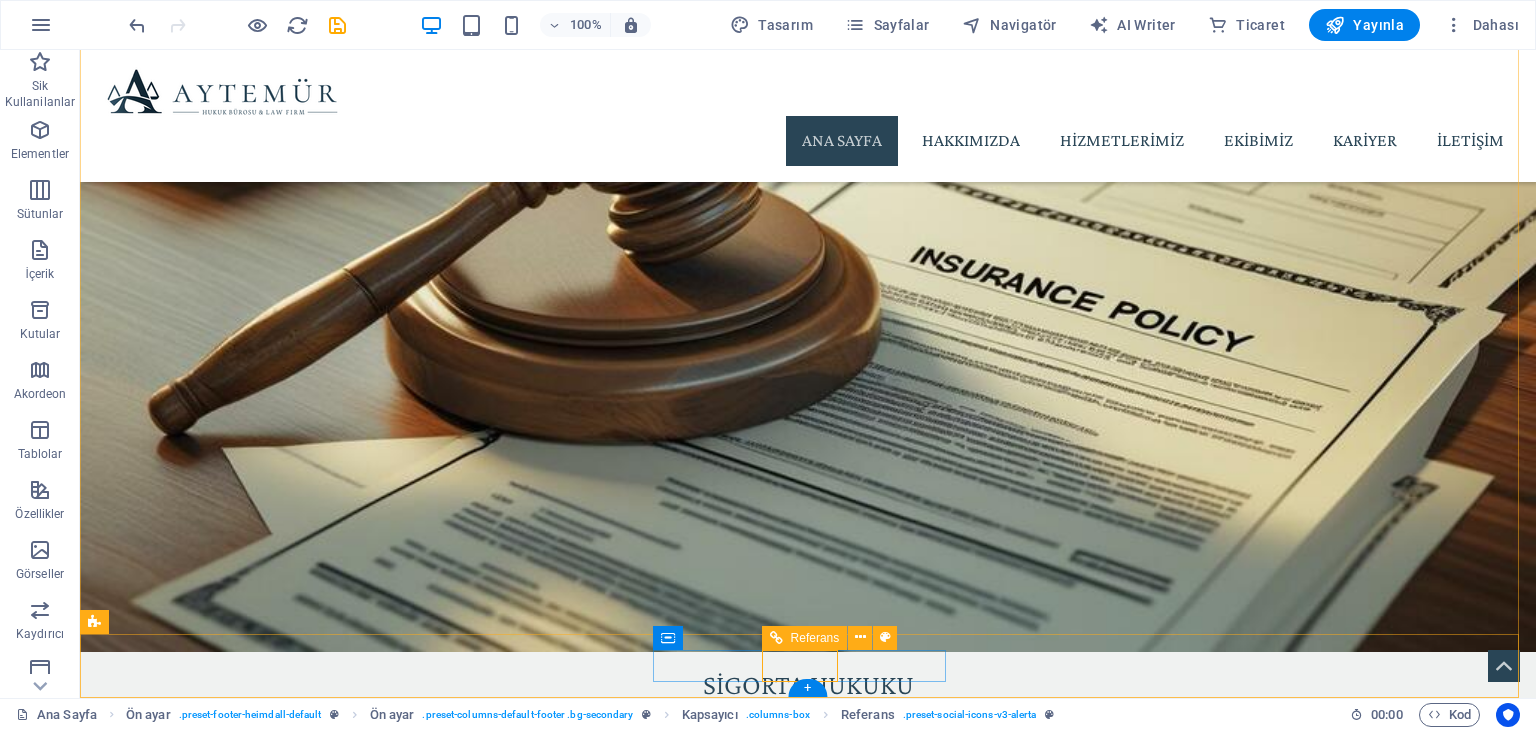 click at bounding box center (552, 8197) 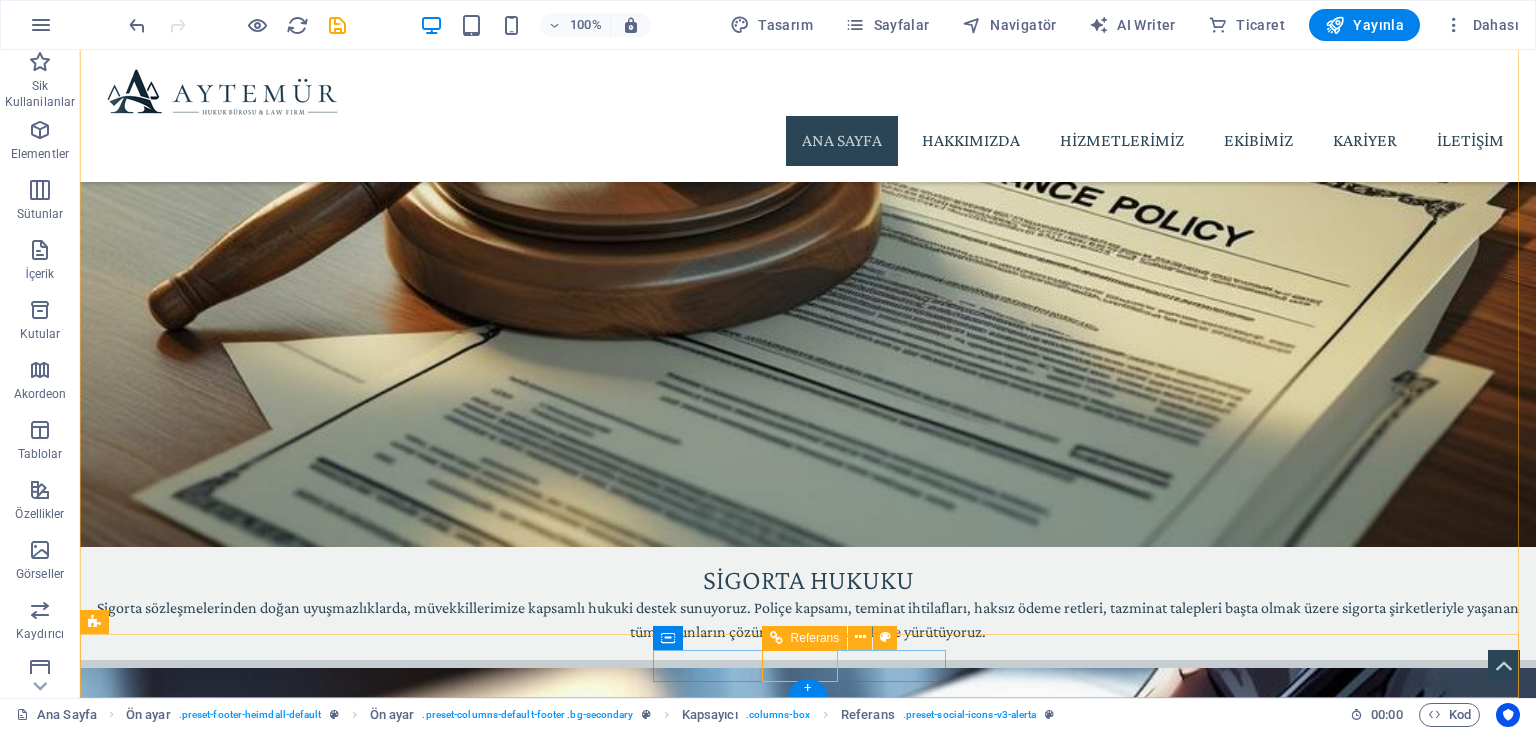 click on "© Copyright 2025 - AYTEMÜR Hukuk Bürosu Yasal Uyarı  |  Gizlilik" at bounding box center (808, 8097) 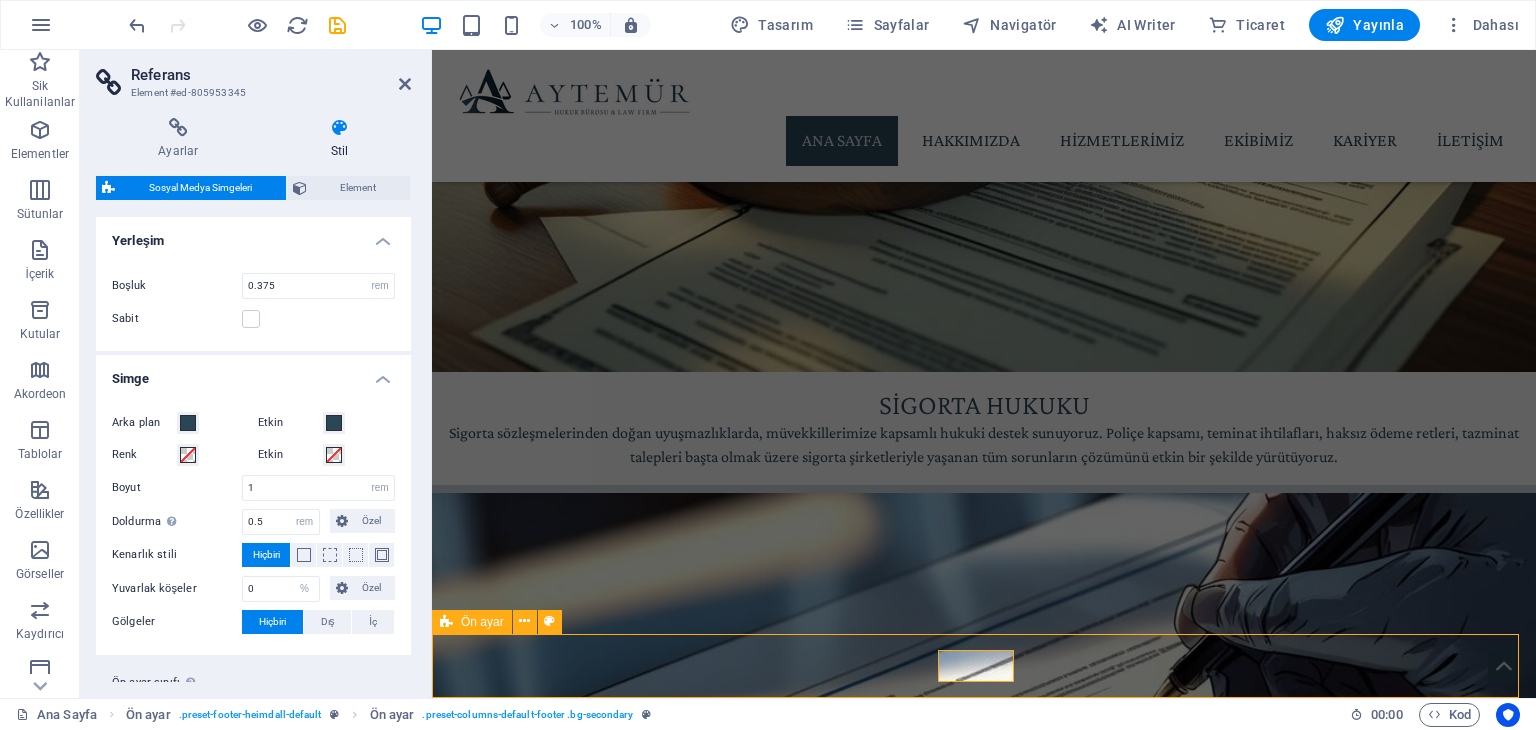 scroll, scrollTop: 2663, scrollLeft: 0, axis: vertical 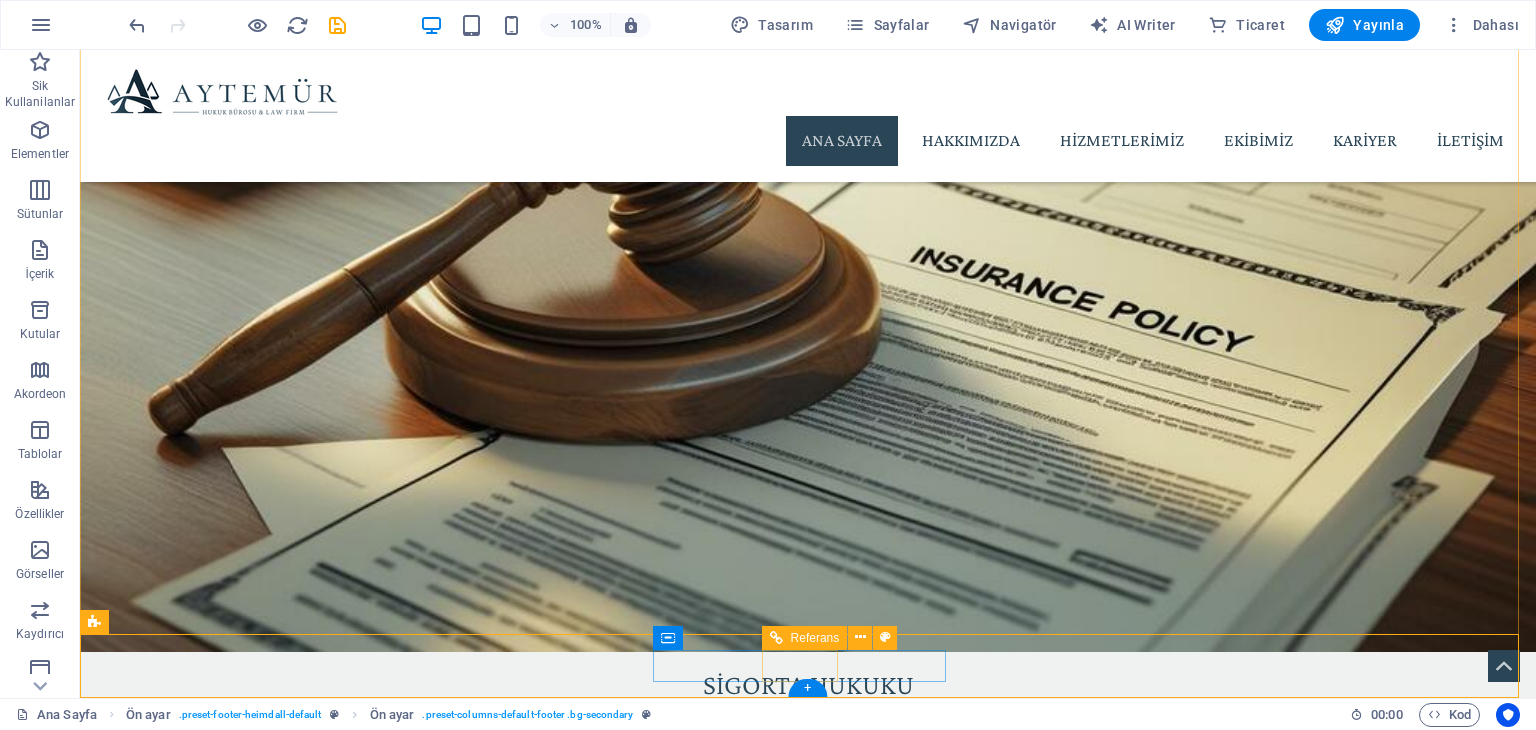 click at bounding box center [552, 8221] 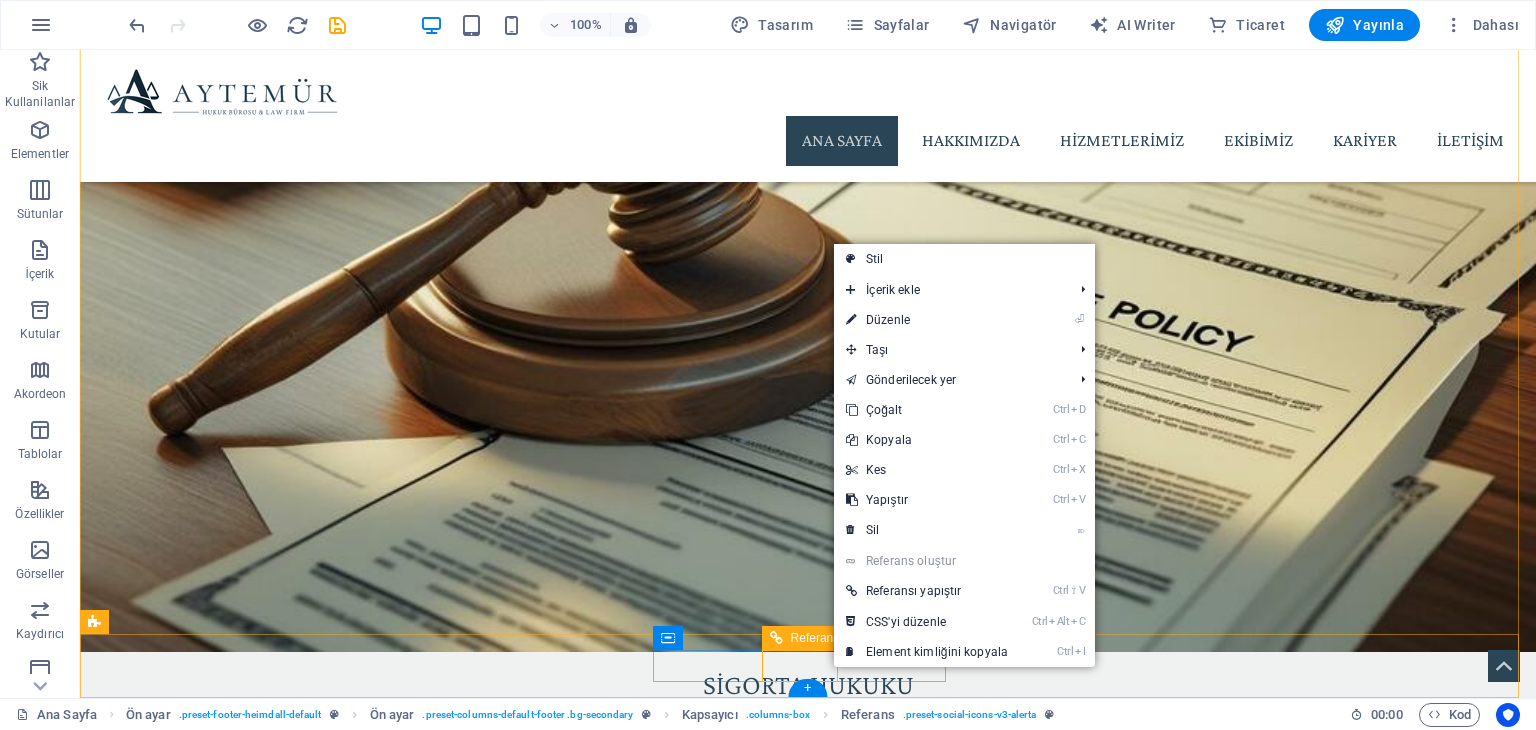 click at bounding box center [552, 8221] 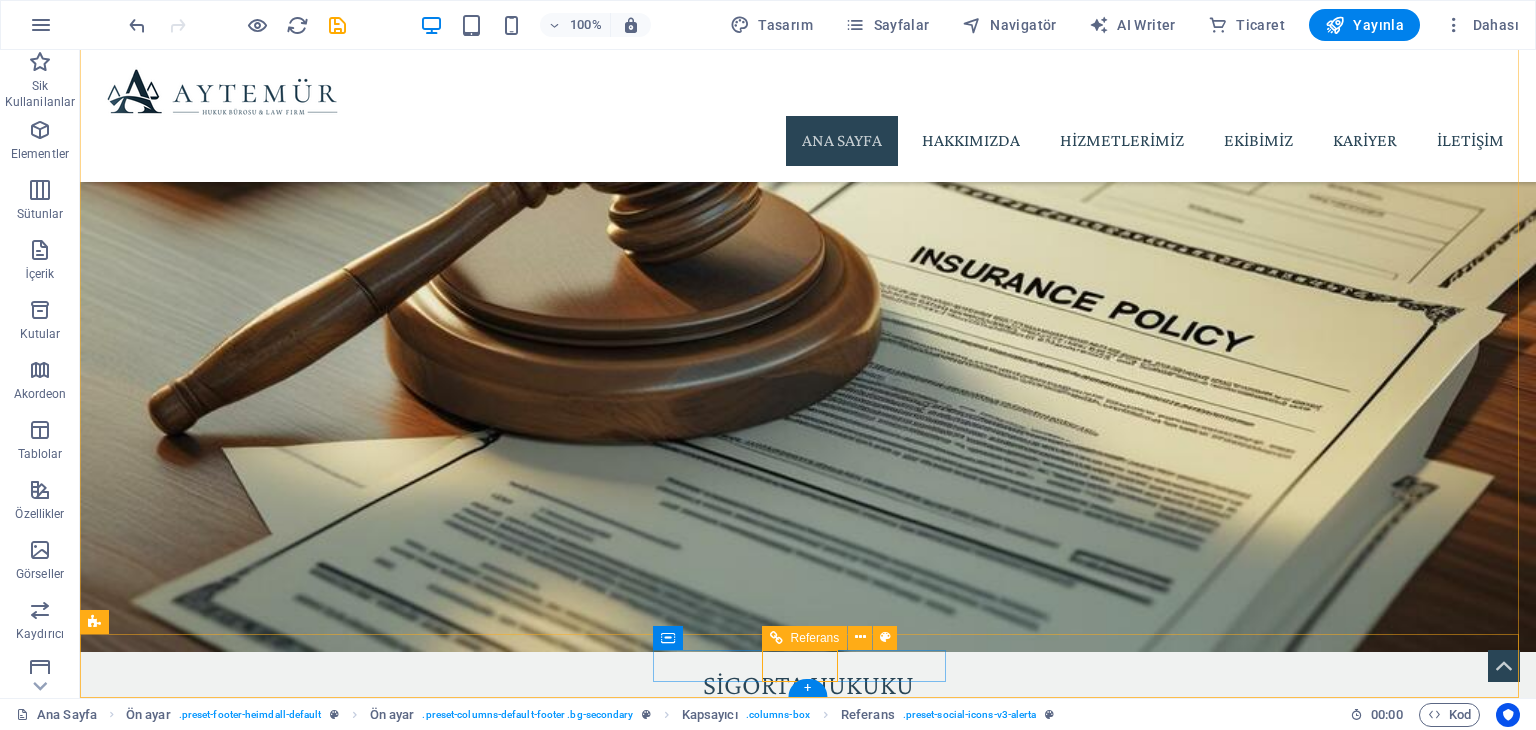 click at bounding box center (552, 8183) 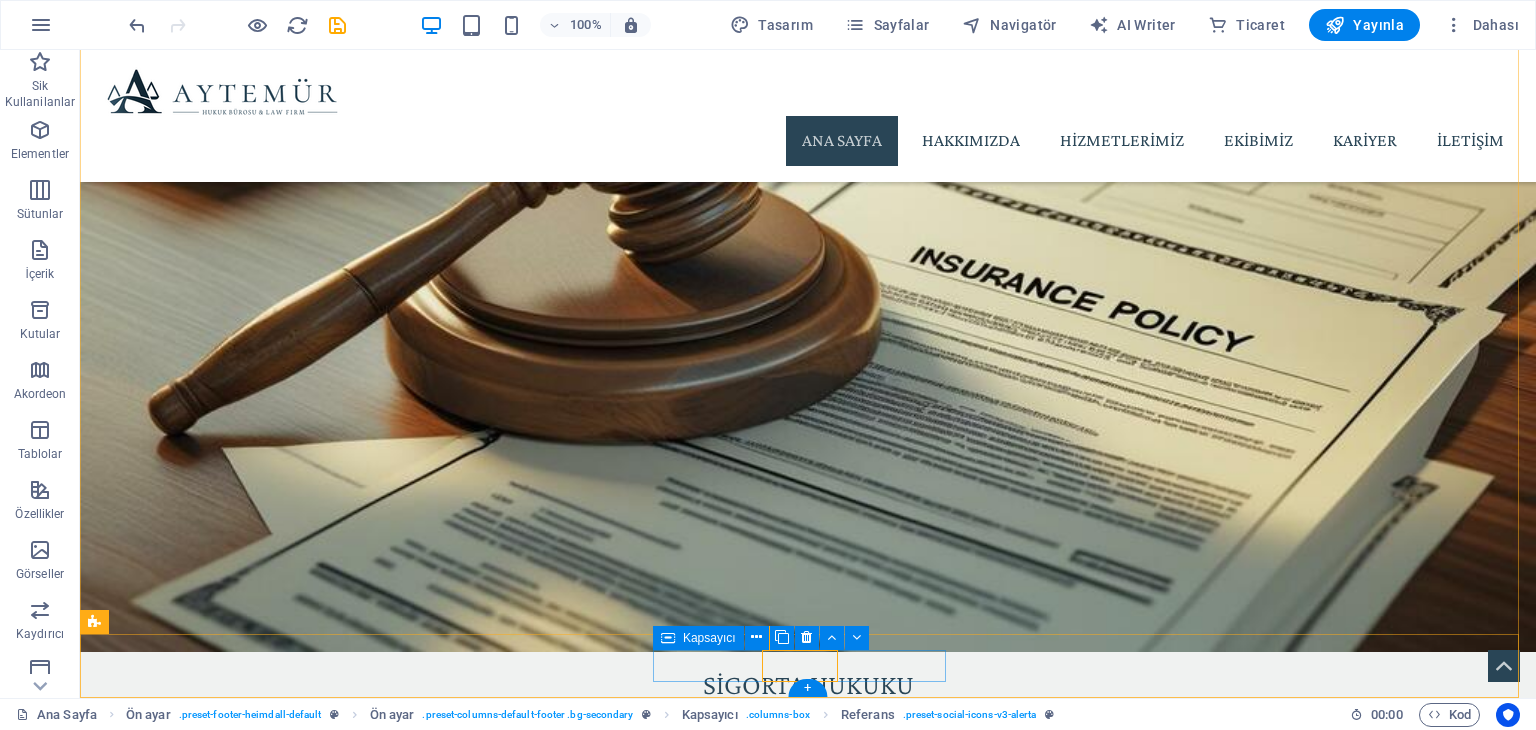 click at bounding box center [552, 8202] 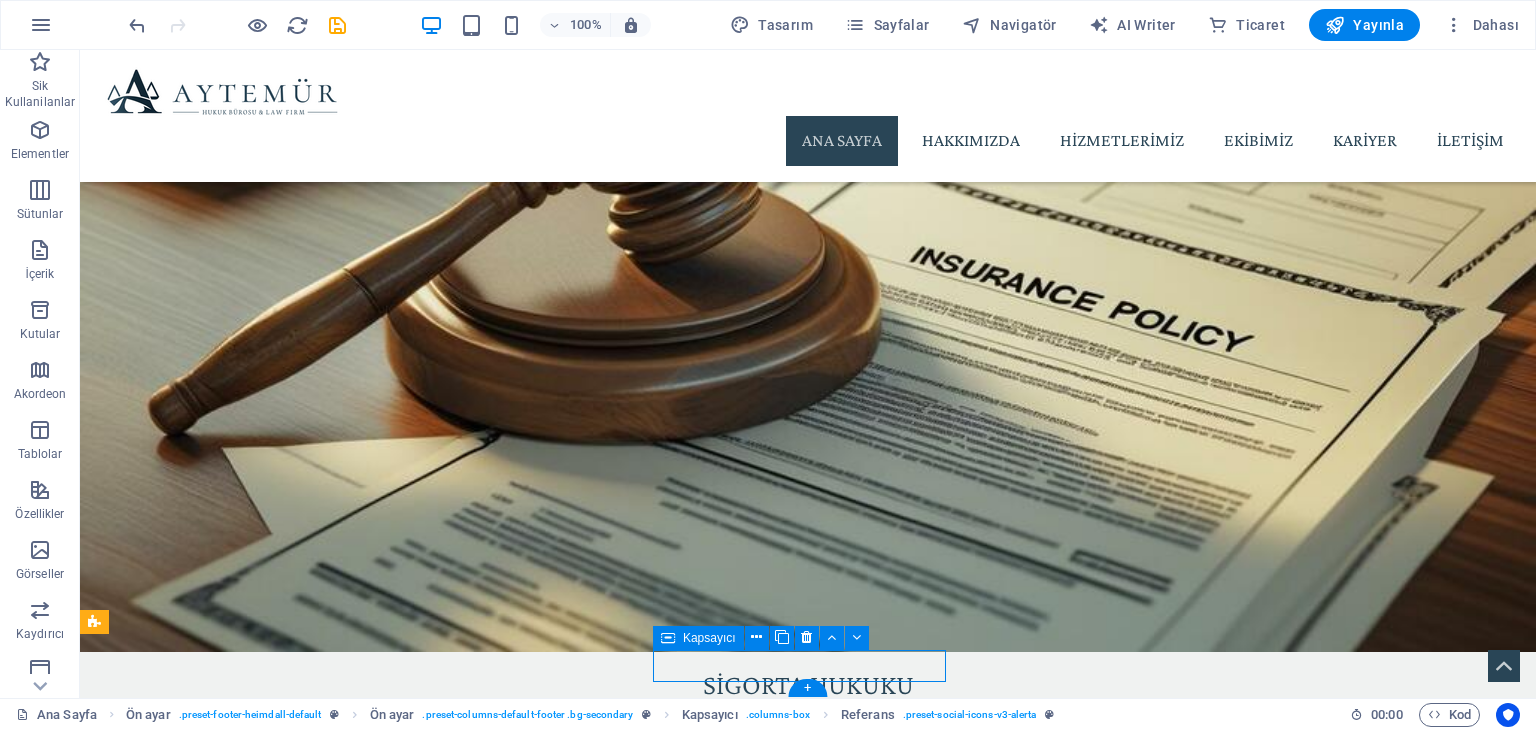 click at bounding box center (552, 8202) 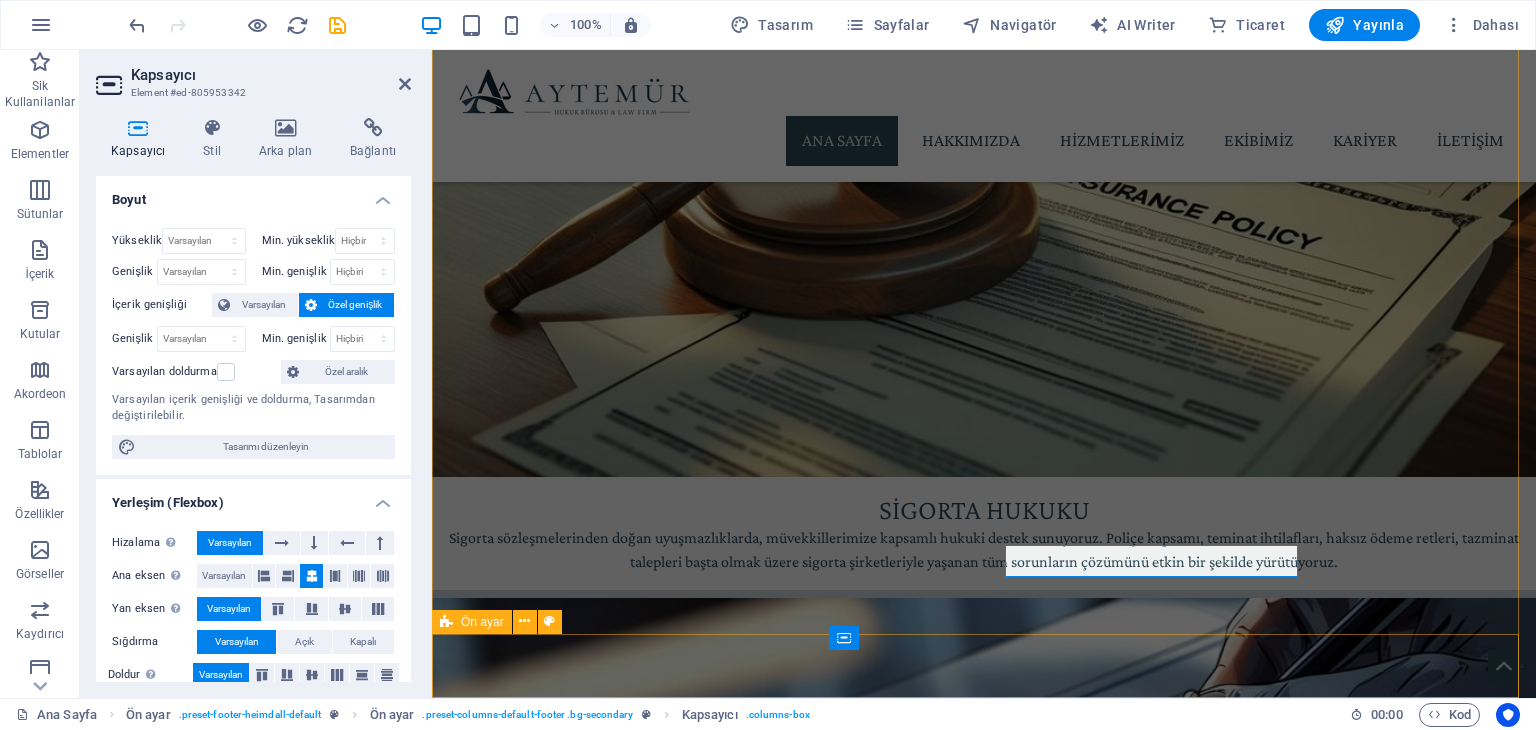 scroll, scrollTop: 2768, scrollLeft: 0, axis: vertical 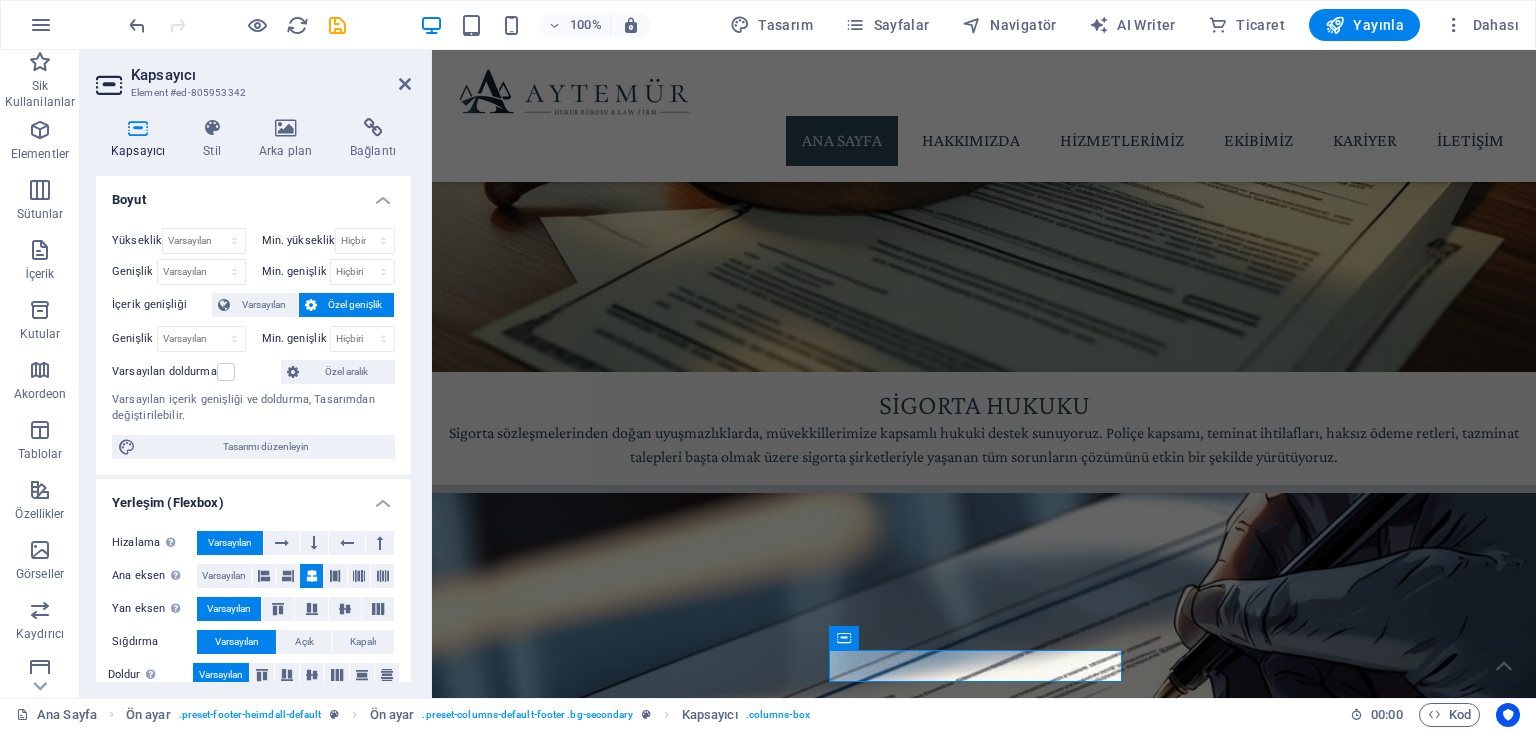 click on "Kapsayıcı Stil Arka plan Bağlantı Boyut Yükseklik Varsayılan px rem % vh vw Min. yükseklik Hiçbiri px rem % vh vw Genişlik Varsayılan px rem % em vh vw Min. genişlik Hiçbiri px rem % vh vw İçerik genişliği Varsayılan Özel genişlik Genişlik Varsayılan px rem % em vh vw Min. genişlik Hiçbiri px rem % vh vw Varsayılan doldurma Özel aralık Varsayılan içerik genişliği ve doldurma, Tasarımdan değiştirilebilir. Tasarımı düzenleyin Yerleşim (Flexbox) Hizalama Esnek yönü belirler. Varsayılan Ana eksen Elementlerin bu kapsayıcının içindeki ana eksen boyunca nasıl davranması gerektiğini belirle (içeriği doğrula). Varsayılan Yan eksen Kapsayıcının içindeki elementin dikey yönünü kontrol et (öğeleri hizala). Varsayılan Sığdırma Varsayılan Açık Kapalı Doldur Birkaç satır boyunca y ekseni üzerindeki elementlerin mesafelerini ve yönünü kontrol eder (içeriği hizala). Varsayılan Erişilebilirlik Rol . Hiçbiri Alert Alt Bigi Article %" at bounding box center [253, 400] 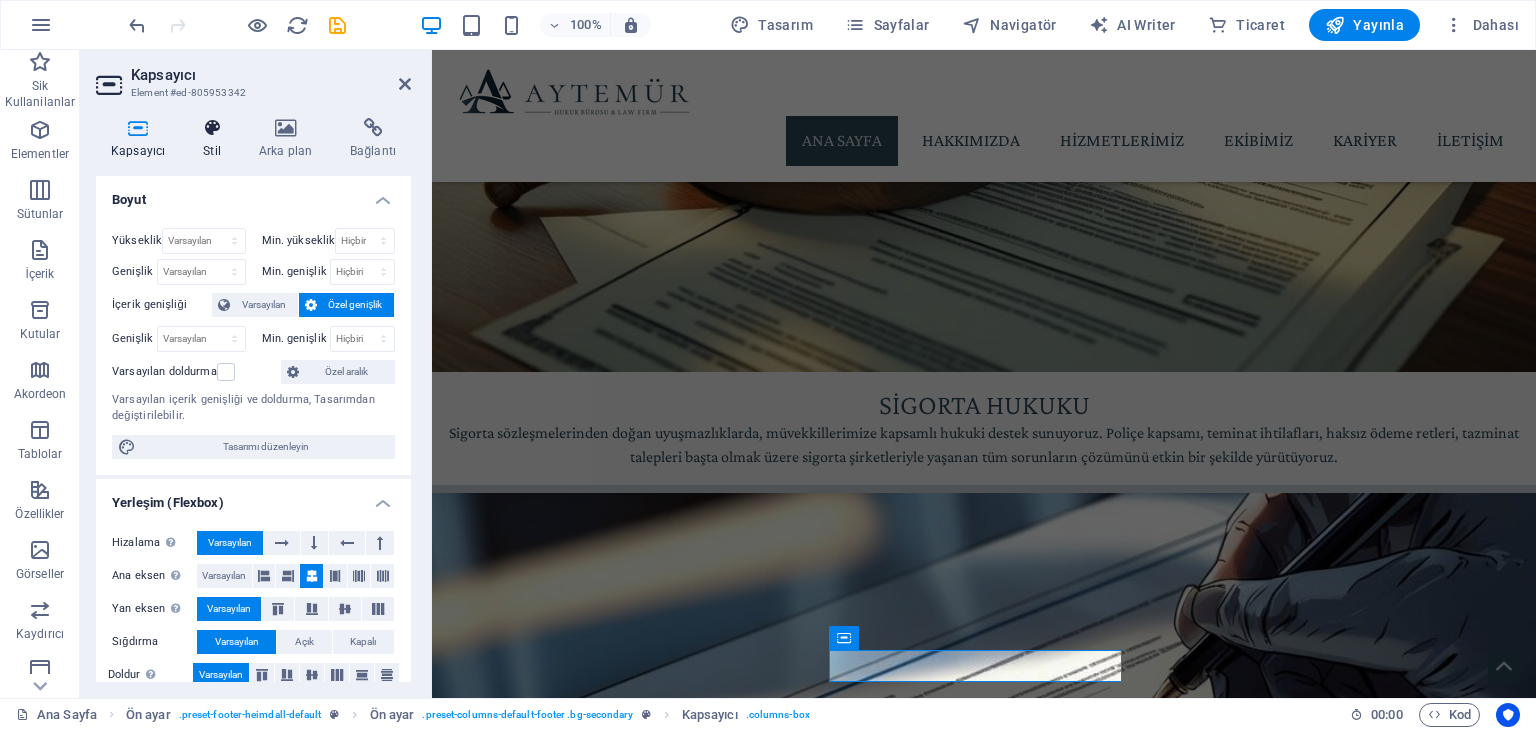 click at bounding box center [212, 128] 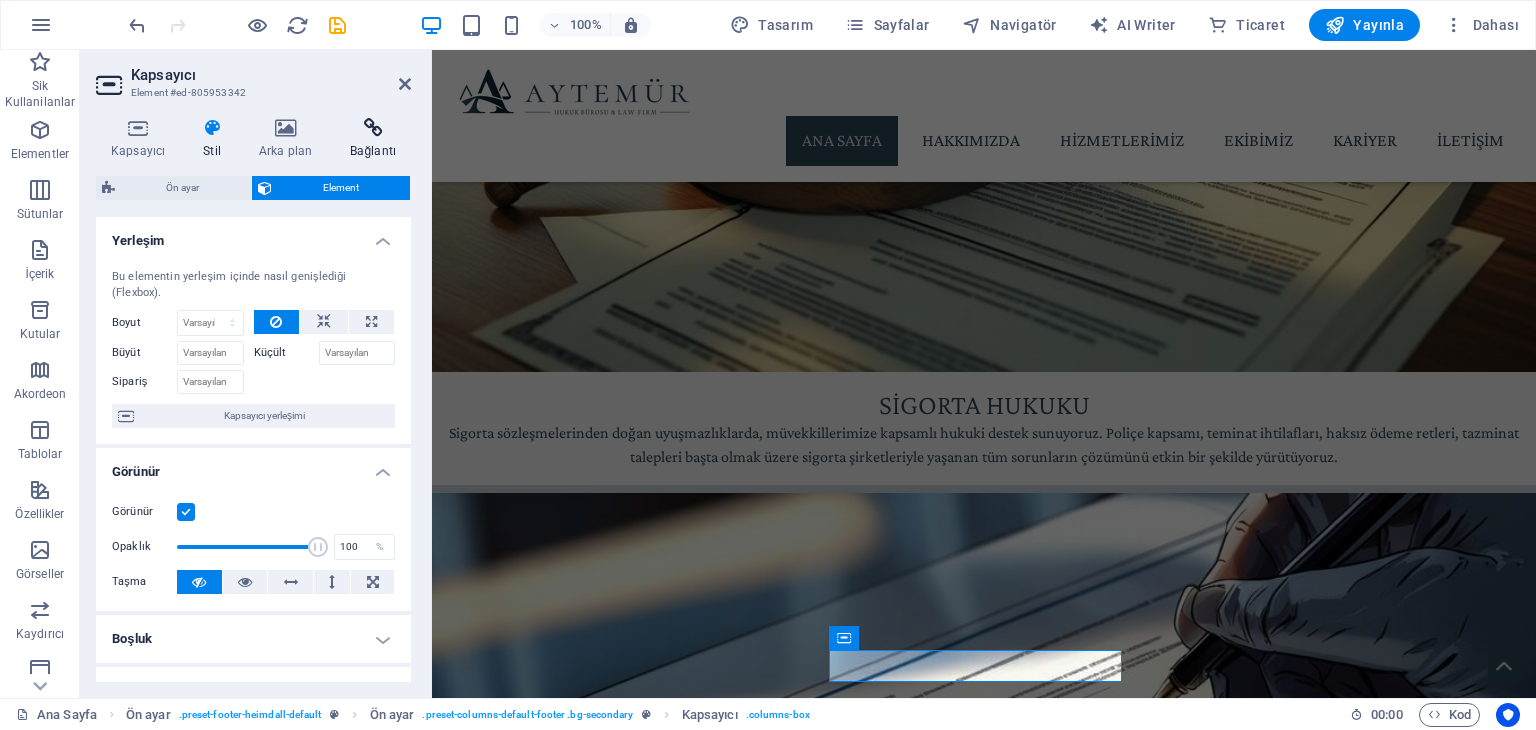 click on "Bağlantı" at bounding box center [373, 139] 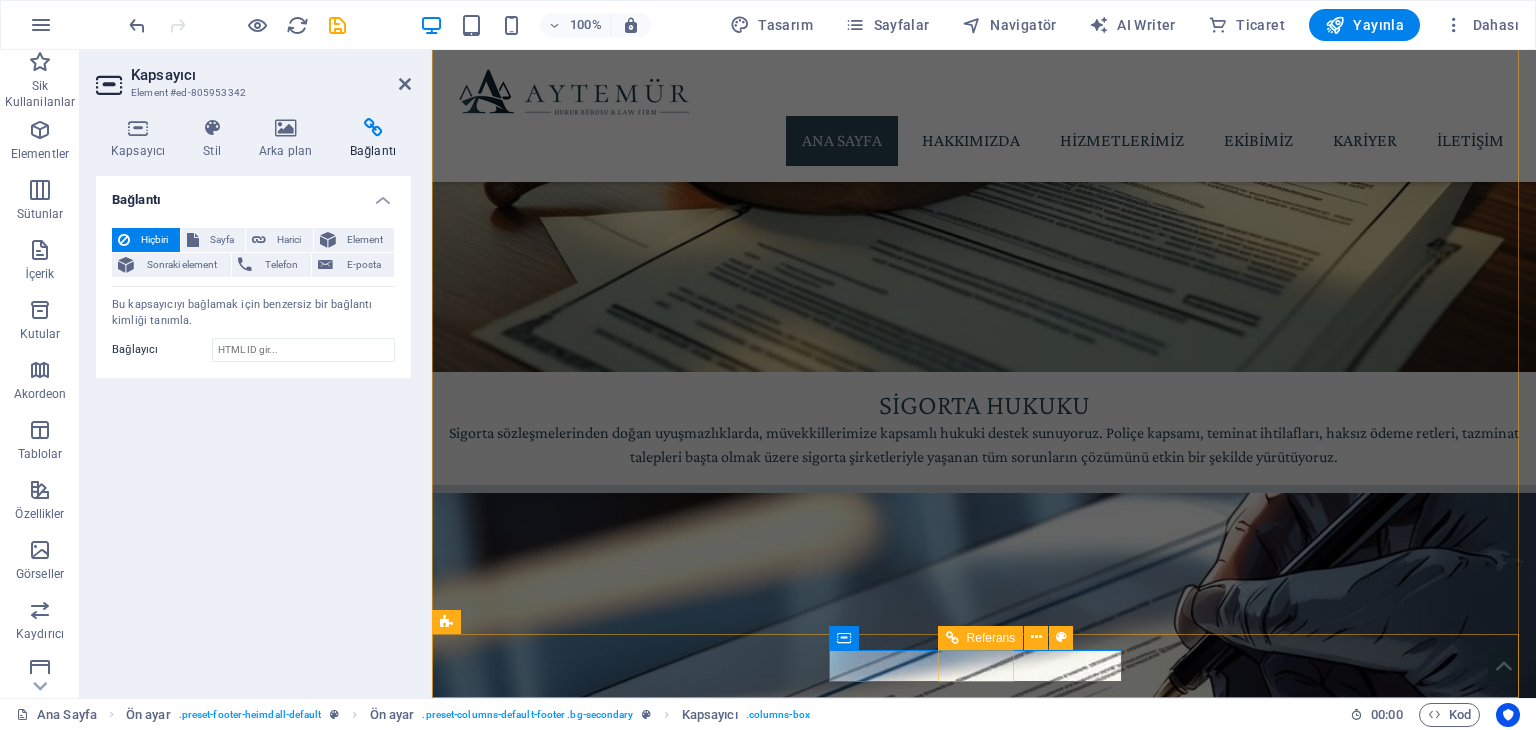 drag, startPoint x: 996, startPoint y: 671, endPoint x: 1350, endPoint y: 671, distance: 354 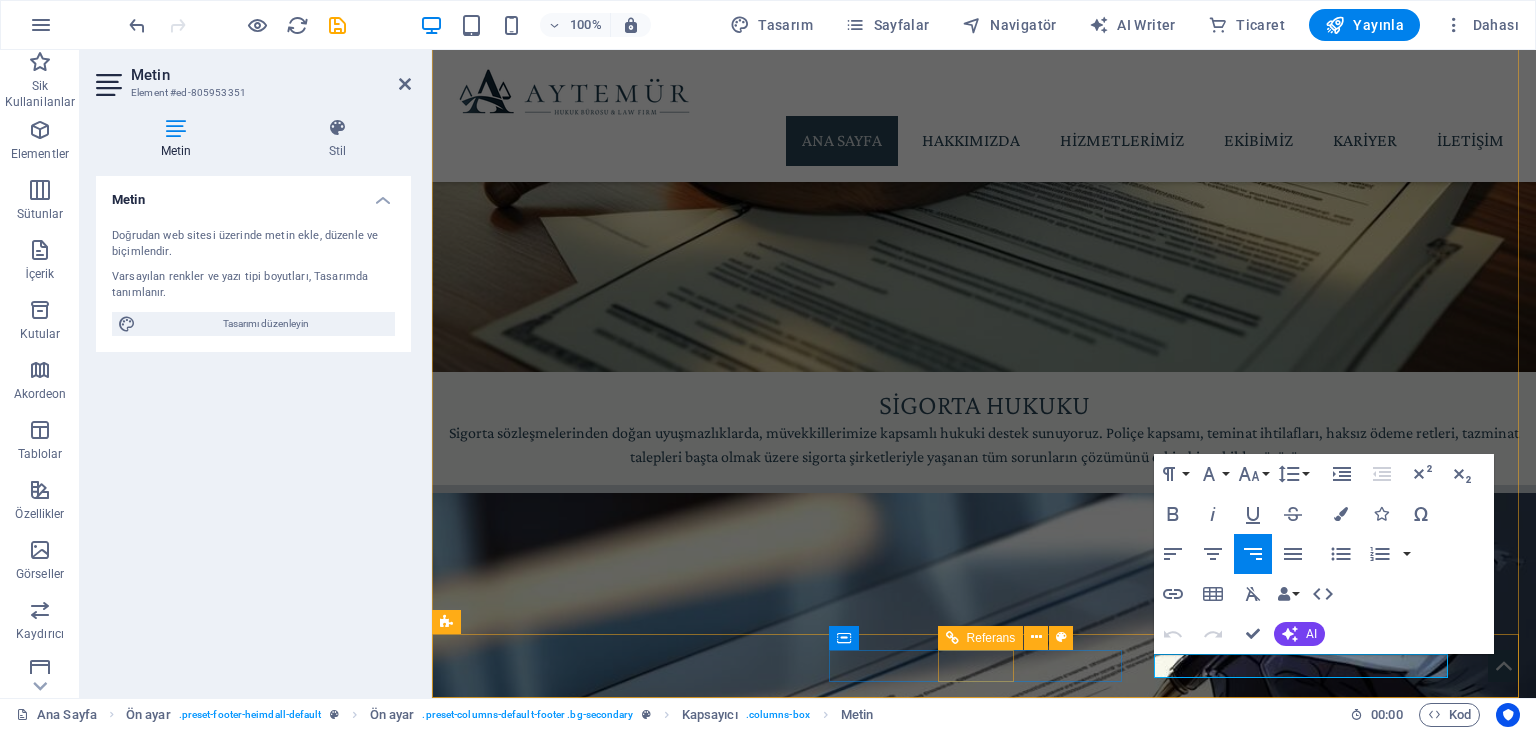 click at bounding box center [904, 7080] 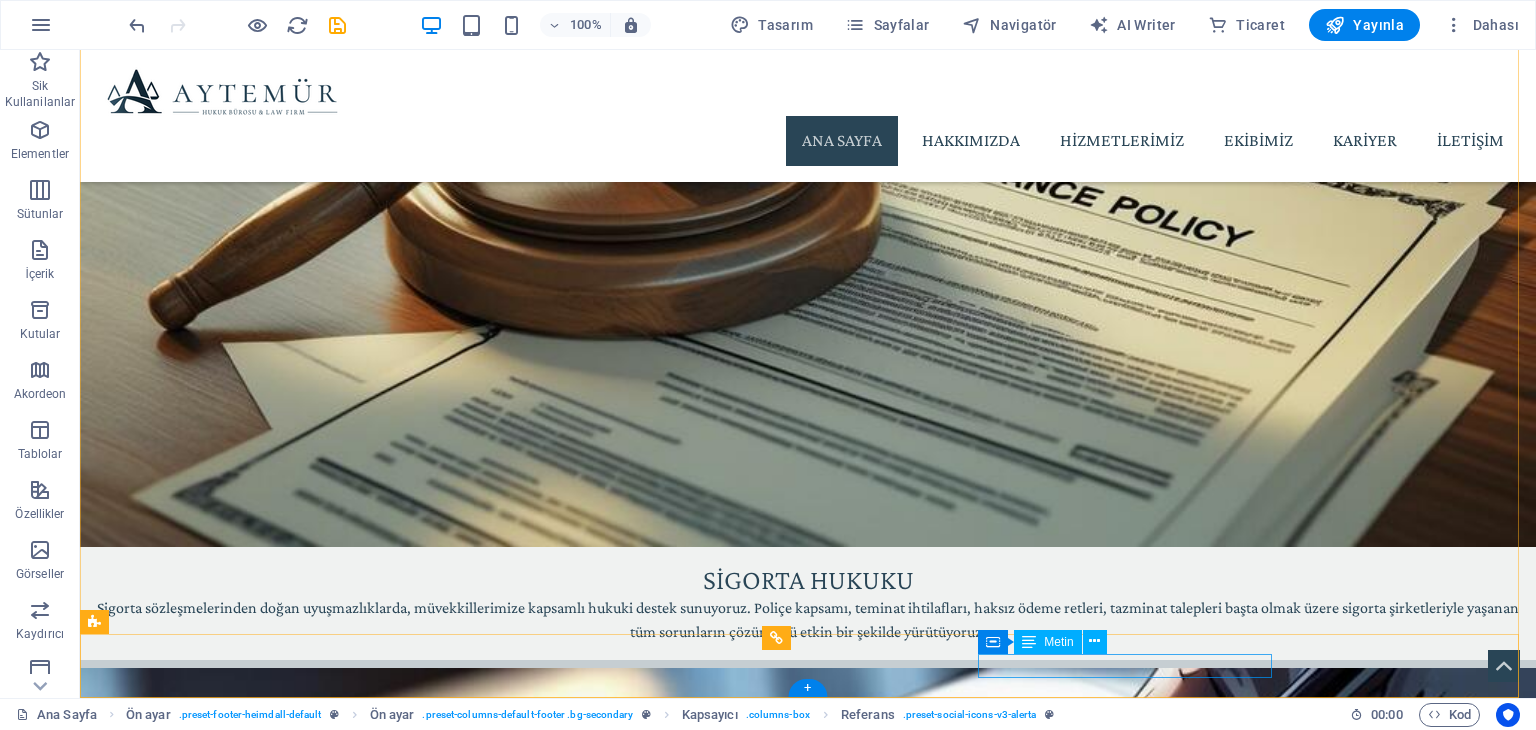 scroll, scrollTop: 2663, scrollLeft: 0, axis: vertical 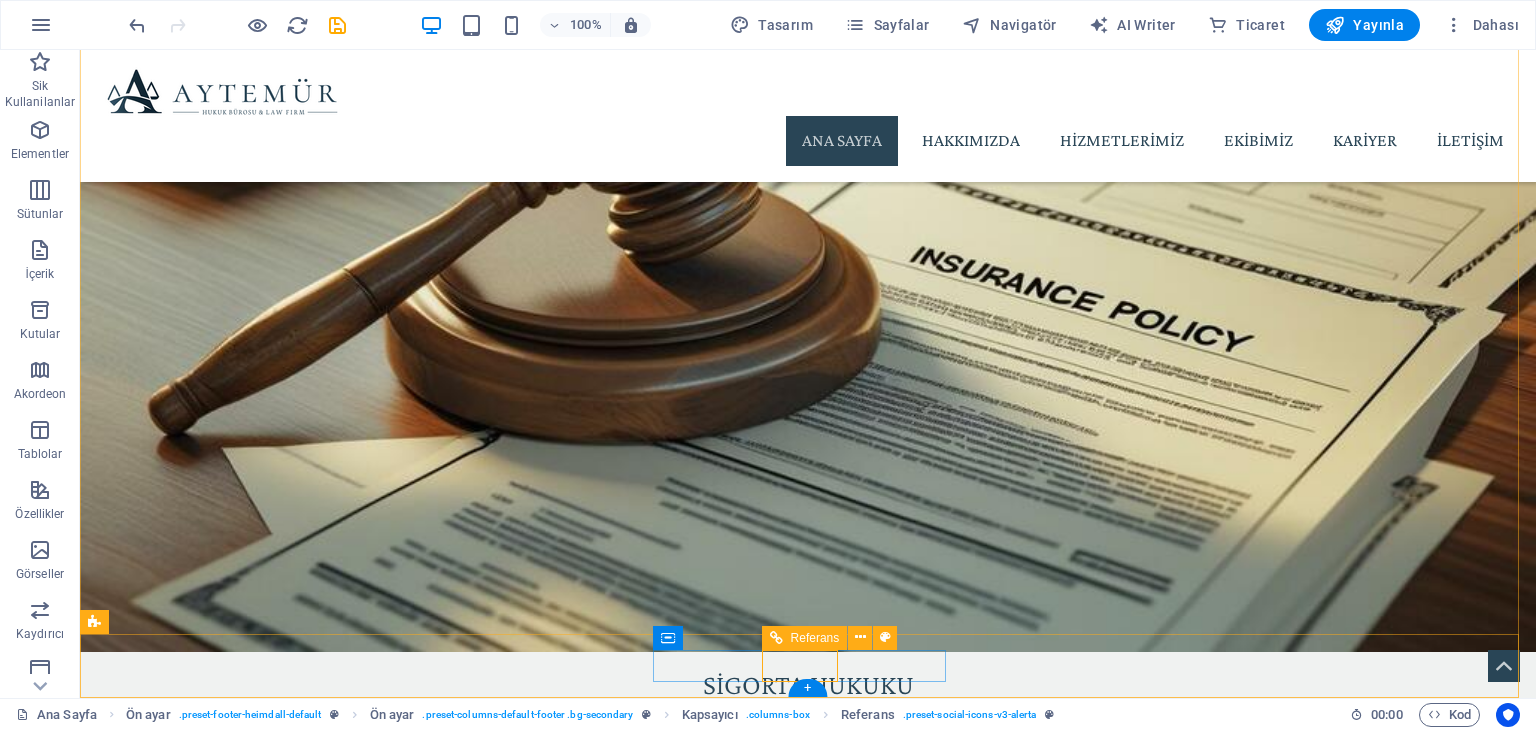 click at bounding box center (552, 8159) 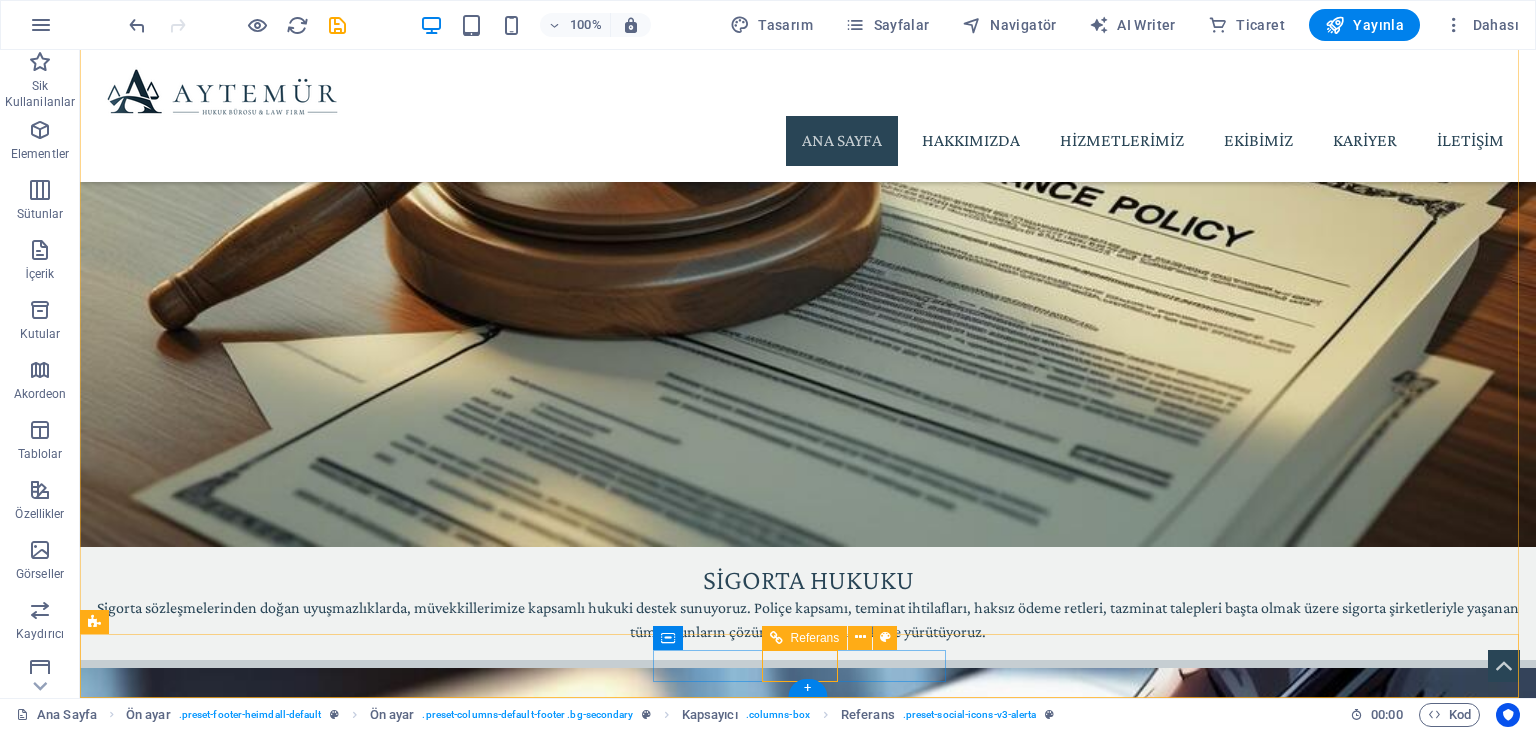 select on "rem" 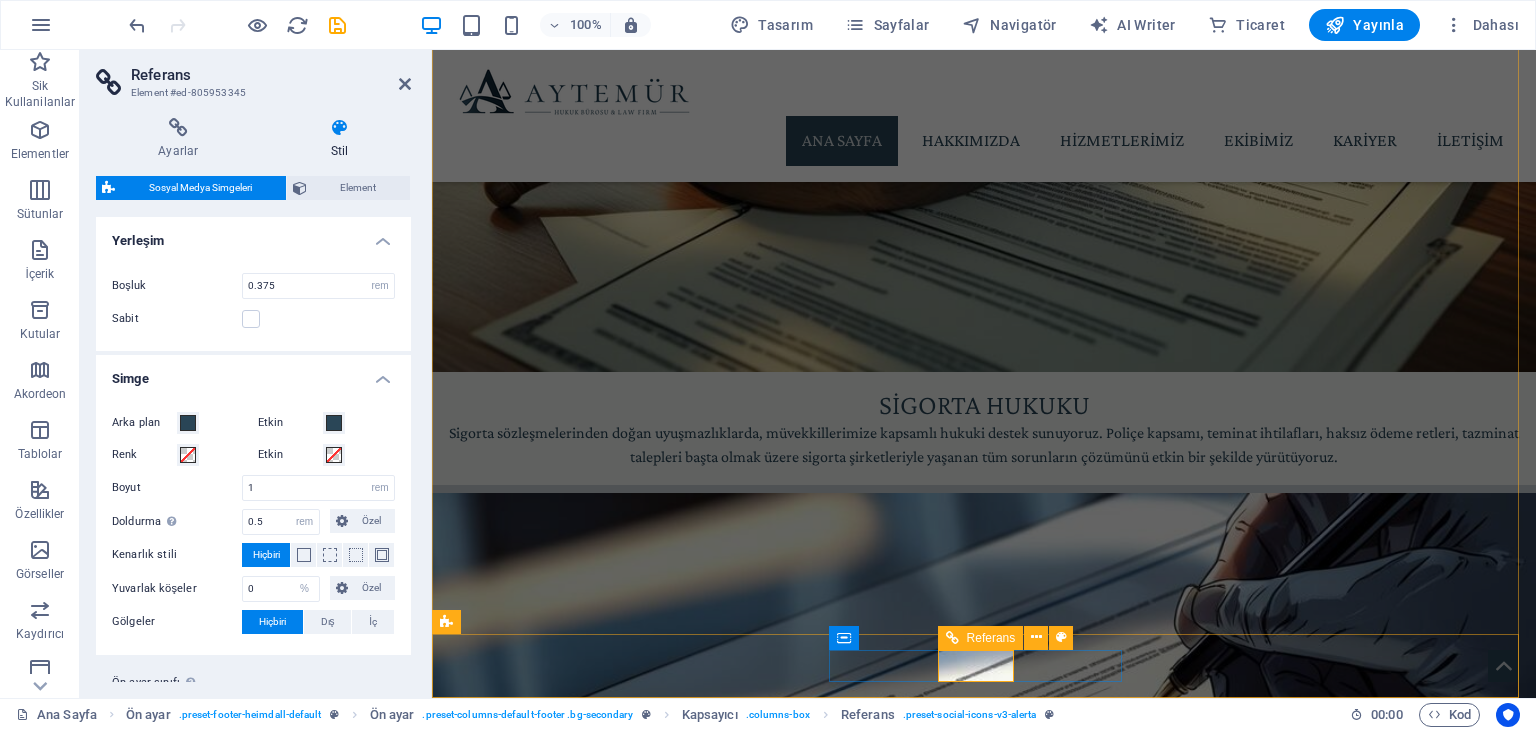 click at bounding box center (904, 7104) 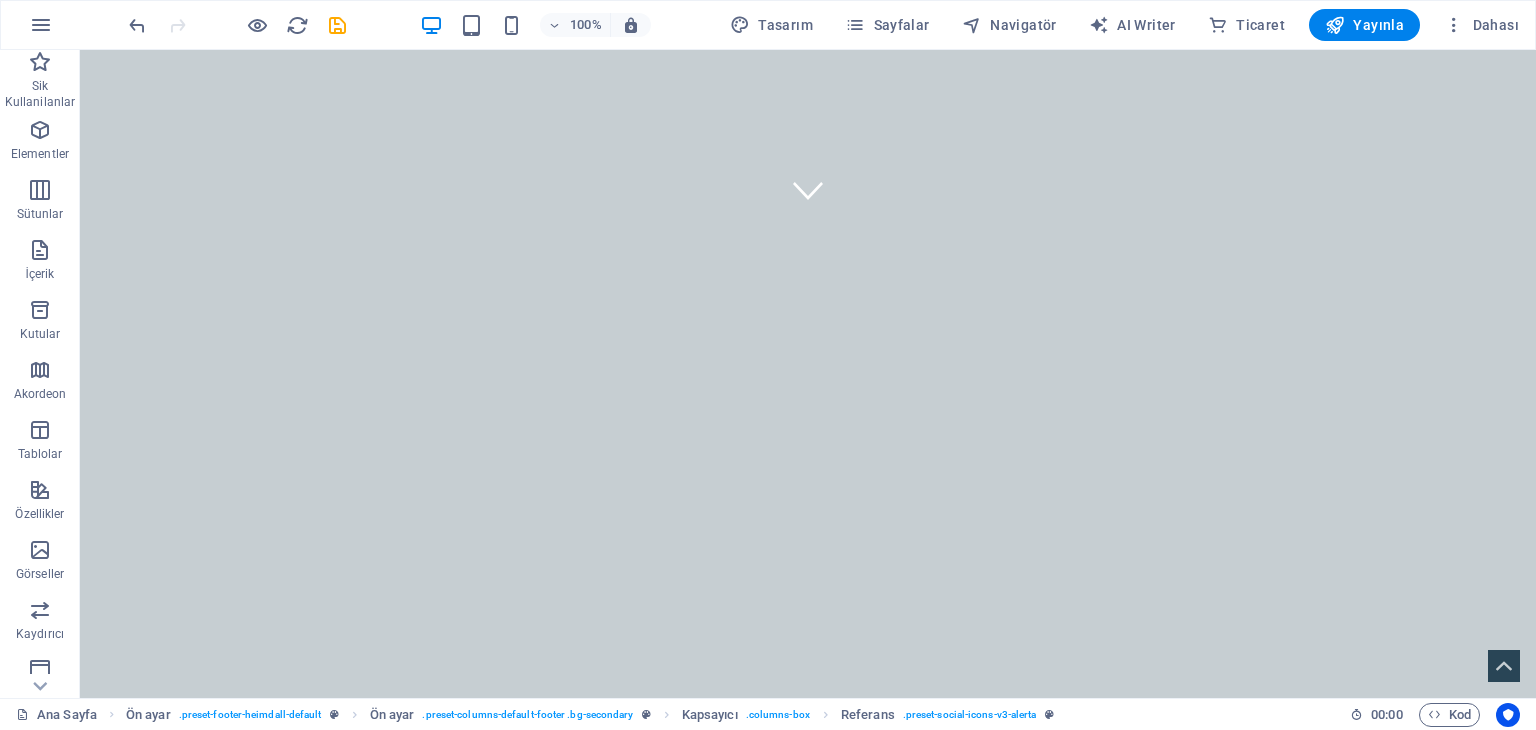 scroll, scrollTop: 0, scrollLeft: 0, axis: both 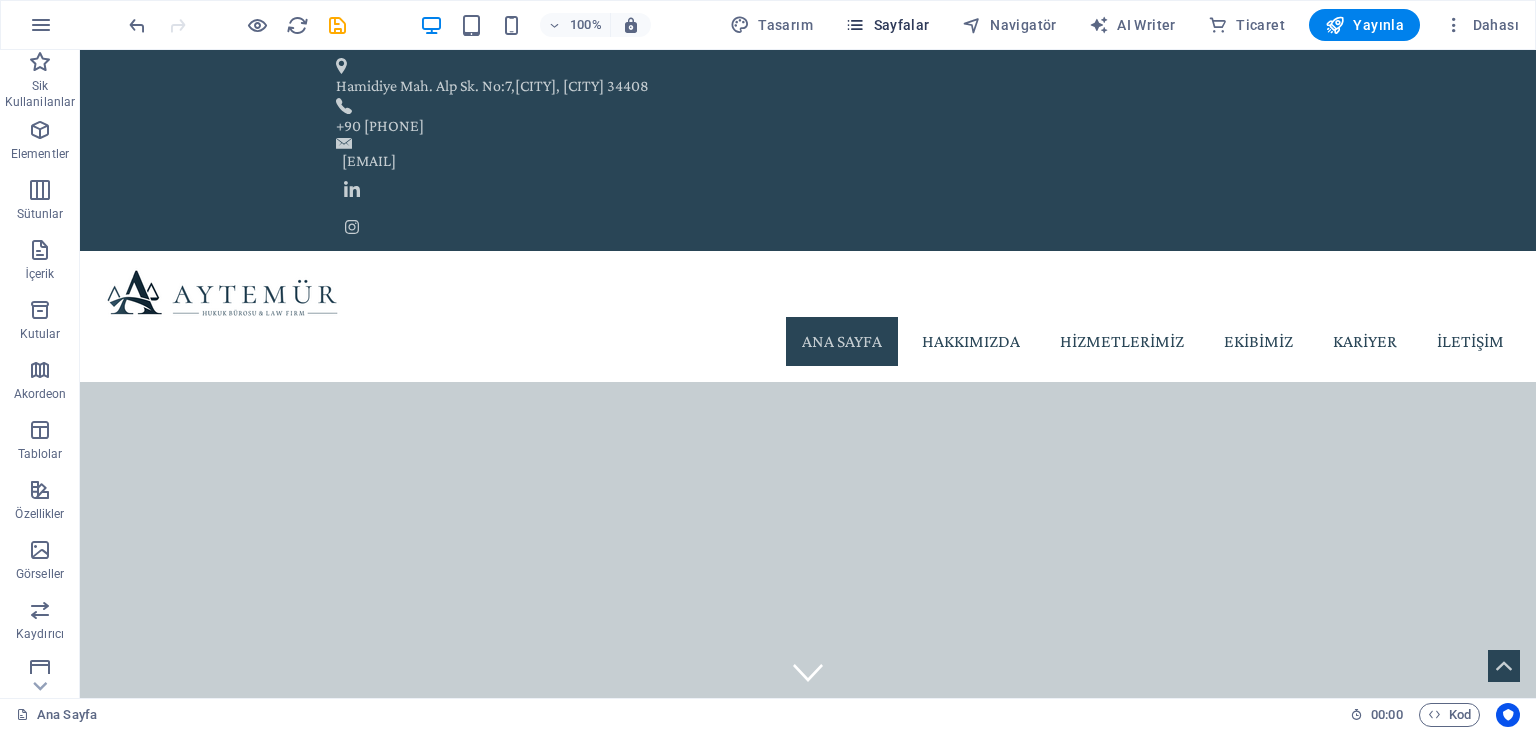 click on "Sayfalar" at bounding box center [887, 25] 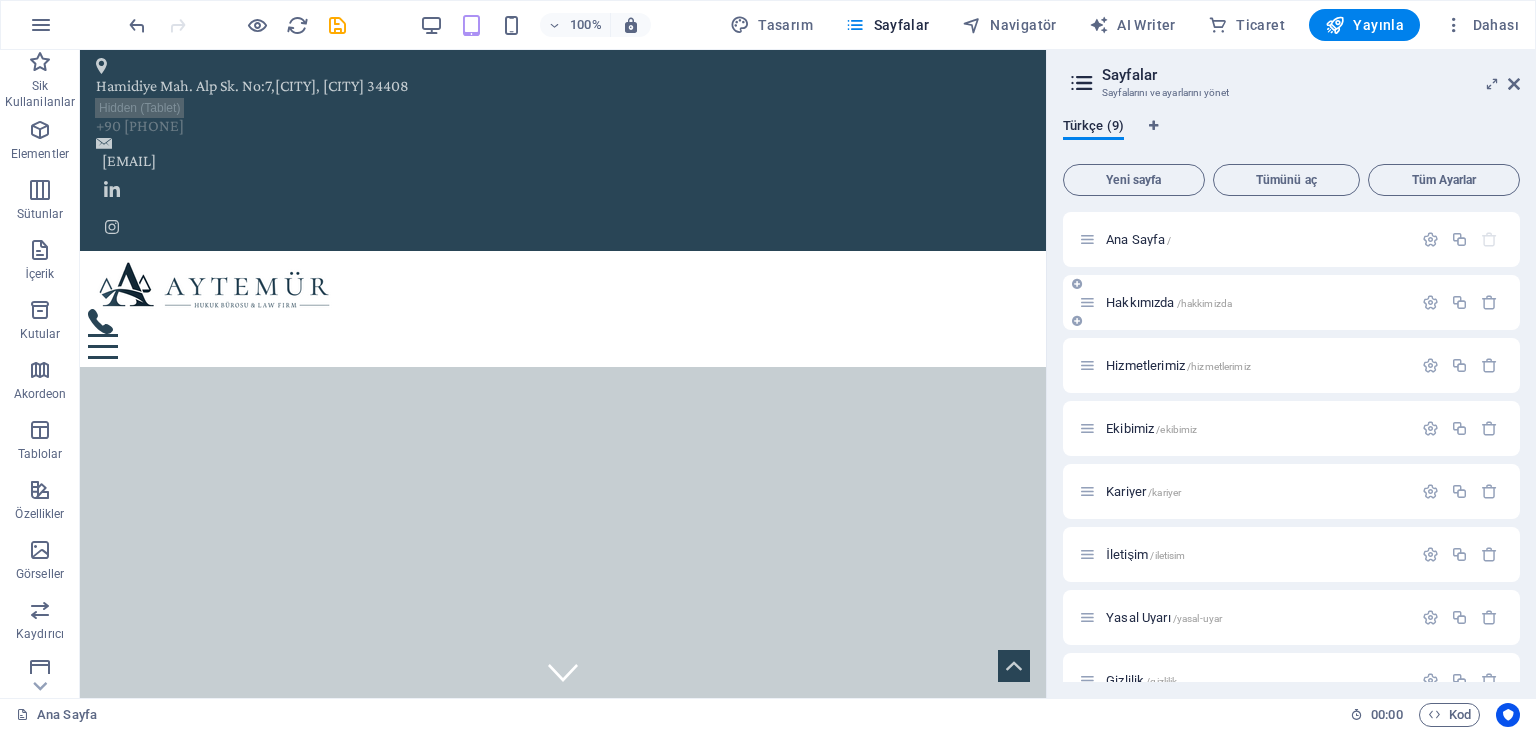 click on "Hakkımızda /hakkimizda" at bounding box center [1245, 302] 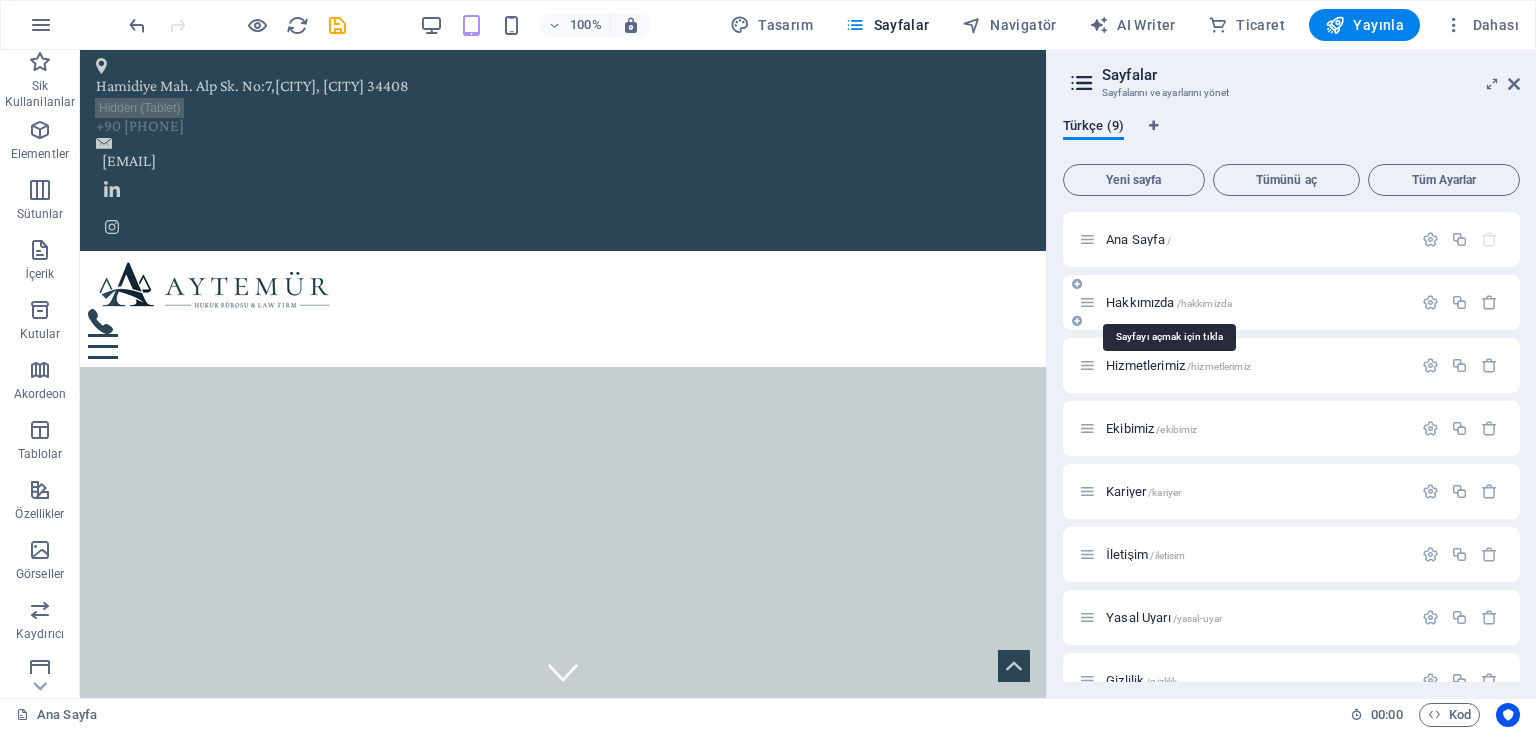 click on "Hakkımızda /hakkimizda" at bounding box center (1169, 302) 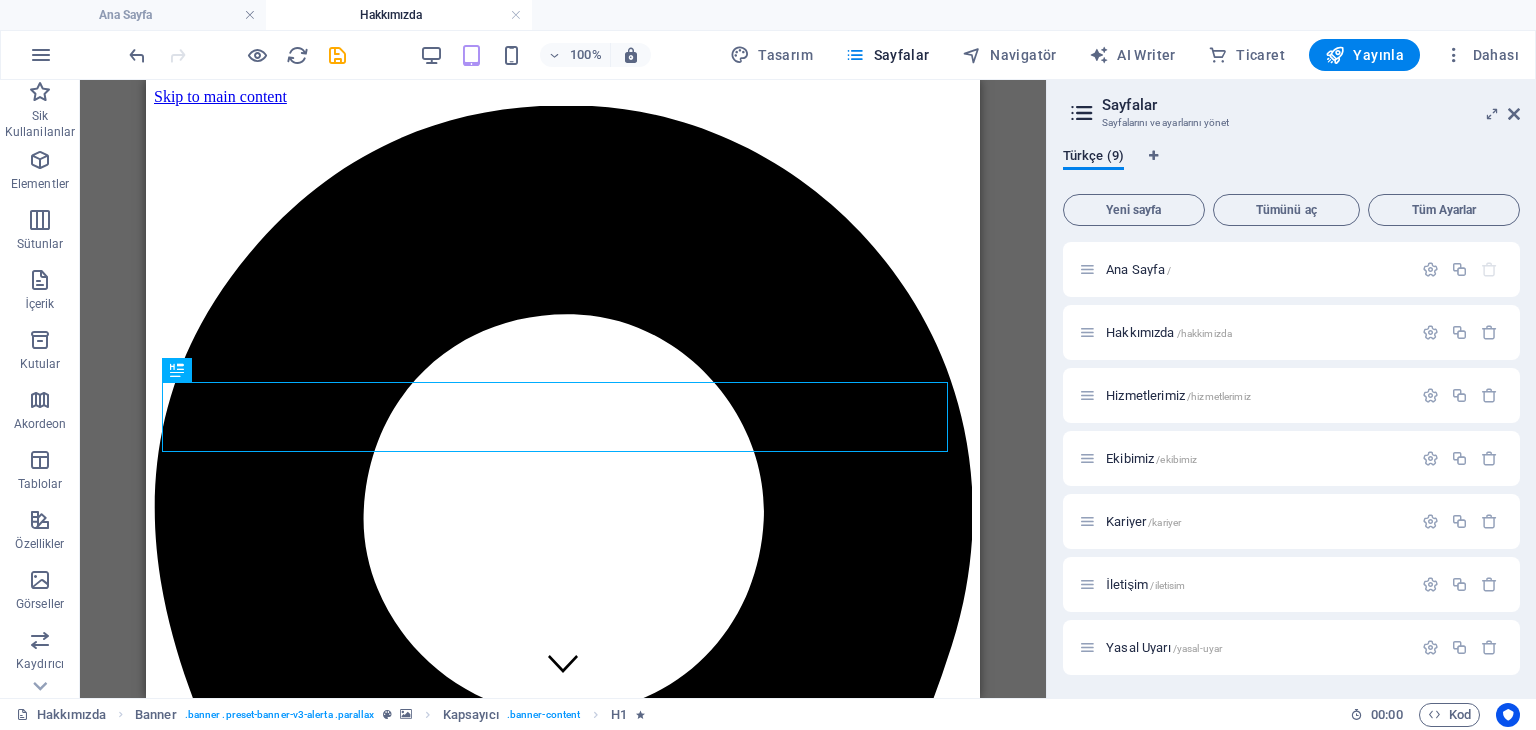 scroll, scrollTop: 0, scrollLeft: 0, axis: both 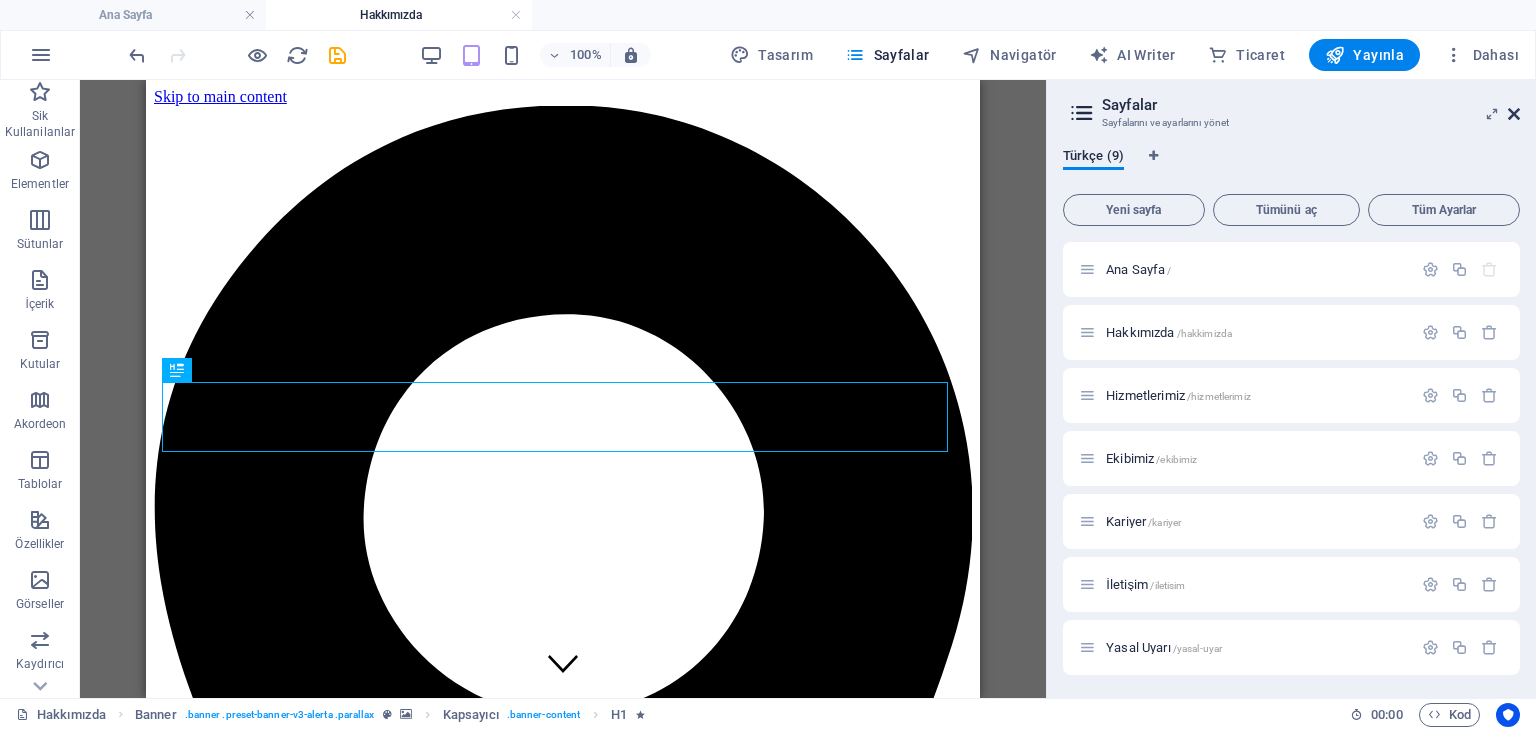 click at bounding box center [1514, 114] 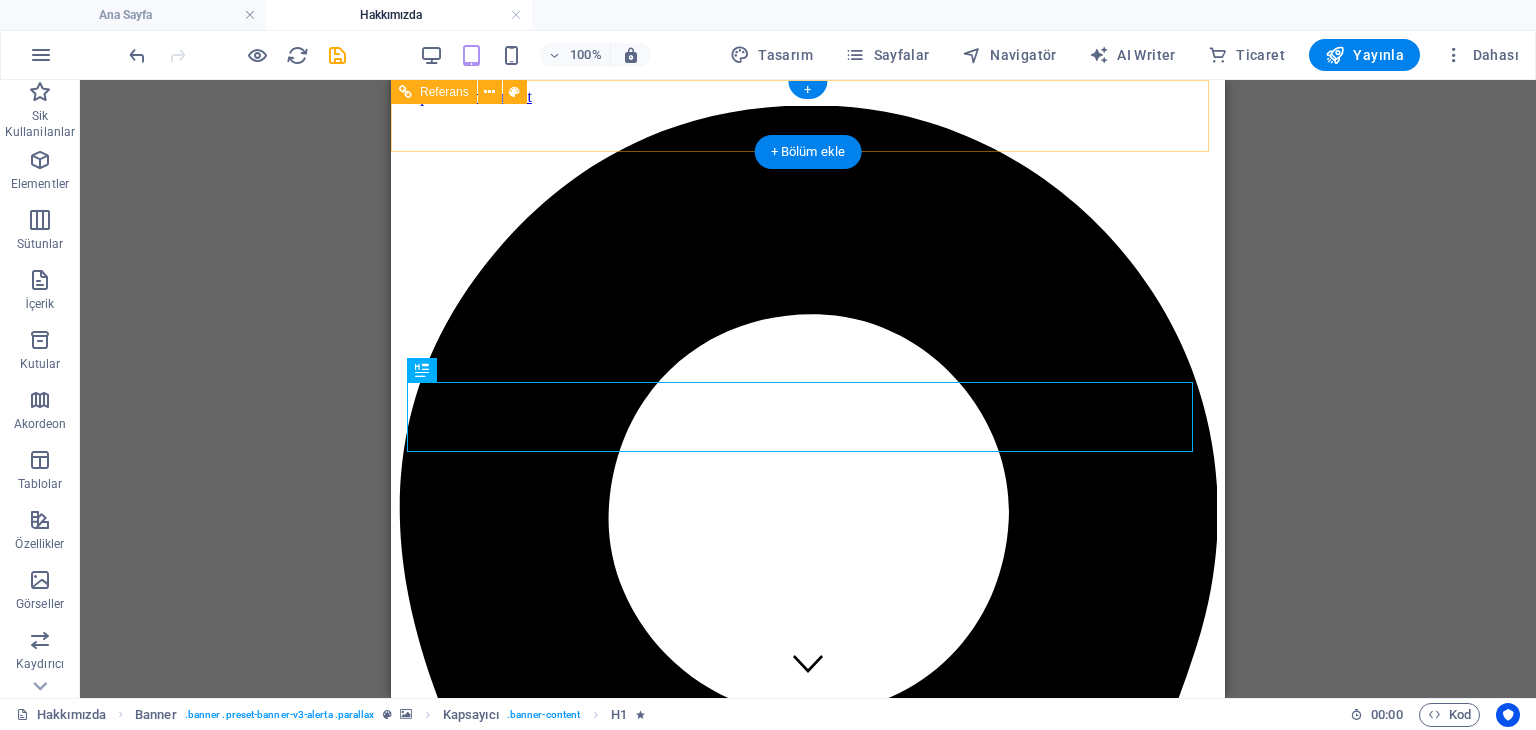 click at bounding box center [808, 4125] 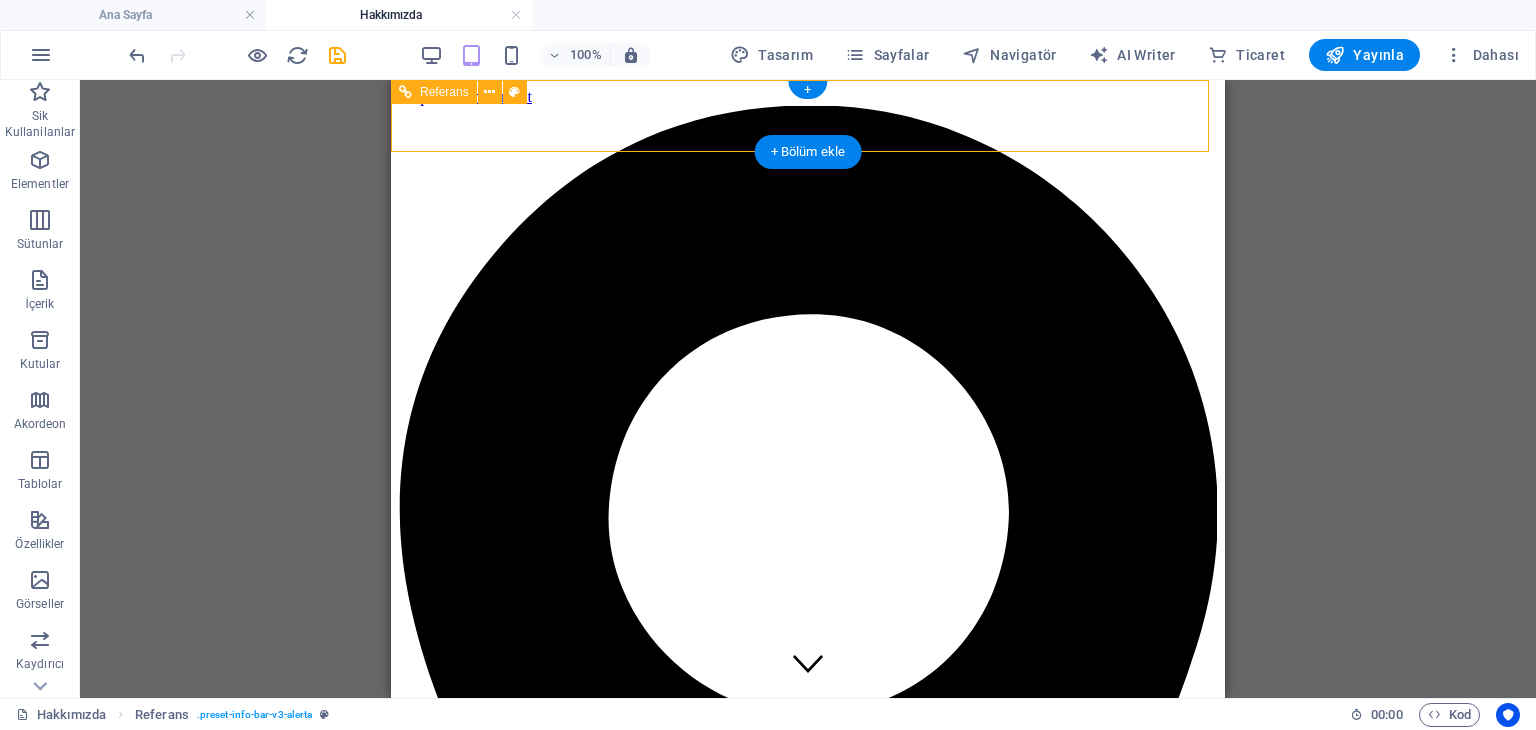 click at bounding box center (808, 4125) 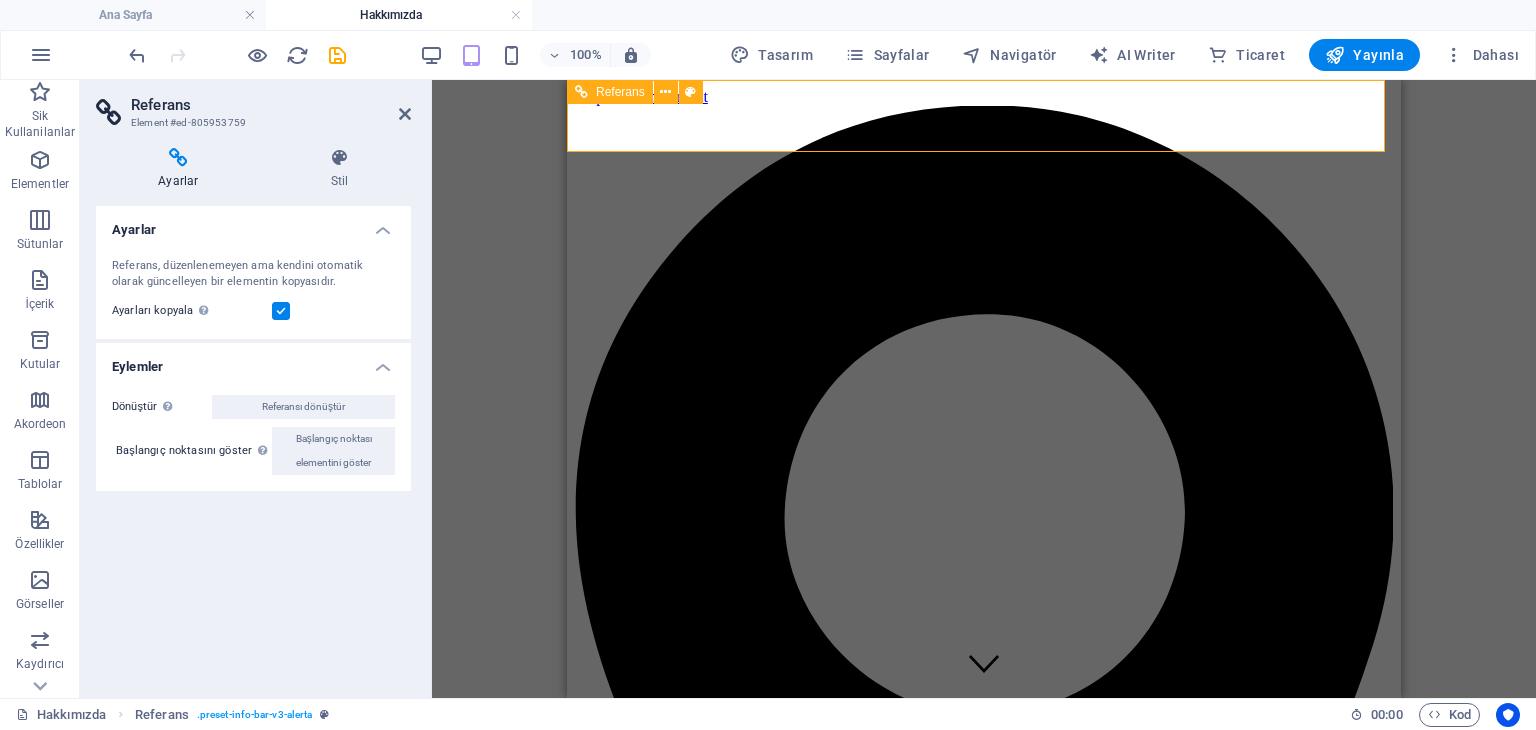 click at bounding box center (984, 4125) 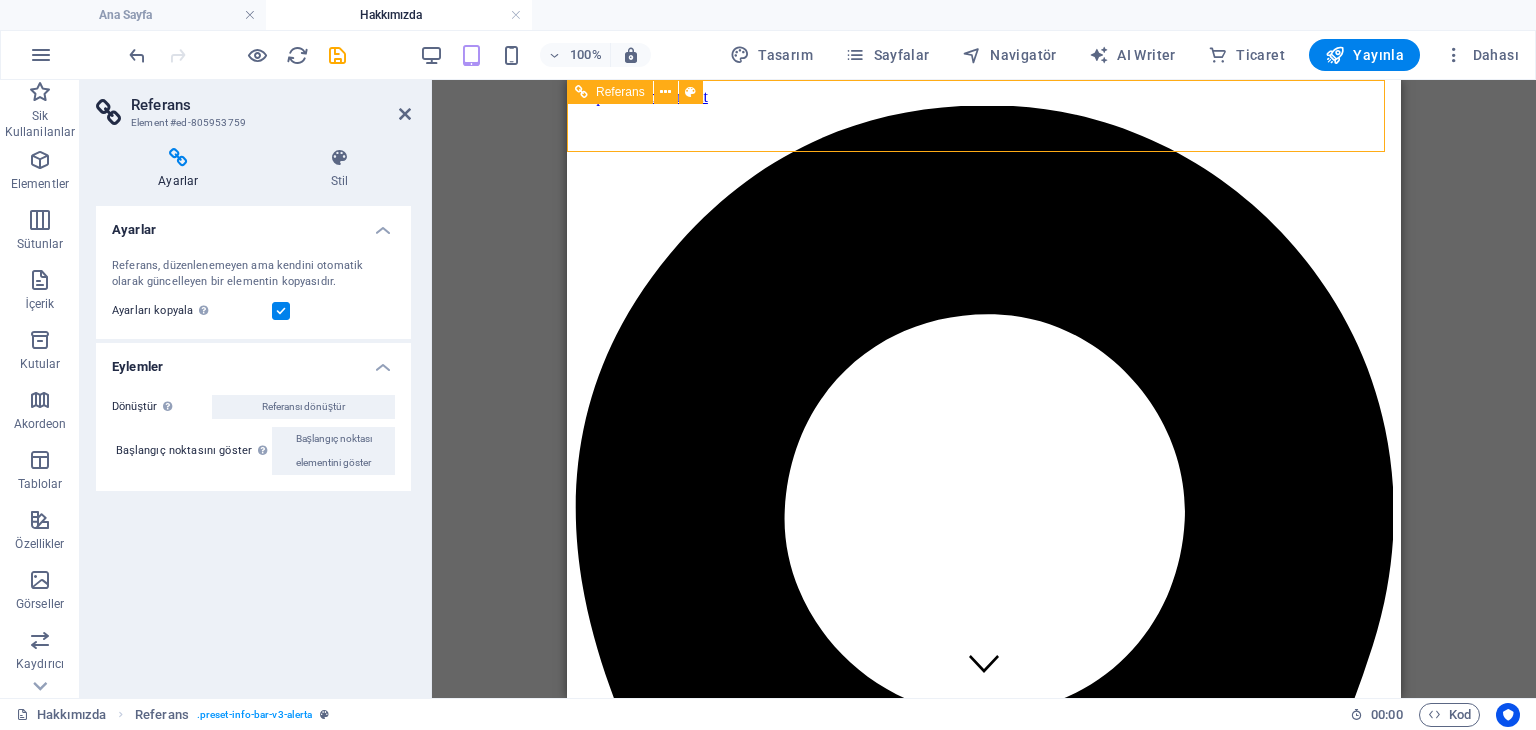 click at bounding box center (984, 4125) 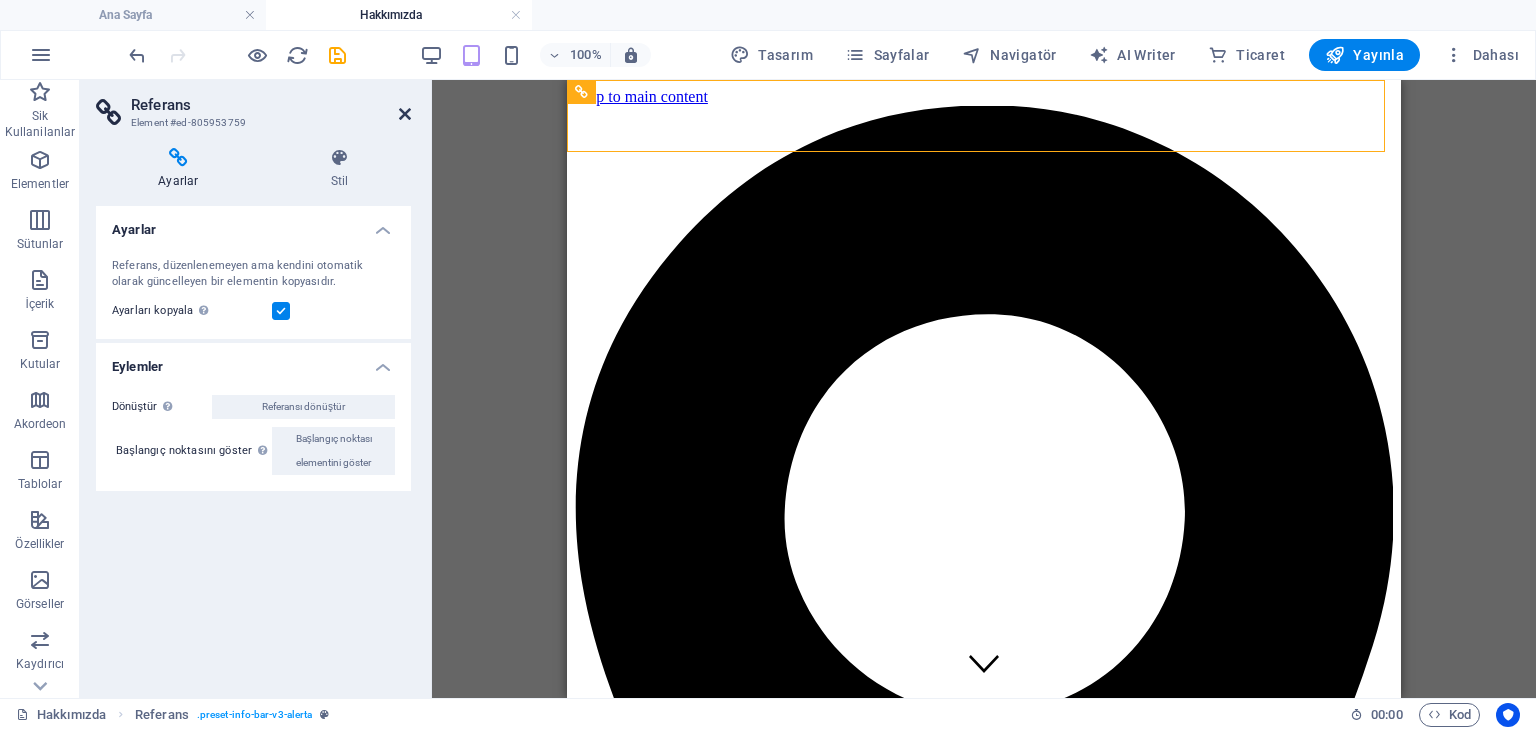 click at bounding box center [405, 114] 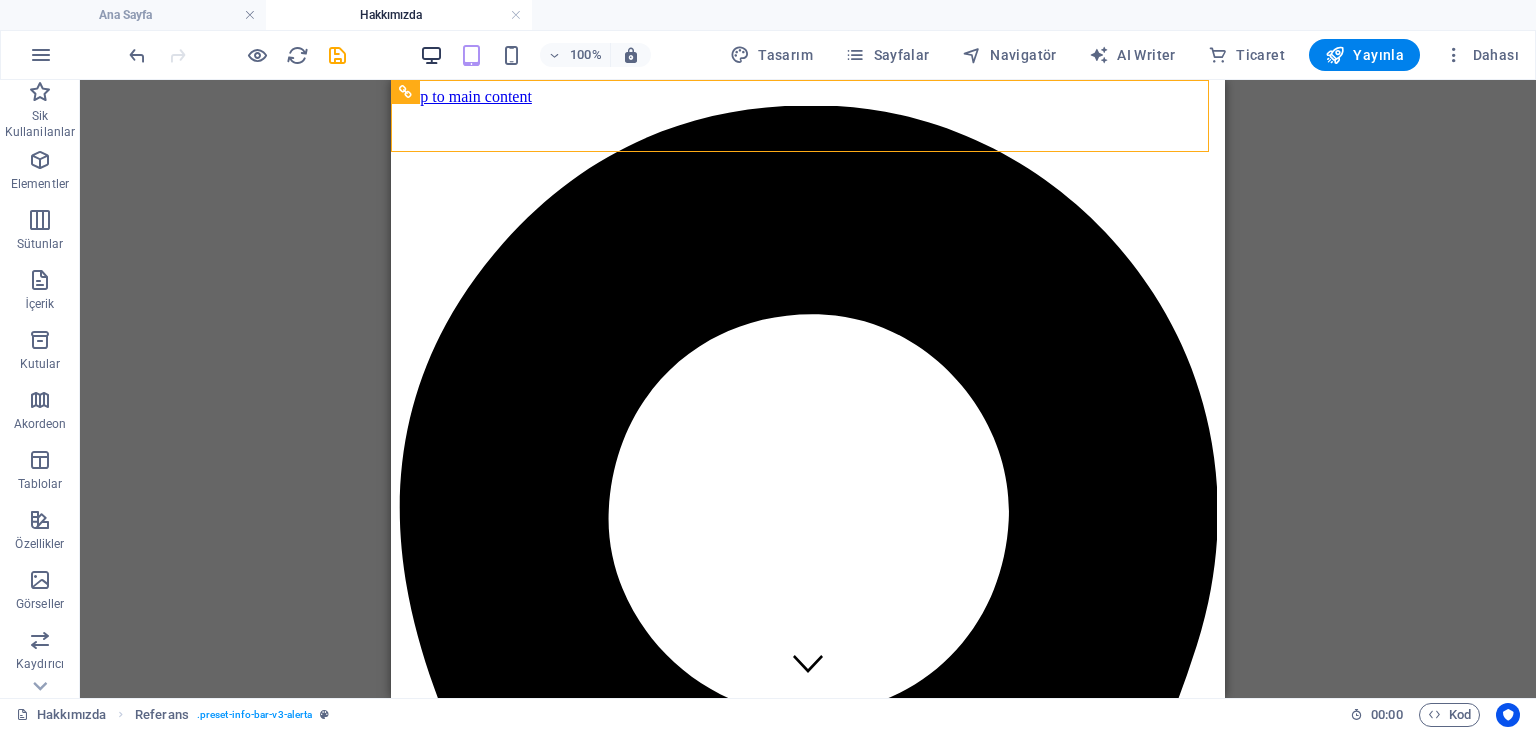 click at bounding box center [431, 55] 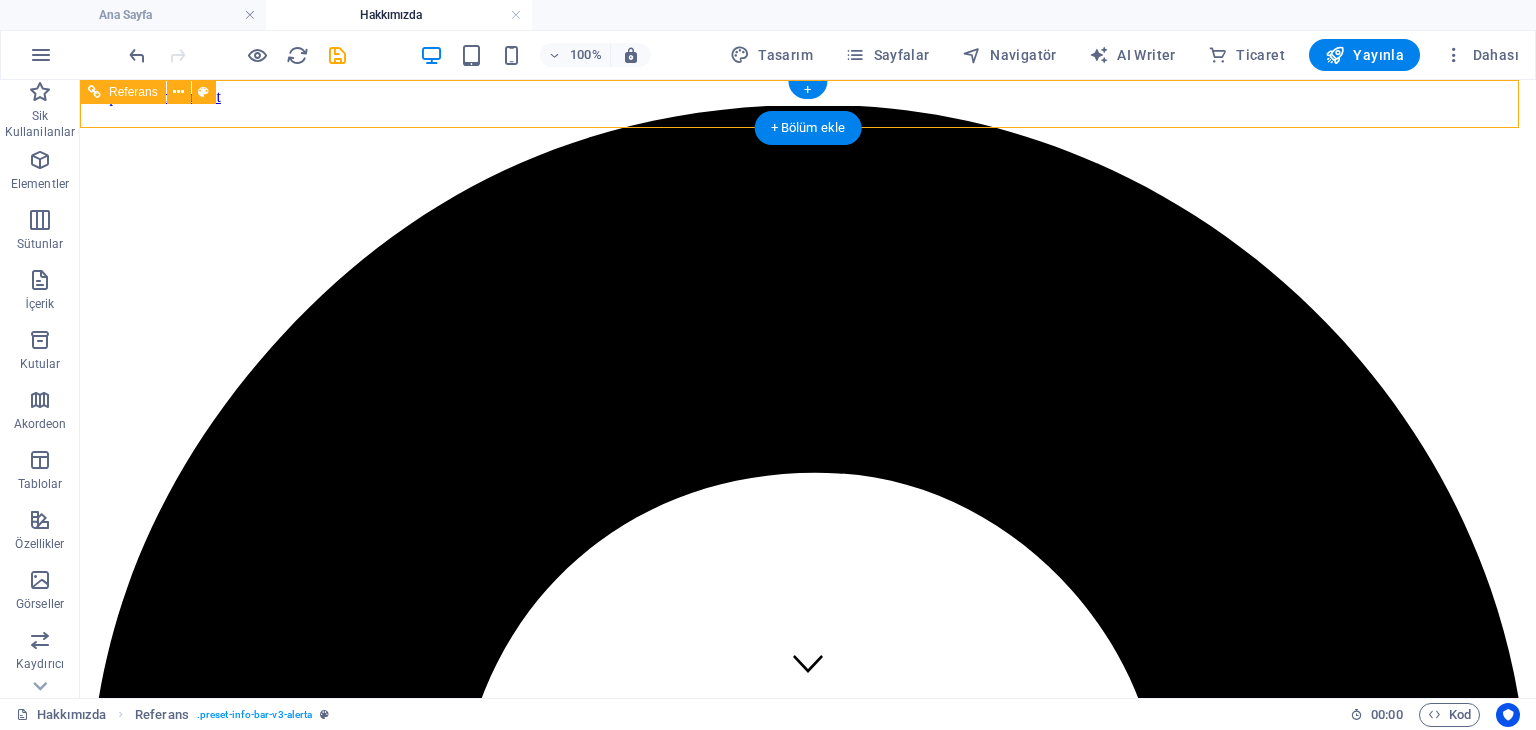 click at bounding box center (808, 7055) 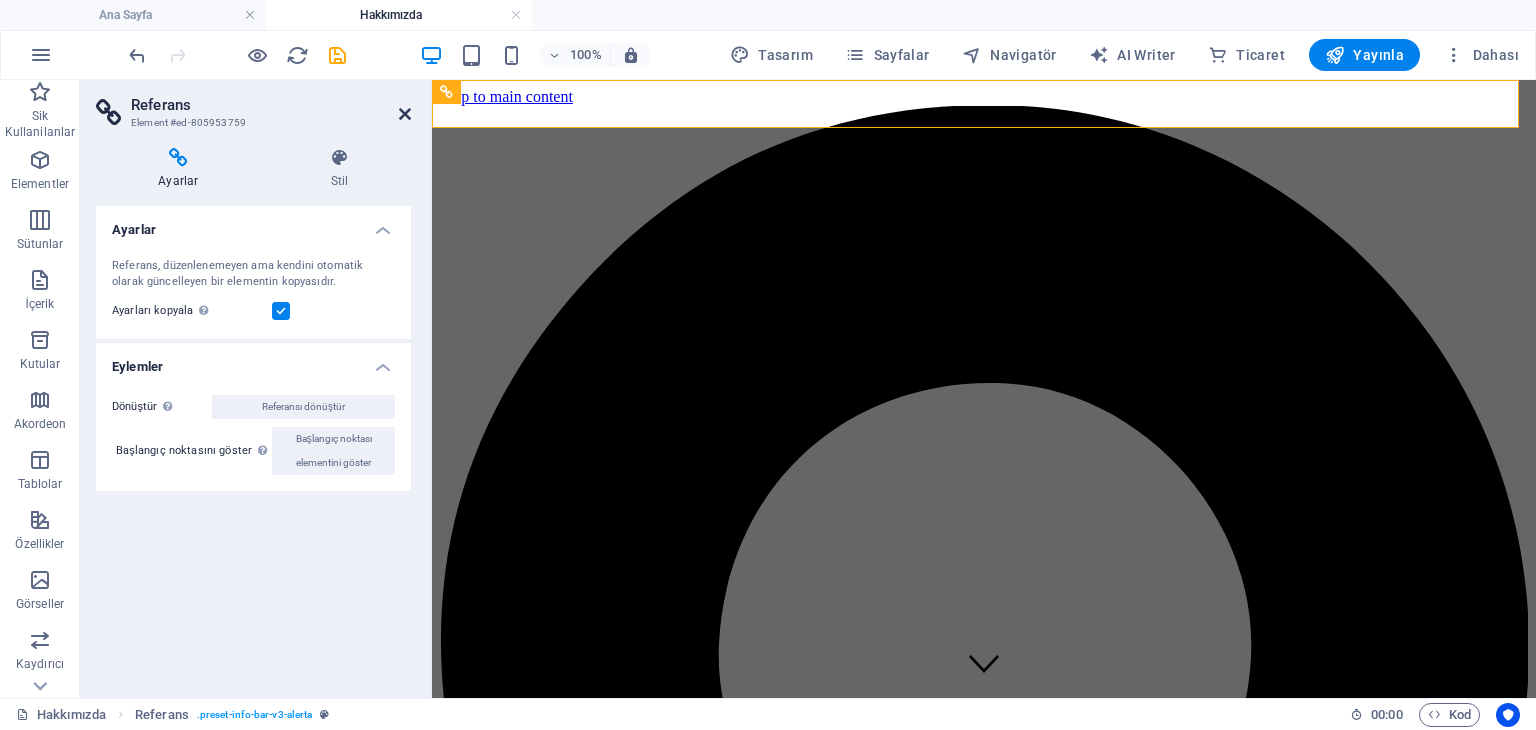click at bounding box center [405, 114] 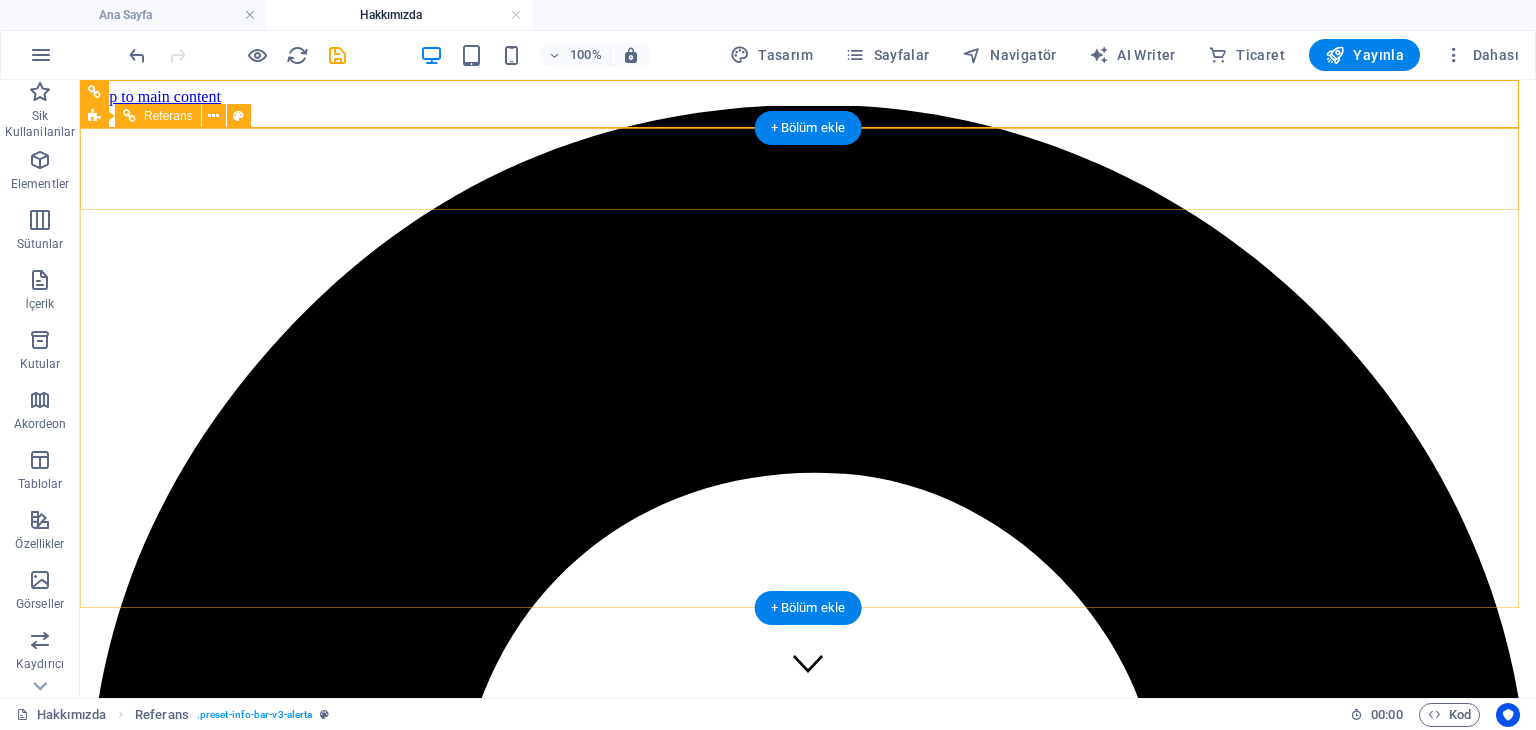 click at bounding box center (808, 8483) 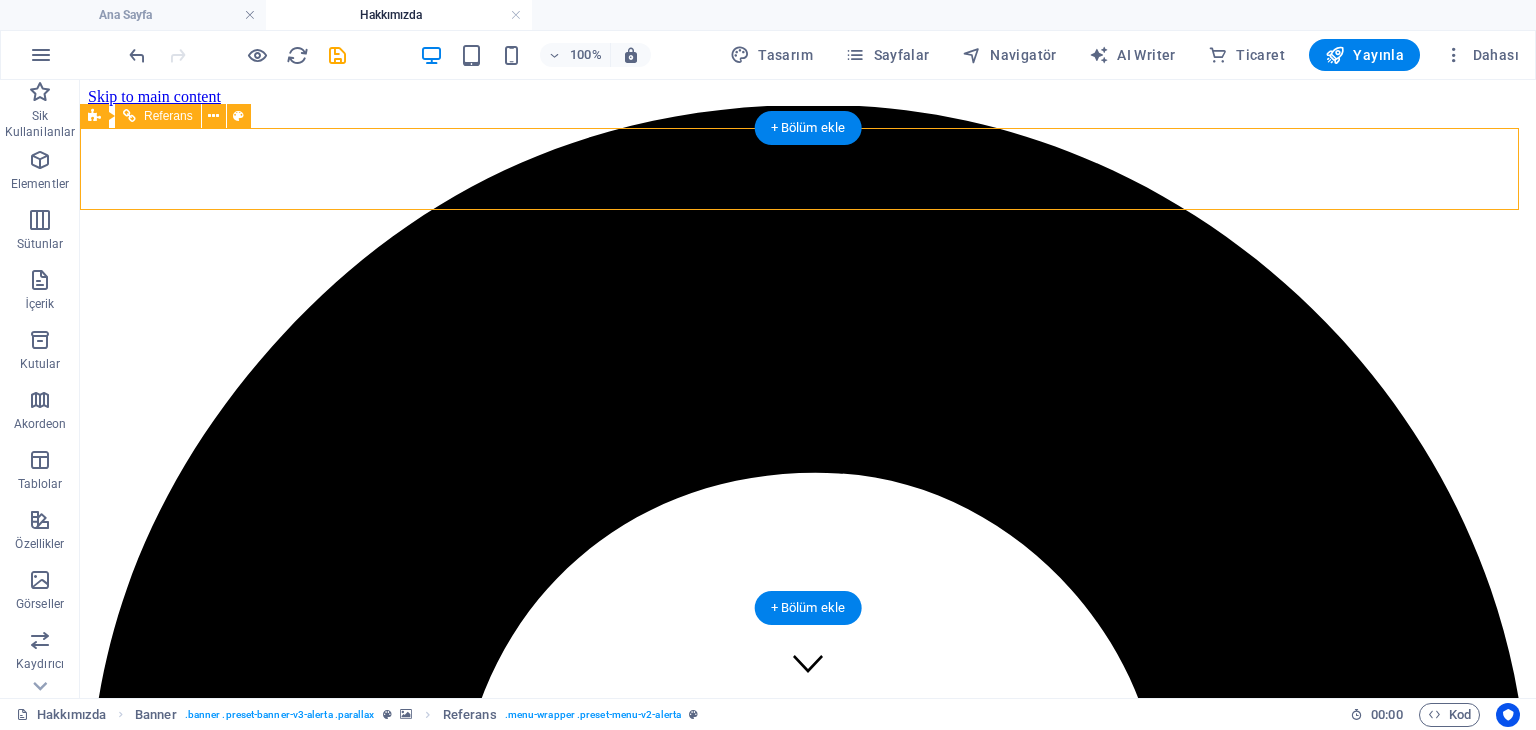 click at bounding box center [808, 8483] 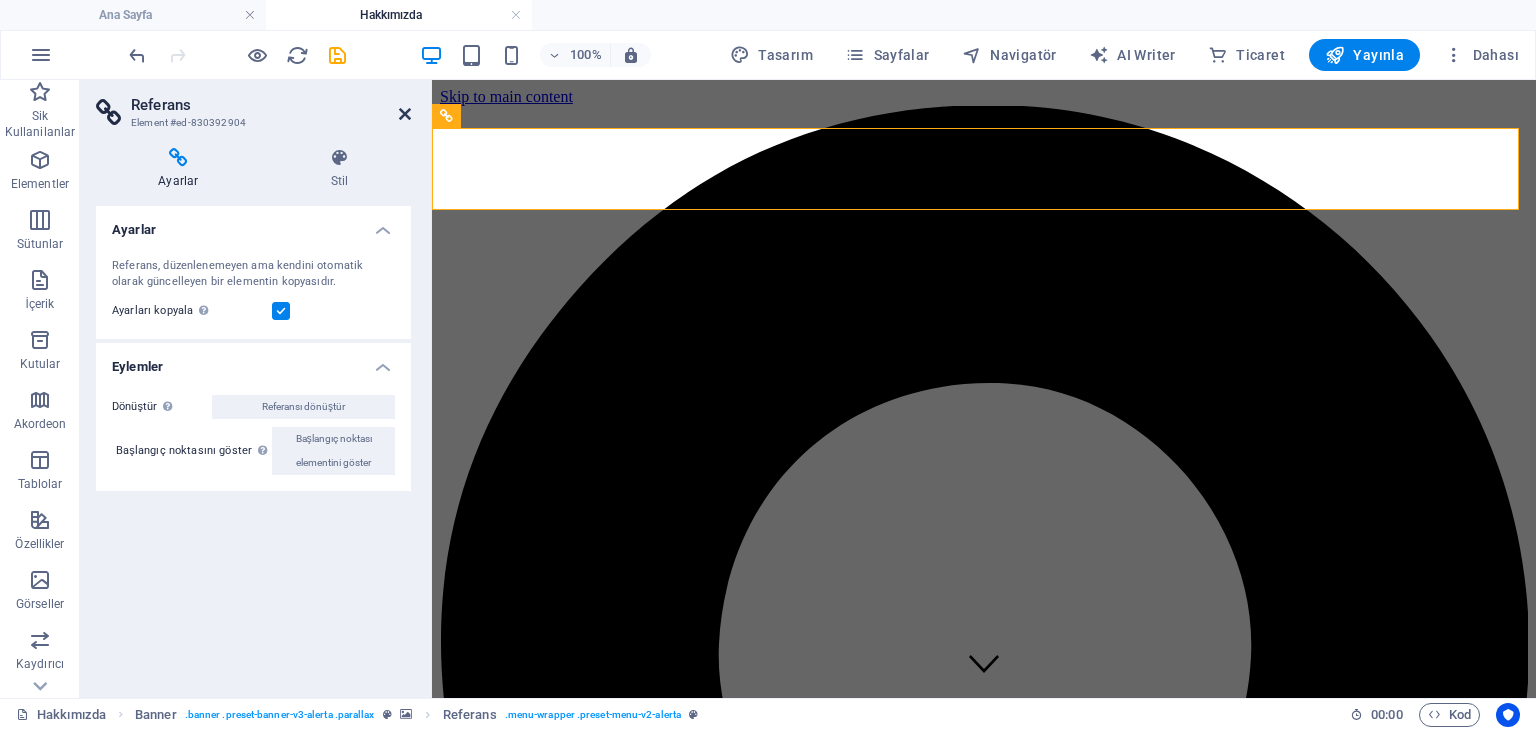 click at bounding box center (405, 114) 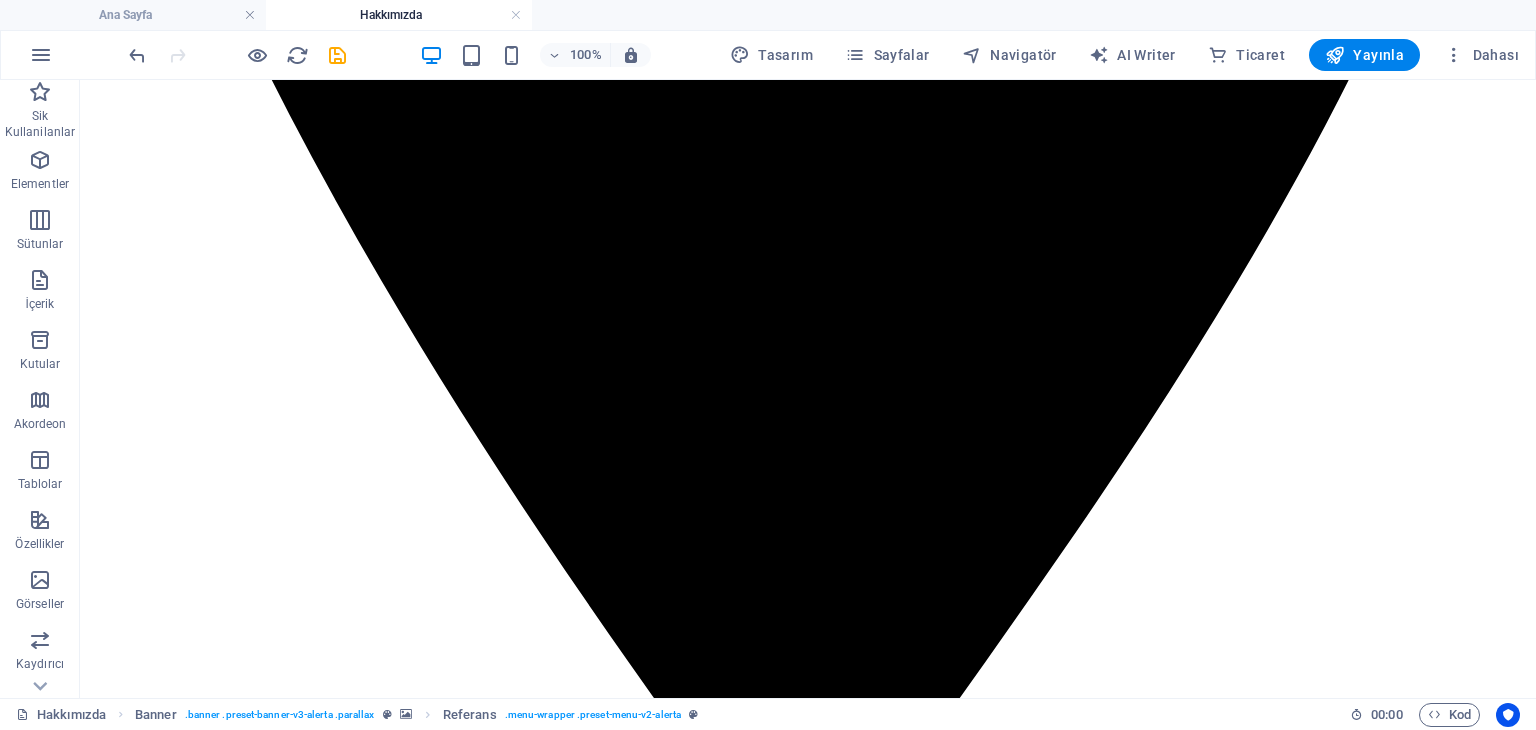 scroll, scrollTop: 1559, scrollLeft: 0, axis: vertical 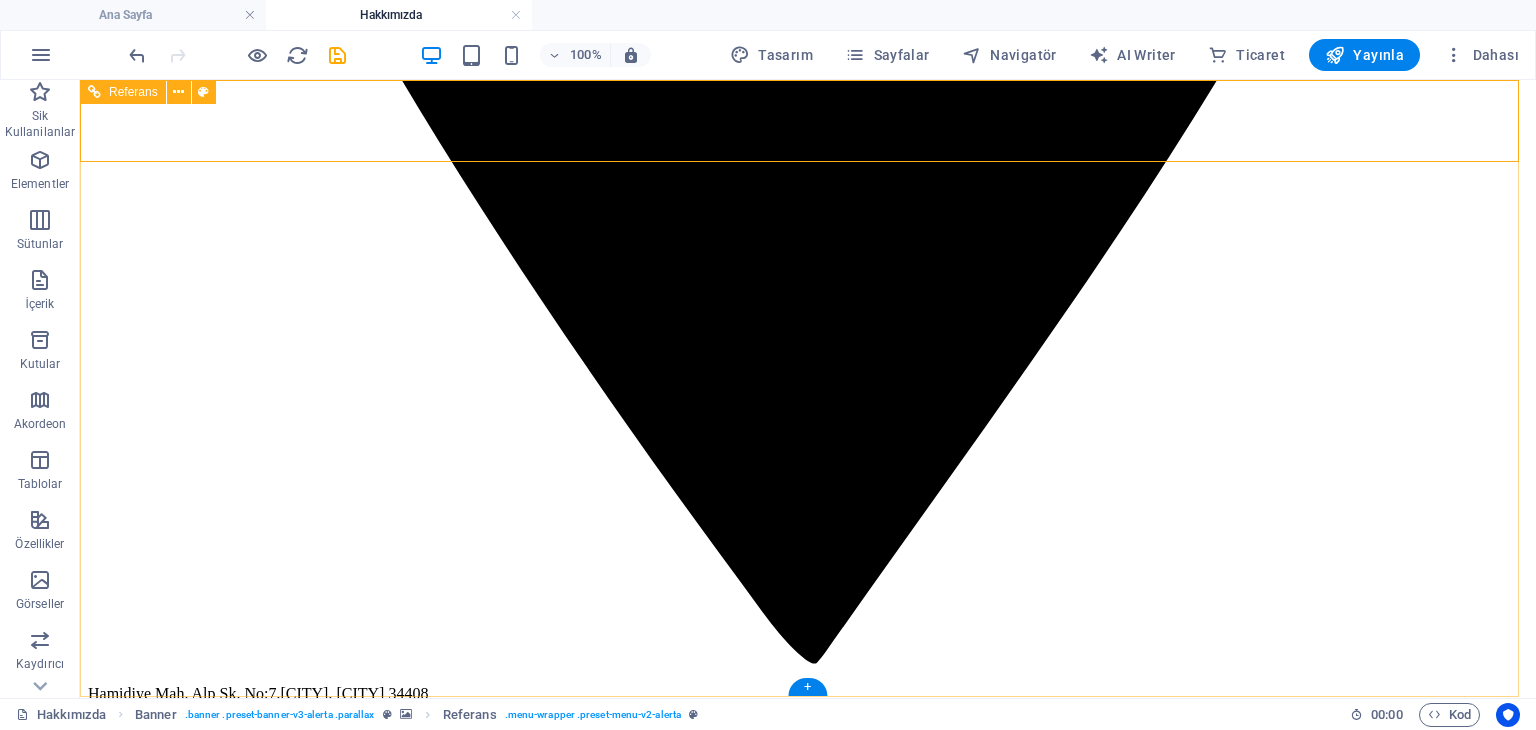 click at bounding box center (808, 18791) 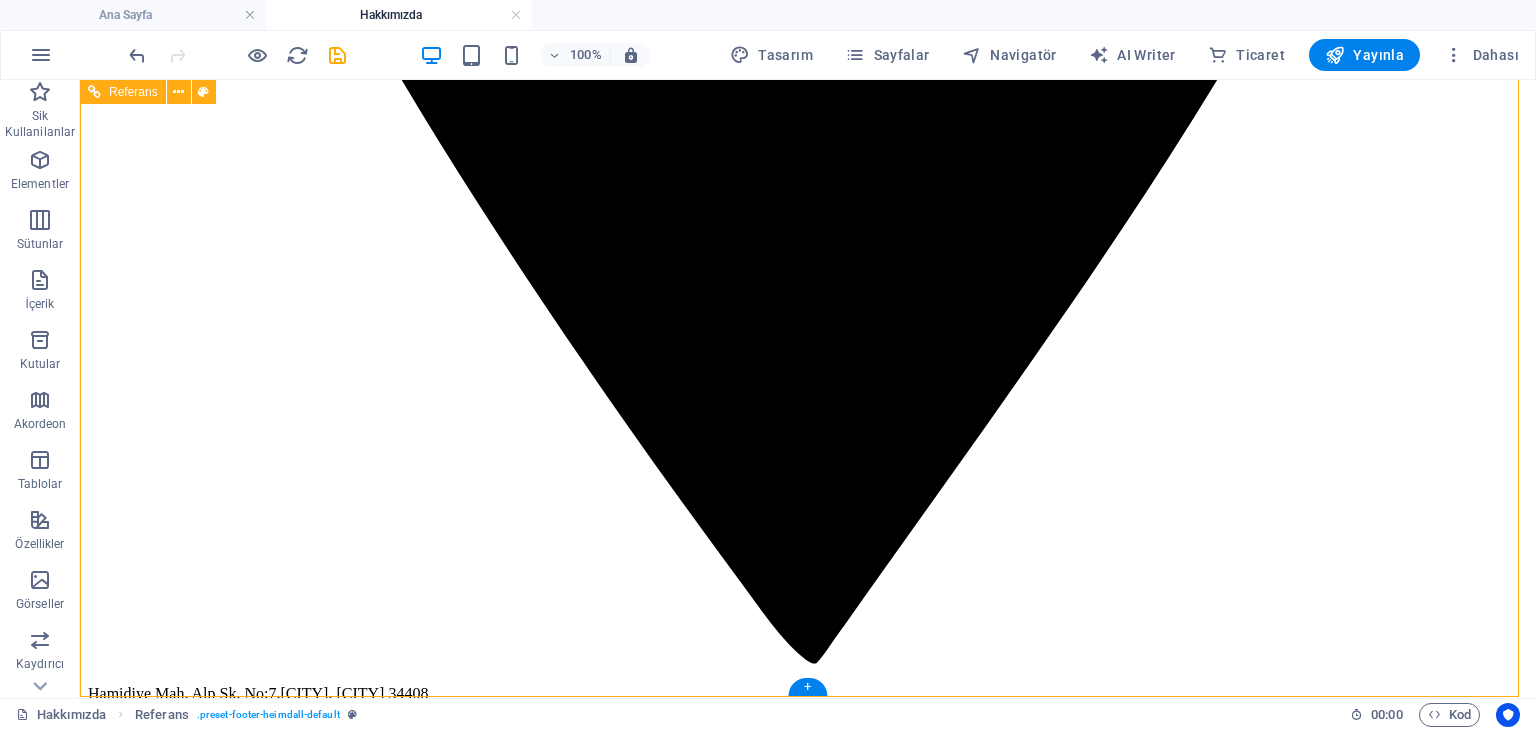 click on "© Copyright 2025 - AYTEMÜR Hukuk Bürosu Yasal Uyarı  |  Gizlilik" at bounding box center [808, 18069] 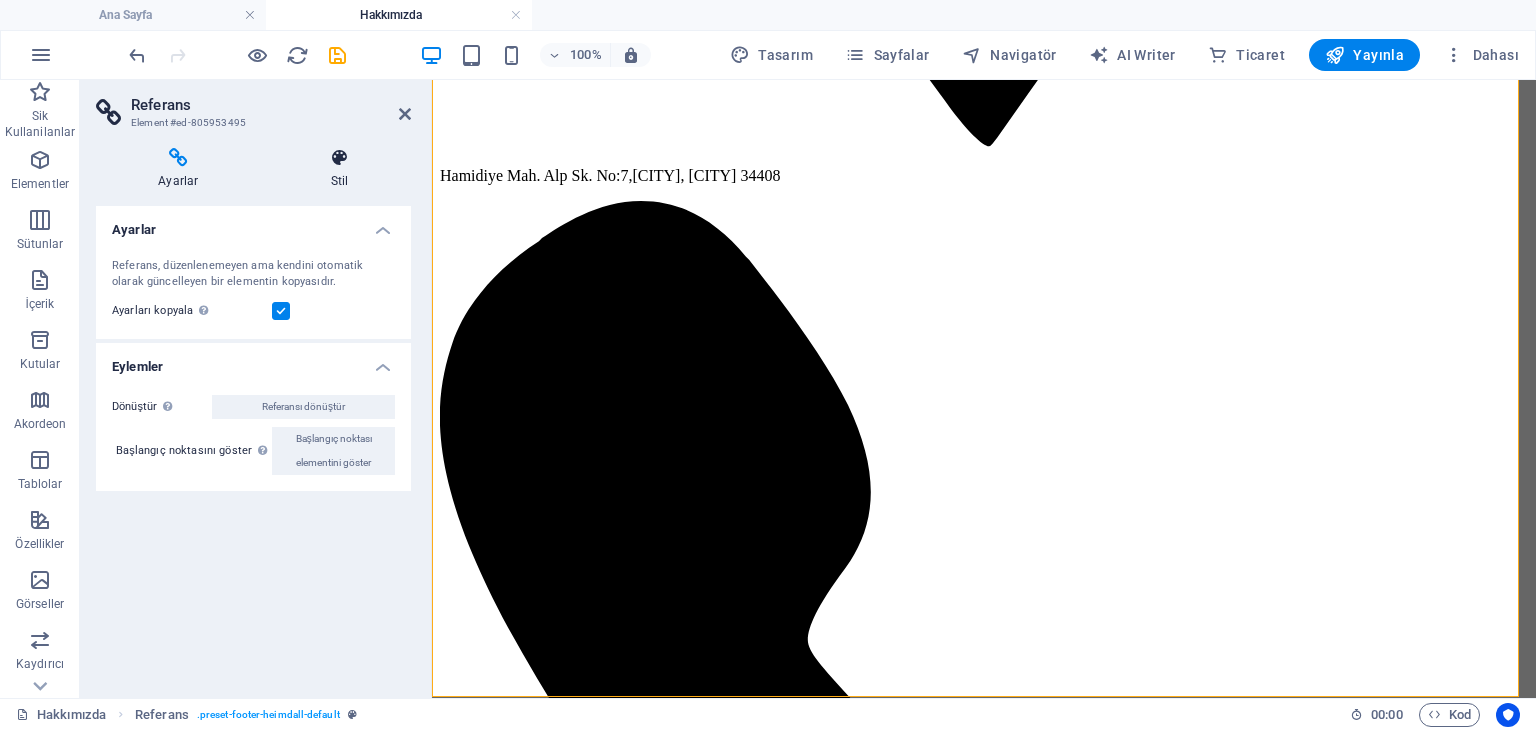 click on "Stil" at bounding box center [340, 169] 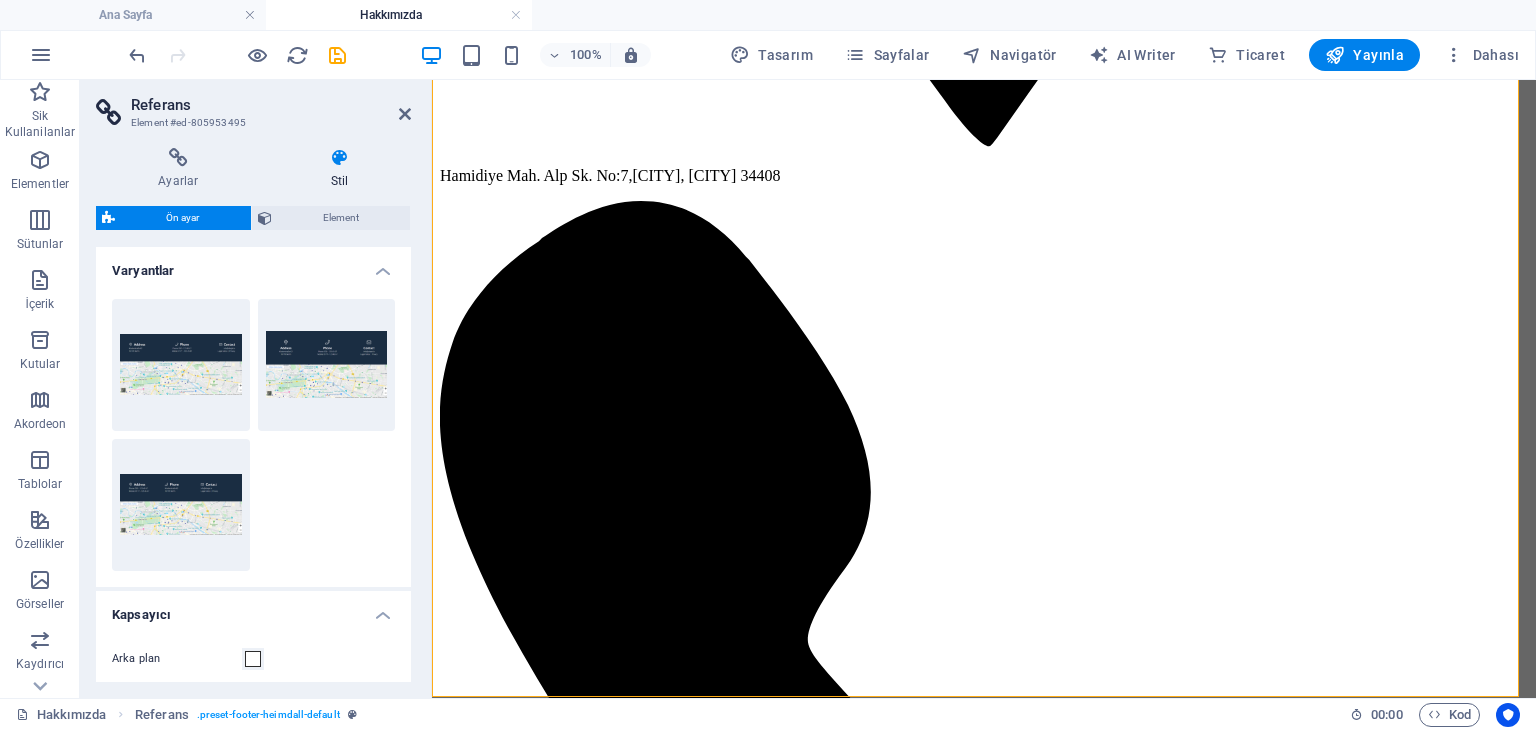click on "Referans Element #ed-805953495 Ayarlar Stil Ayarlar Referans, düzenlenemeyen ama kendini otomatik olarak güncelleyen bir elementin kopyasıdır.  Ayarları kopyala Referans hedef elementiyle aynı ayarları (esnek, animasyon, konum, stil) kullan Eylemler Dönüştür Referansı ayrı bir elemente dönüştür. Sonradan yapılan hiçbir değişiklik, başlangıçta referans alınan elementi etkilemeyecektir. Referansı dönüştür Başlangıç noktasını göster Referans alınan elemente atla. Referans alınan element başka bir sayfadaysa yeni bir sekmede açılır. Başlangıç noktası elementini göster Ön ayar Element Yerleşim Bu elementin yerleşim içinde nasıl genişlediği (Flexbox). Boyut Varsayılan otomatik px % 1/1 1/2 1/3 1/4 1/5 1/6 1/7 1/8 1/9 1/10 Büyüt Küçült Sipariş Kapsayıcı yerleşimi Görünür Görünür Opaklık 100 % Taşma Boşluk Kenar boşluğu Varsayılan otomatik px % rem vw vh Özel Özel otomatik px % rem vw vh otomatik px % rem vw vh otomatik px % rem vw vh px %" at bounding box center [256, 389] 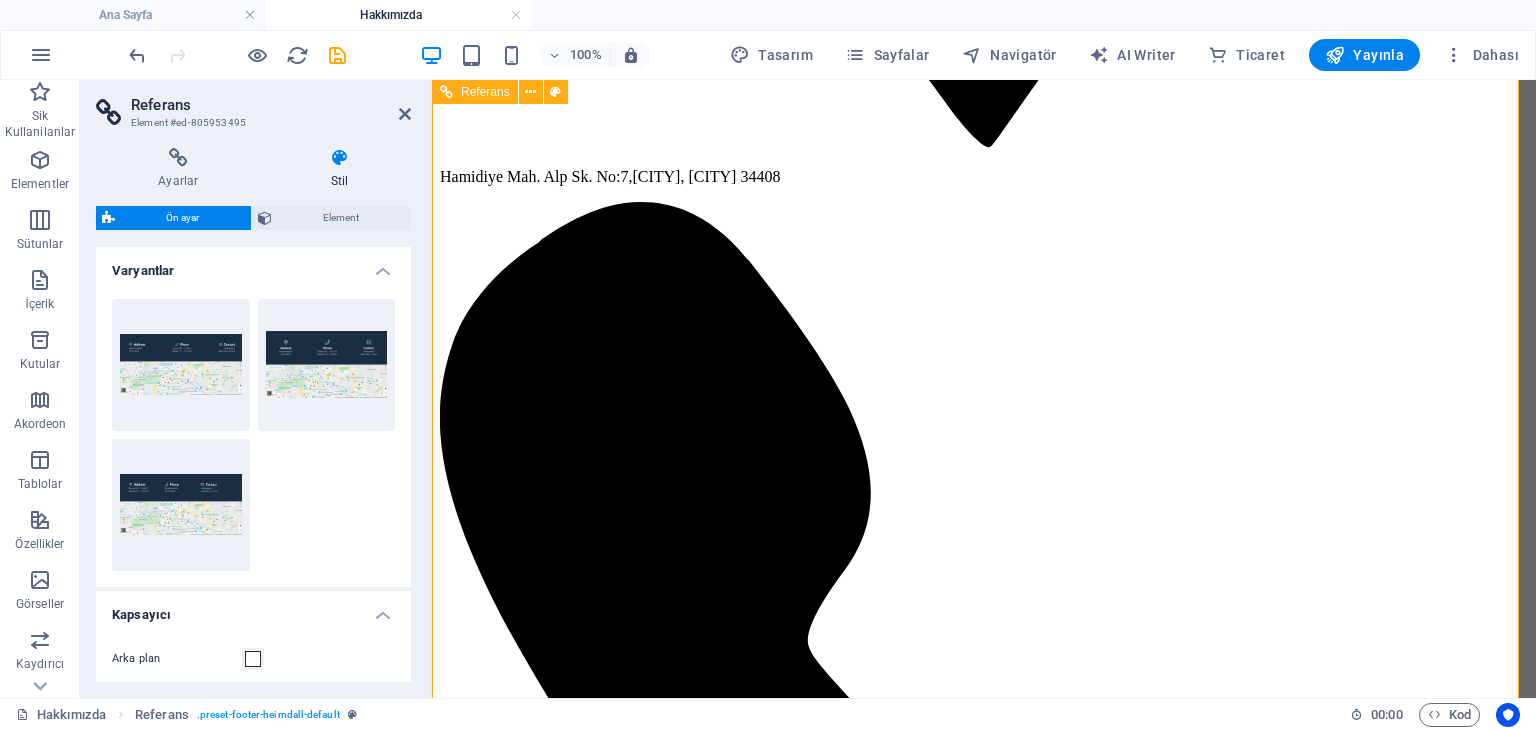 scroll, scrollTop: 1559, scrollLeft: 0, axis: vertical 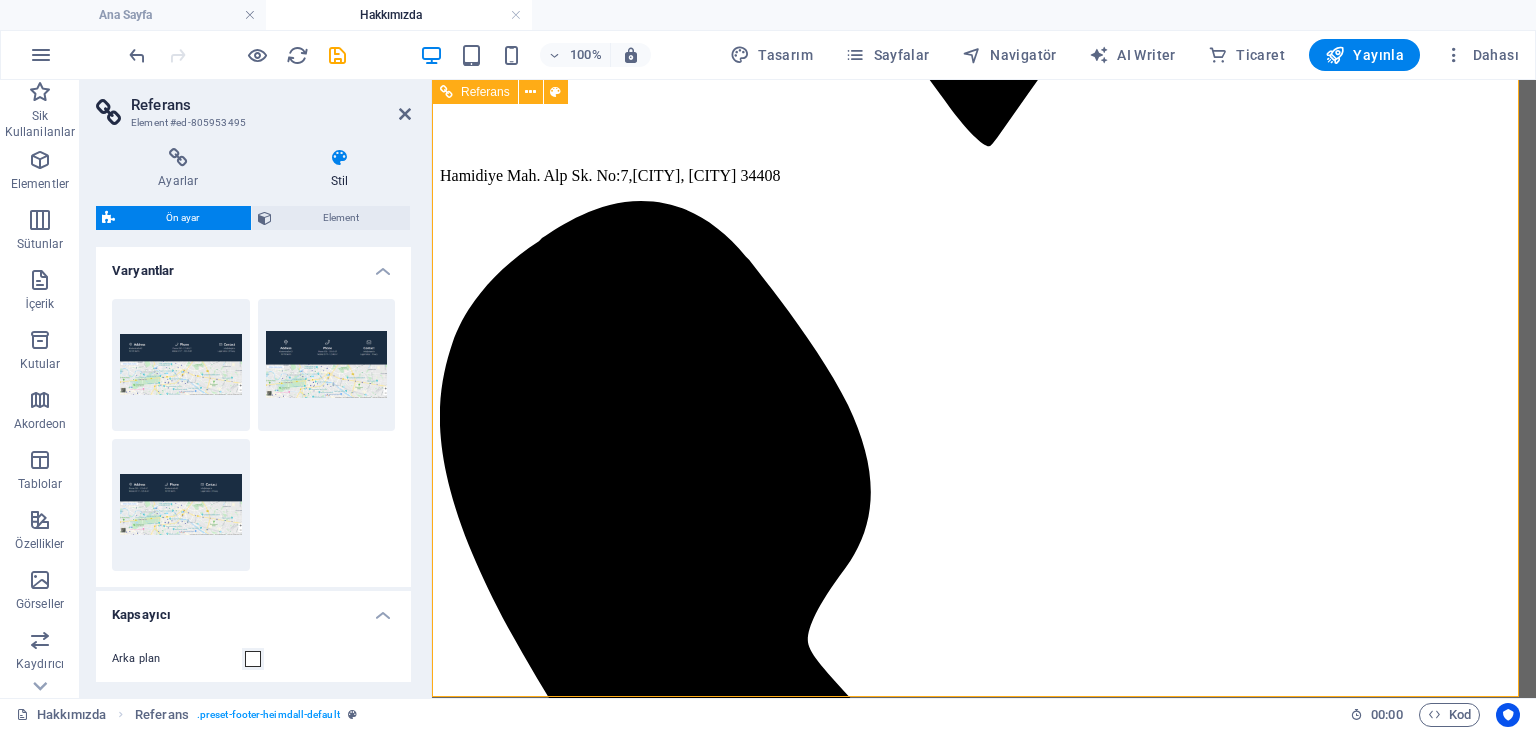 click at bounding box center [984, 14493] 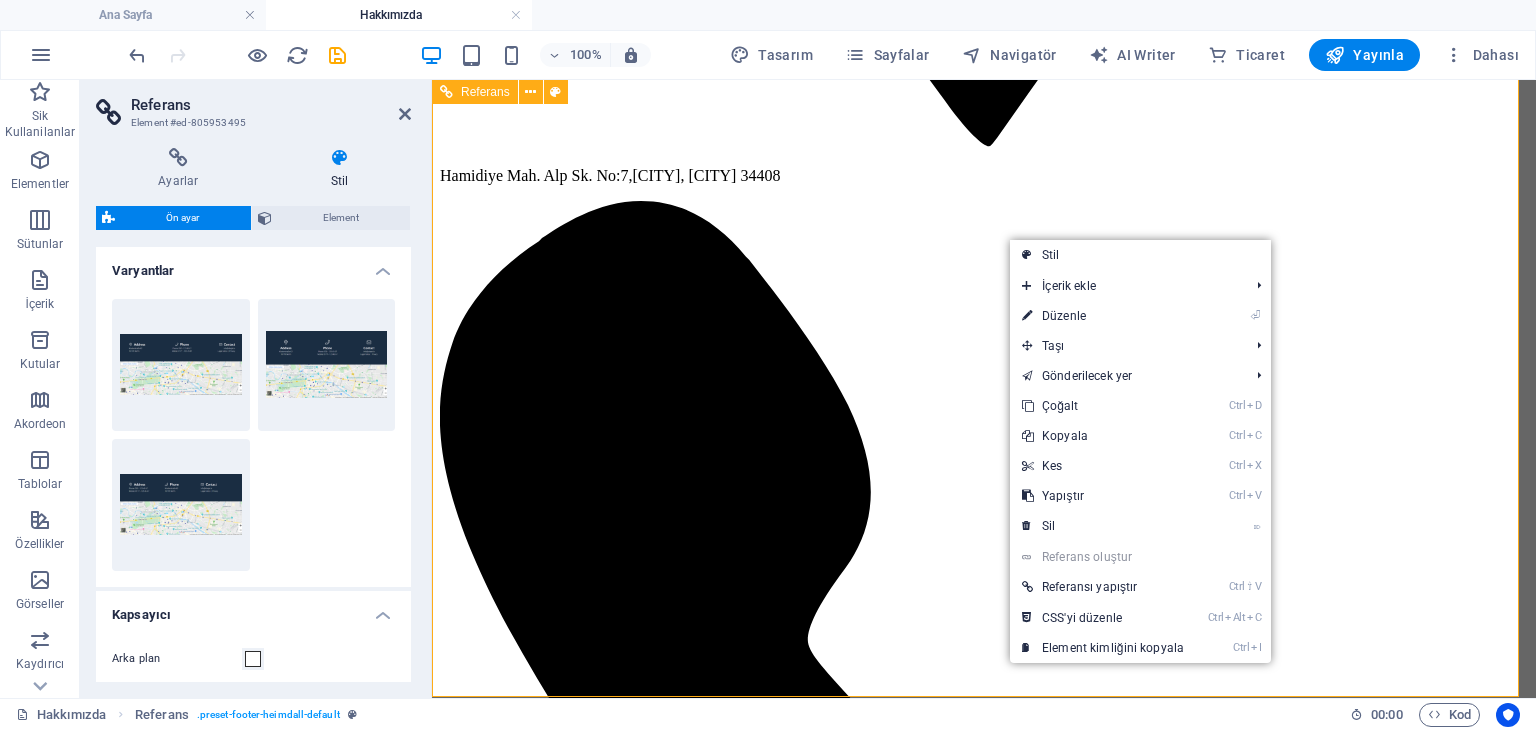 click at bounding box center (984, 14493) 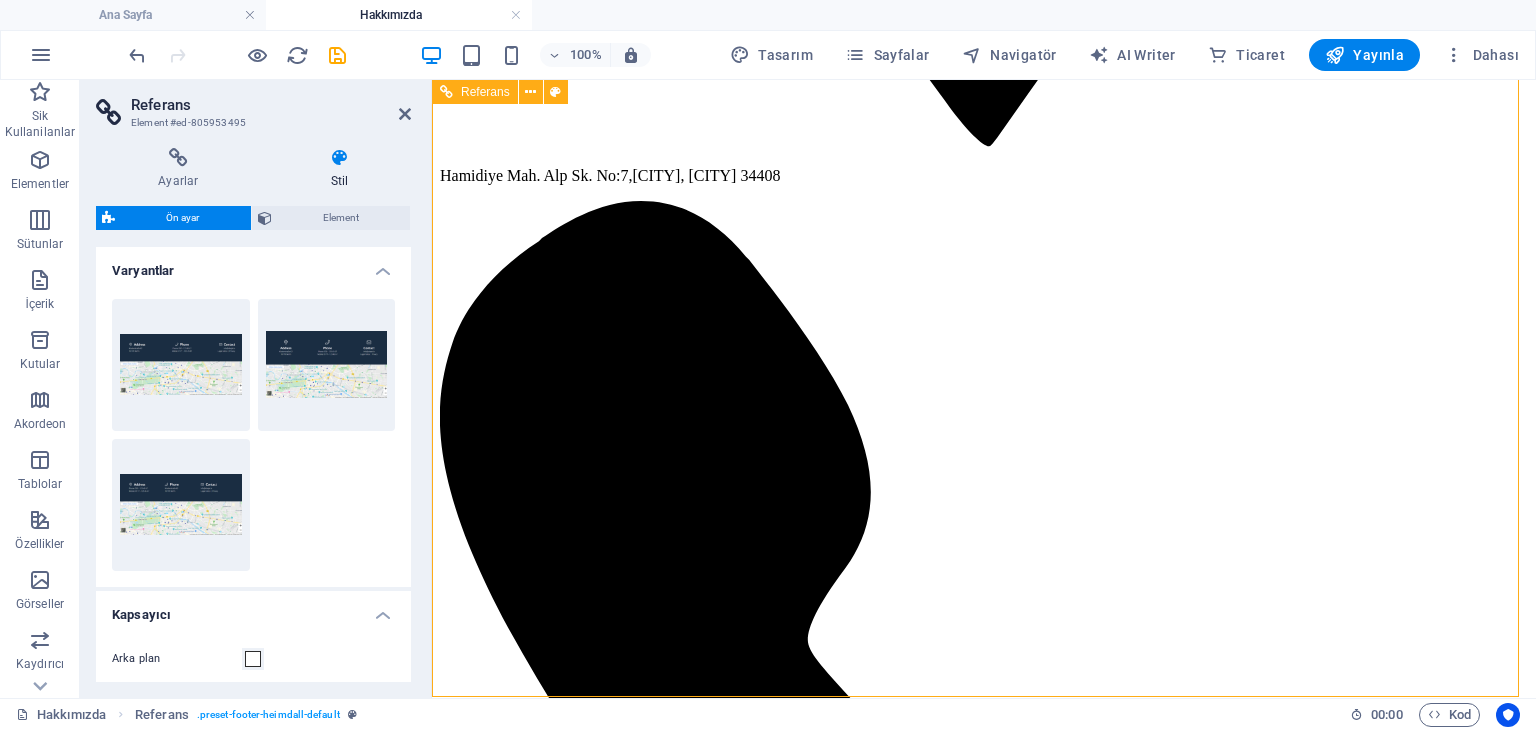 click at bounding box center [984, 14493] 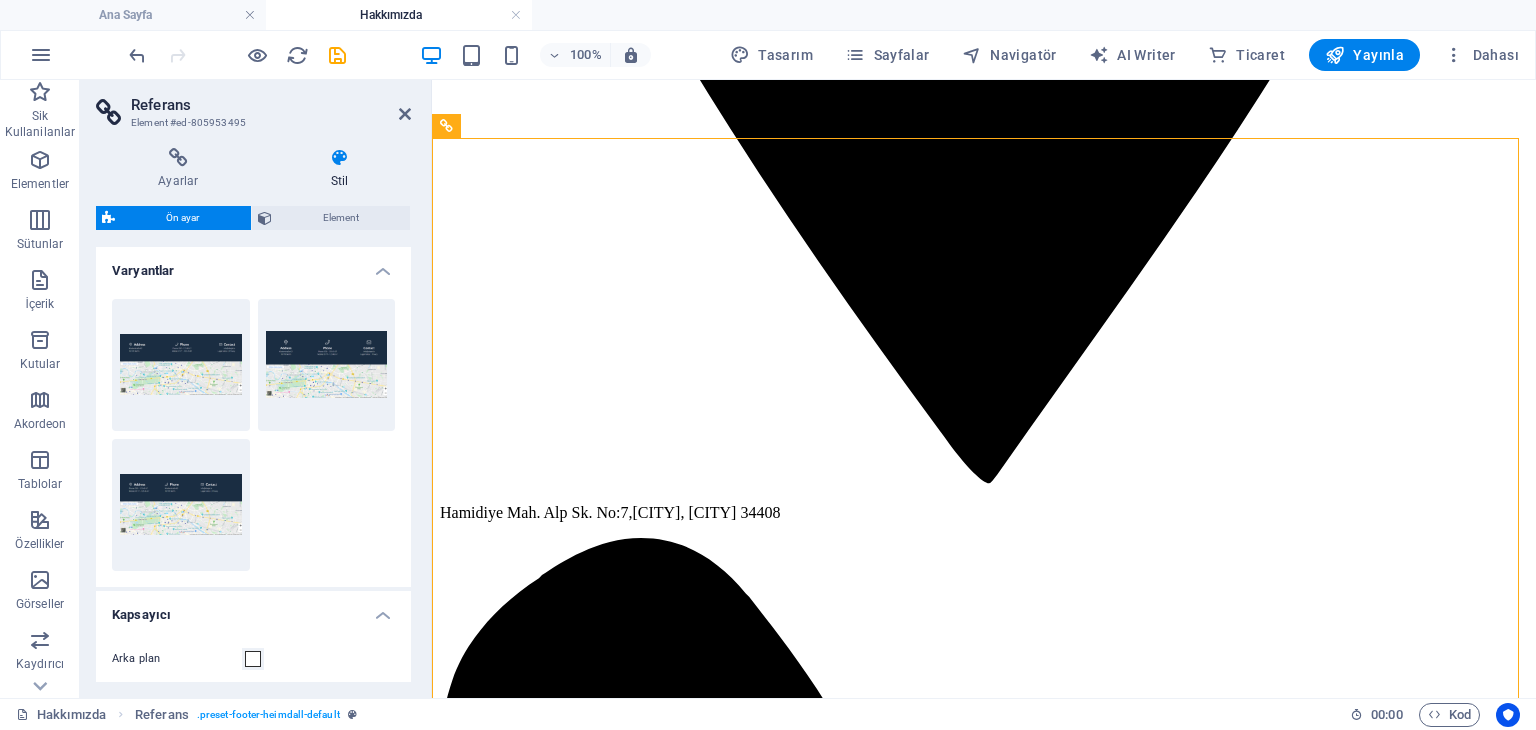 scroll, scrollTop: 826, scrollLeft: 0, axis: vertical 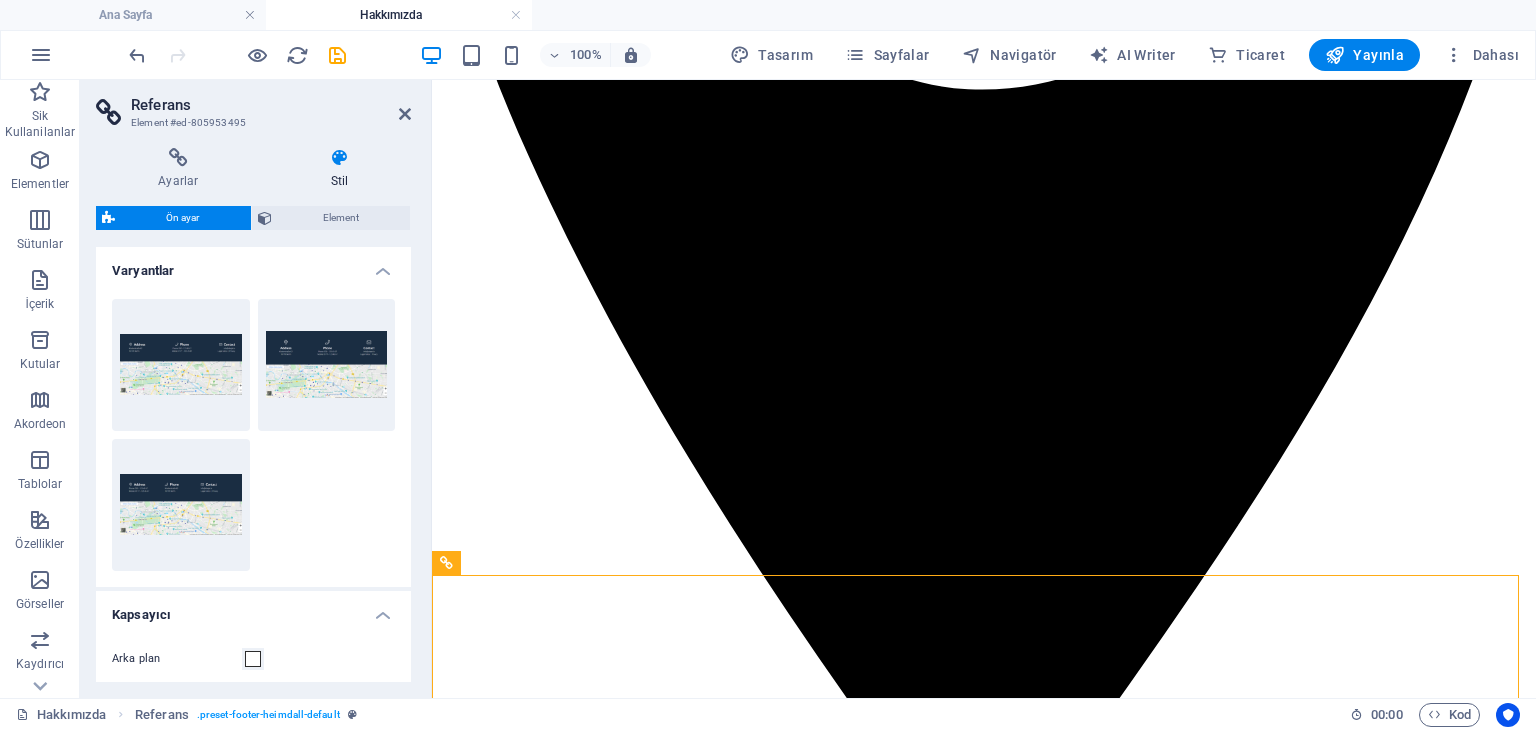 click on "Referans Element #ed-805953495 Ayarlar Stil Ayarlar Referans, düzenlenemeyen ama kendini otomatik olarak güncelleyen bir elementin kopyasıdır.  Ayarları kopyala Referans hedef elementiyle aynı ayarları (esnek, animasyon, konum, stil) kullan Eylemler Dönüştür Referansı ayrı bir elemente dönüştür. Sonradan yapılan hiçbir değişiklik, başlangıçta referans alınan elementi etkilemeyecektir. Referansı dönüştür Başlangıç noktasını göster Referans alınan elemente atla. Referans alınan element başka bir sayfadaysa yeni bir sekmede açılır. Başlangıç noktası elementini göster Ön ayar Element Yerleşim Bu elementin yerleşim içinde nasıl genişlediği (Flexbox). Boyut Varsayılan otomatik px % 1/1 1/2 1/3 1/4 1/5 1/6 1/7 1/8 1/9 1/10 Büyüt Küçült Sipariş Kapsayıcı yerleşimi Görünür Görünür Opaklık 100 % Taşma Boşluk Kenar boşluğu Varsayılan otomatik px % rem vw vh Özel Özel otomatik px % rem vw vh otomatik px % rem vw vh otomatik px % rem vw vh px %" at bounding box center (256, 389) 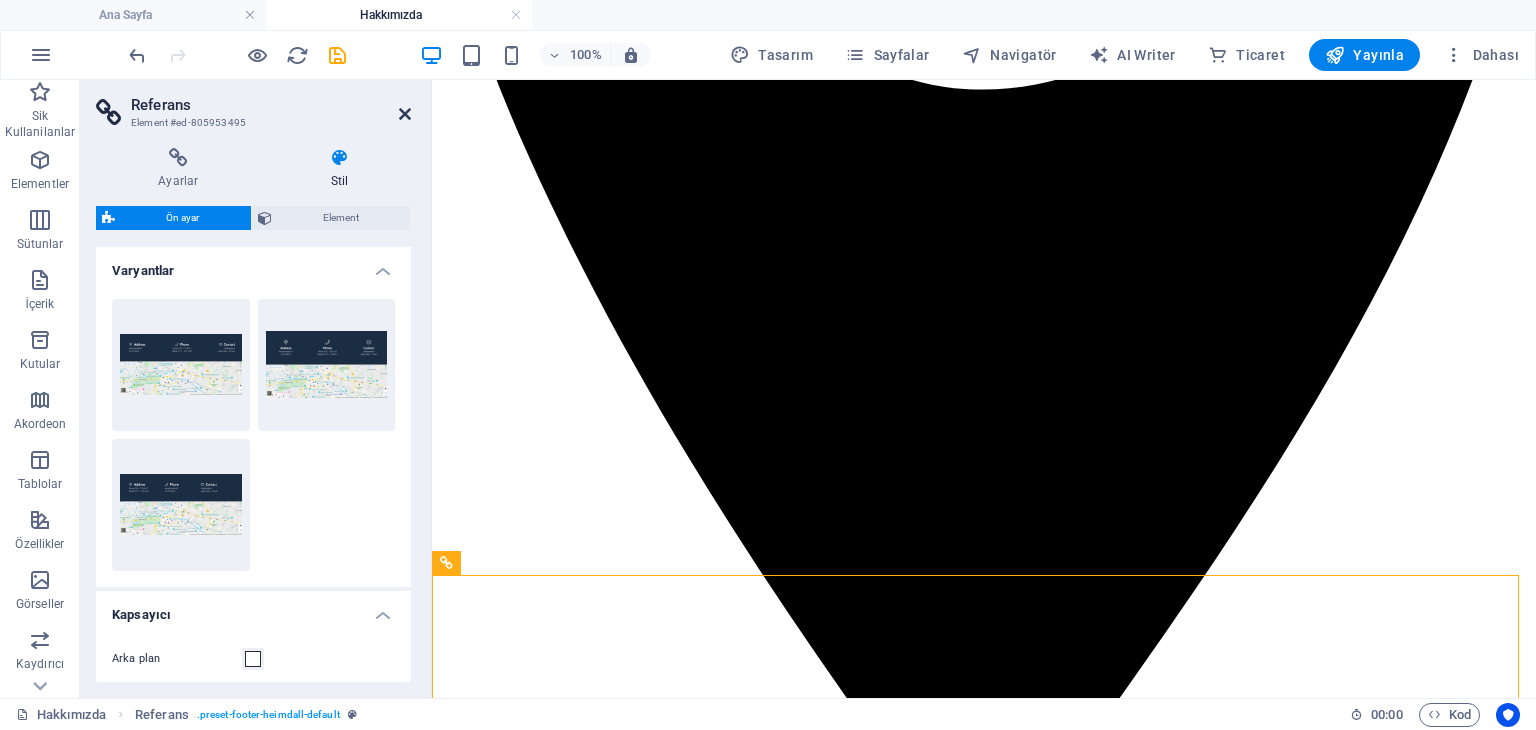 click at bounding box center (405, 114) 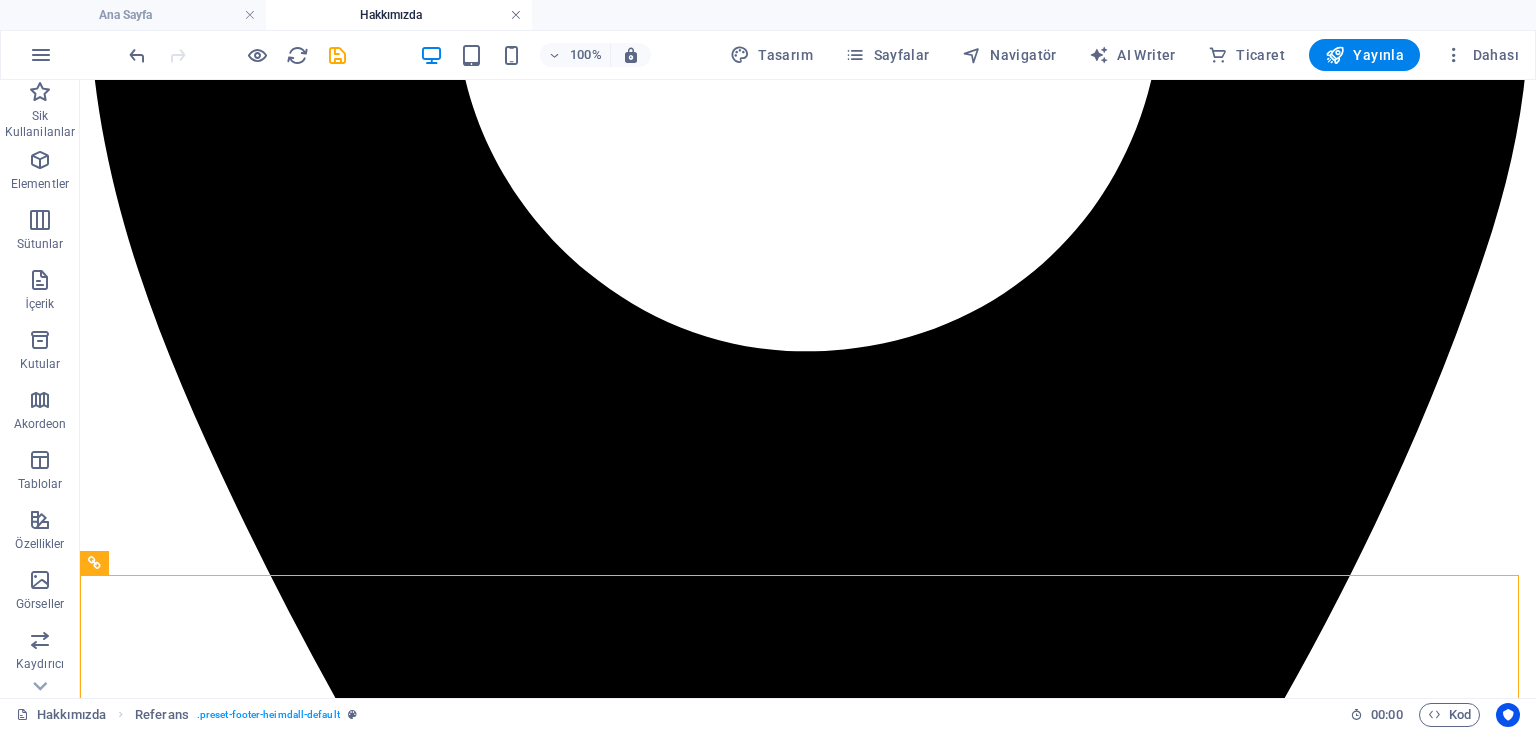 click at bounding box center (516, 15) 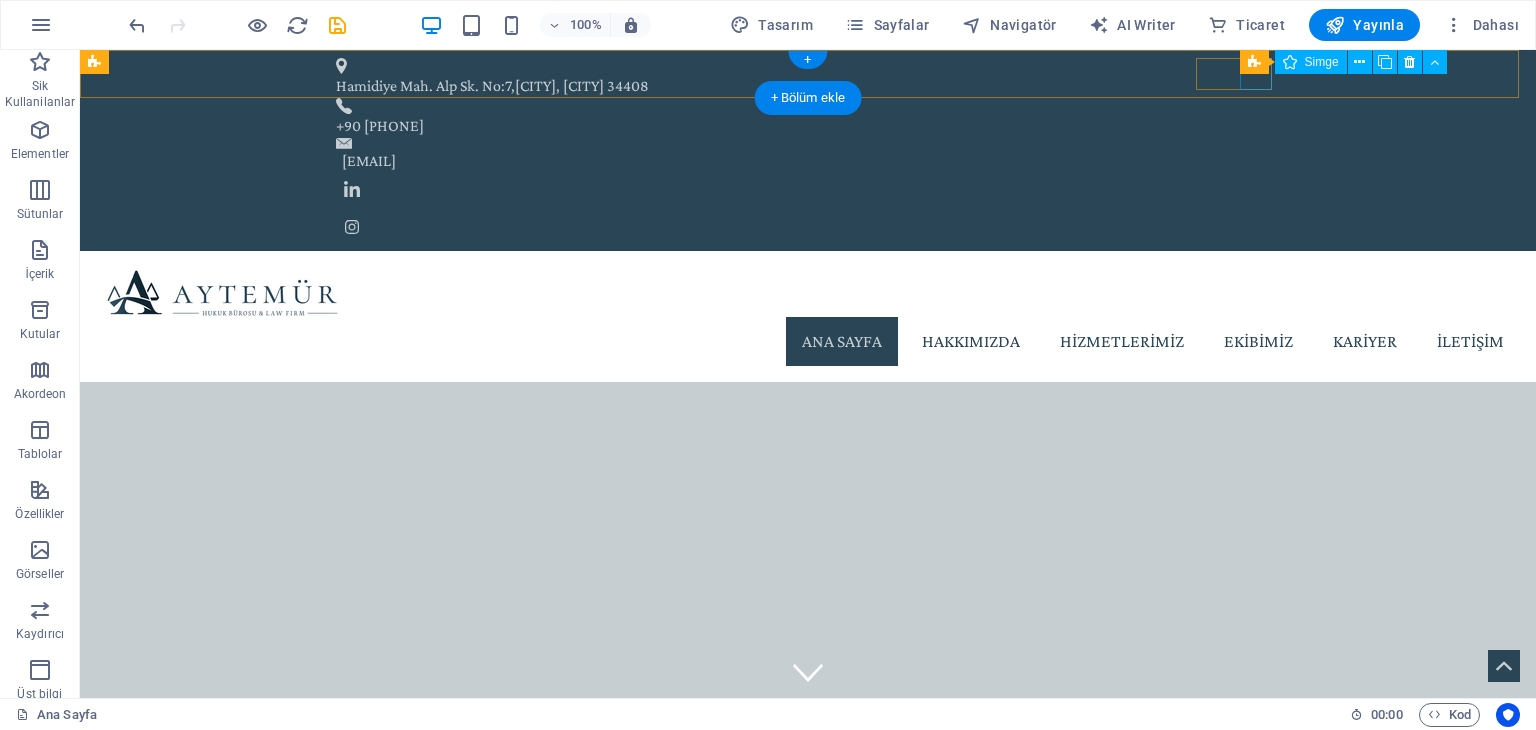 click at bounding box center [808, 227] 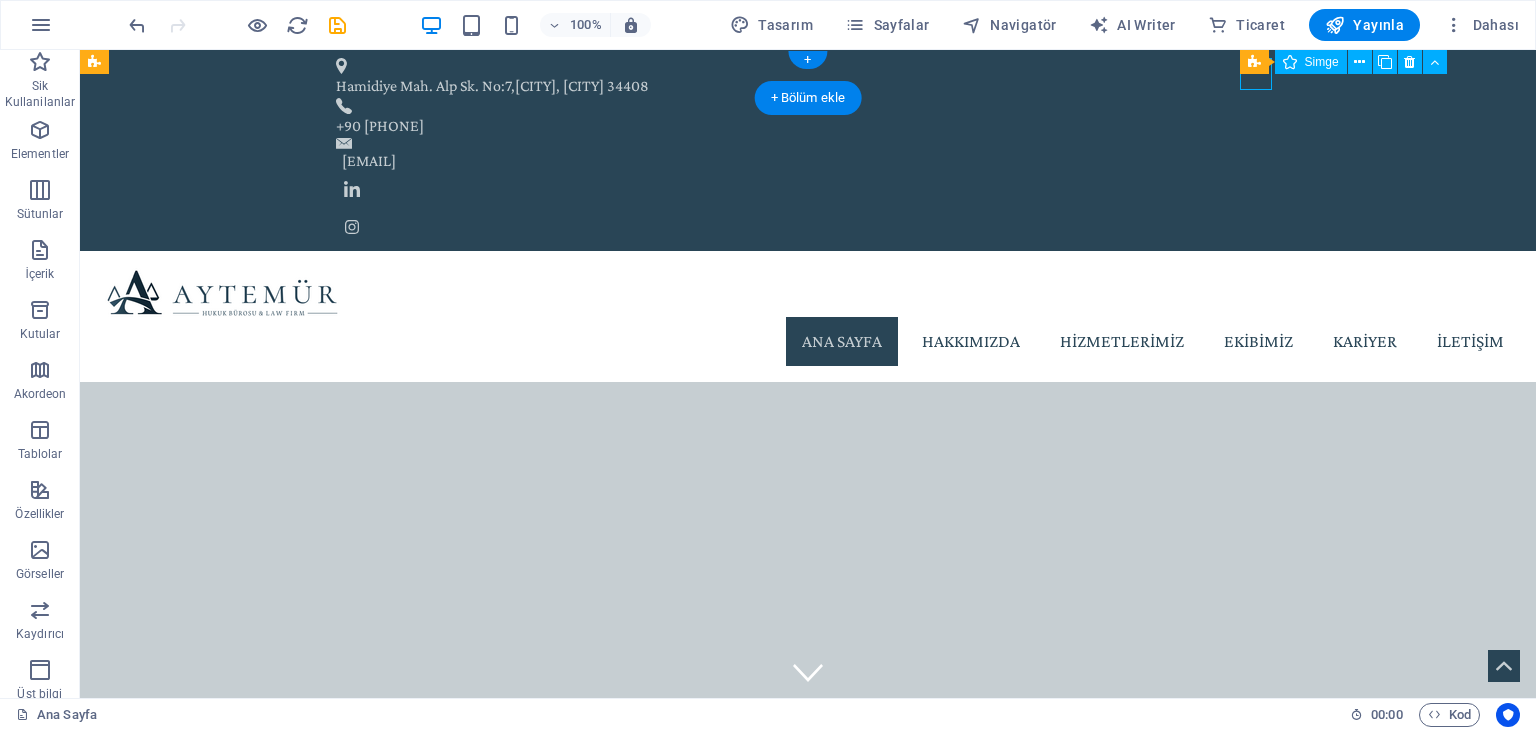 click at bounding box center [808, 227] 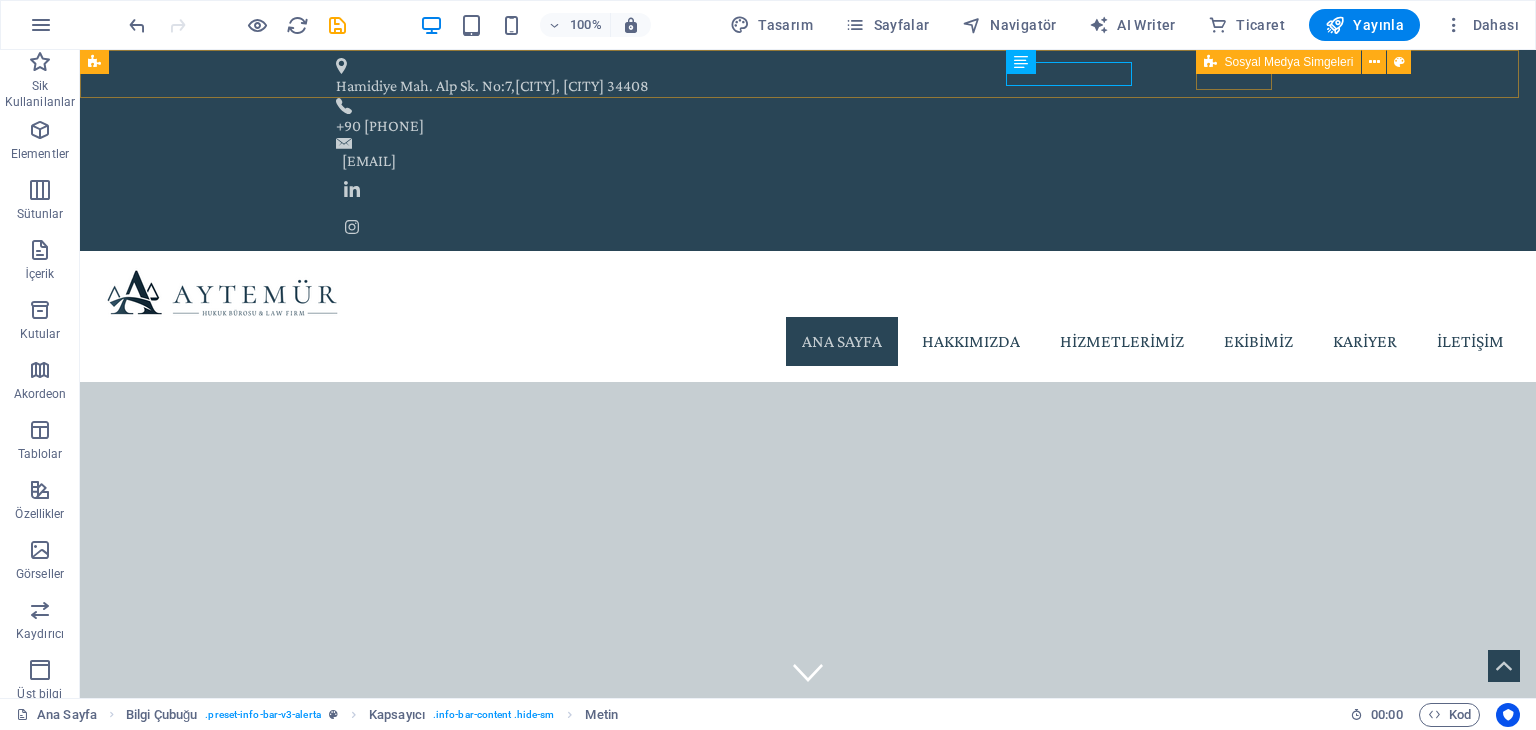 click on "Sosyal Medya Simgeleri" at bounding box center [1279, 62] 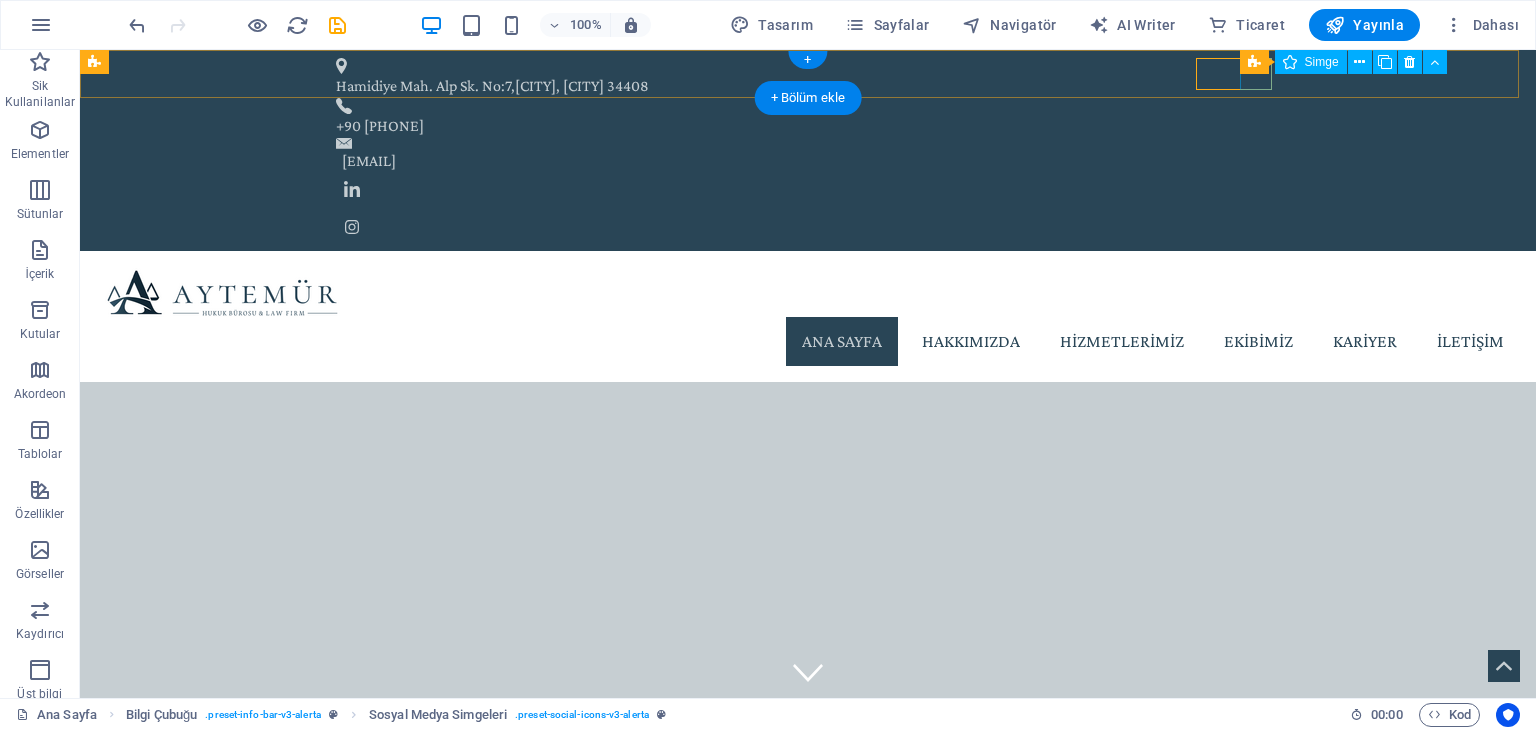 click at bounding box center [808, 227] 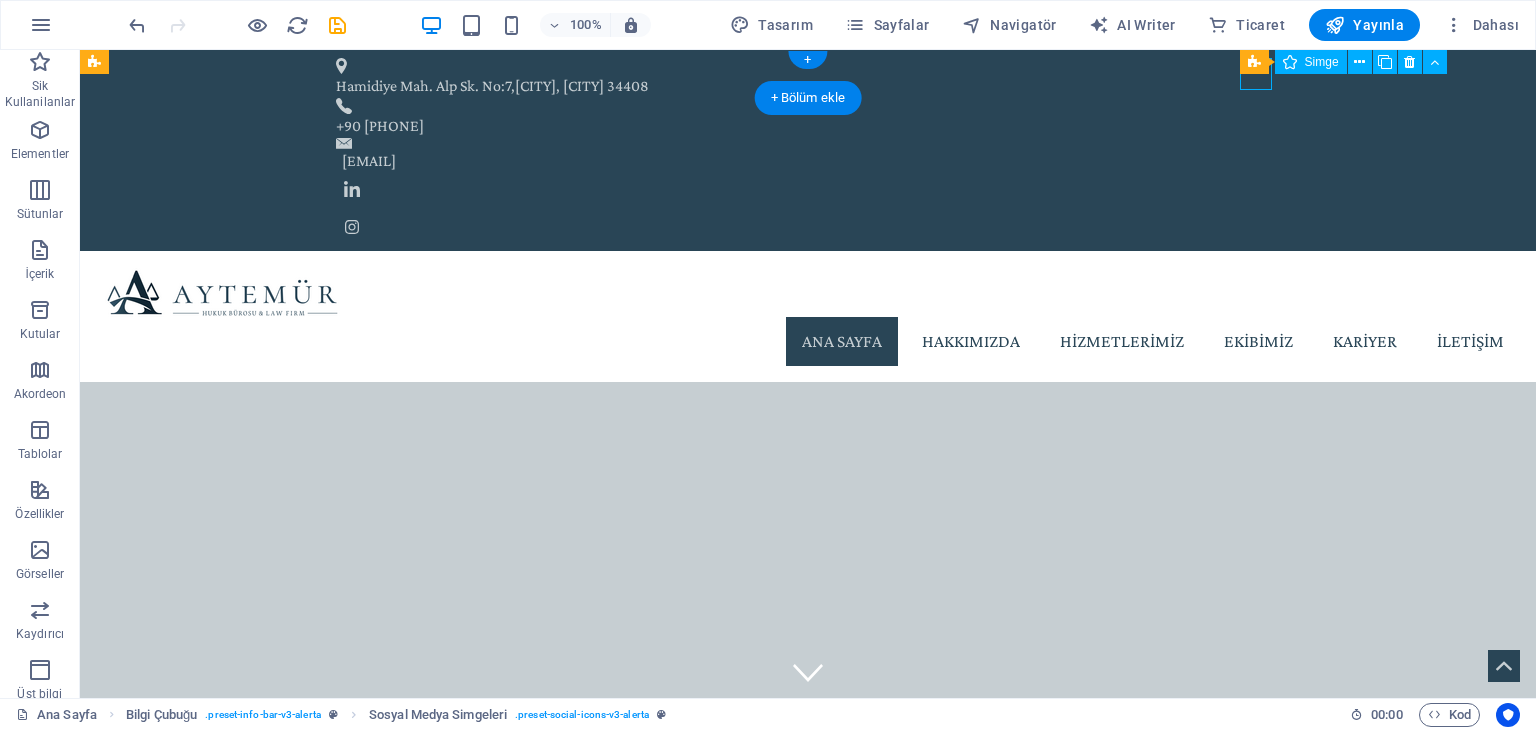 click at bounding box center (808, 227) 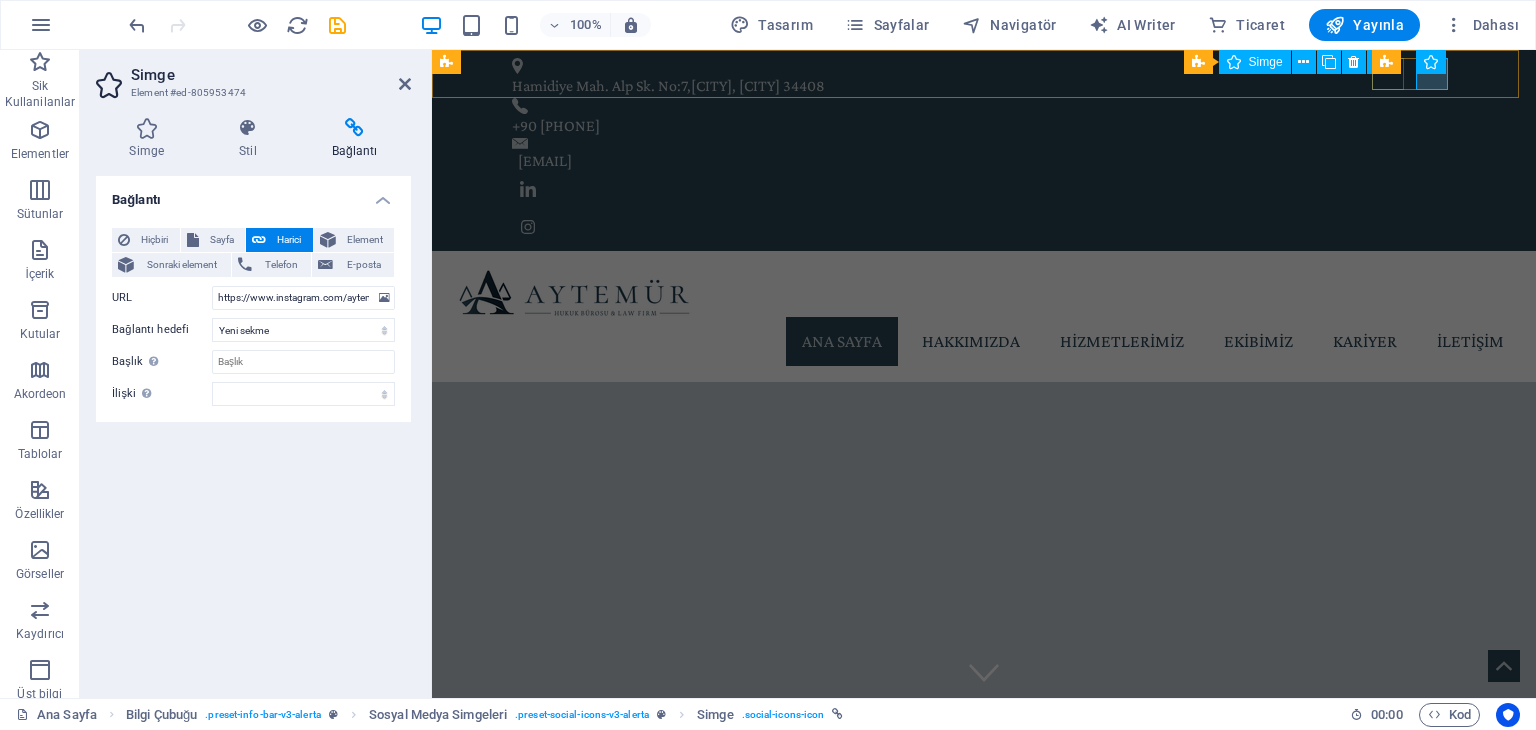 click at bounding box center (984, 189) 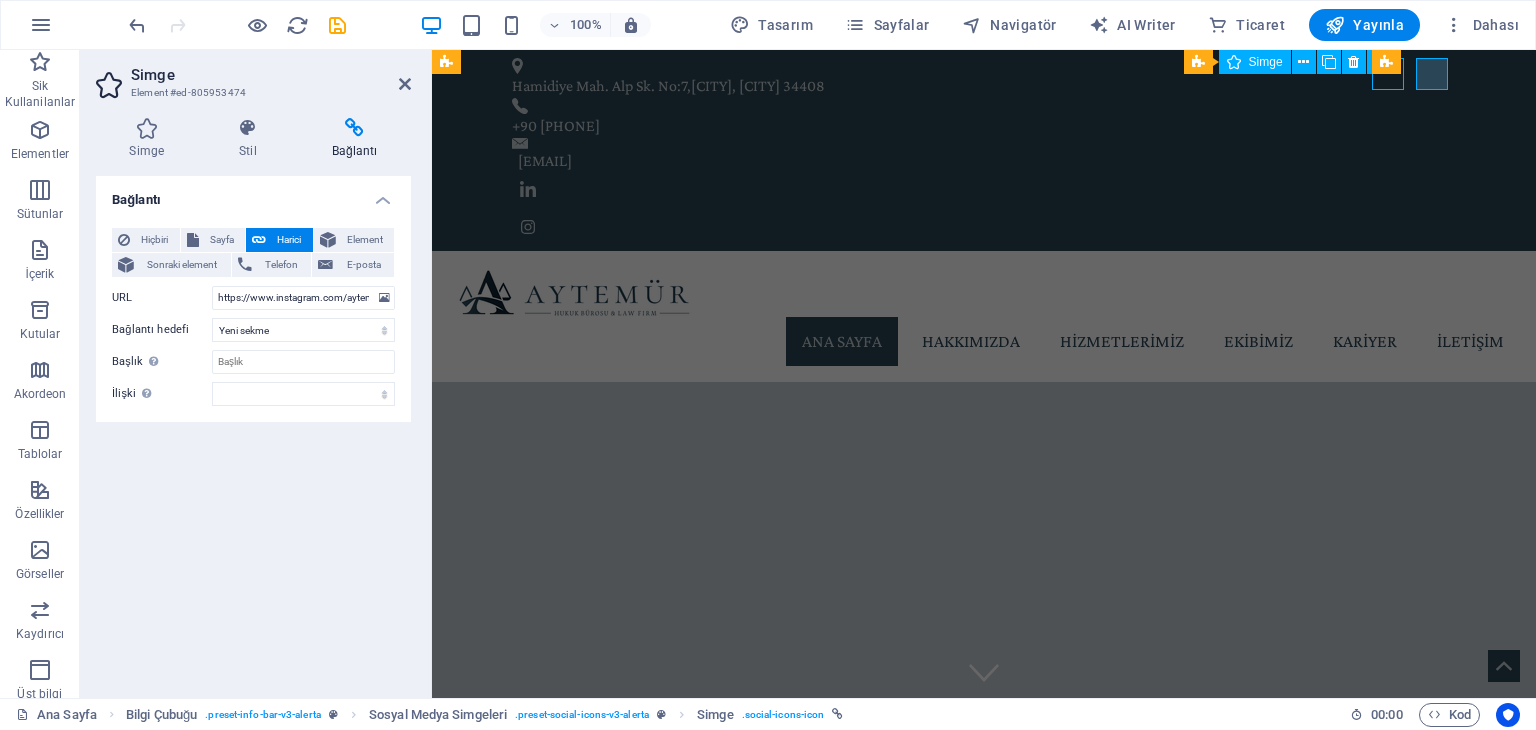 click at bounding box center (984, 189) 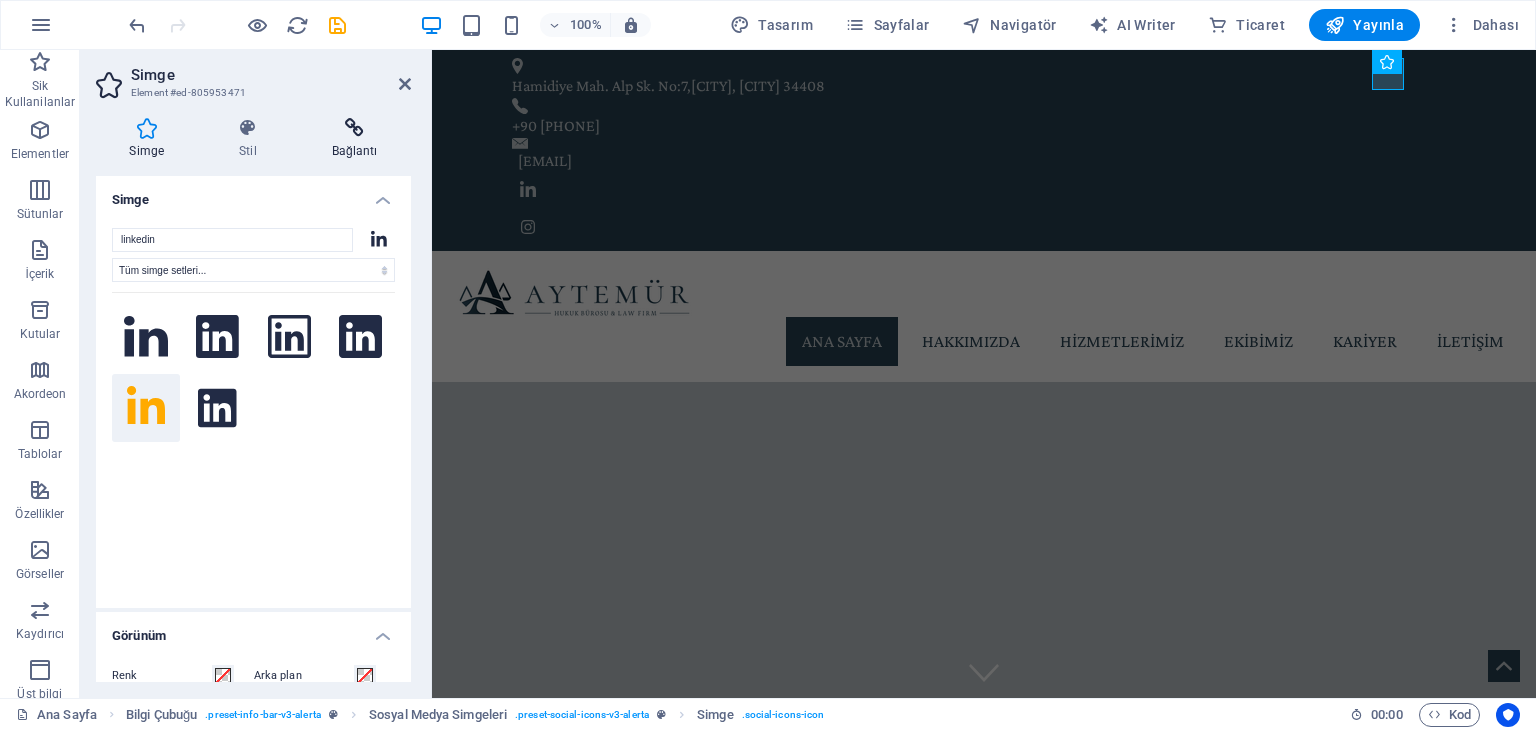 click at bounding box center (354, 128) 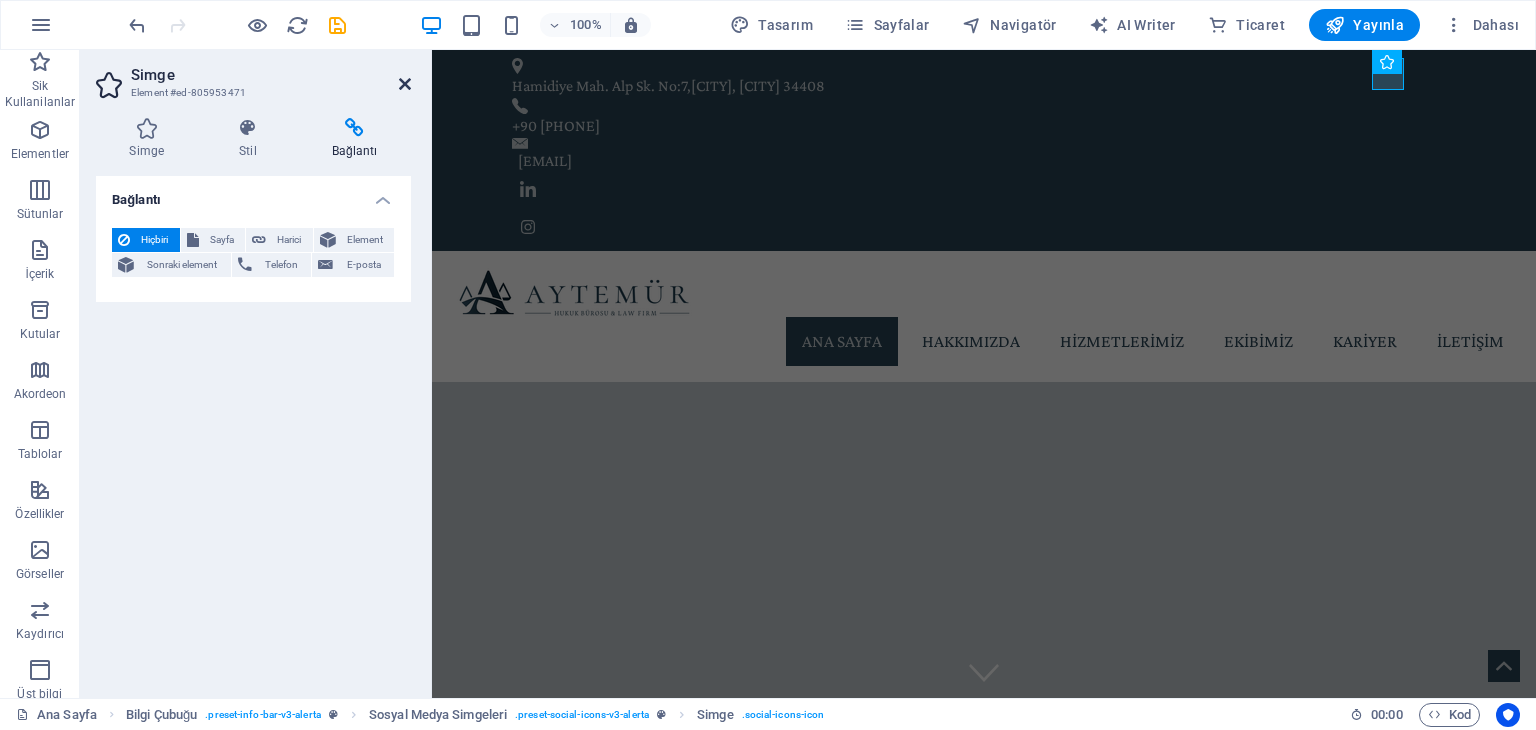click at bounding box center [405, 84] 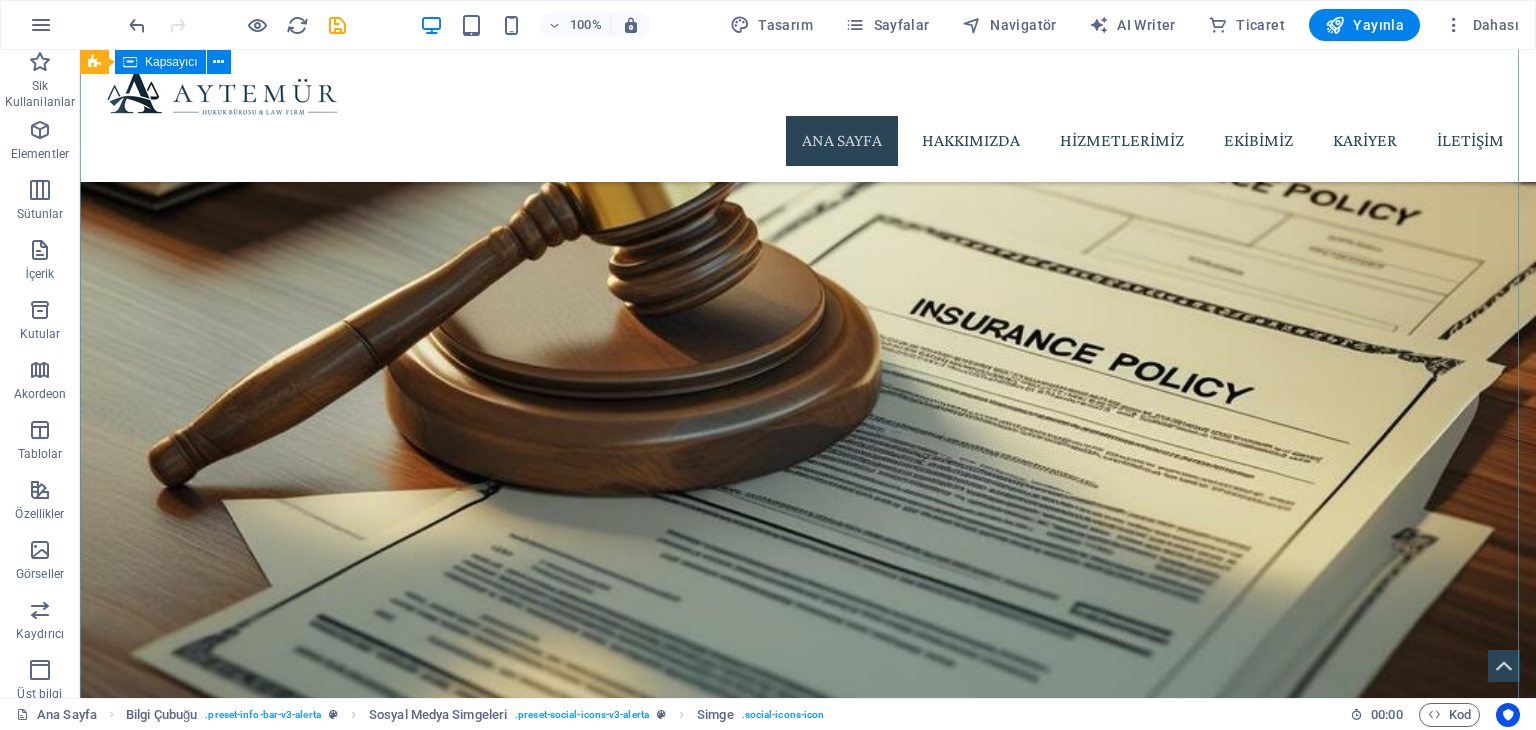 click on "İLETİŞİM Hamidiye Mah. Alp Sk. No:7 İstanbul, Kağıthane   34408 Telefon:  +90 541 369 08 69 Email:  info@aytemur.av.tr bağlantı Ana Sayfa Hakkımızda Hizmetlerimiz Ekibimiz Kariyer İletişim Blog" at bounding box center [808, 7783] 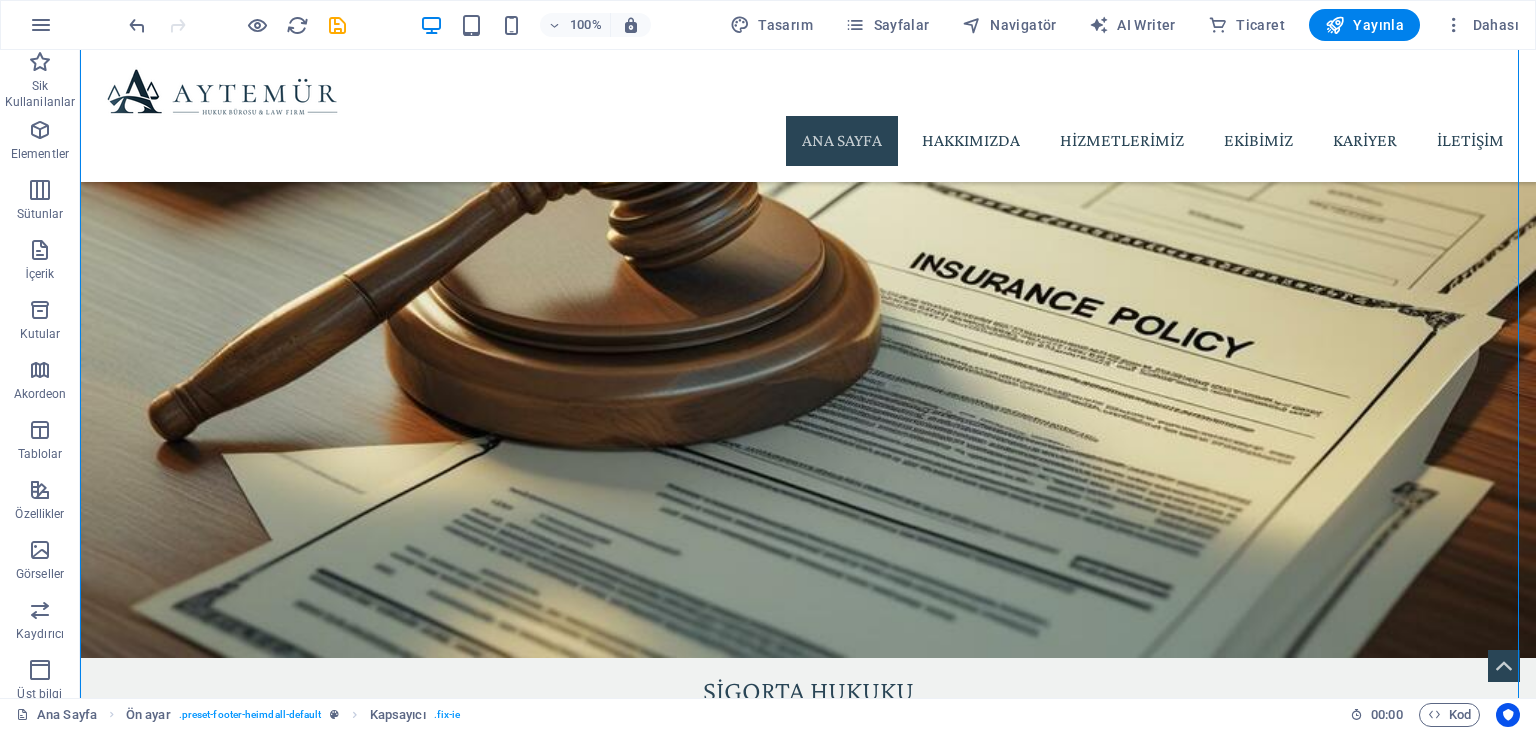 drag, startPoint x: 1500, startPoint y: 586, endPoint x: 1505, endPoint y: 664, distance: 78.160095 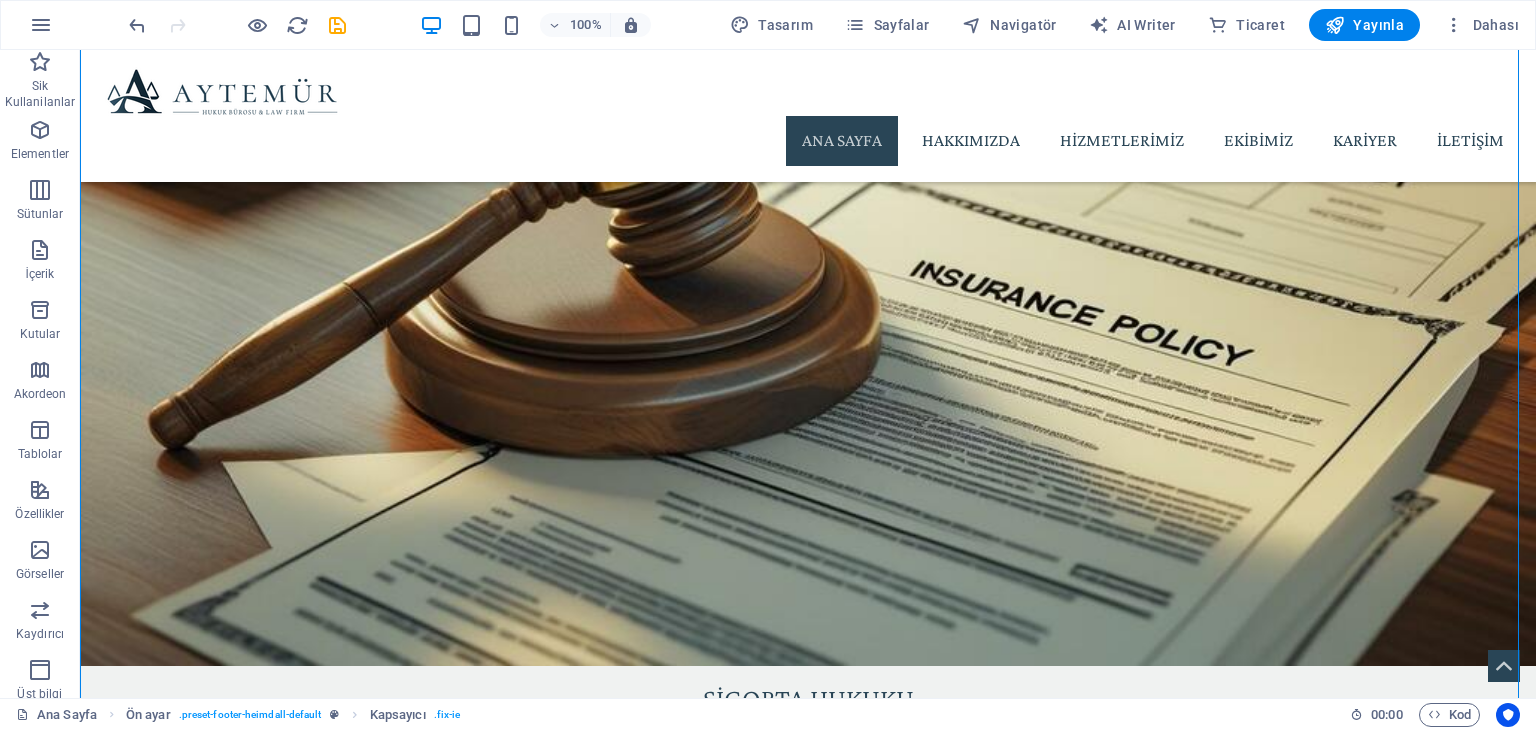 click on "İLETİŞİM Hamidiye Mah. Alp Sk. No:7 İstanbul, Kağıthane   34408 Telefon:  +90 541 369 08 69 Email:  info@aytemur.av.tr bağlantı Ana Sayfa Hakkımızda Hizmetlerimiz Ekibimiz Kariyer İletişim Blog" at bounding box center (808, 7745) 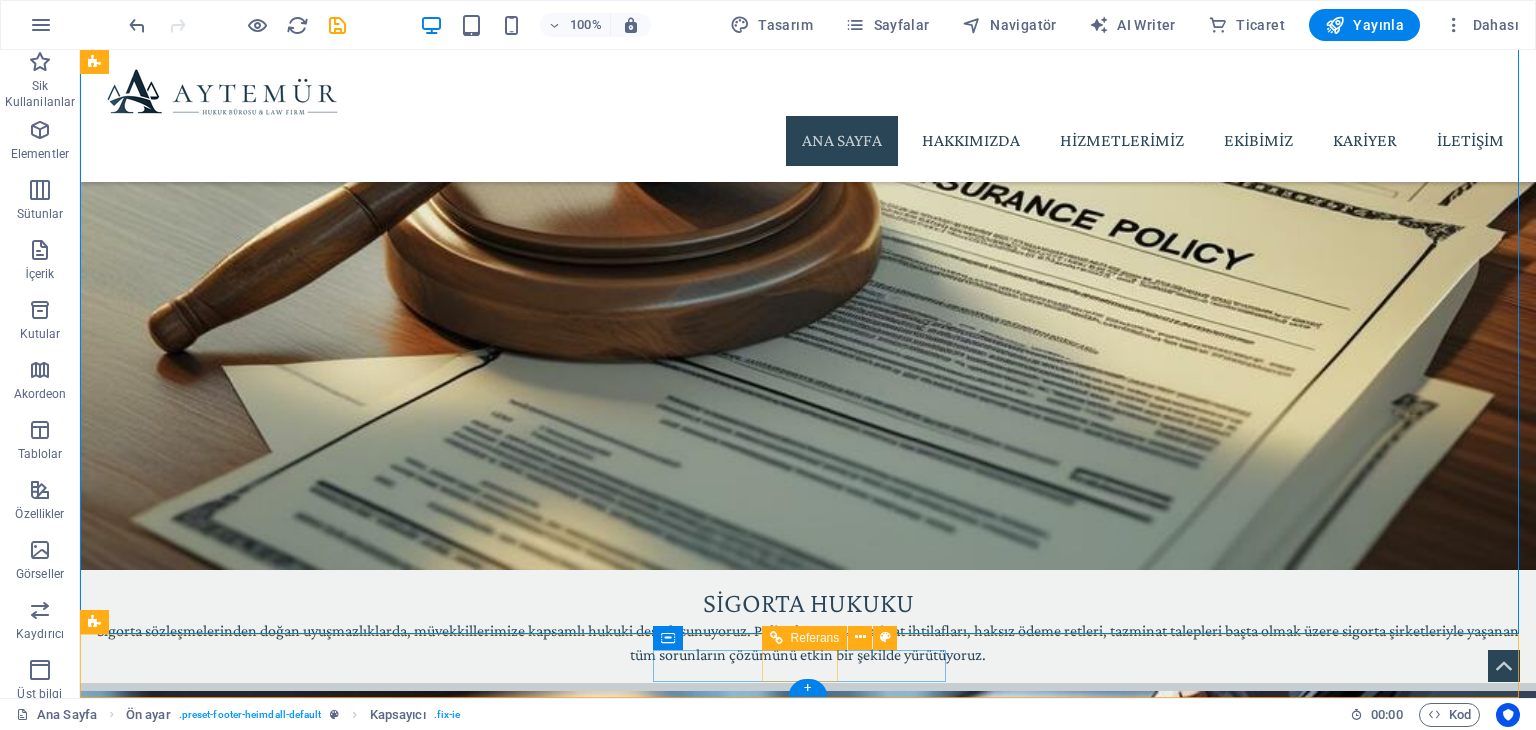 click at bounding box center (552, 8339) 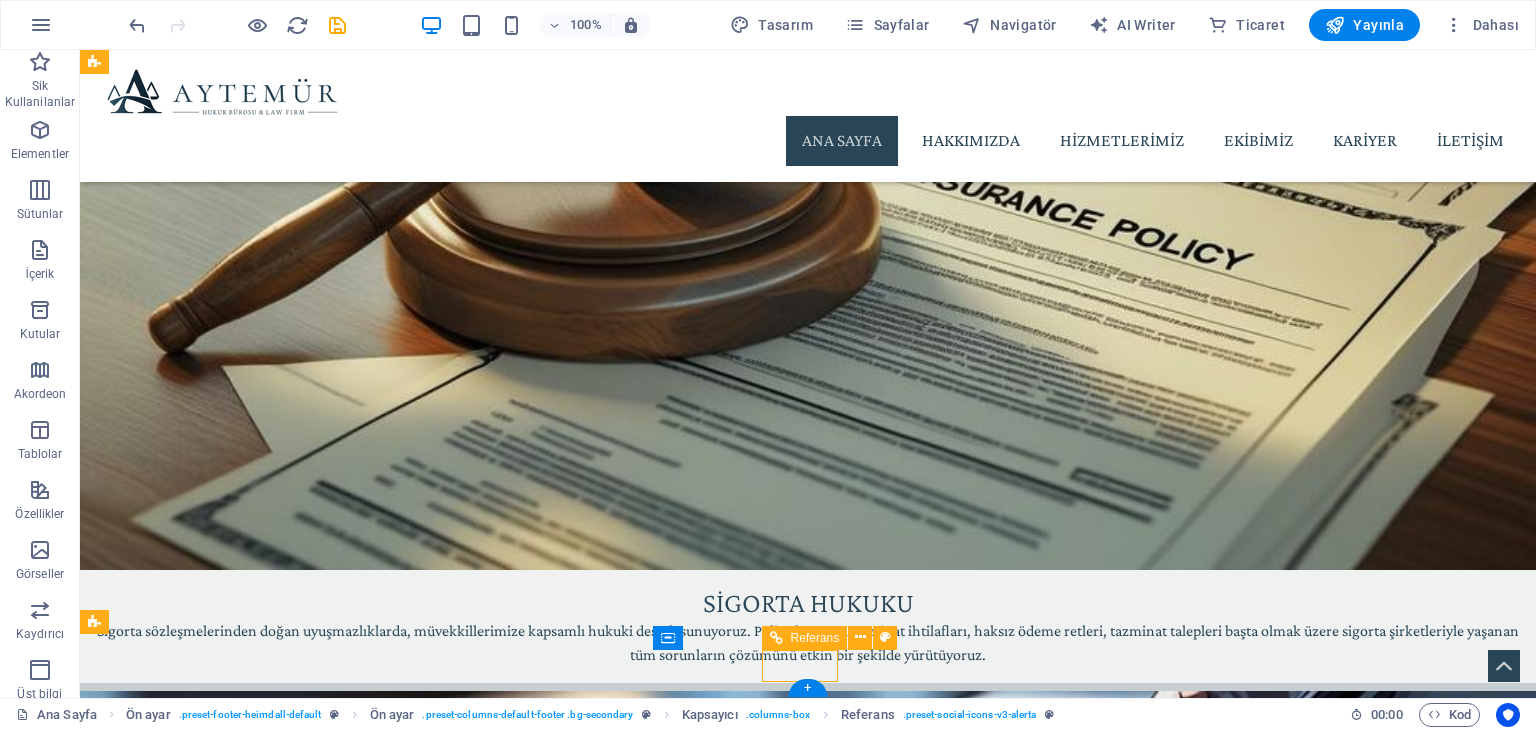 click at bounding box center [552, 8339] 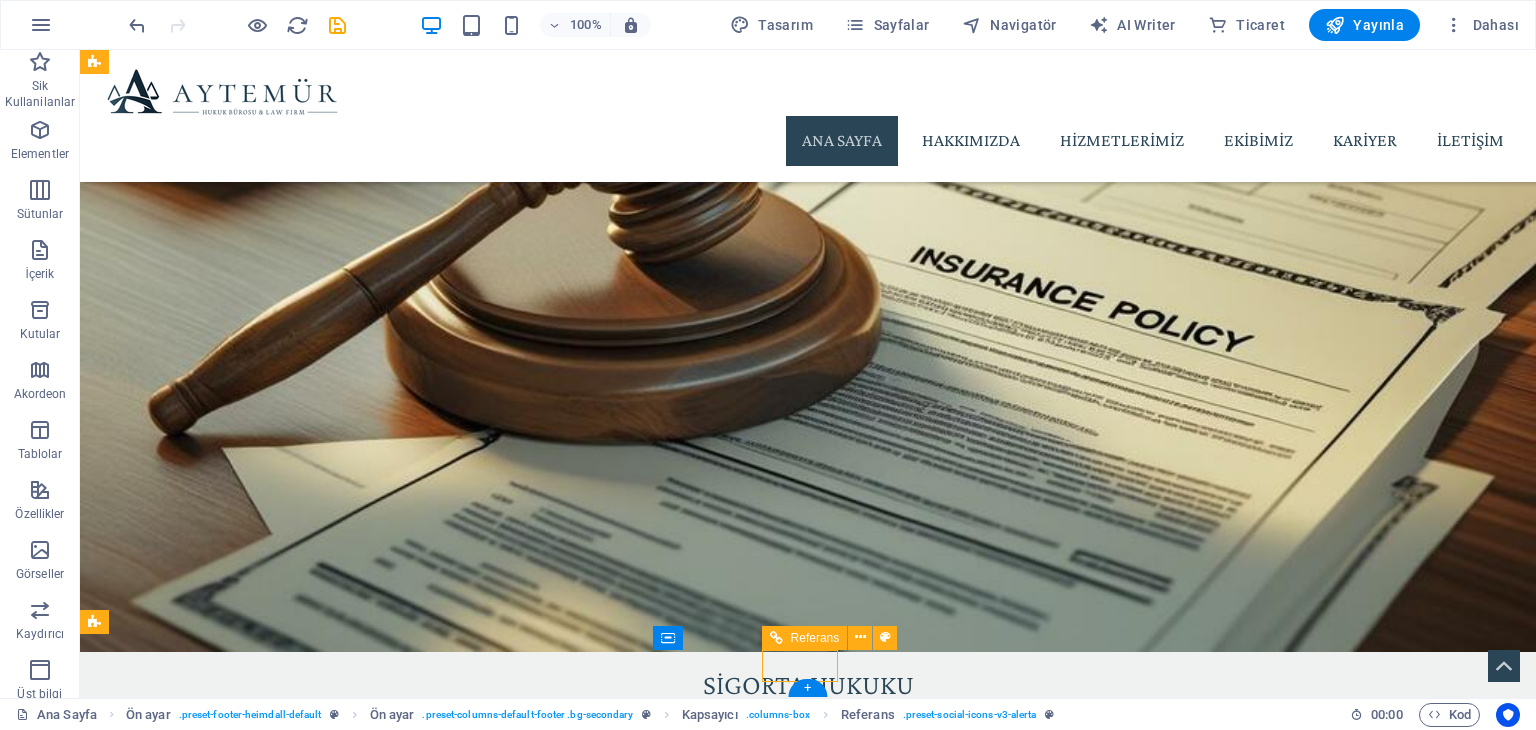 scroll, scrollTop: 2768, scrollLeft: 0, axis: vertical 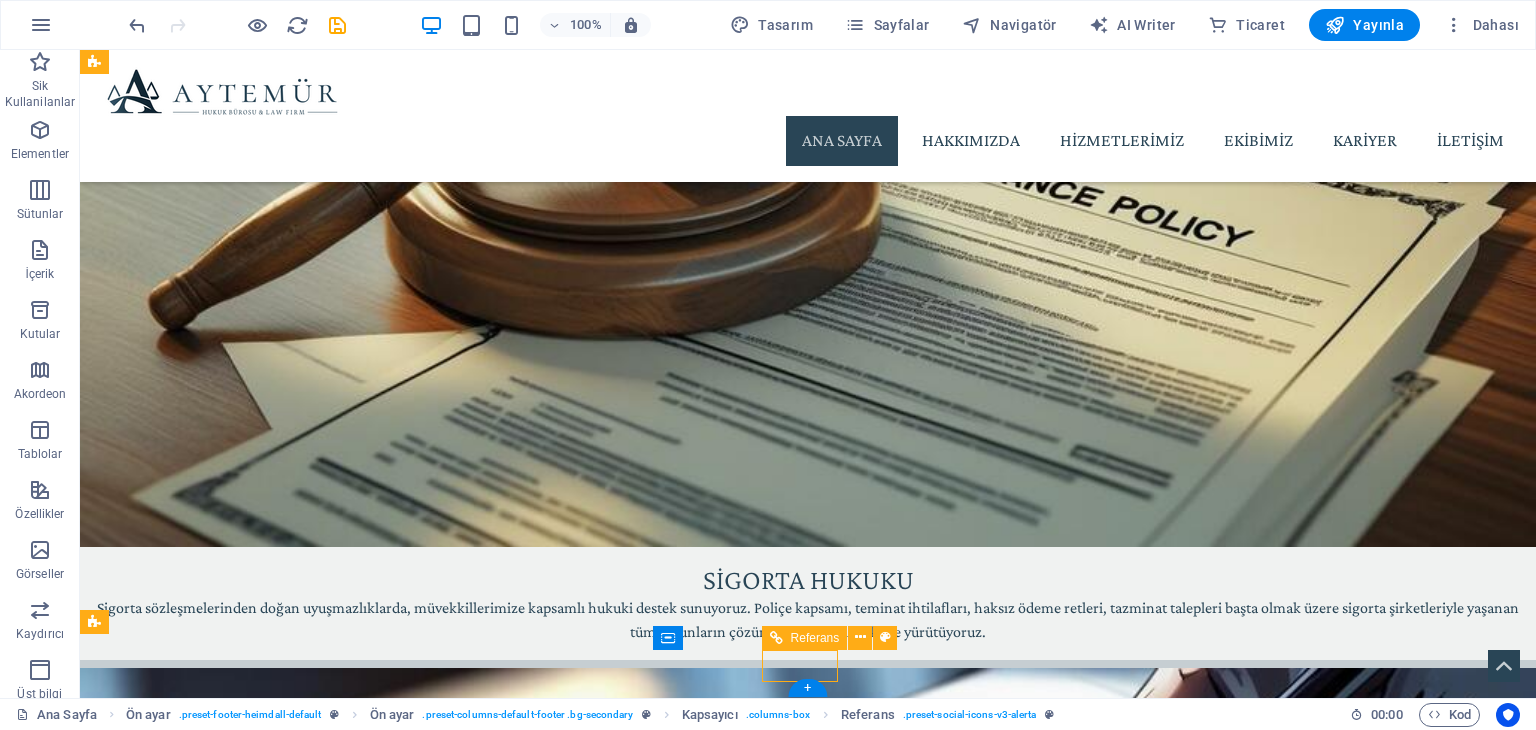 select on "rem" 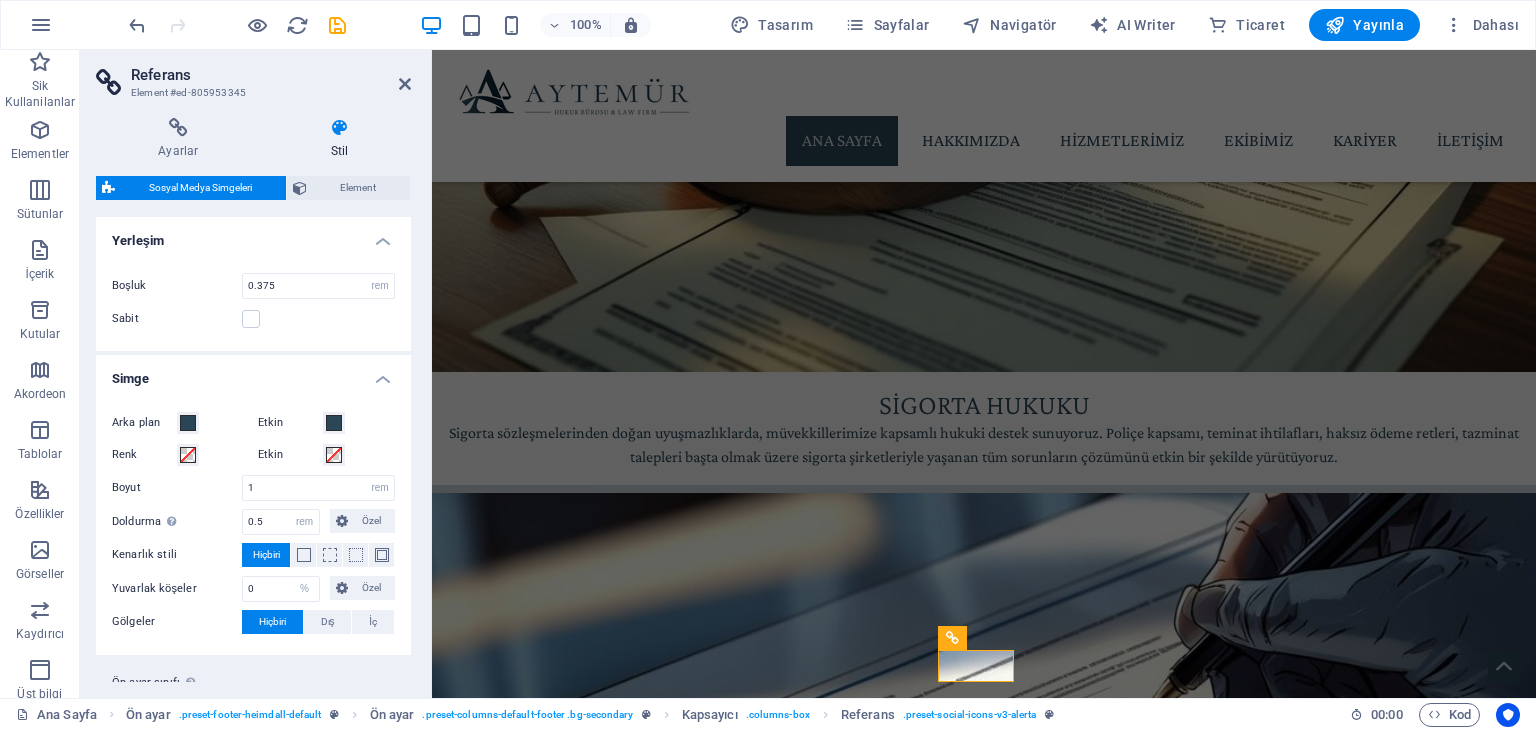 click on "Stil" at bounding box center (340, 139) 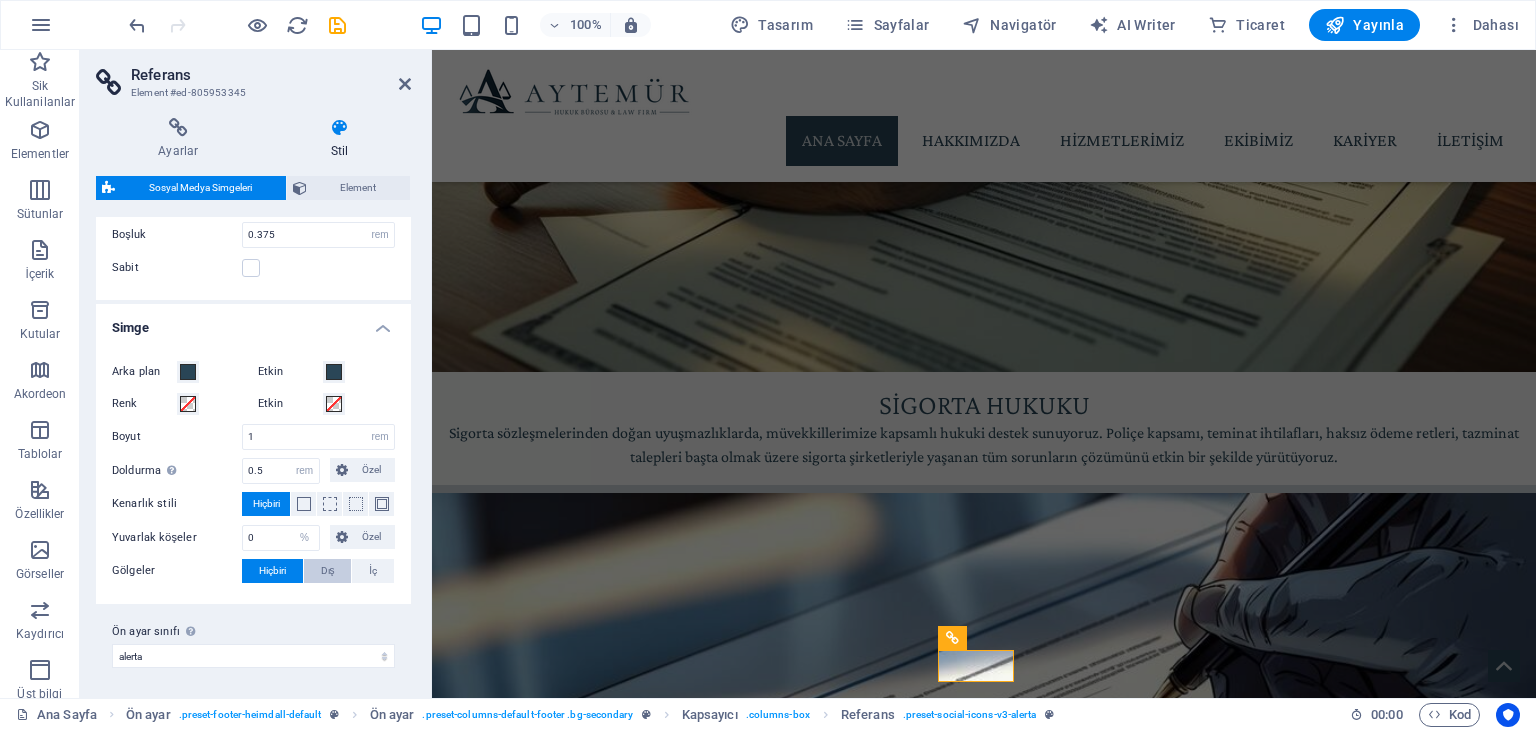 scroll, scrollTop: 51, scrollLeft: 0, axis: vertical 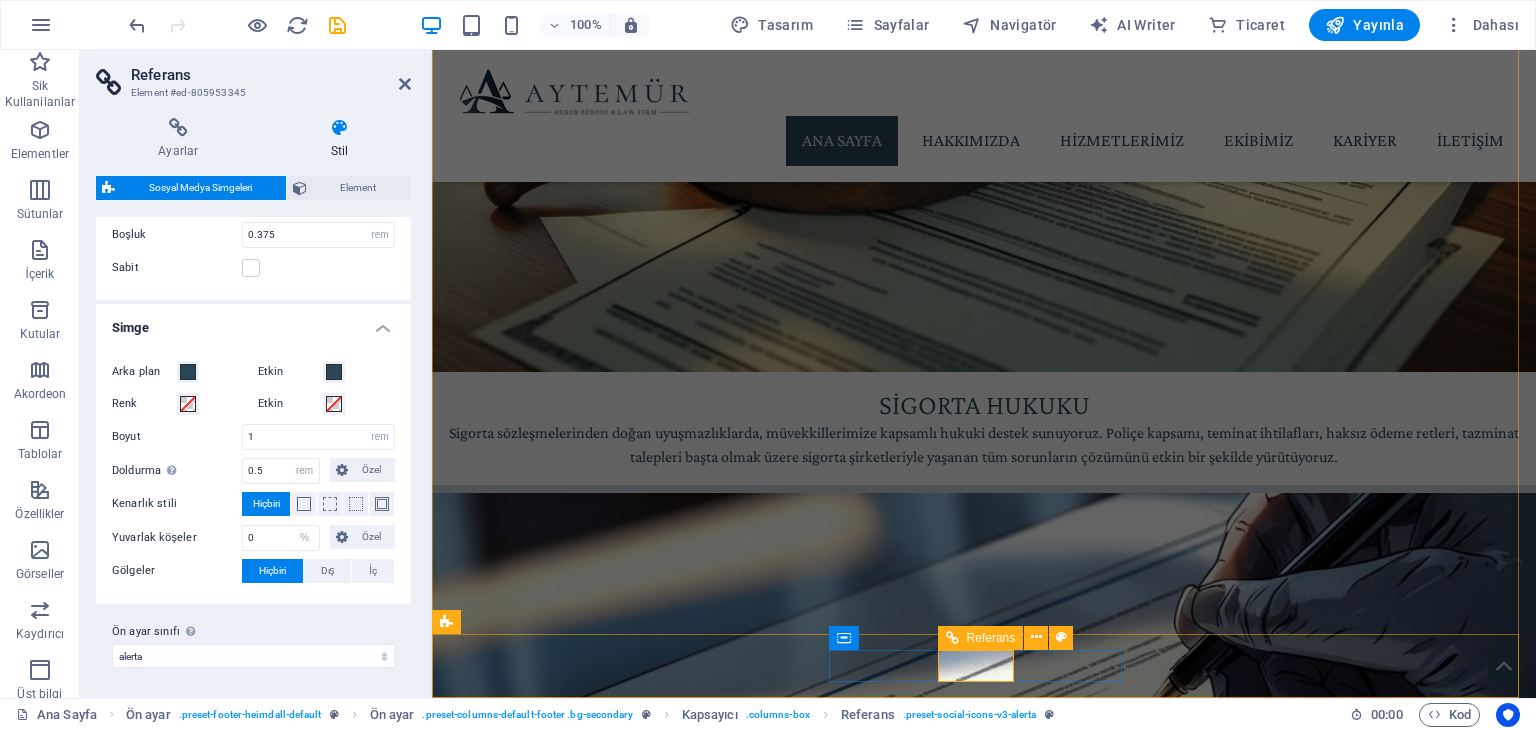 click at bounding box center (904, 7328) 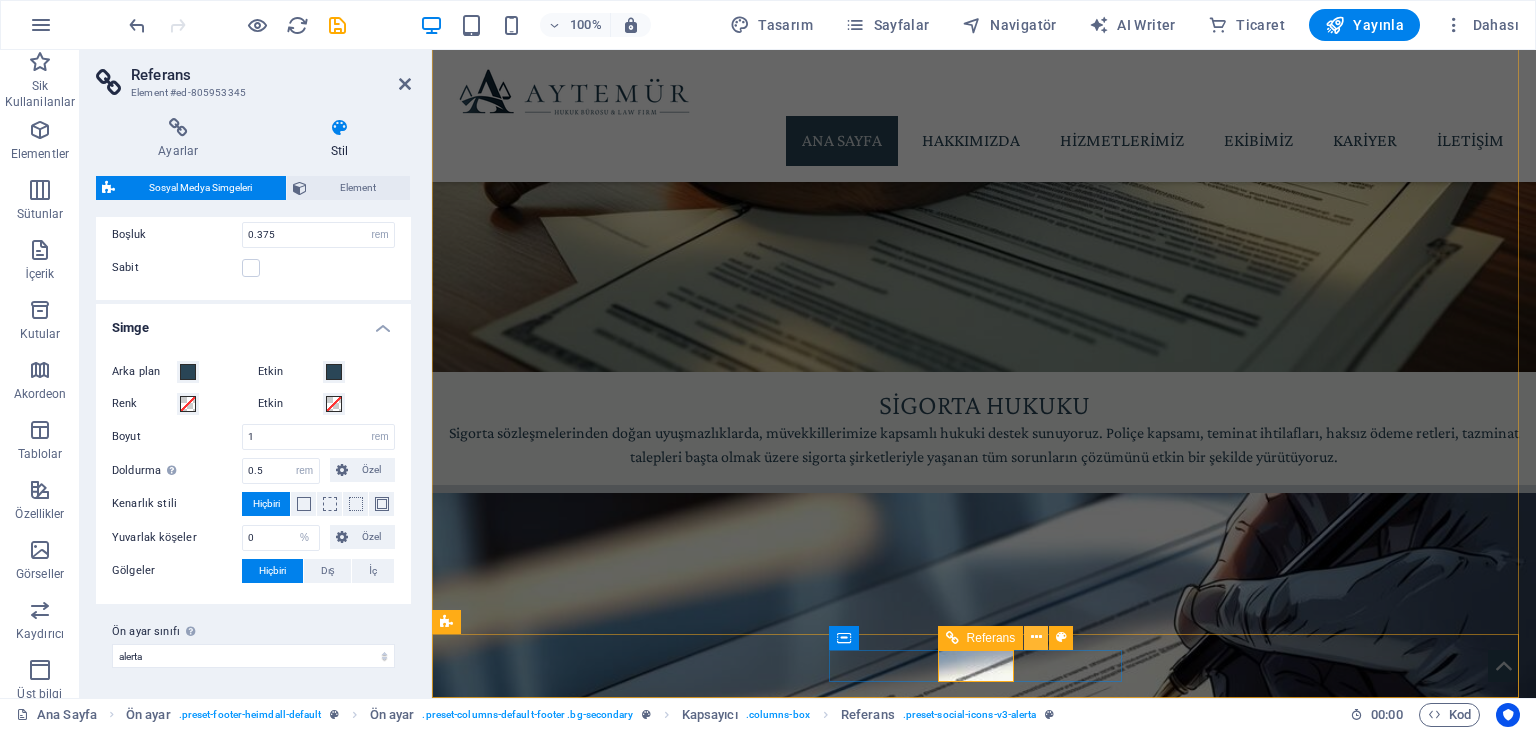 click at bounding box center (1036, 637) 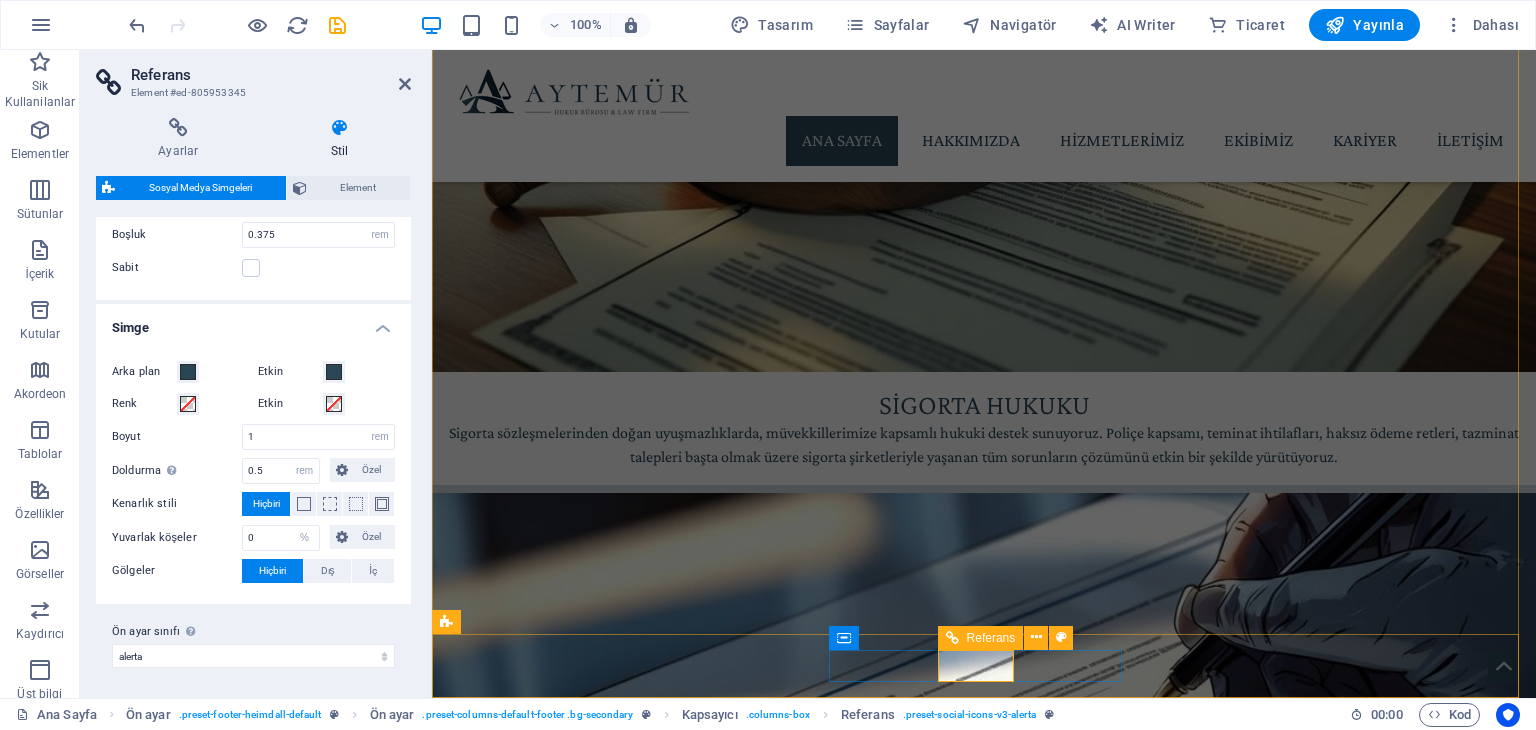 click at bounding box center (904, 7328) 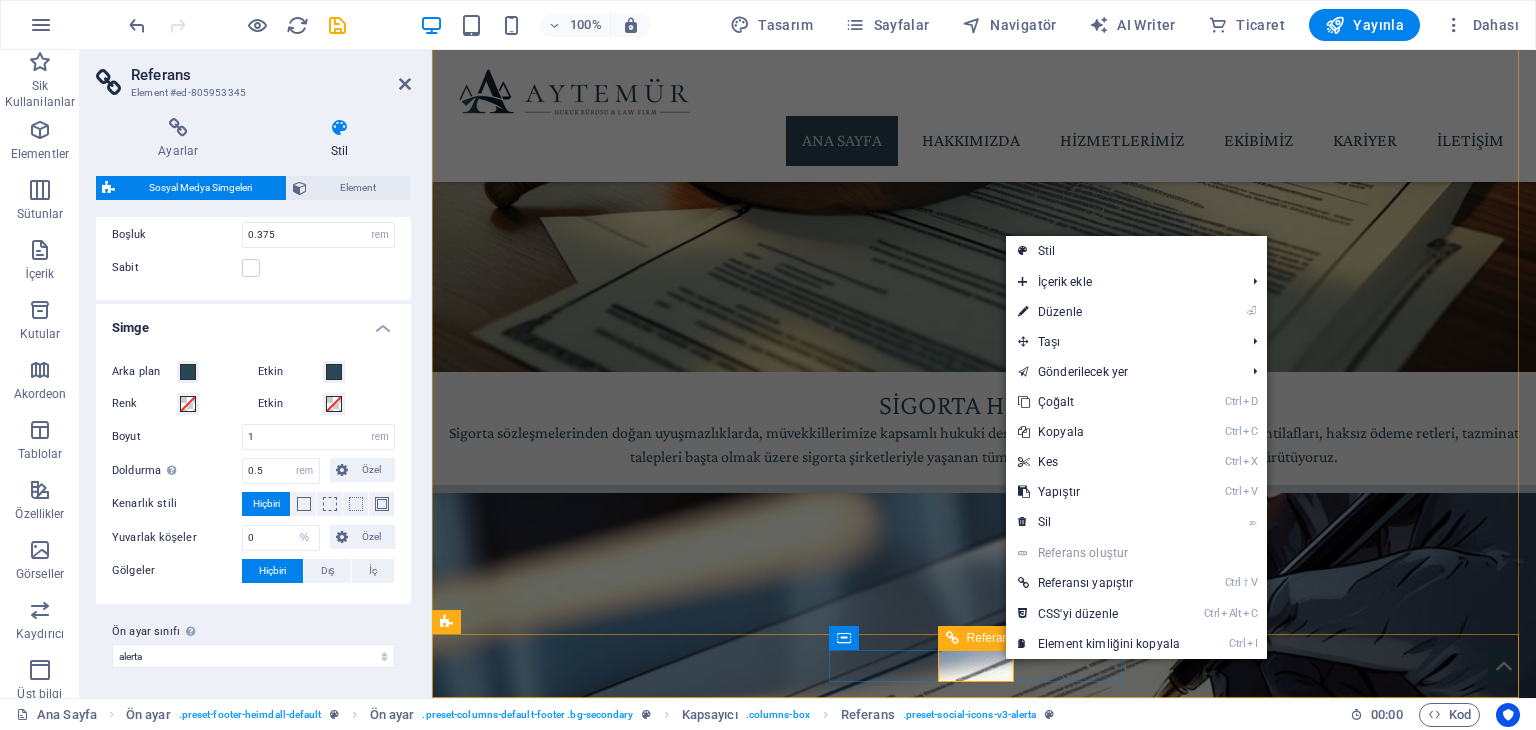 click at bounding box center [904, 7328] 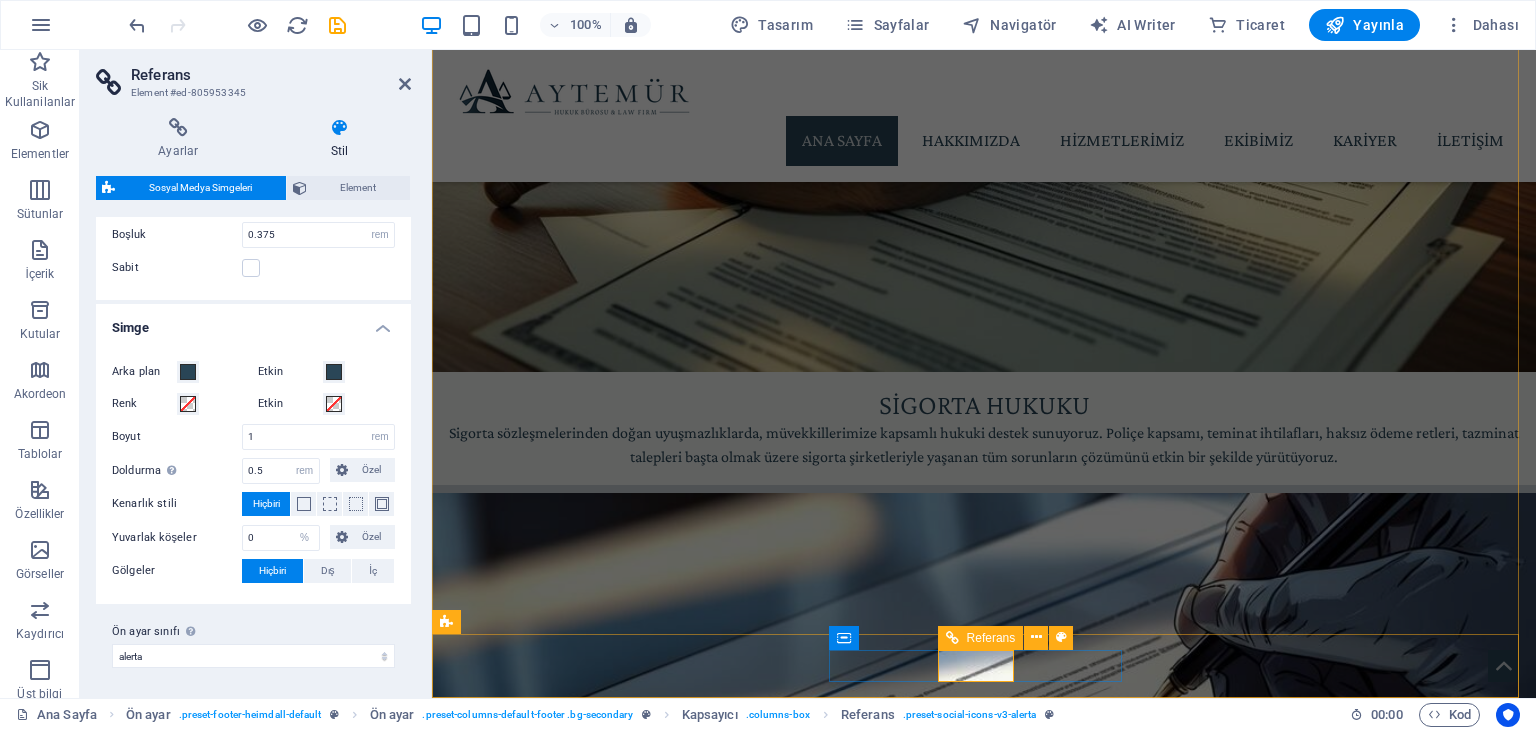click at bounding box center [904, 7328] 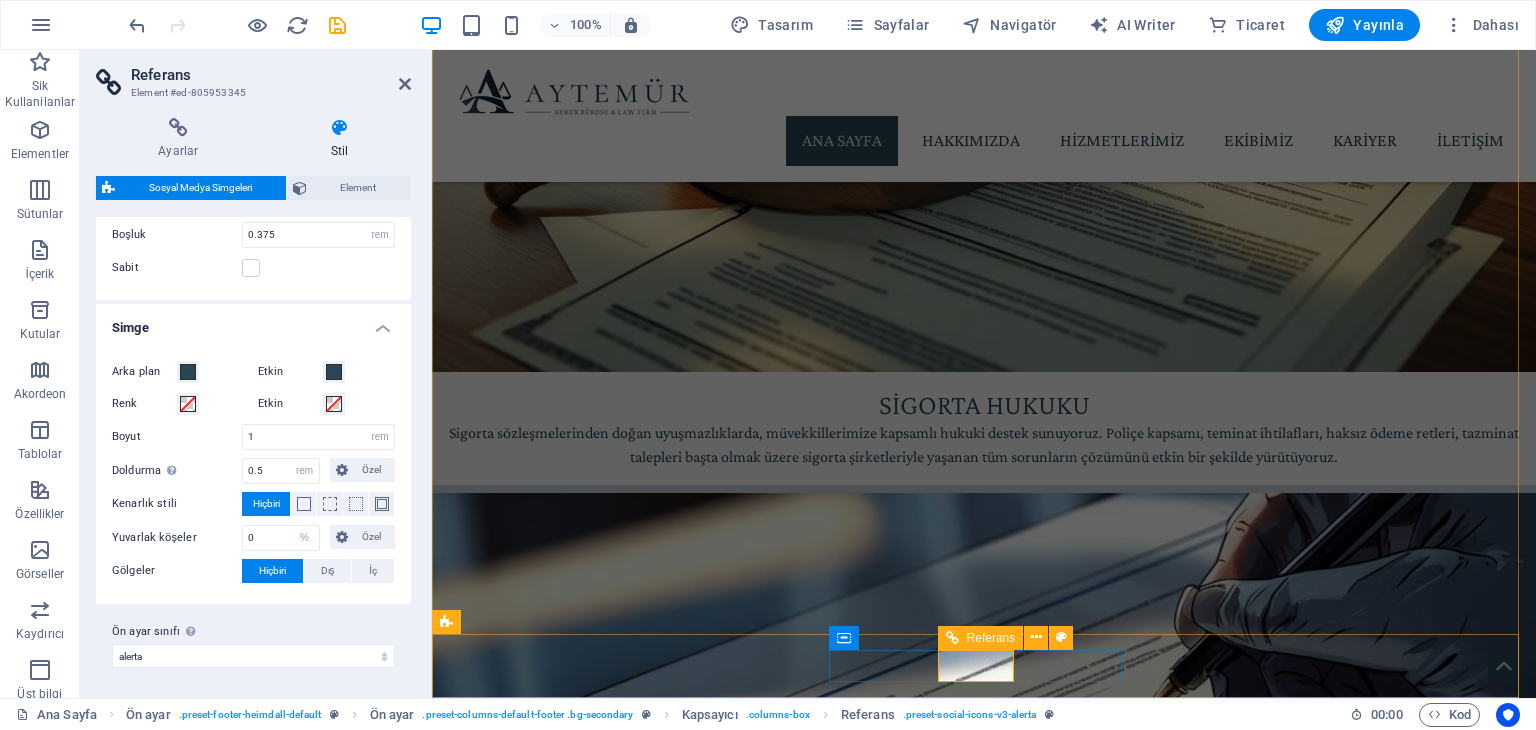 click at bounding box center [904, 7328] 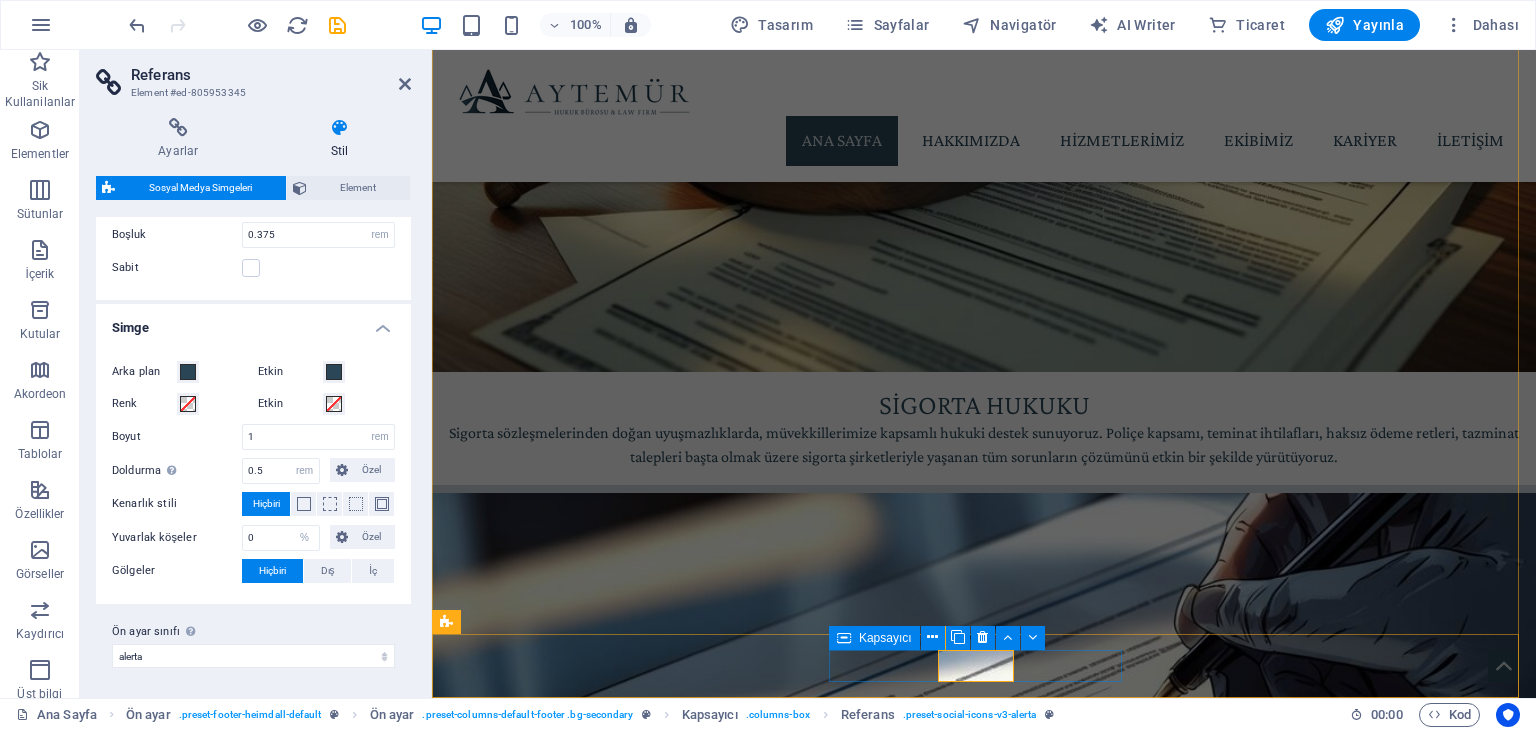 click on "© Copyright 2025 - AYTEMÜR Hukuk Bürosu Yasal Uyarı  |  Gizlilik" at bounding box center (904, 7309) 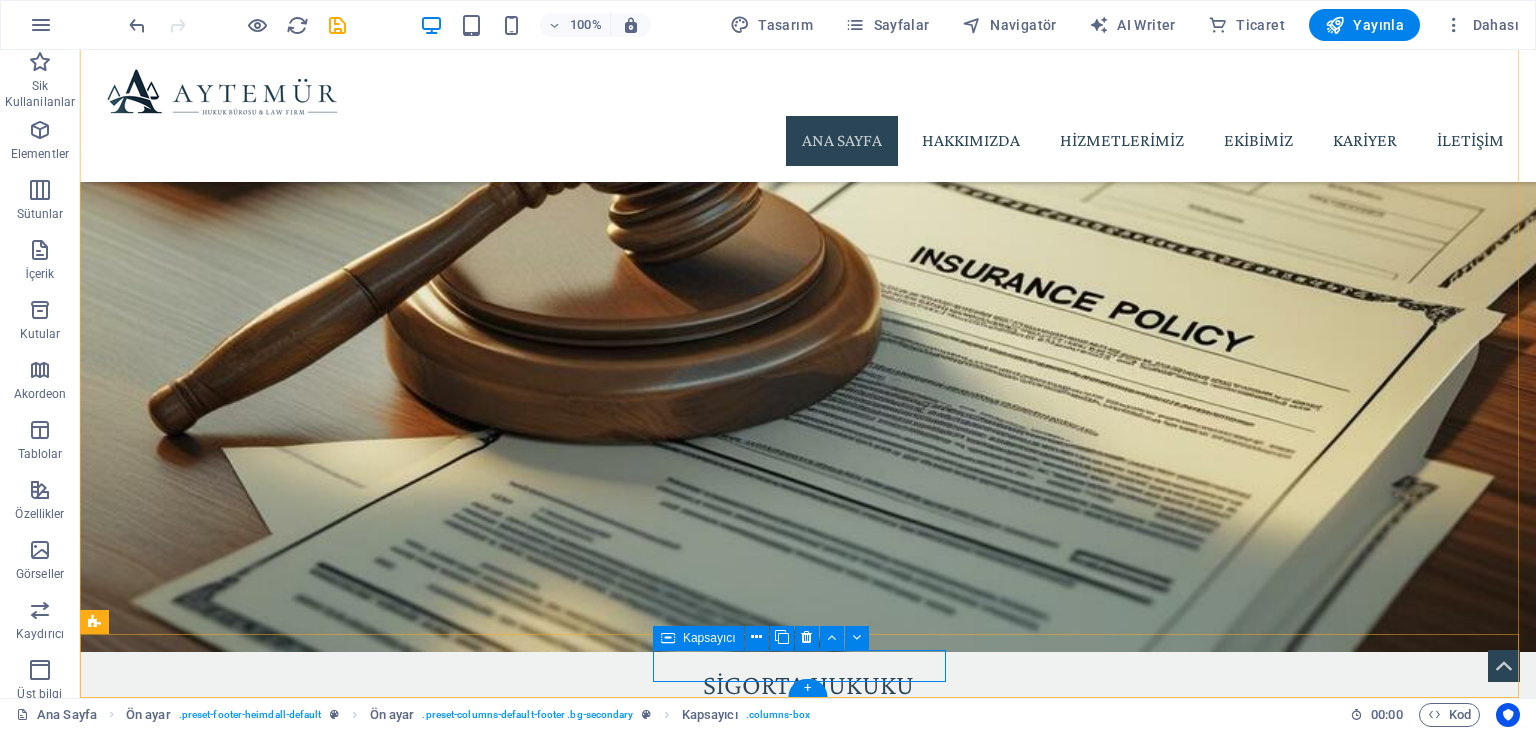 click at bounding box center (552, 8402) 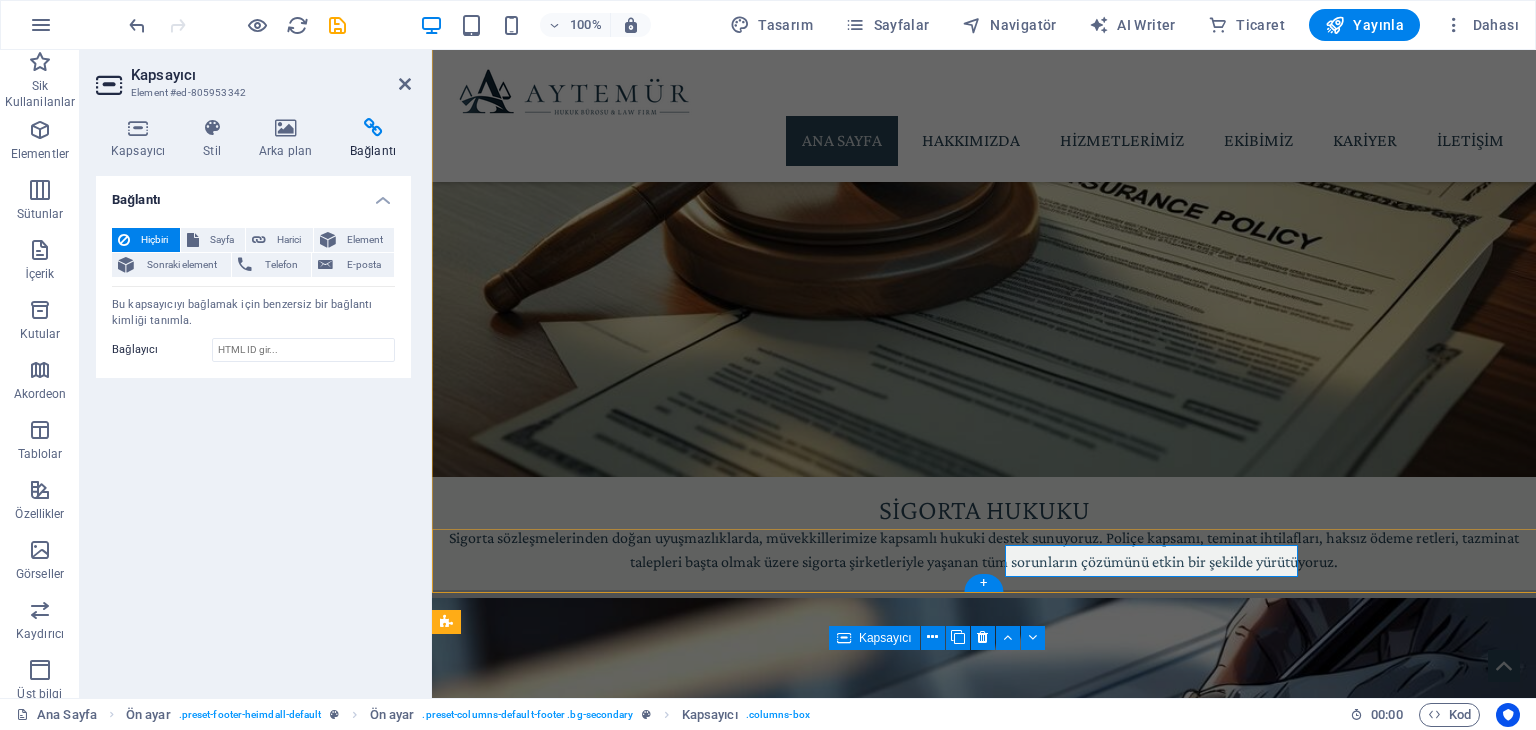 scroll, scrollTop: 2768, scrollLeft: 0, axis: vertical 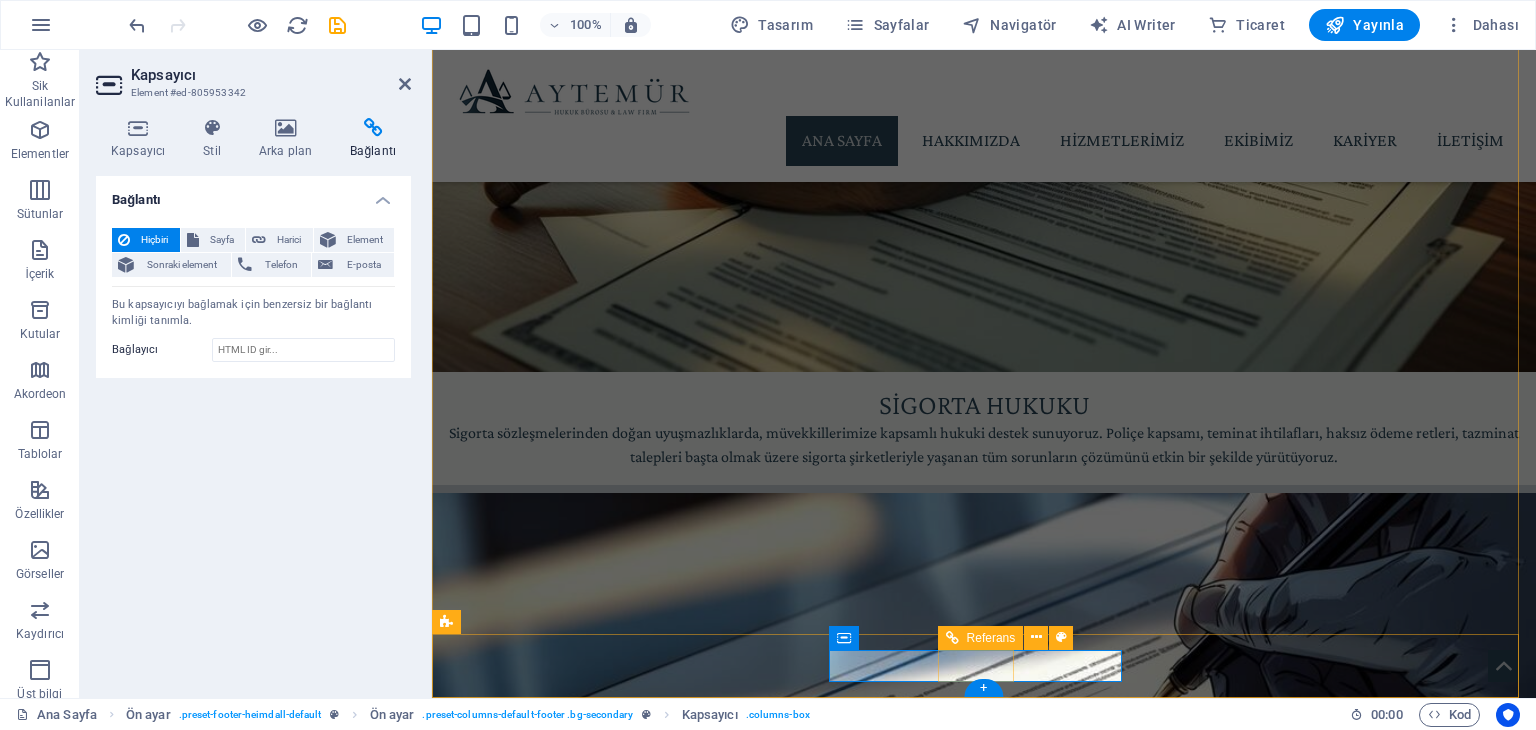 click at bounding box center [904, 7304] 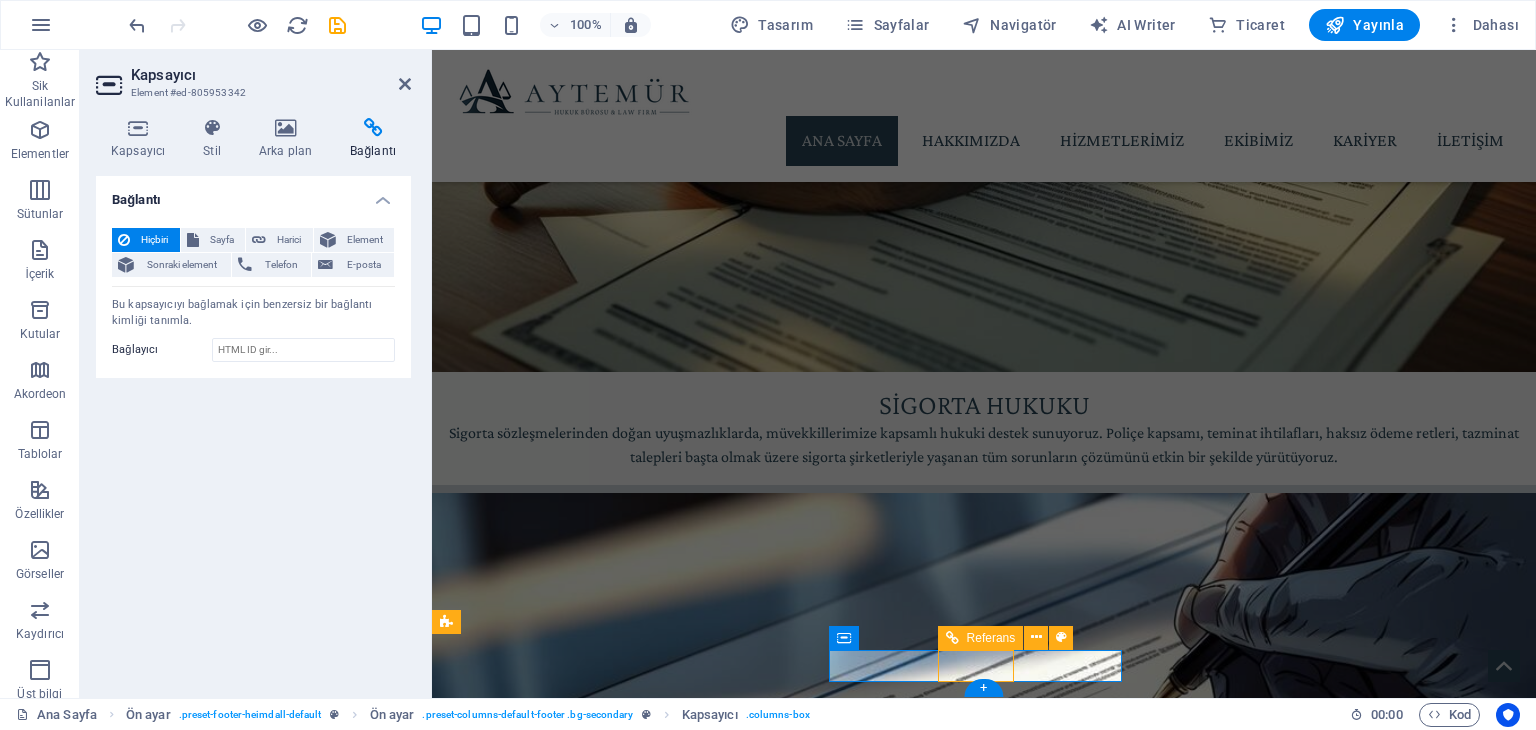 click at bounding box center (904, 7304) 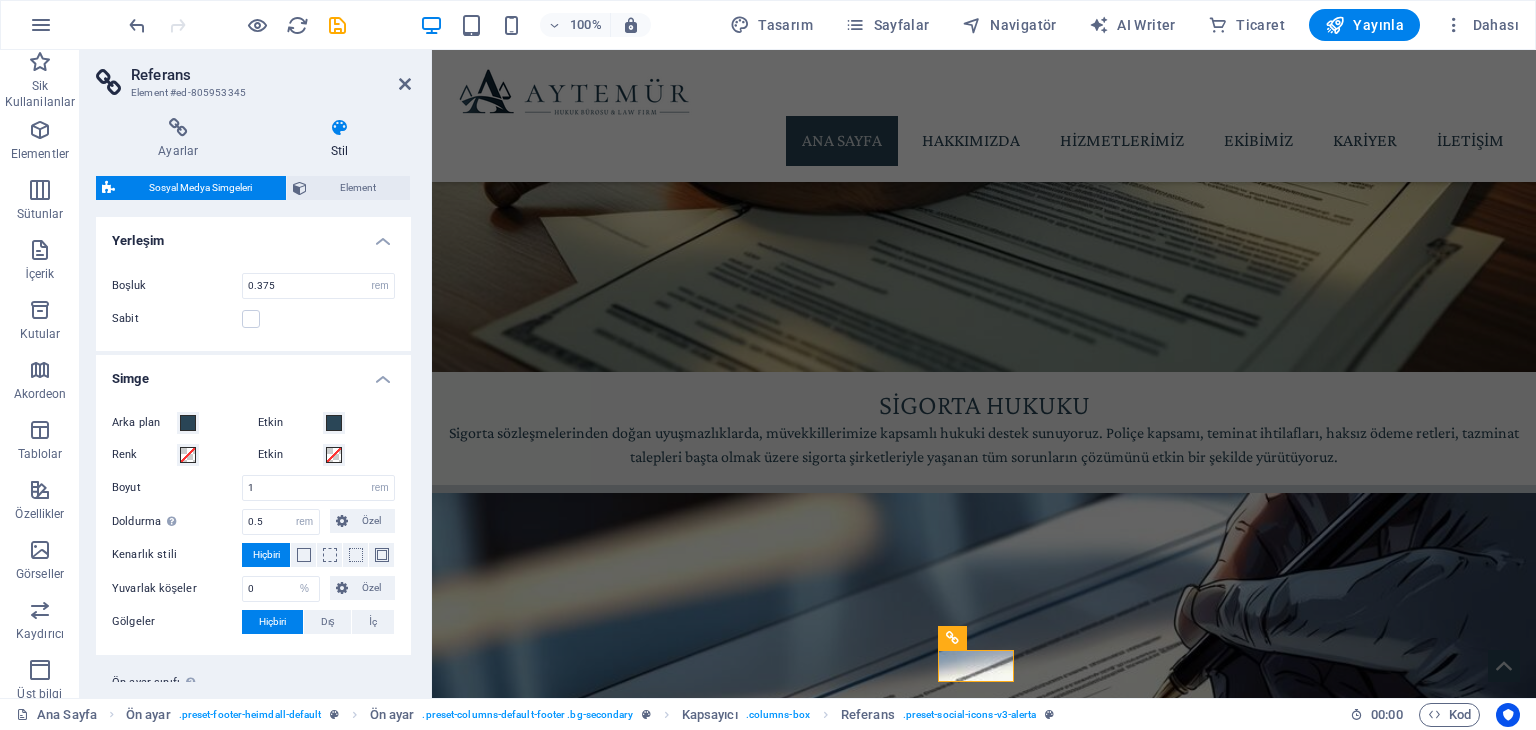 click on "Stil" at bounding box center (340, 139) 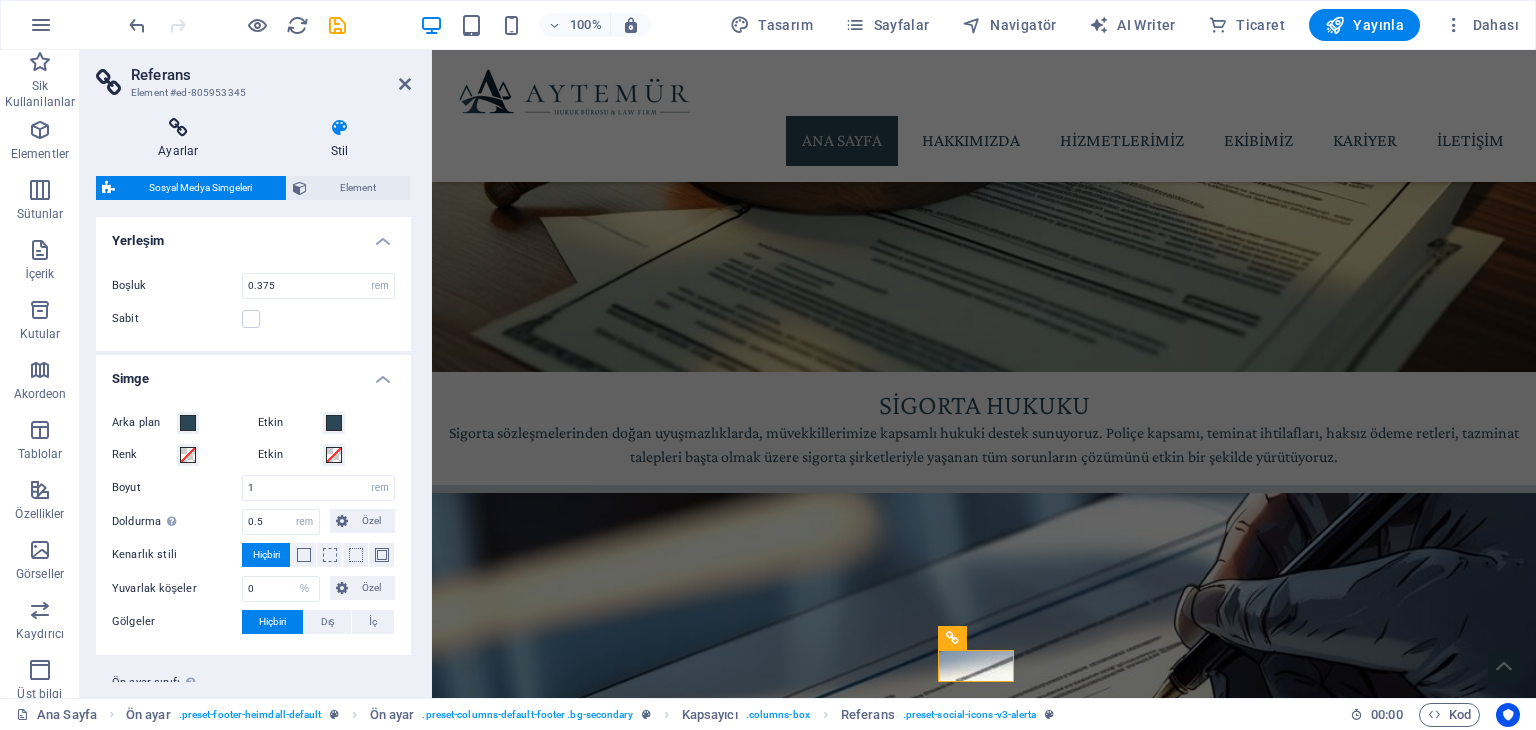 click at bounding box center [178, 128] 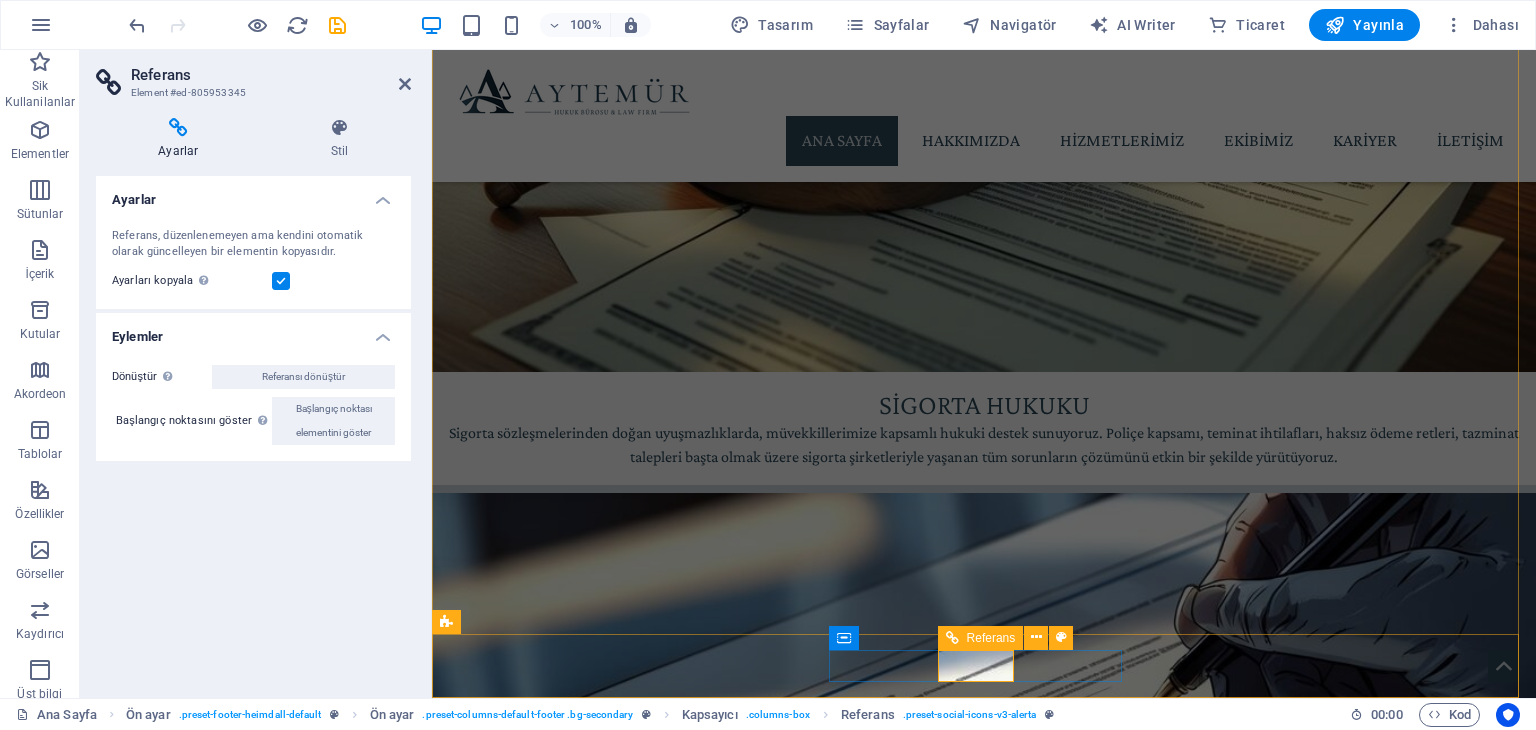 click at bounding box center [904, 7304] 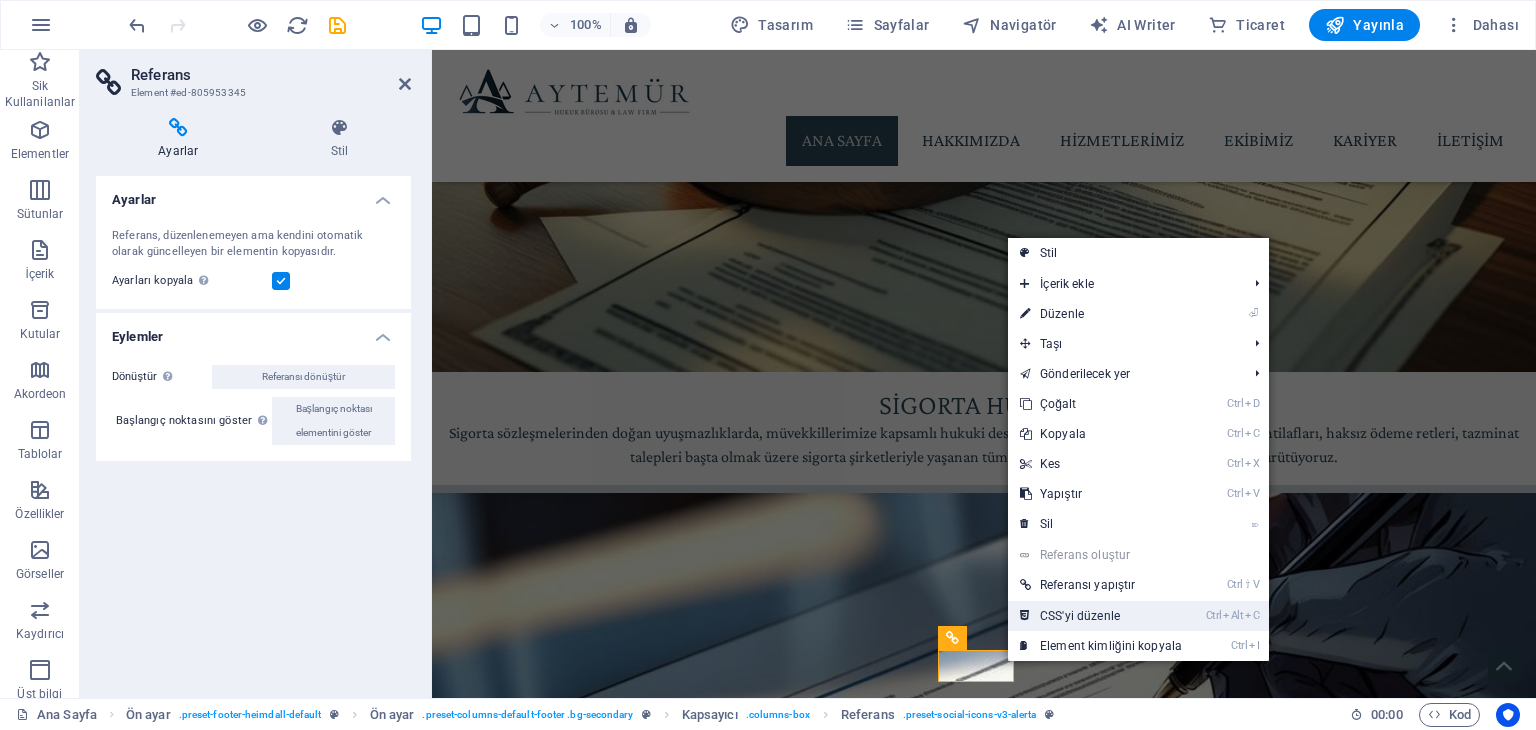 click at bounding box center [1025, 616] 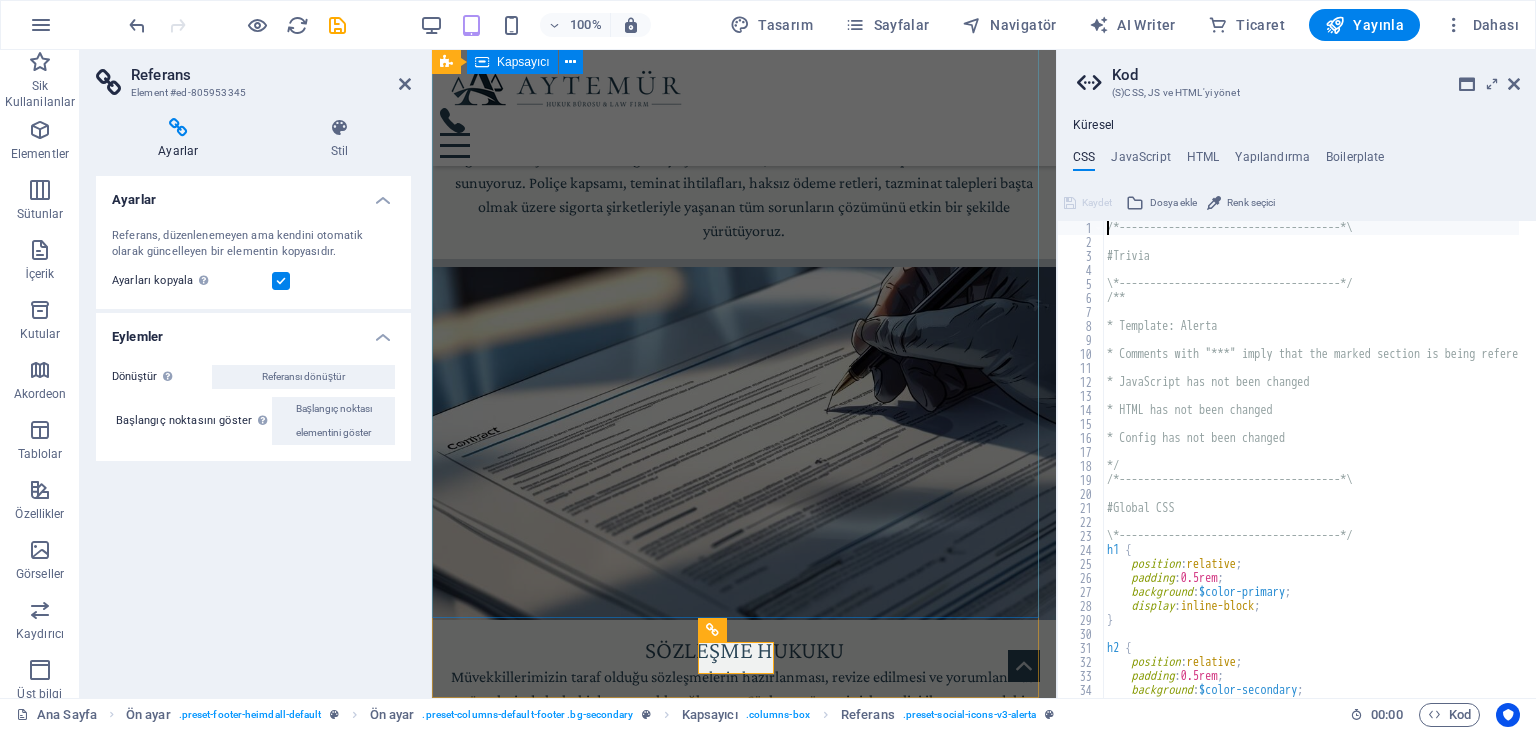 scroll, scrollTop: 3508, scrollLeft: 0, axis: vertical 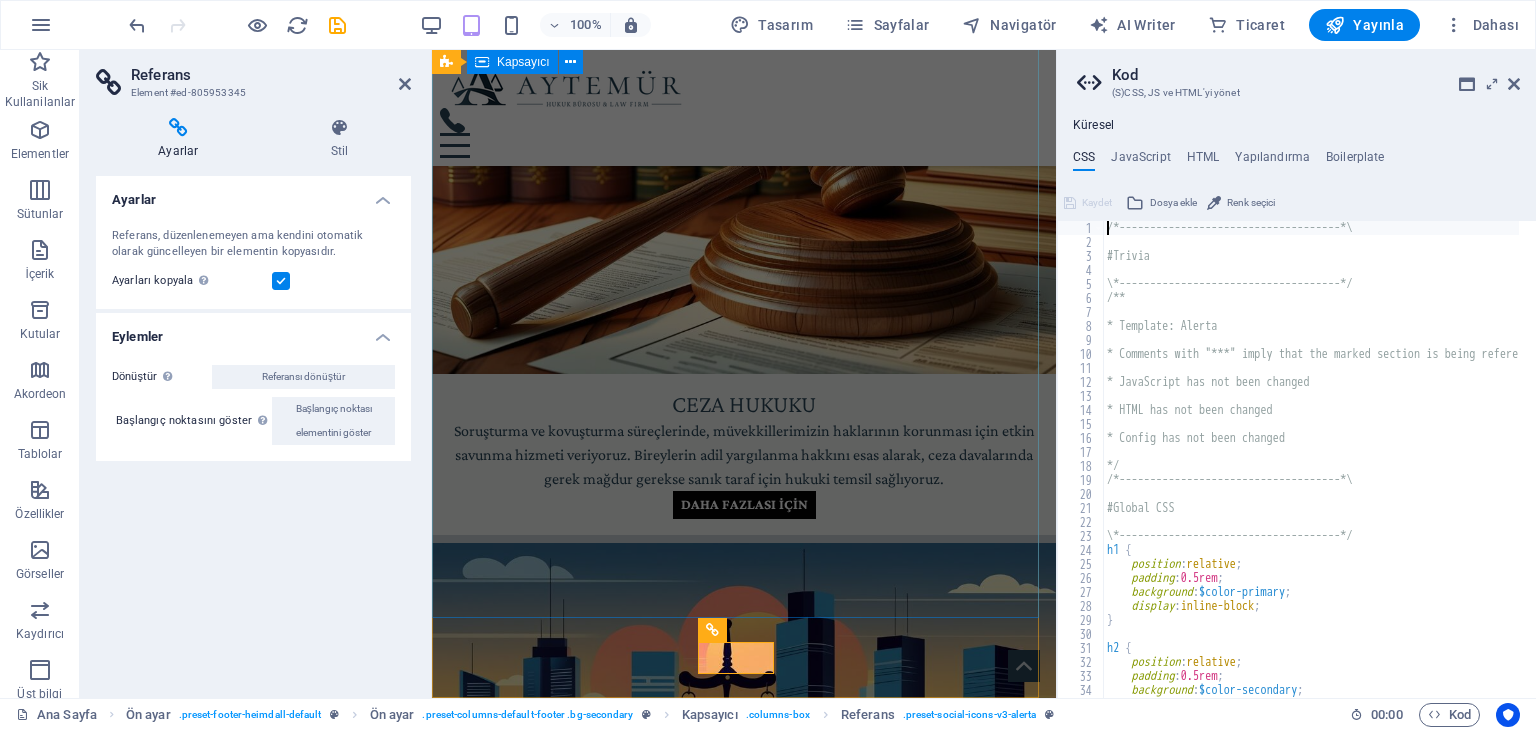 type on "@include social-icons-v3(" 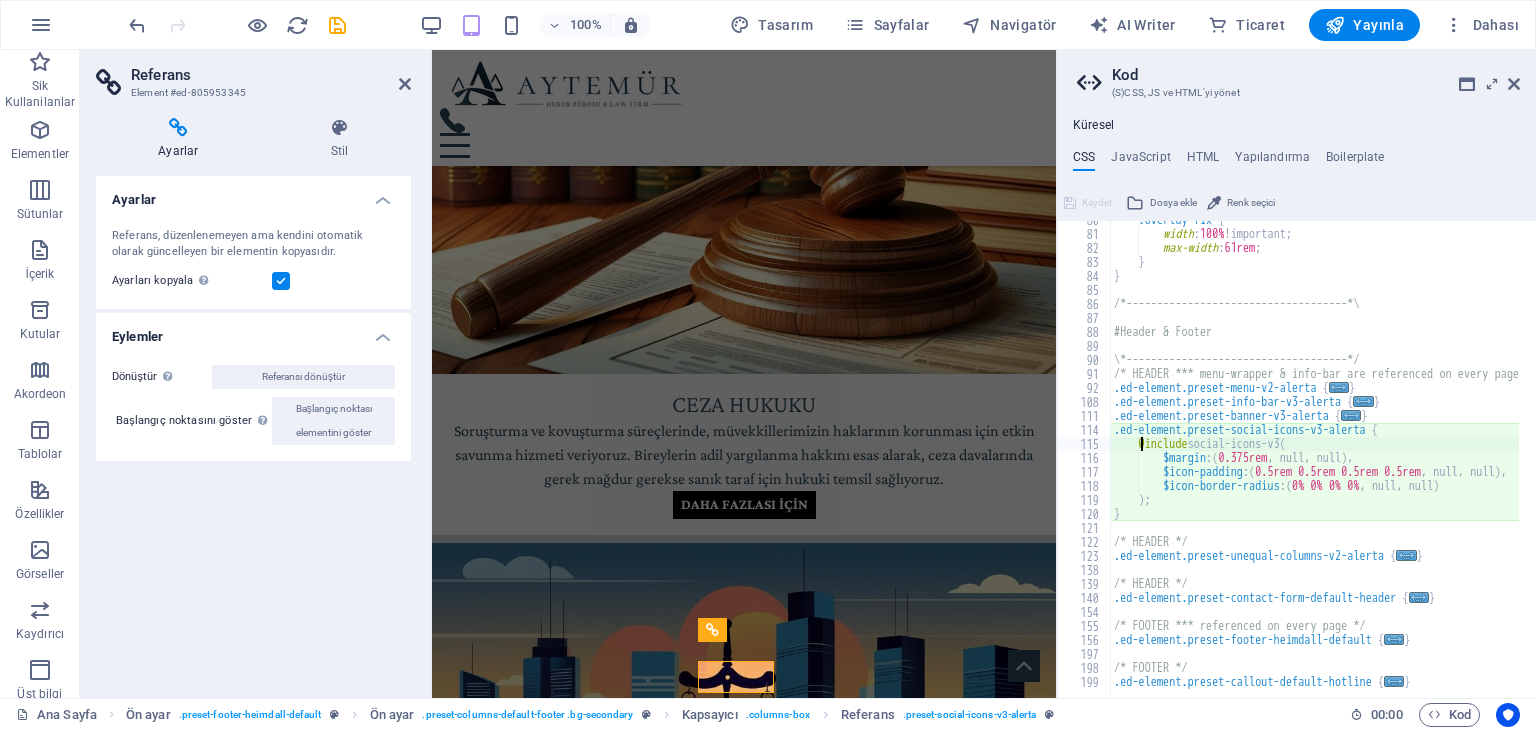 scroll, scrollTop: 1113, scrollLeft: 0, axis: vertical 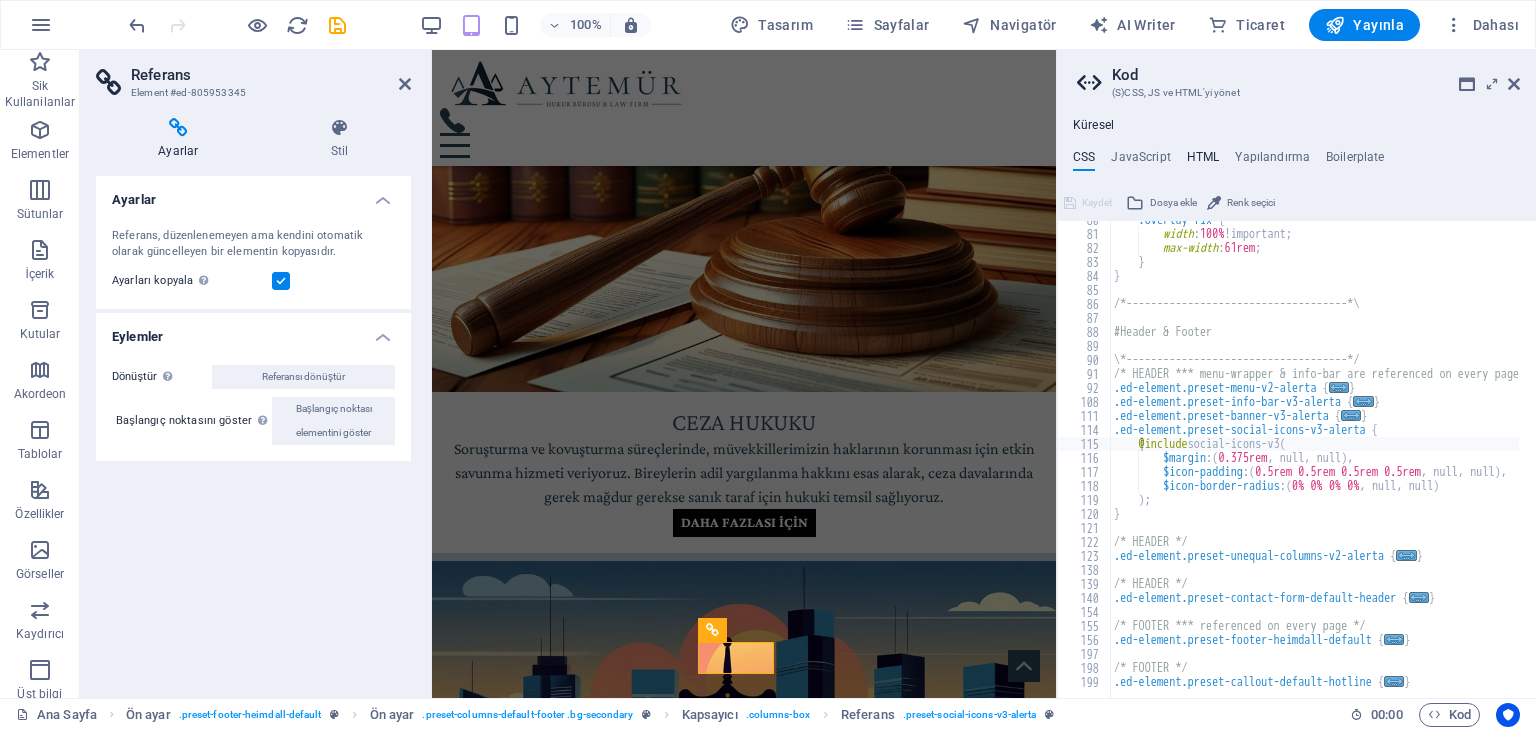 click on "HTML" at bounding box center [1203, 161] 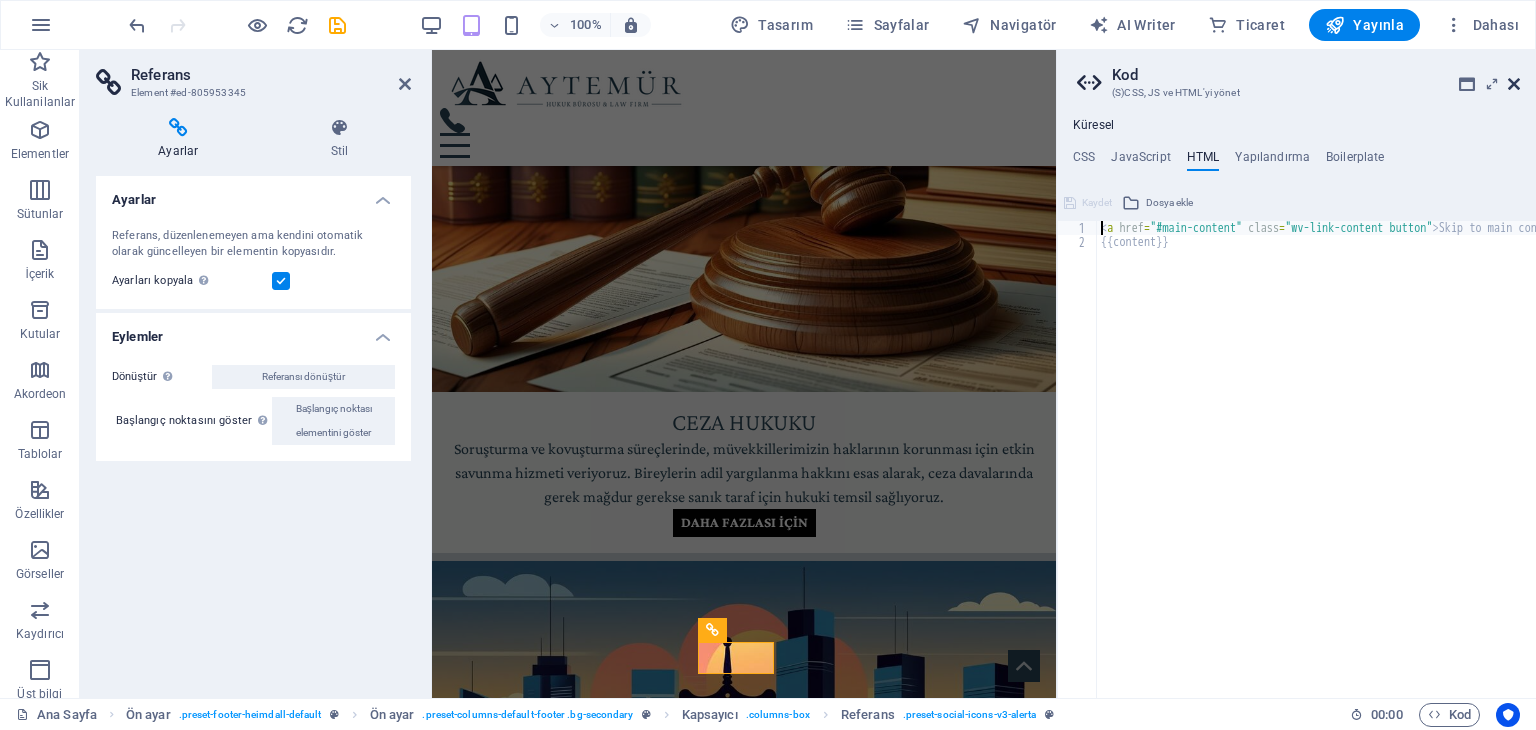click at bounding box center [1514, 84] 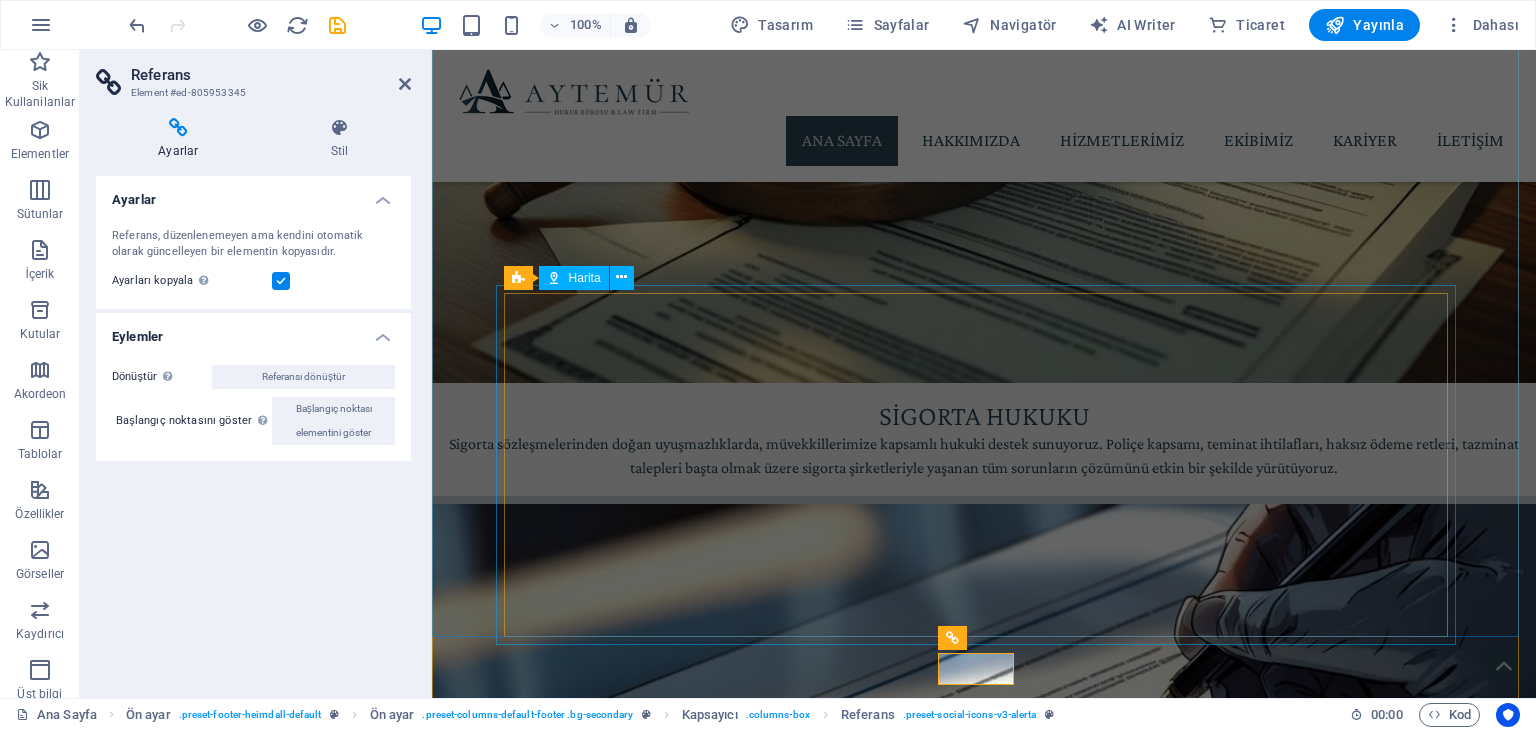 scroll, scrollTop: 2768, scrollLeft: 0, axis: vertical 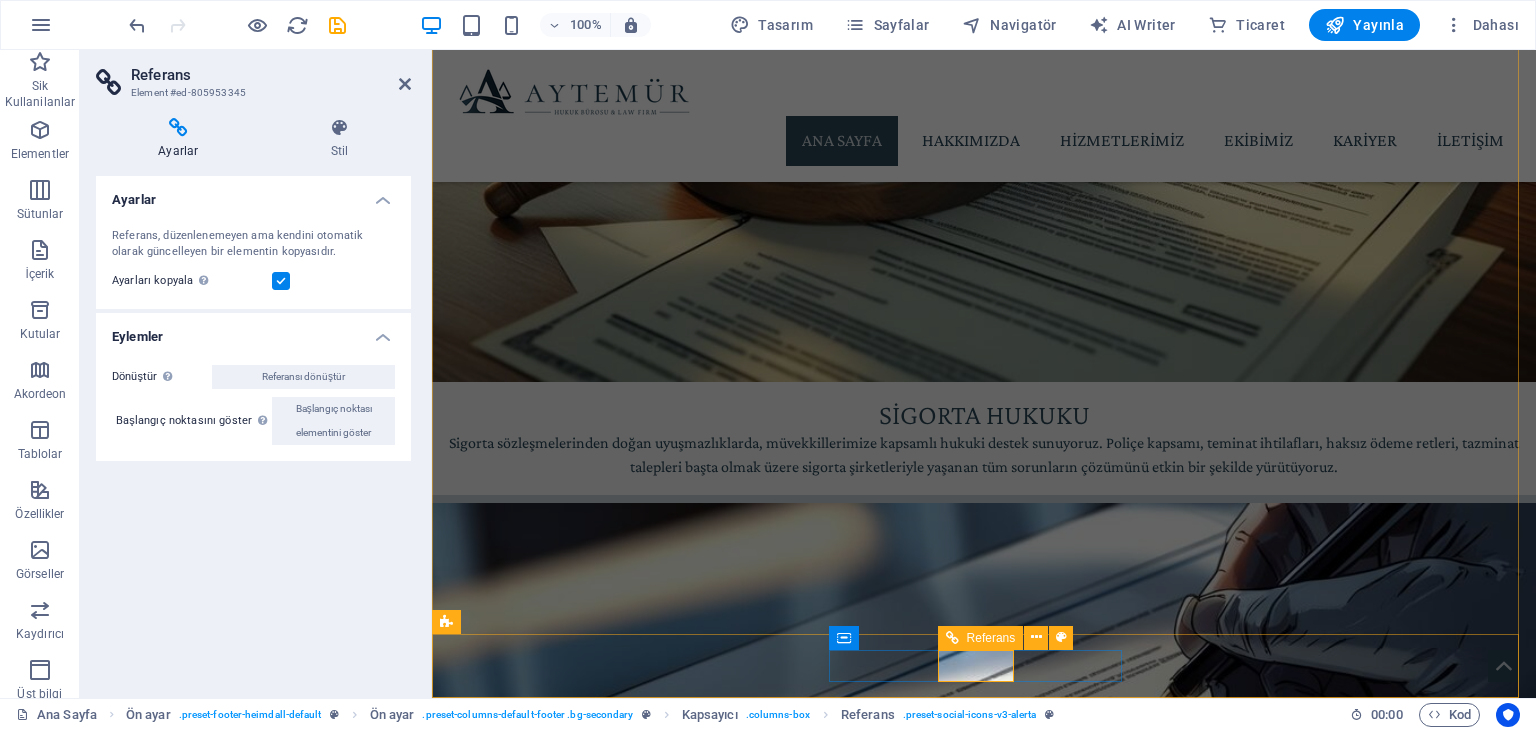 click at bounding box center (904, 7334) 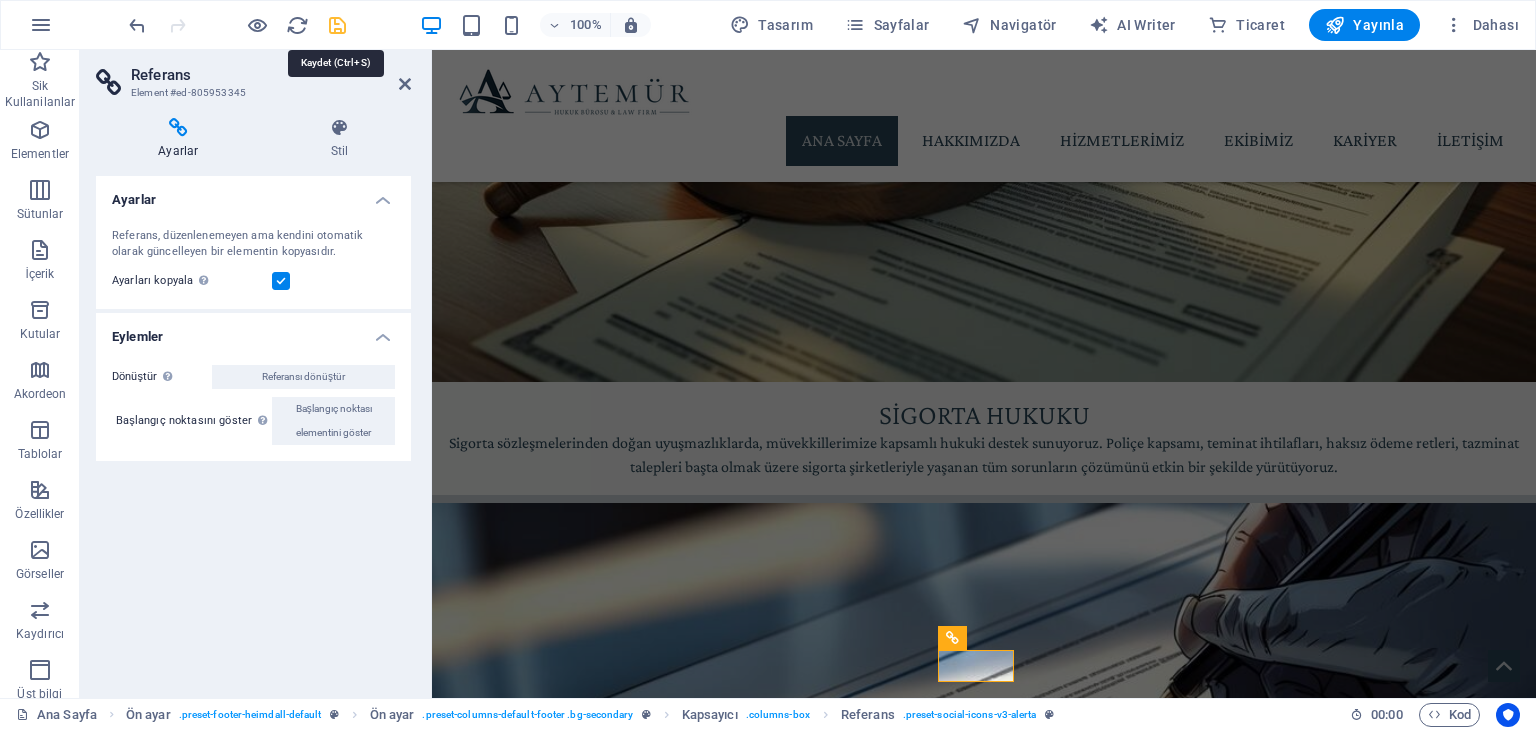click at bounding box center [337, 25] 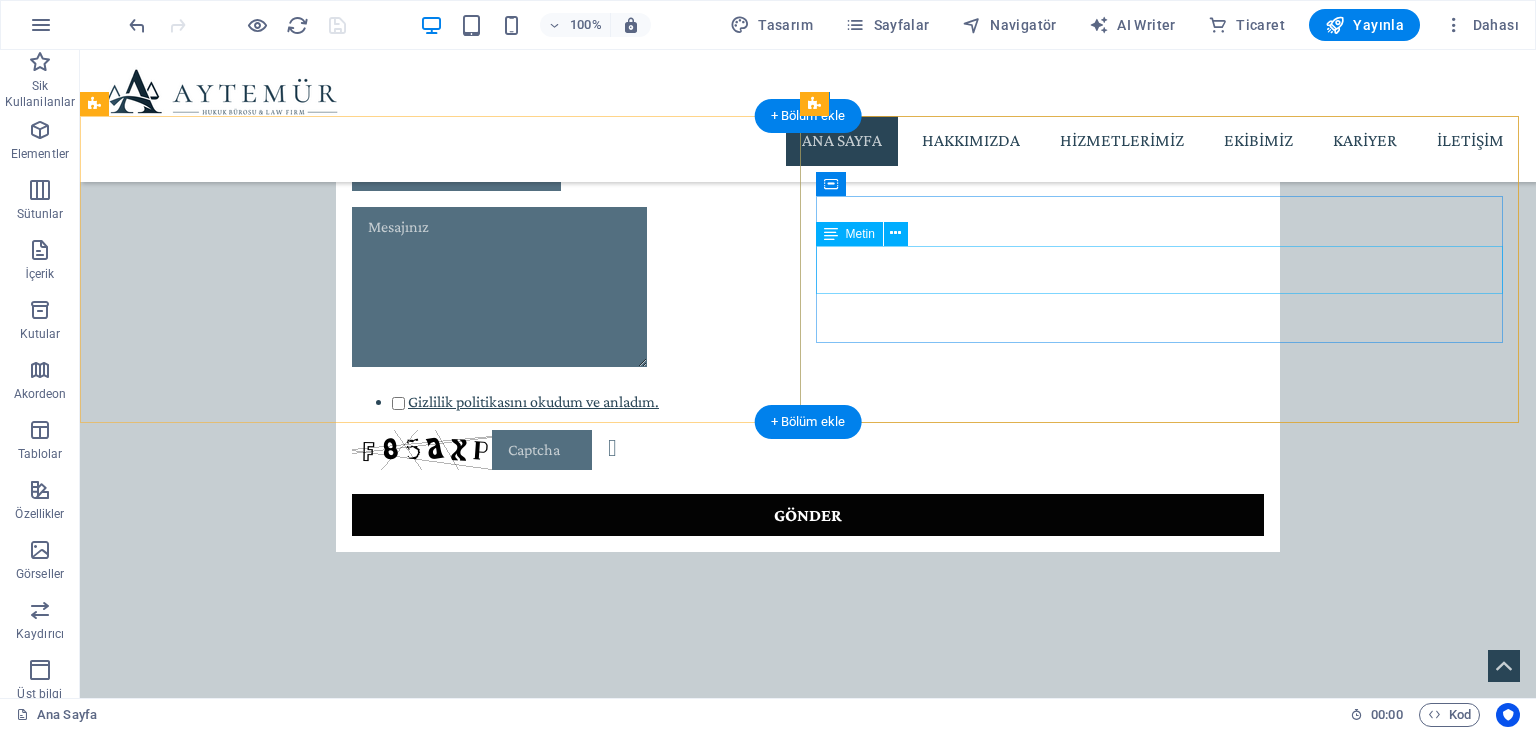 scroll, scrollTop: 2162, scrollLeft: 0, axis: vertical 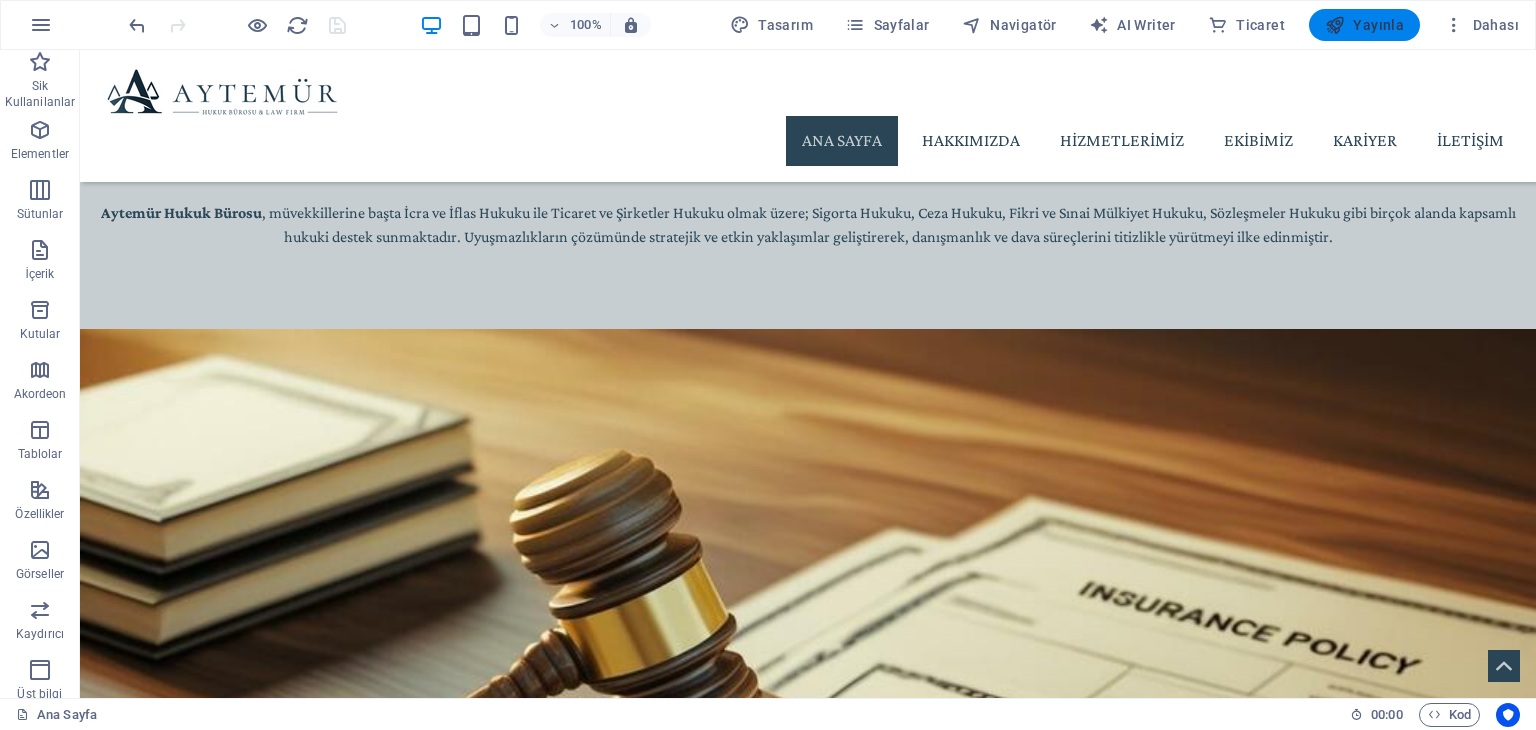 click on "Yayınla" at bounding box center (1364, 25) 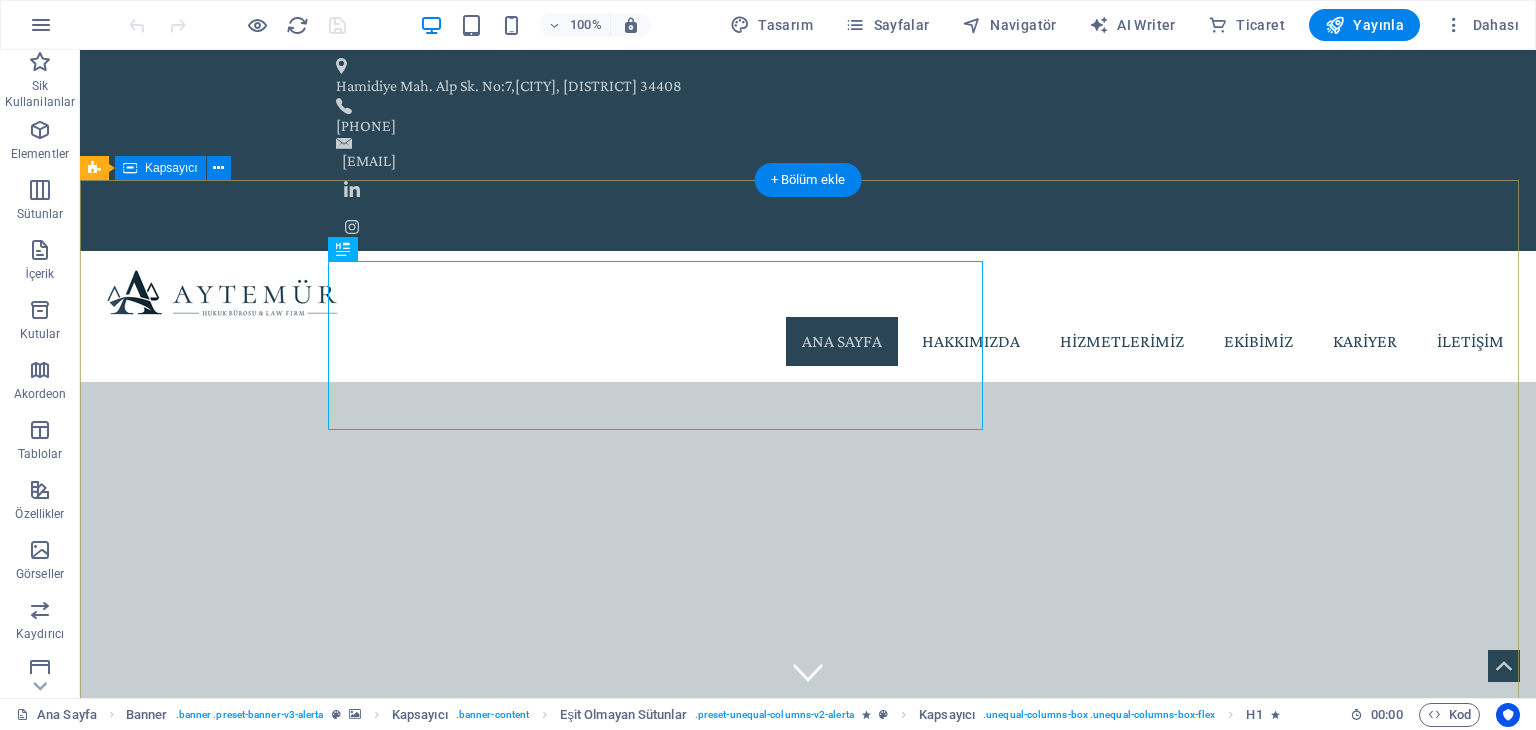scroll, scrollTop: 0, scrollLeft: 0, axis: both 